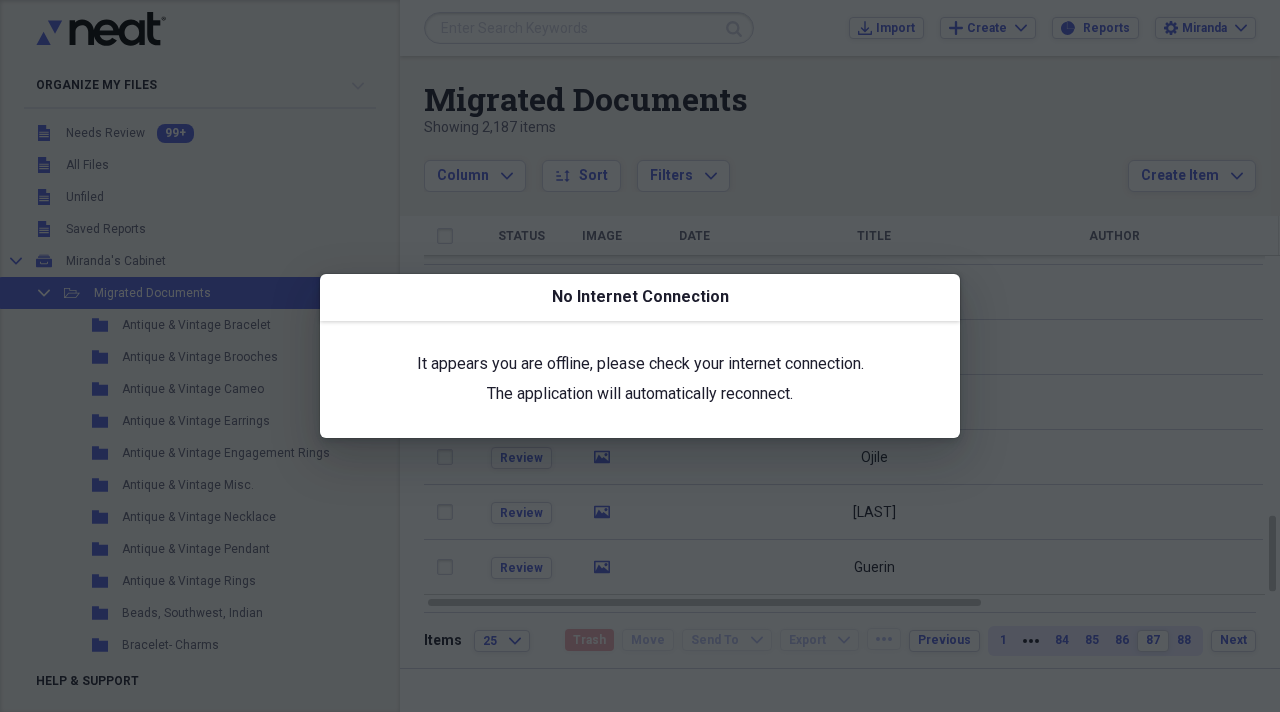 scroll, scrollTop: 0, scrollLeft: 0, axis: both 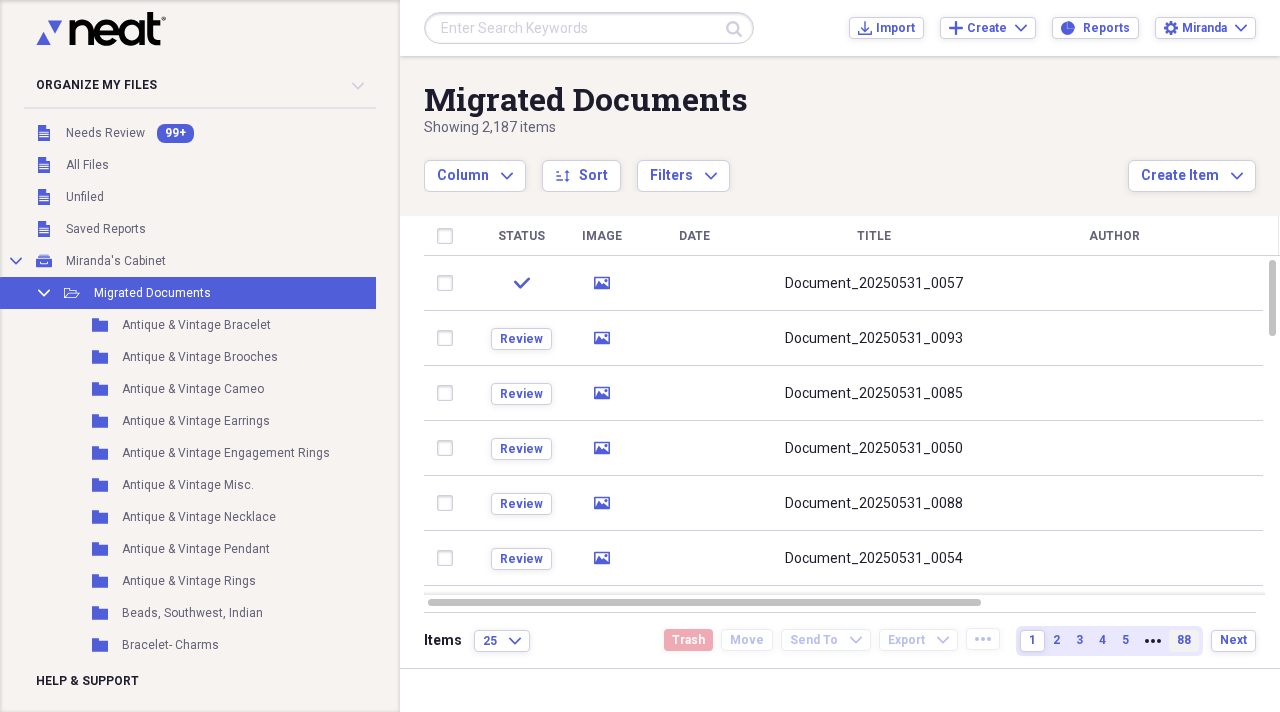 click on "88" at bounding box center [1184, 641] 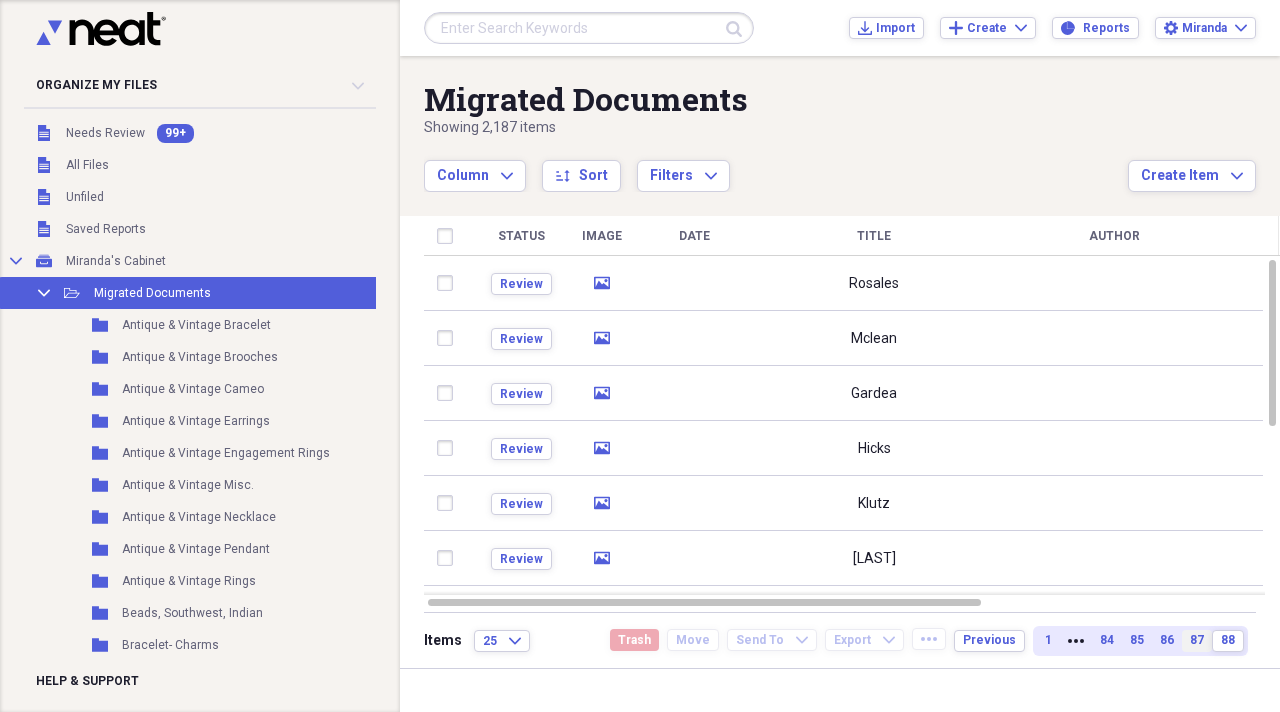 click on "87" at bounding box center (1197, 640) 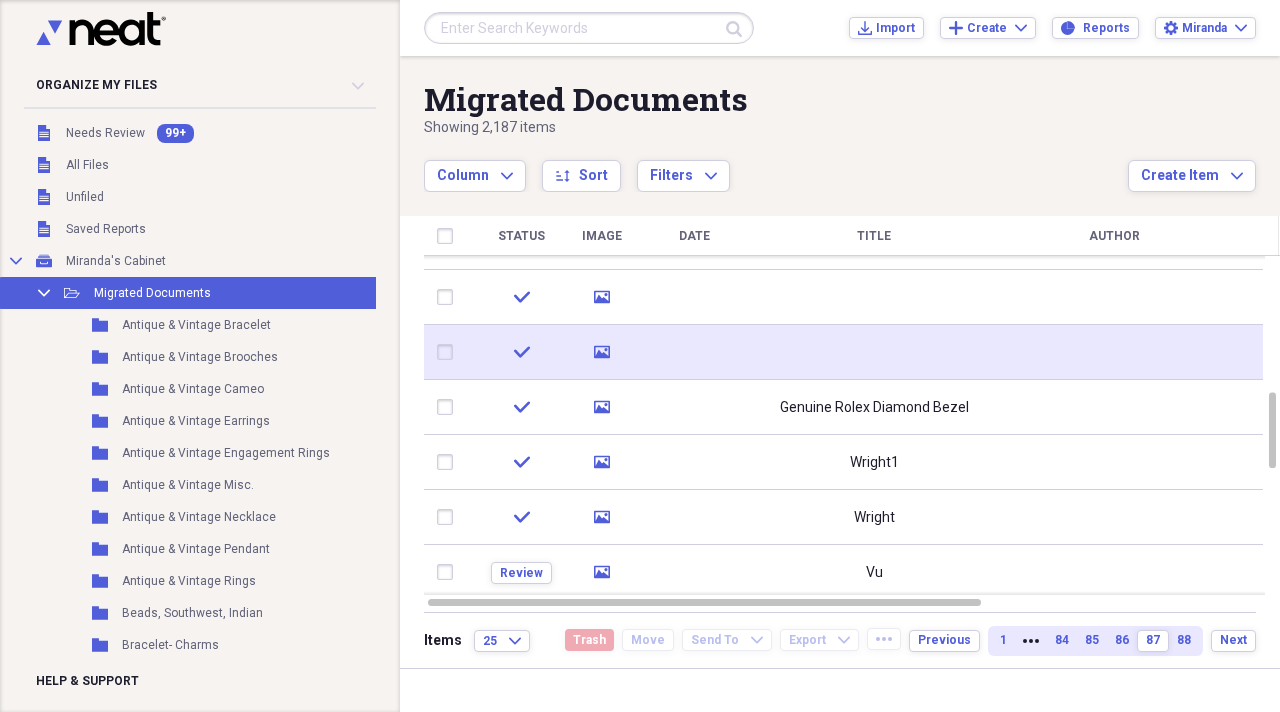 click at bounding box center [874, 352] 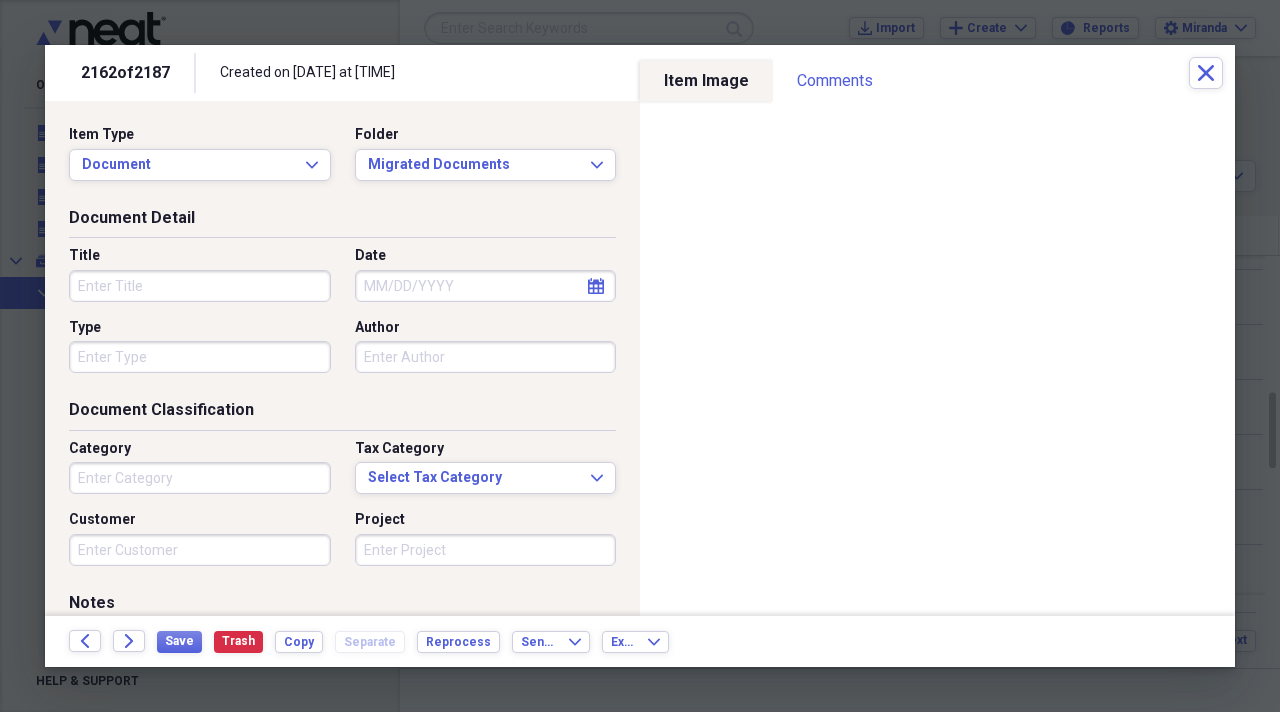 click on "Title" at bounding box center [200, 286] 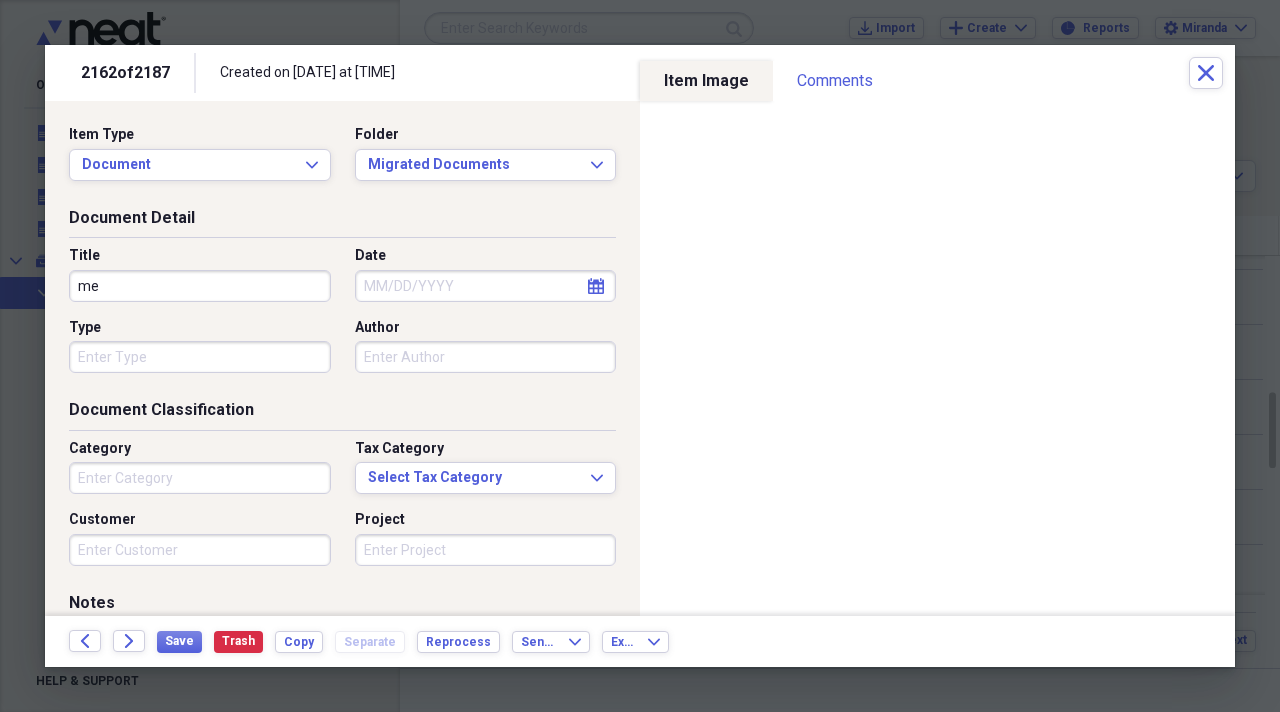 type on "m" 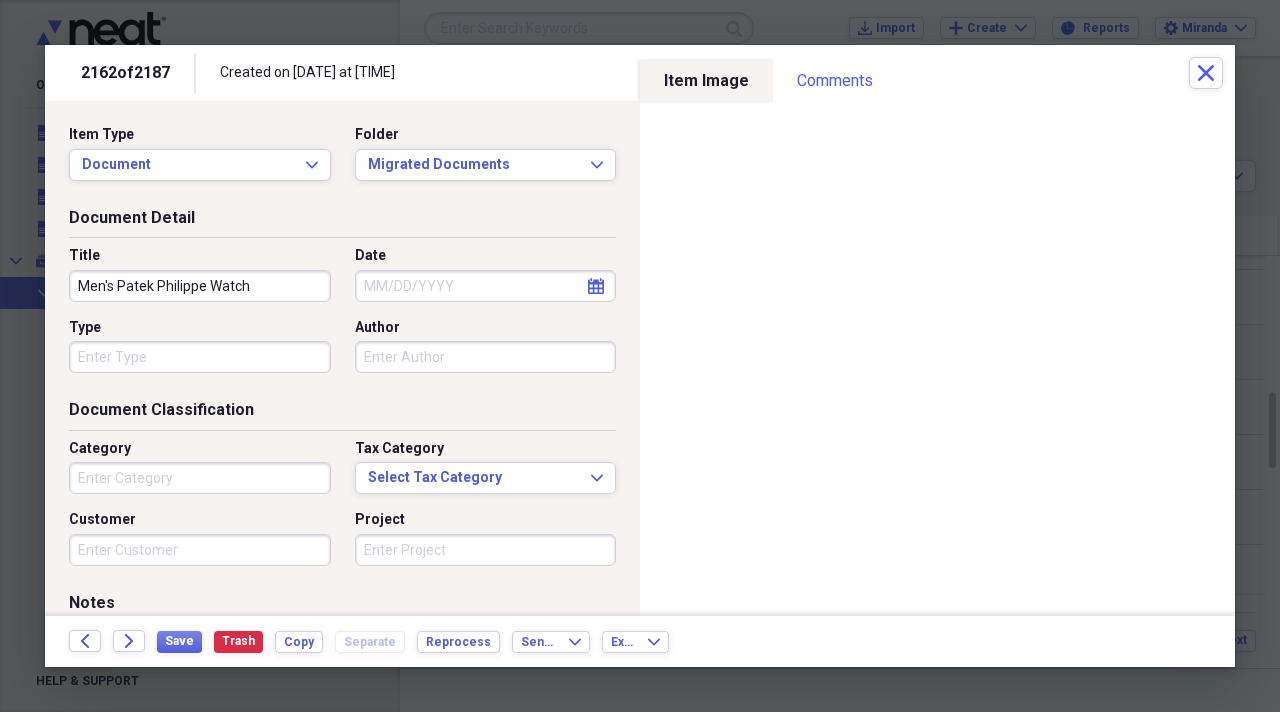 type on "[GENDER] [BRAND] [MODEL]" 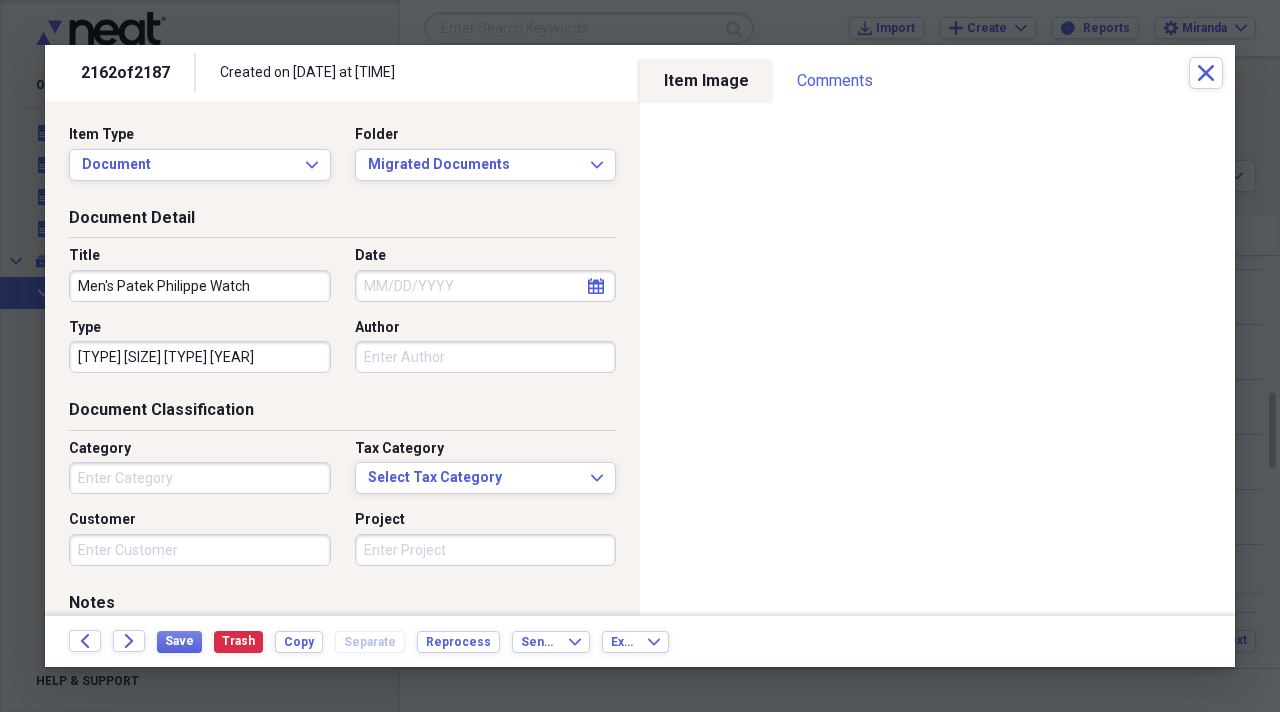 scroll, scrollTop: 0, scrollLeft: 1, axis: horizontal 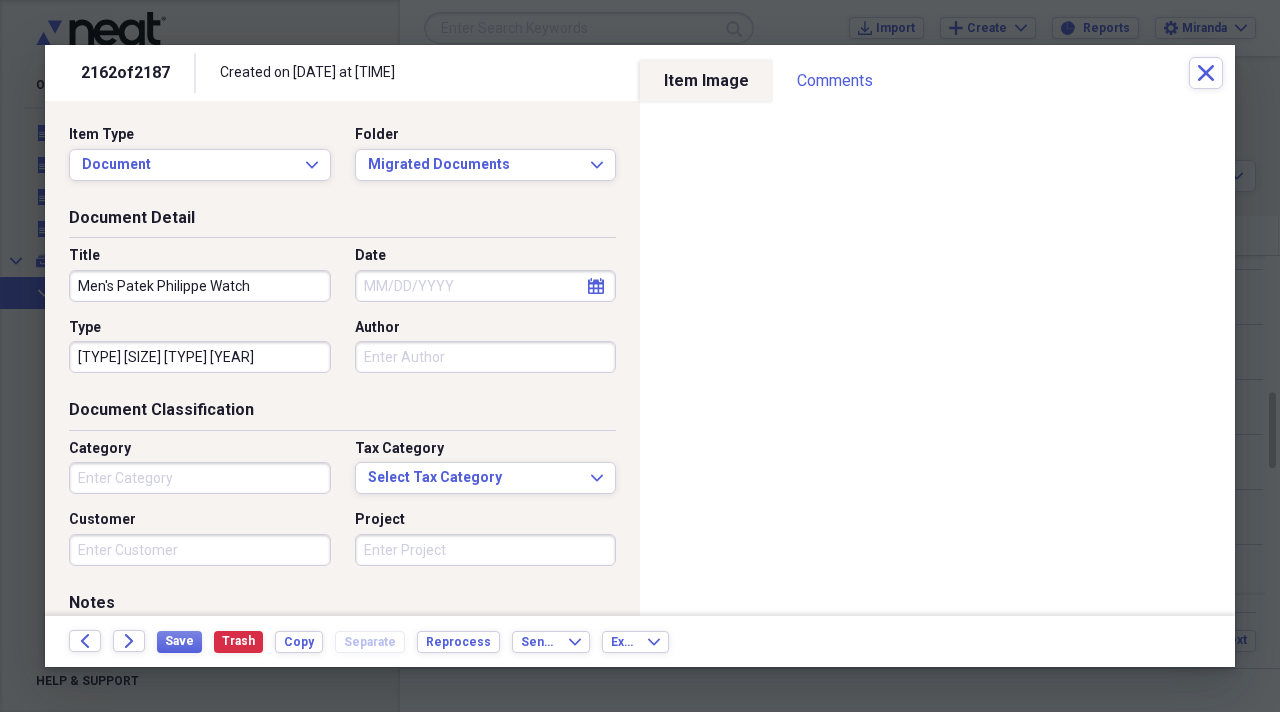 type on "[MODEL] [SIZE] [YEAR]" 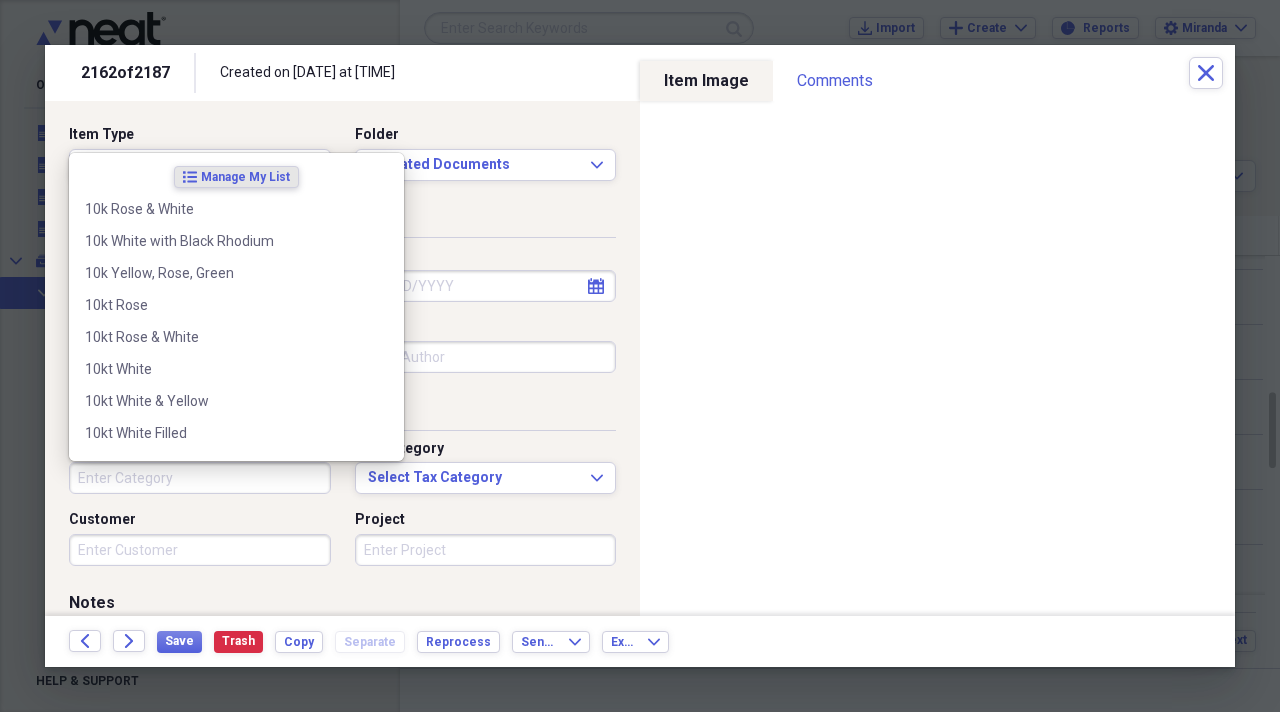 scroll, scrollTop: 0, scrollLeft: 0, axis: both 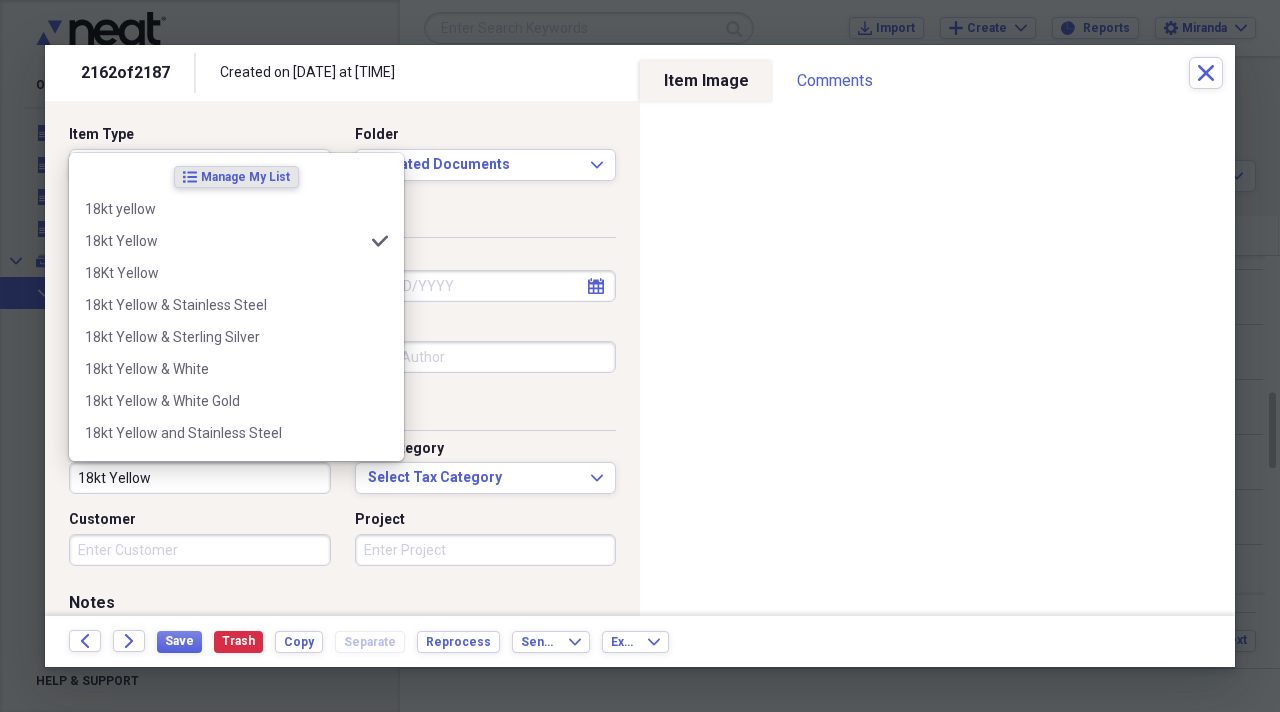 type on "18kt Yellow" 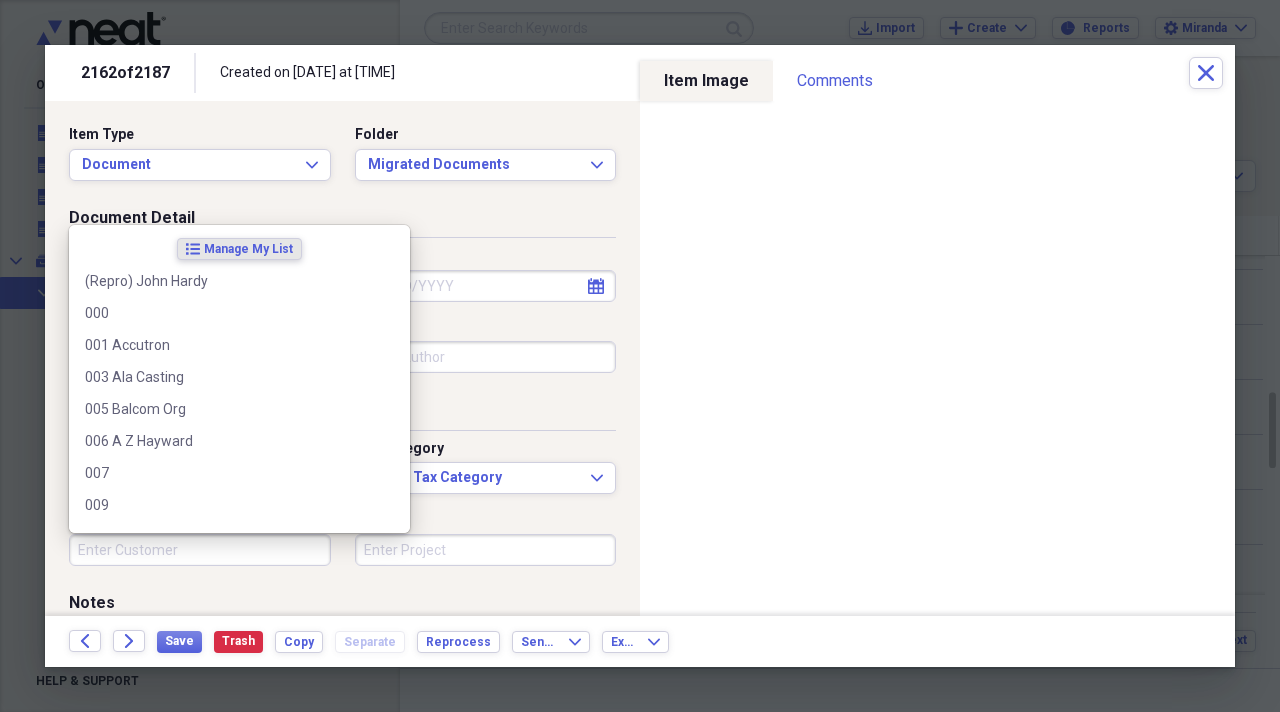 click on "Customer" at bounding box center (200, 550) 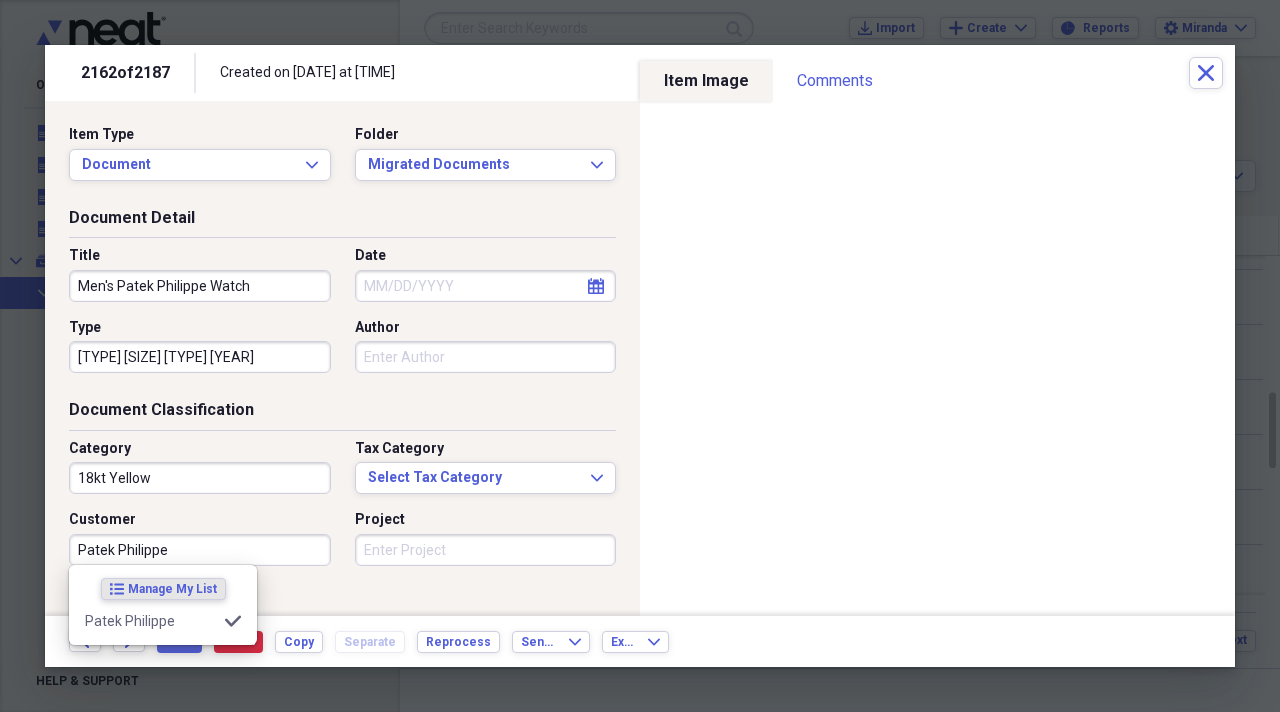type on "Patek Philippe" 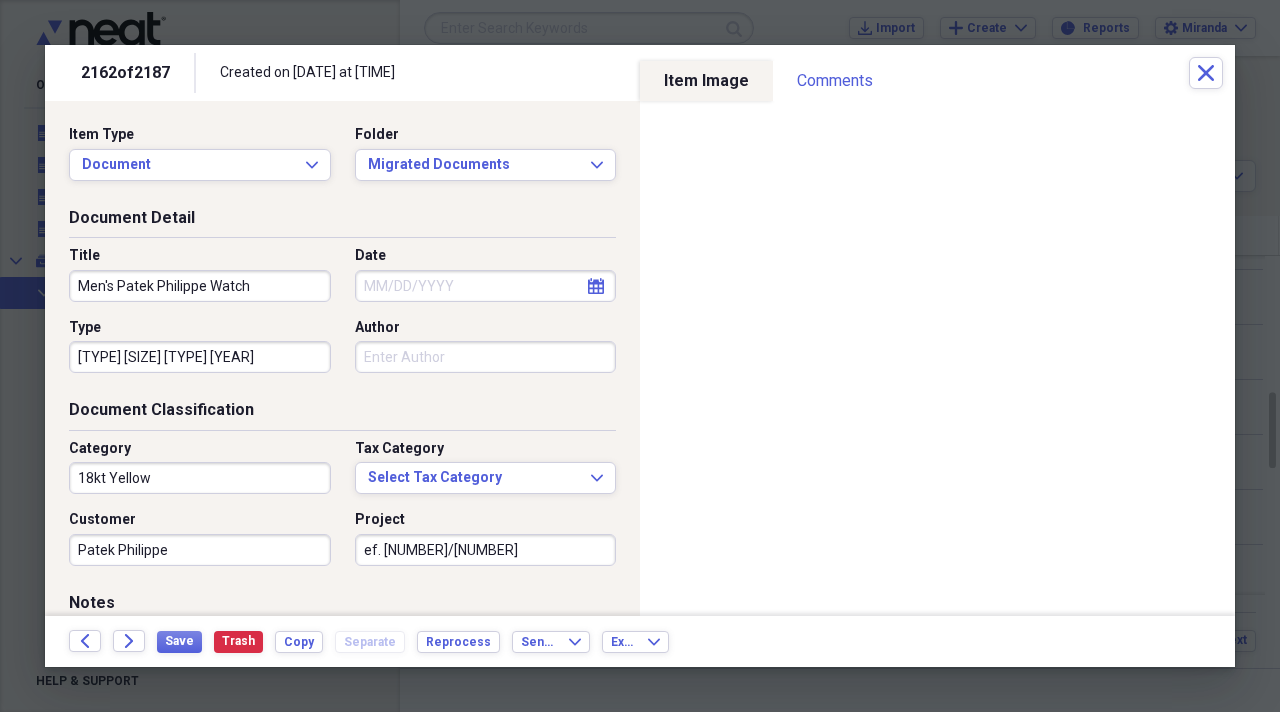click on "ef. 3729/1" at bounding box center (486, 550) 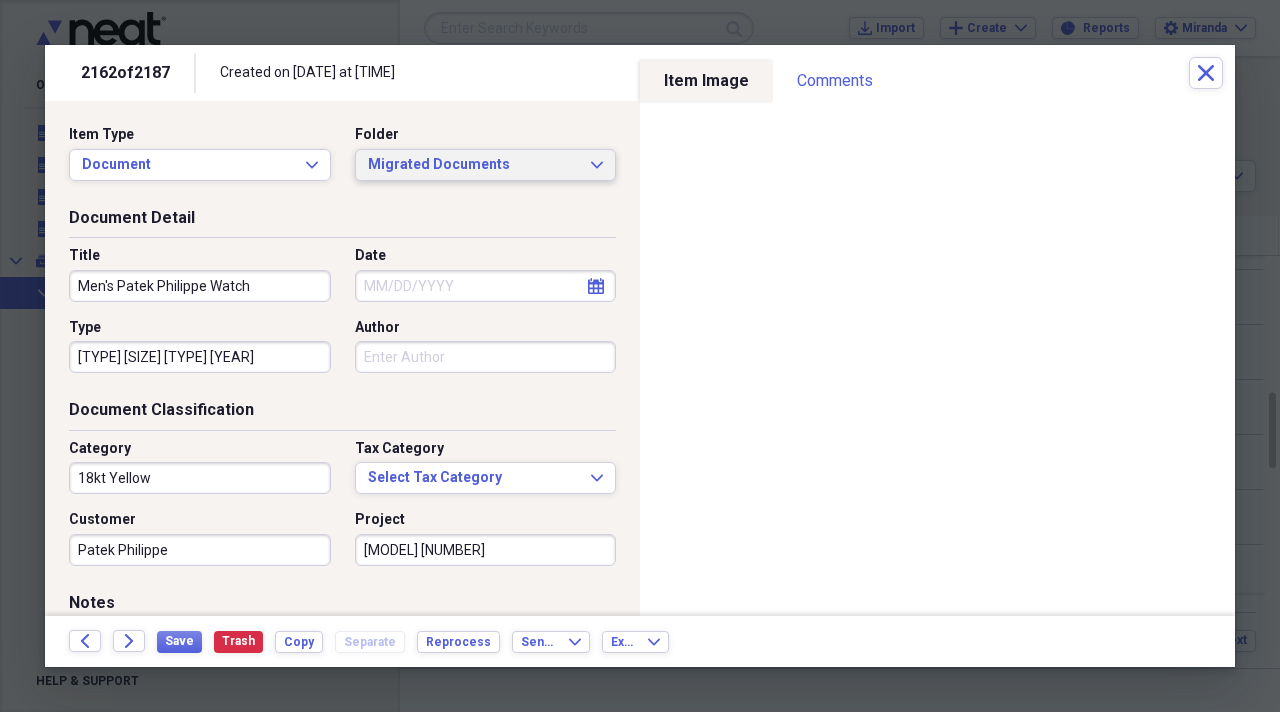 type on "Ref. [NUMBER]/[NUMBER]" 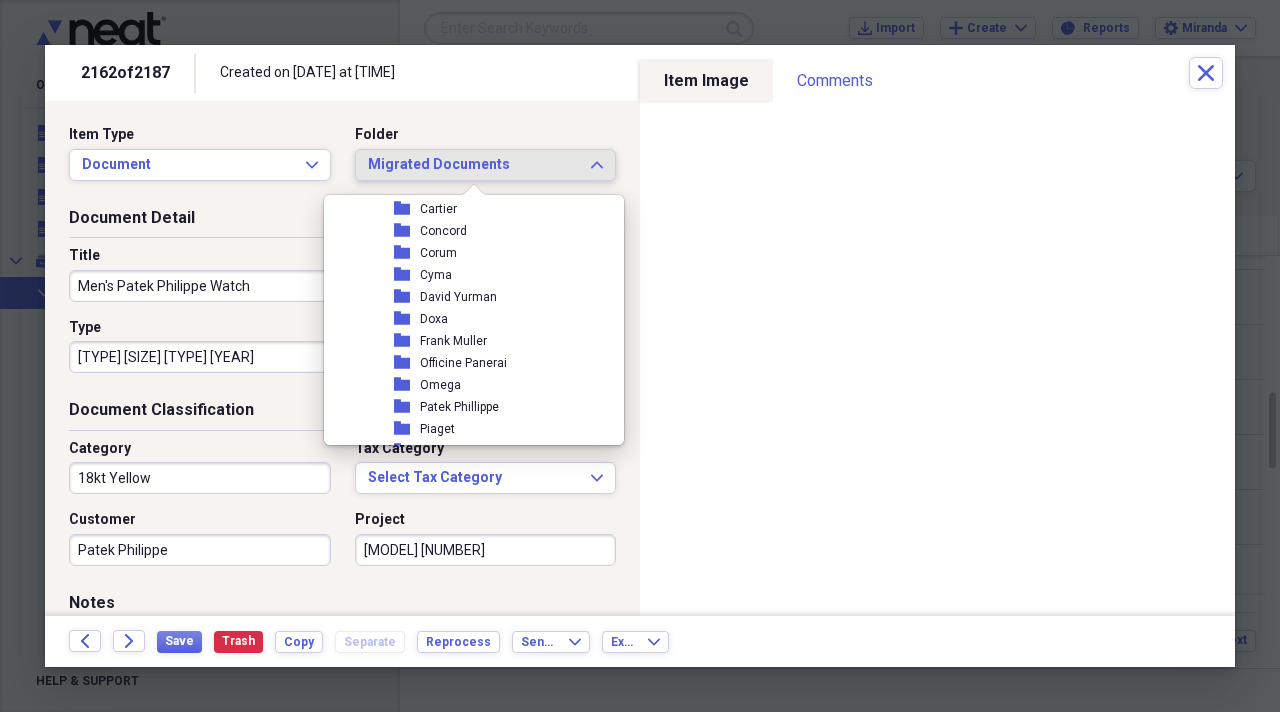 scroll, scrollTop: 2300, scrollLeft: 0, axis: vertical 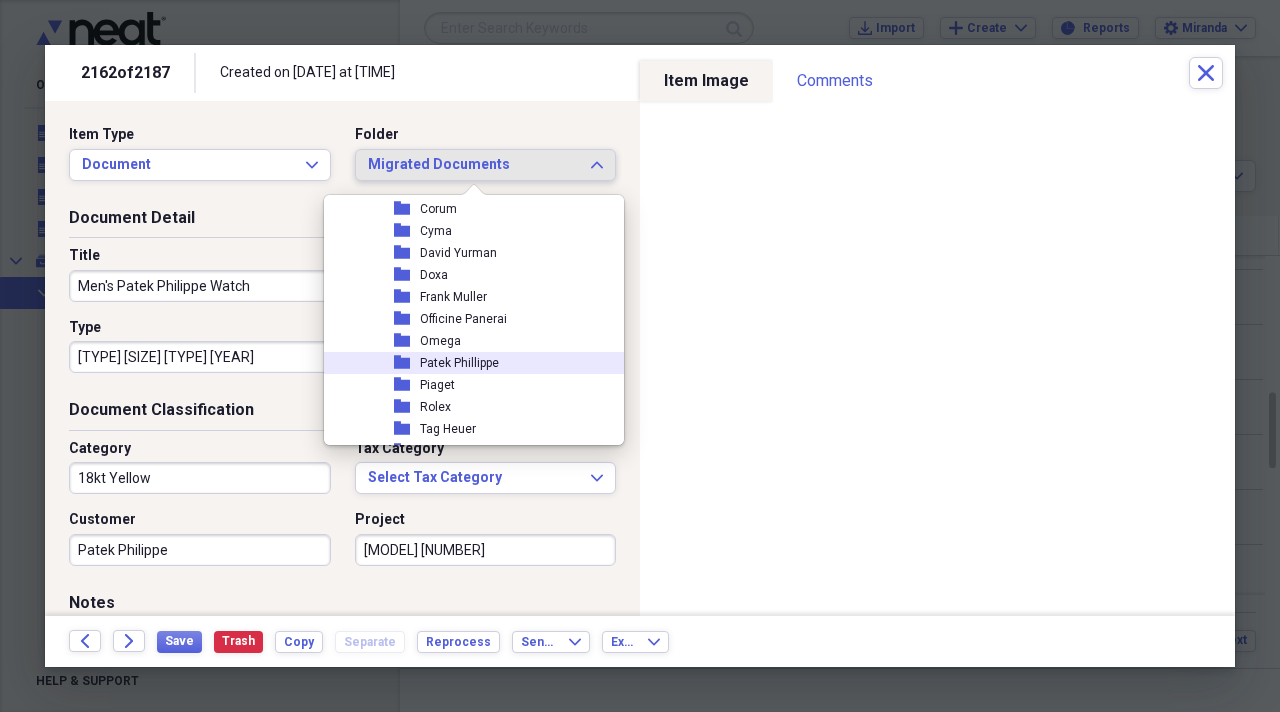 click on "folder Patek Phillippe" at bounding box center [466, 363] 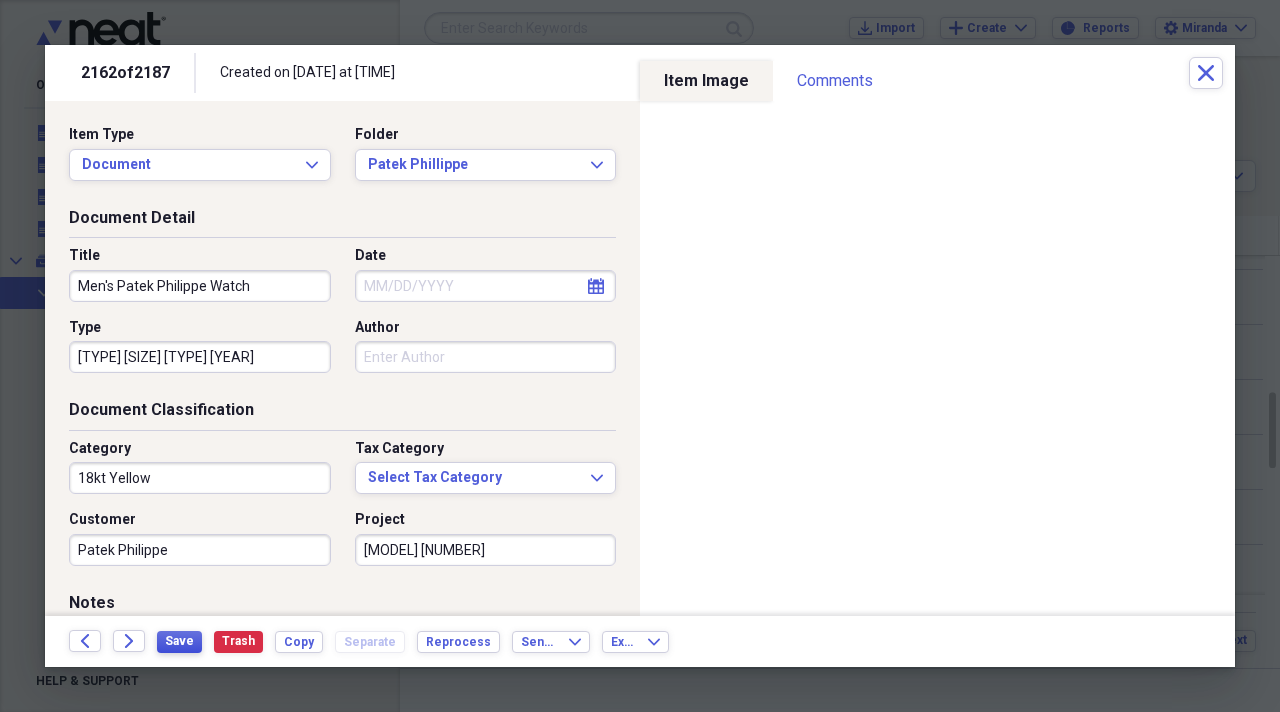 click on "Save" at bounding box center (179, 641) 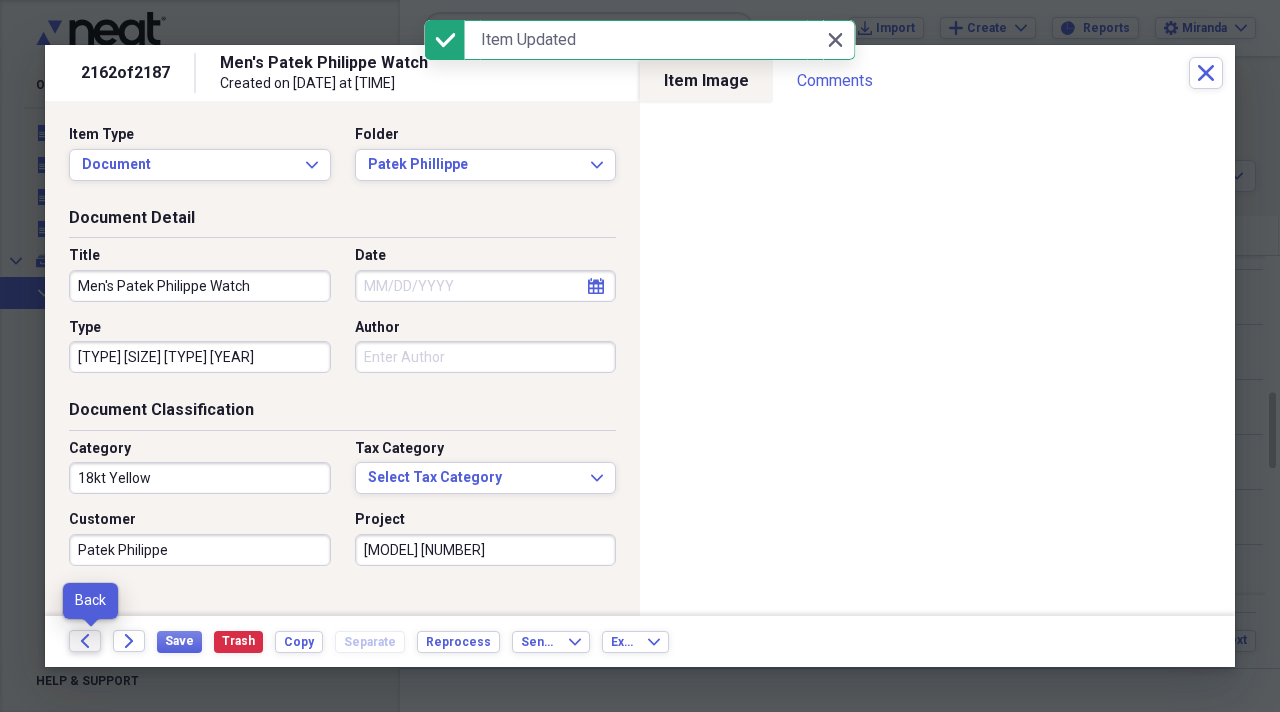click 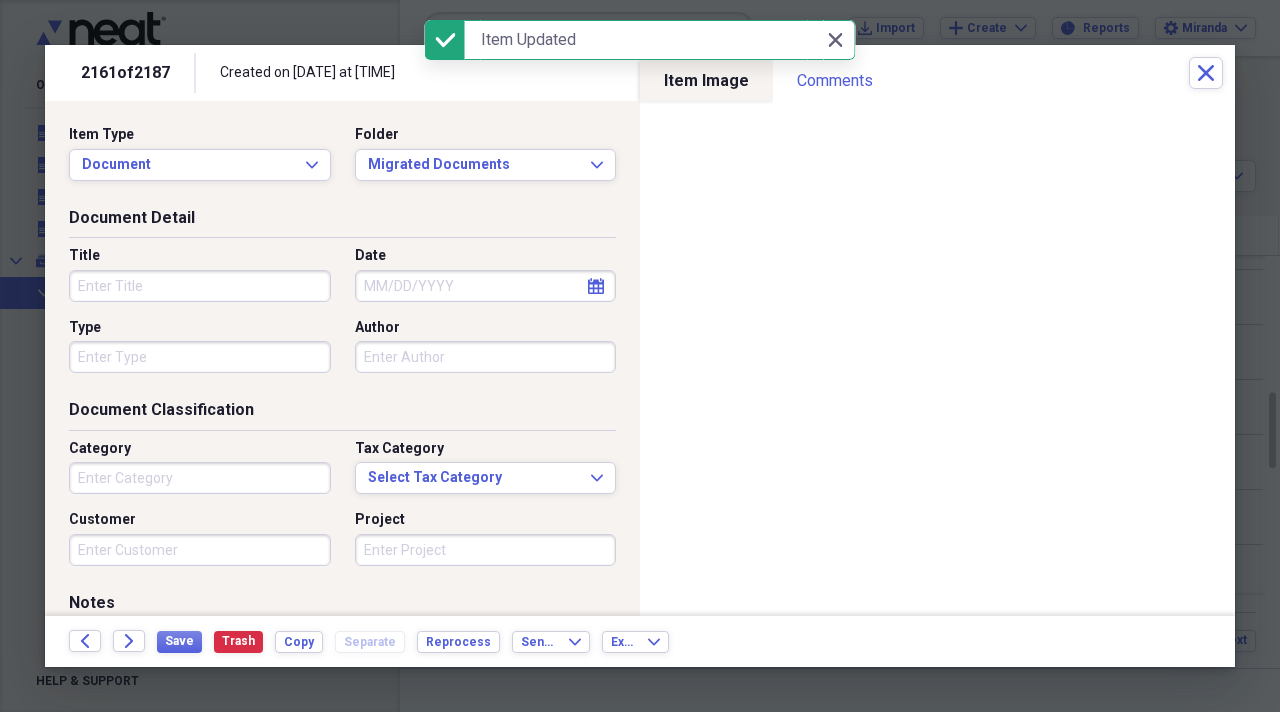 click on "Title" at bounding box center [200, 286] 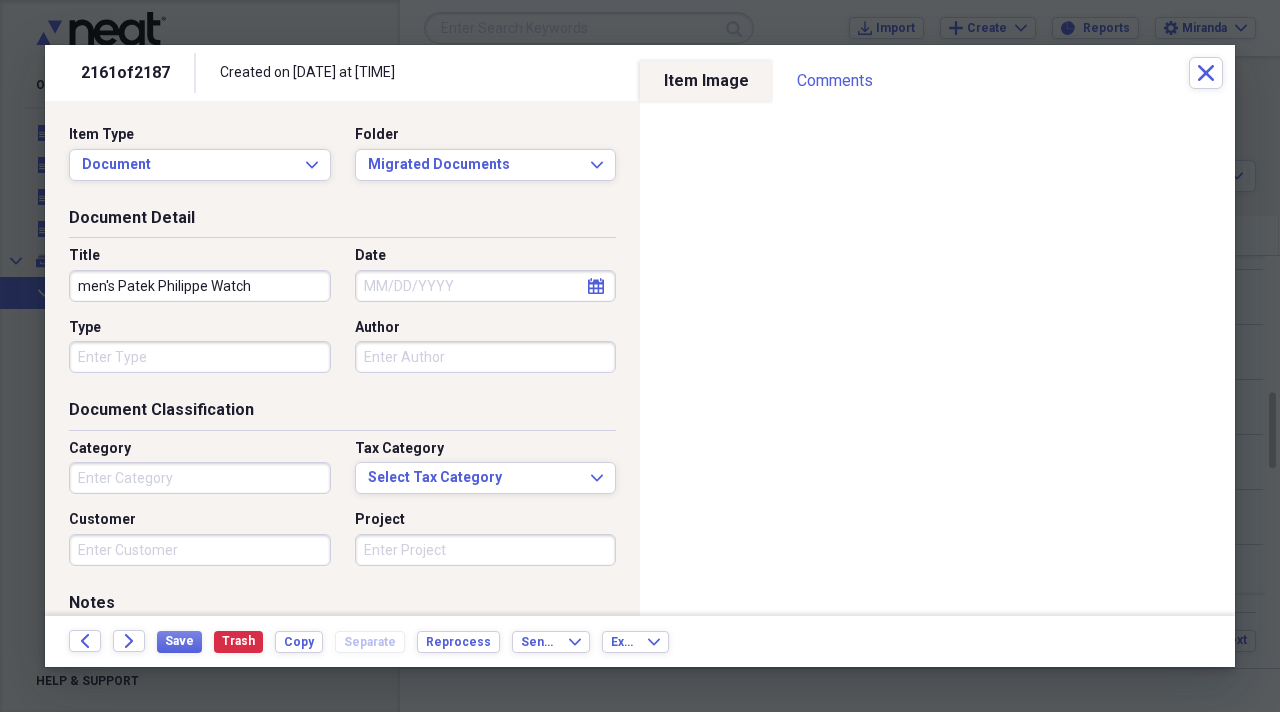 click on "men's Patek Philippe Watch" at bounding box center [200, 286] 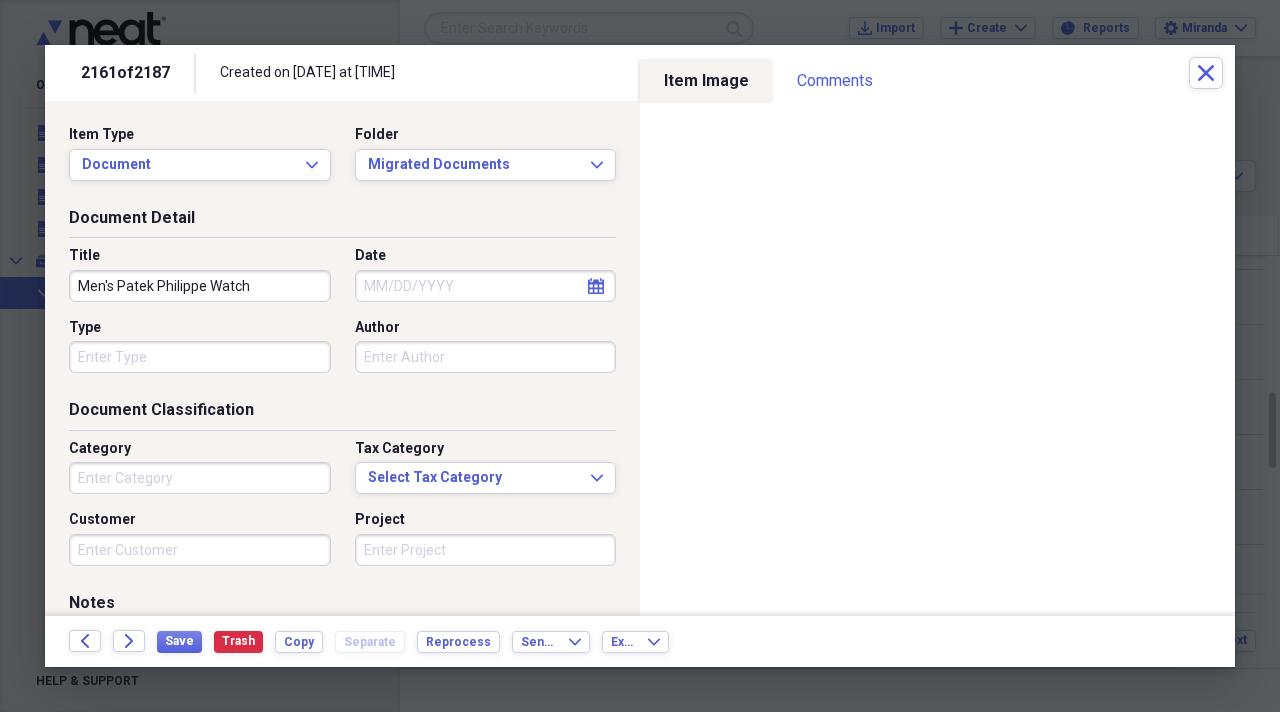 type on "[GENDER] [BRAND] [MODEL]" 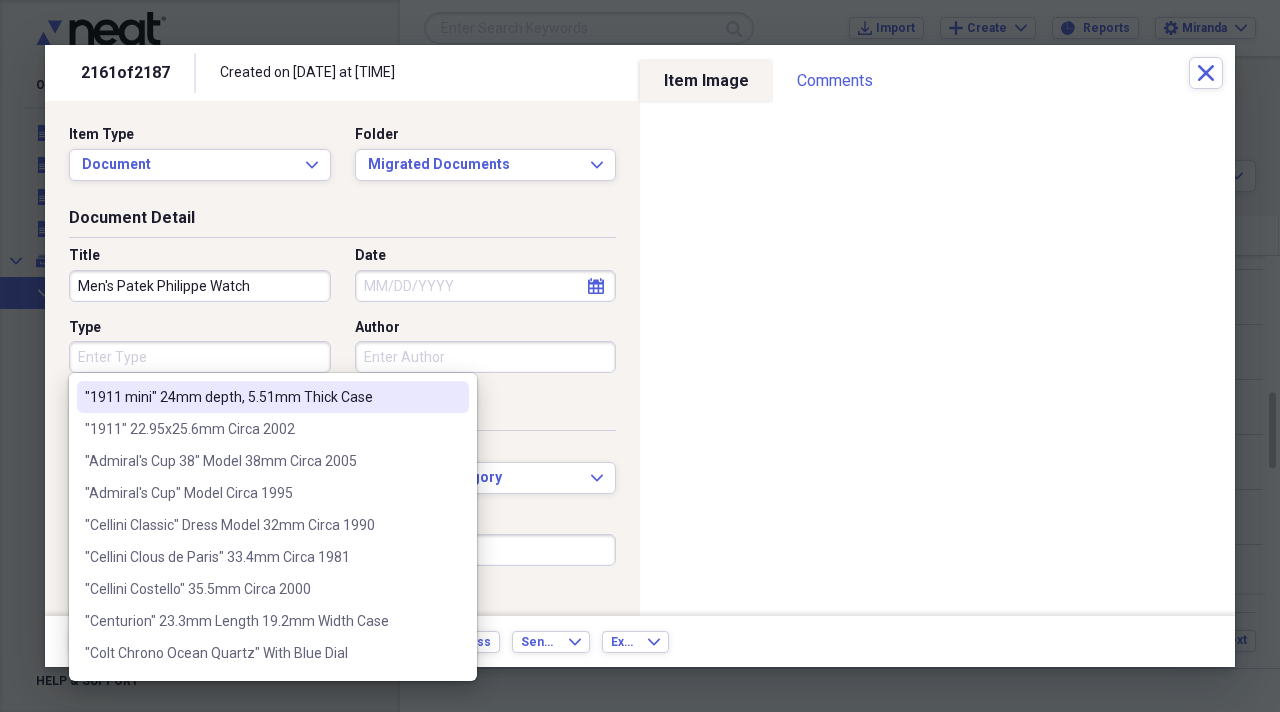 type on "V" 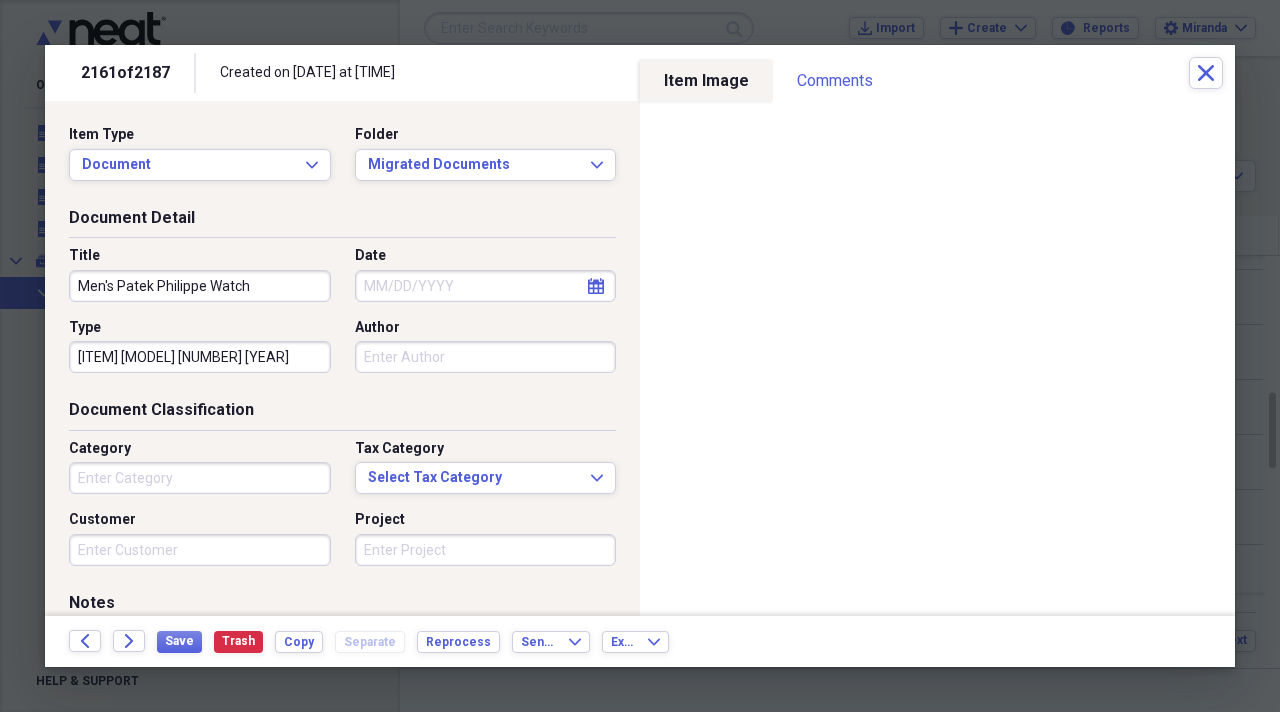 click on "Calatava 33mm Circa 1980" at bounding box center [200, 357] 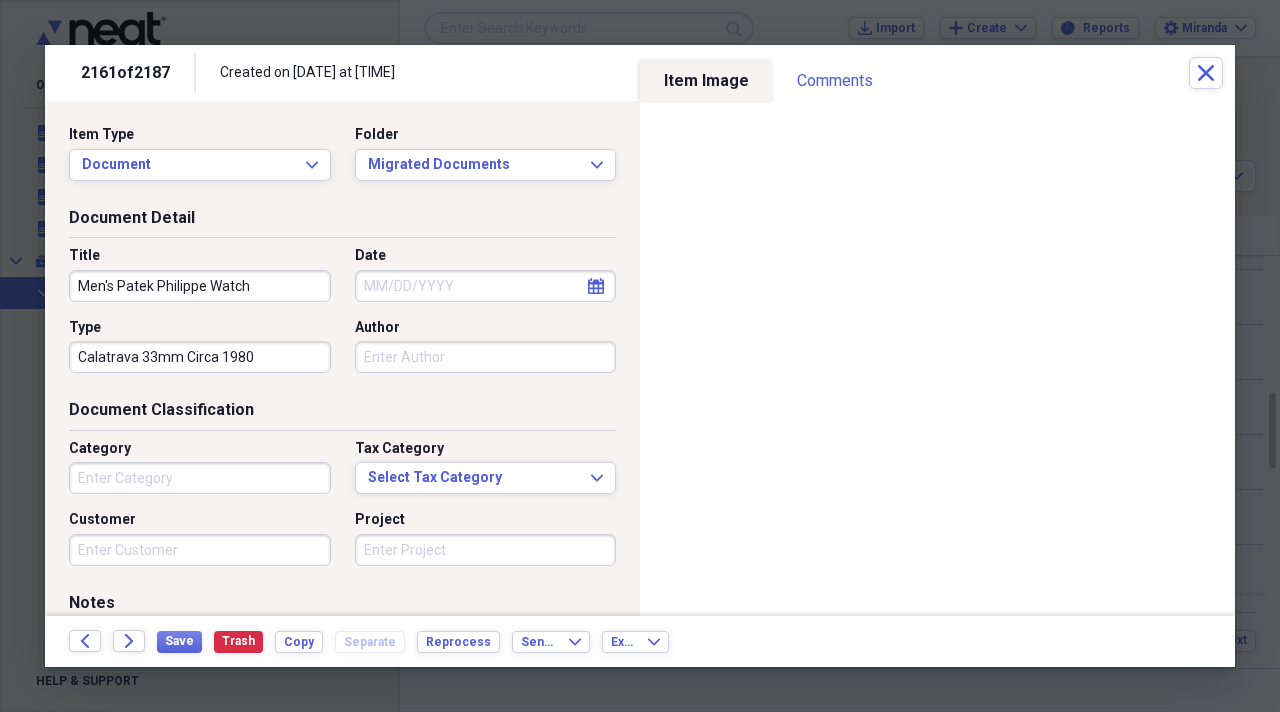 type on "[MODEL] [SIZE] [YEAR]" 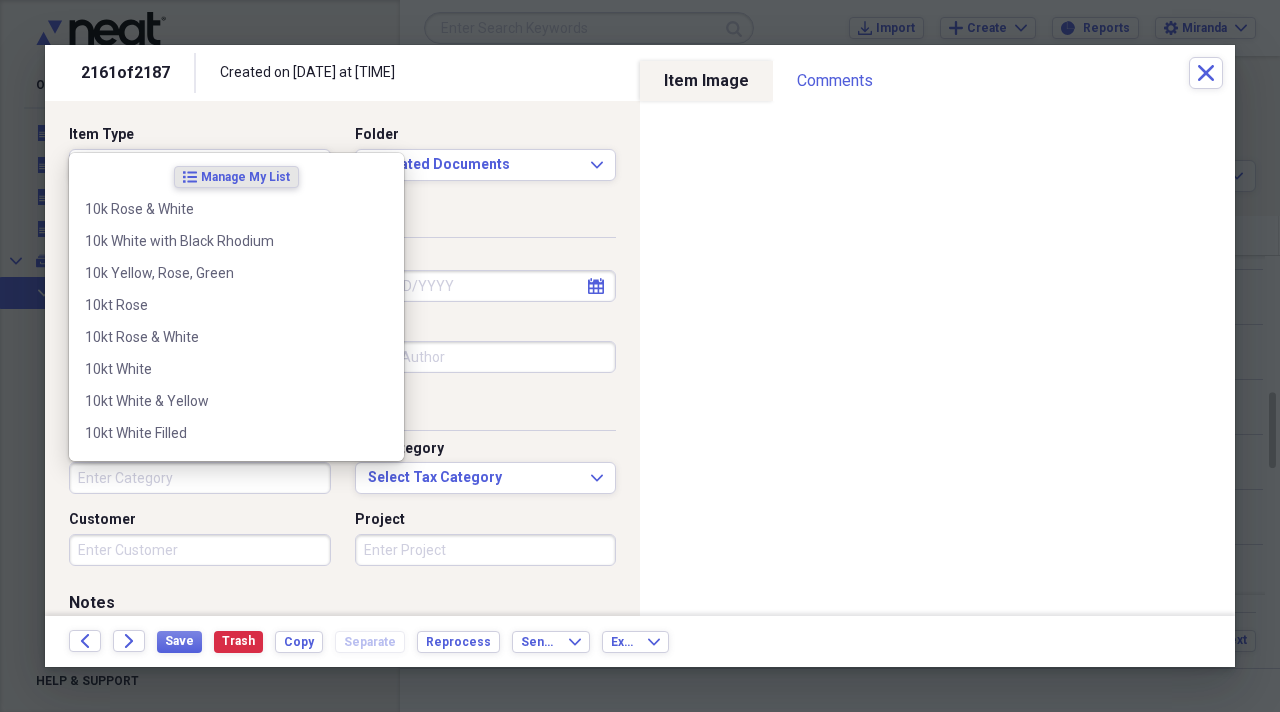 click on "Category" at bounding box center (200, 478) 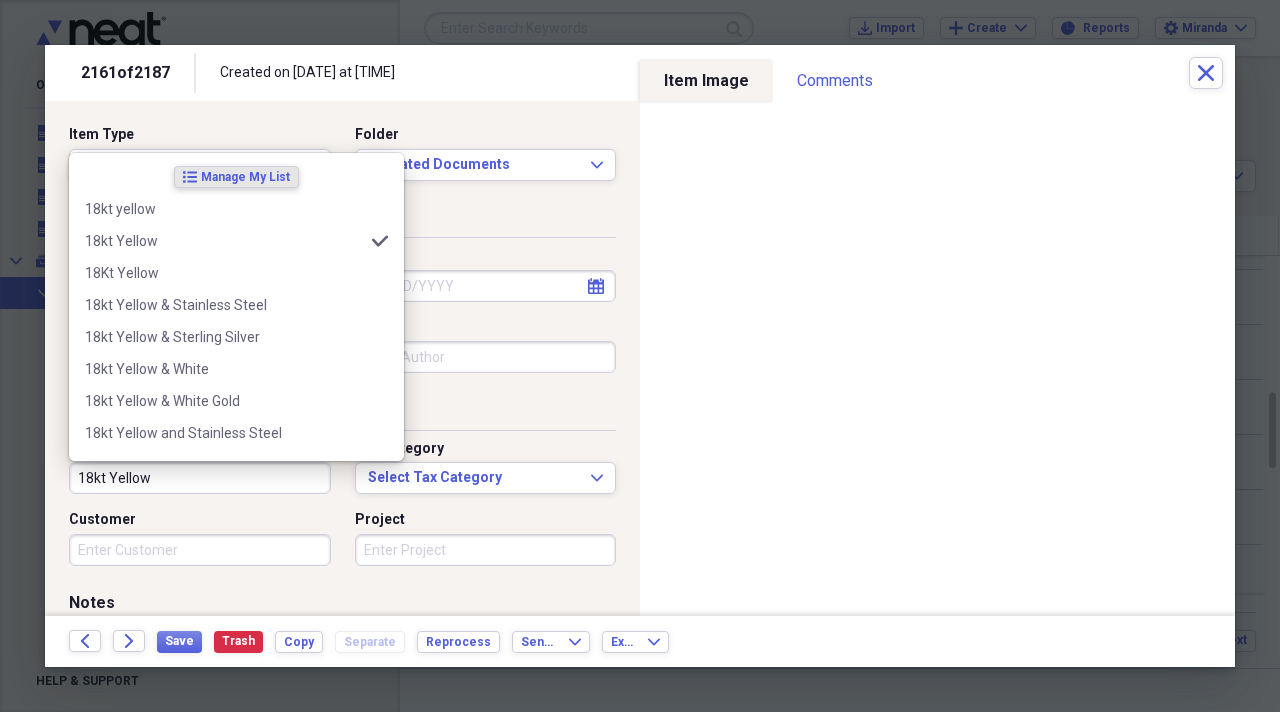 type on "18kt Yellow" 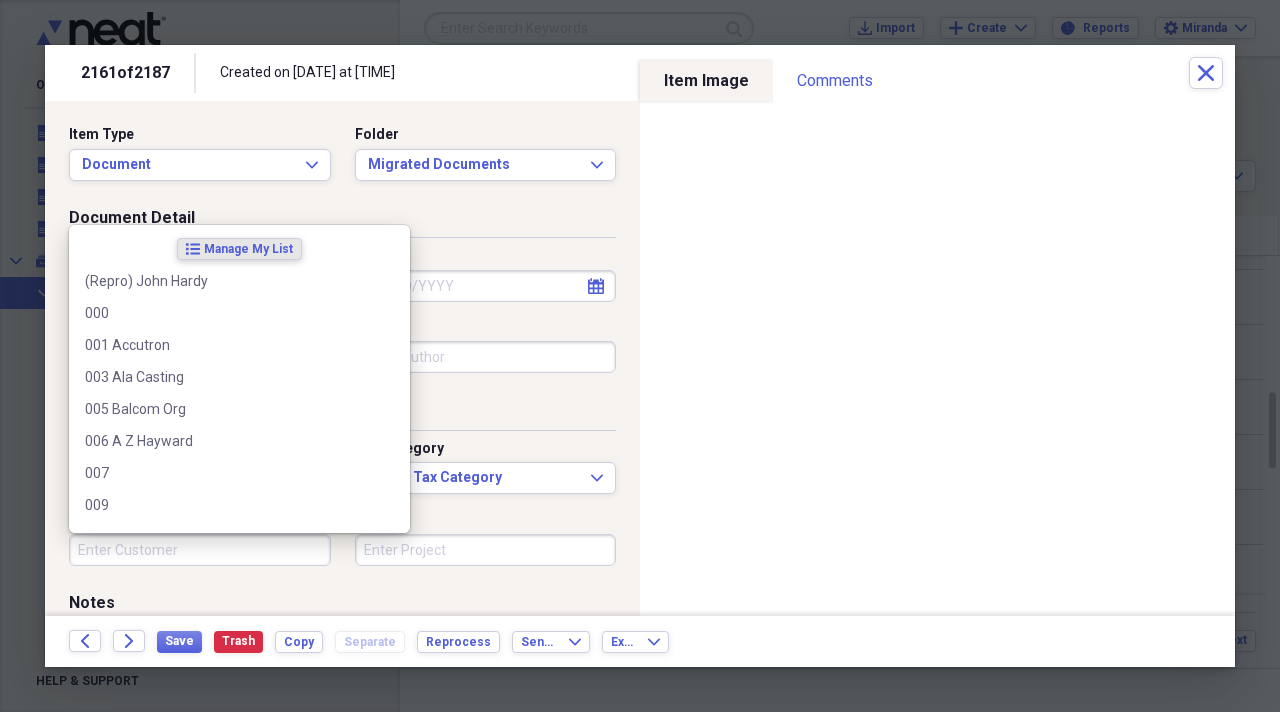 click on "Customer" at bounding box center (200, 550) 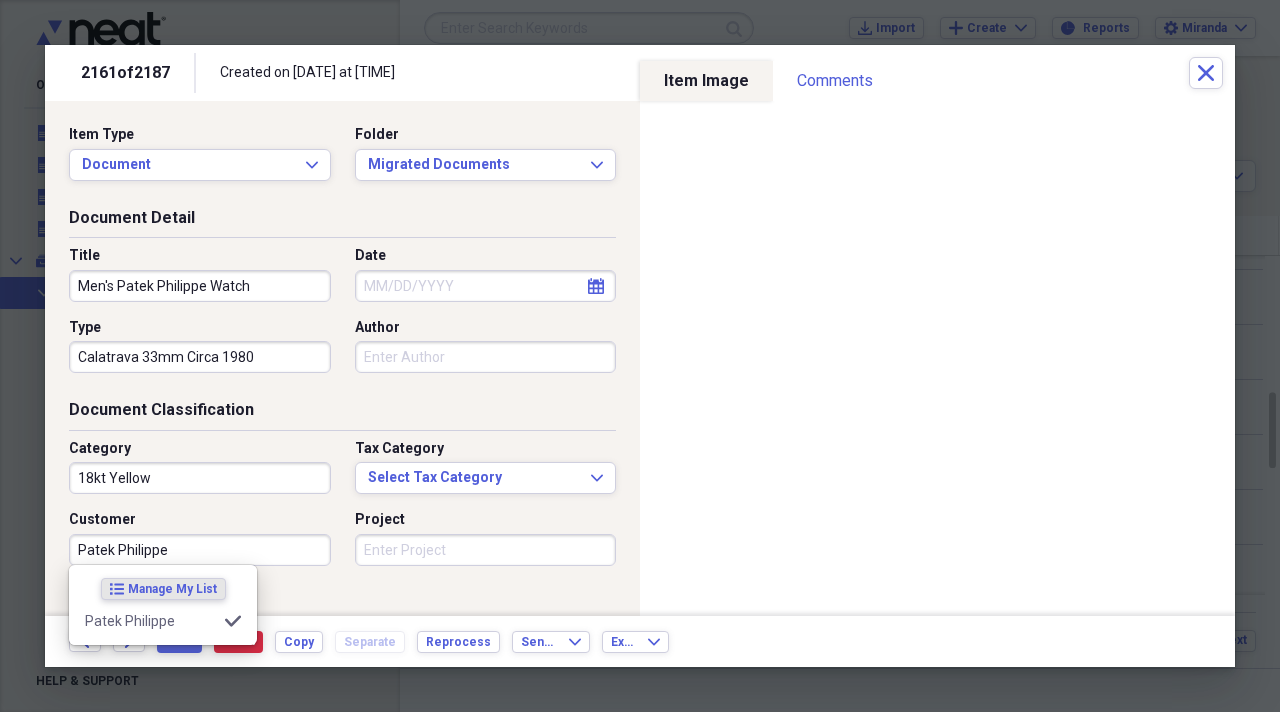 type on "Patek Philippe" 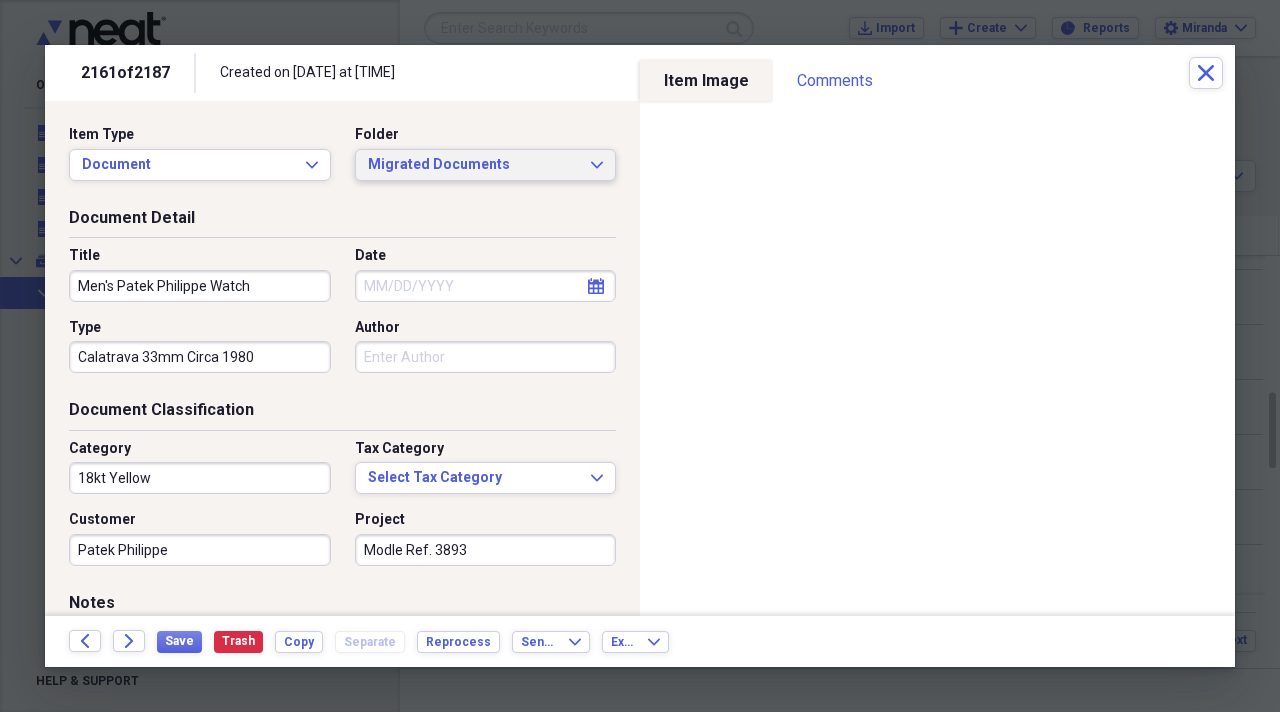 type on "Modle Ref. [NUMBER]" 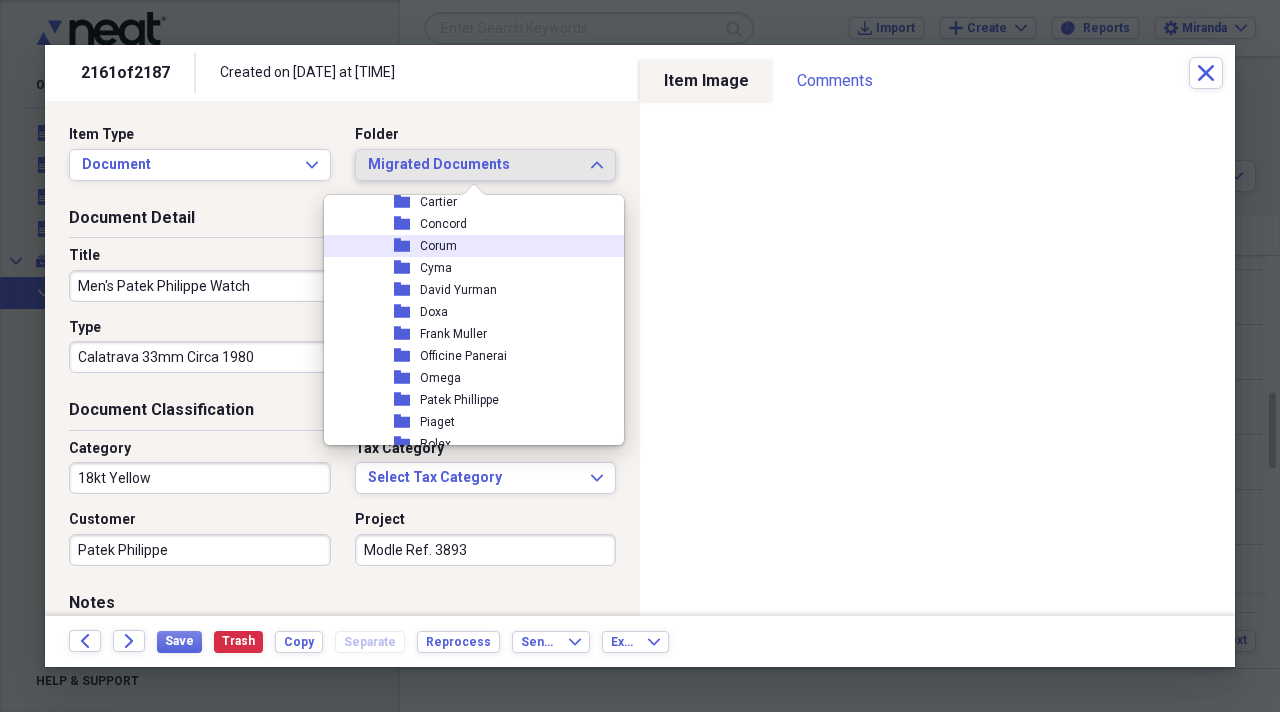 scroll, scrollTop: 2359, scrollLeft: 0, axis: vertical 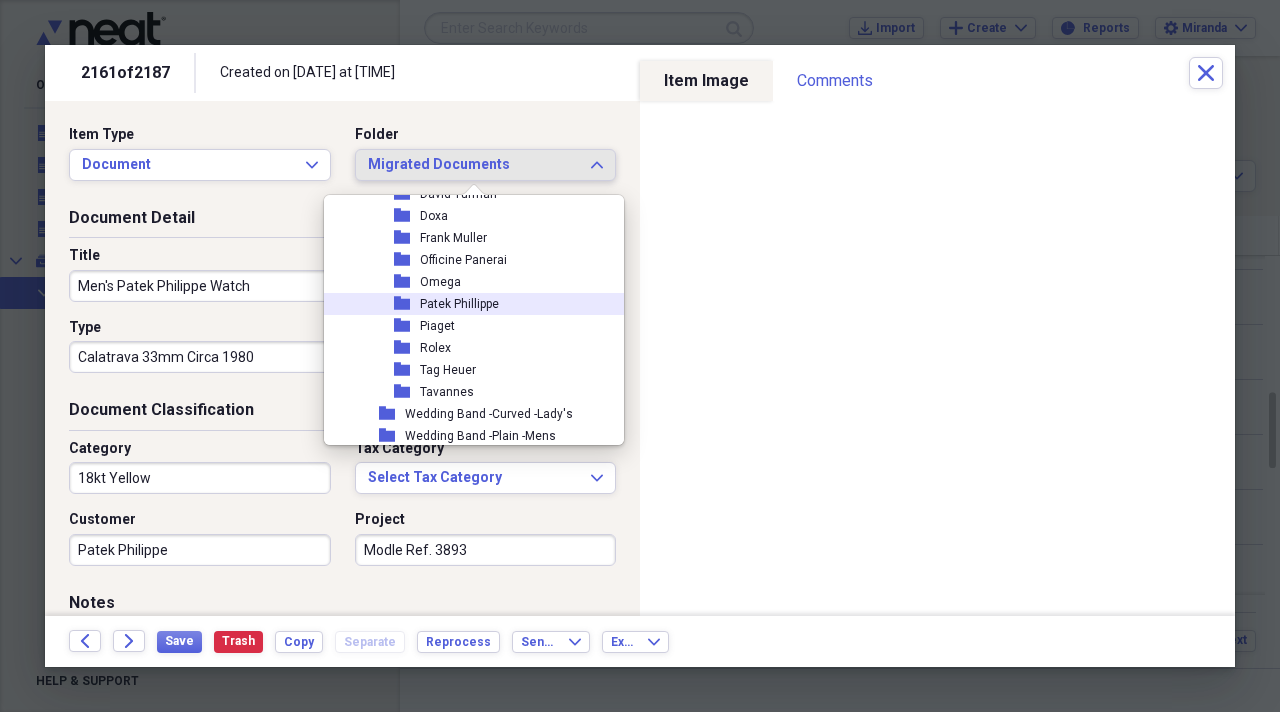 click on "folder Patek Phillippe" at bounding box center (466, 304) 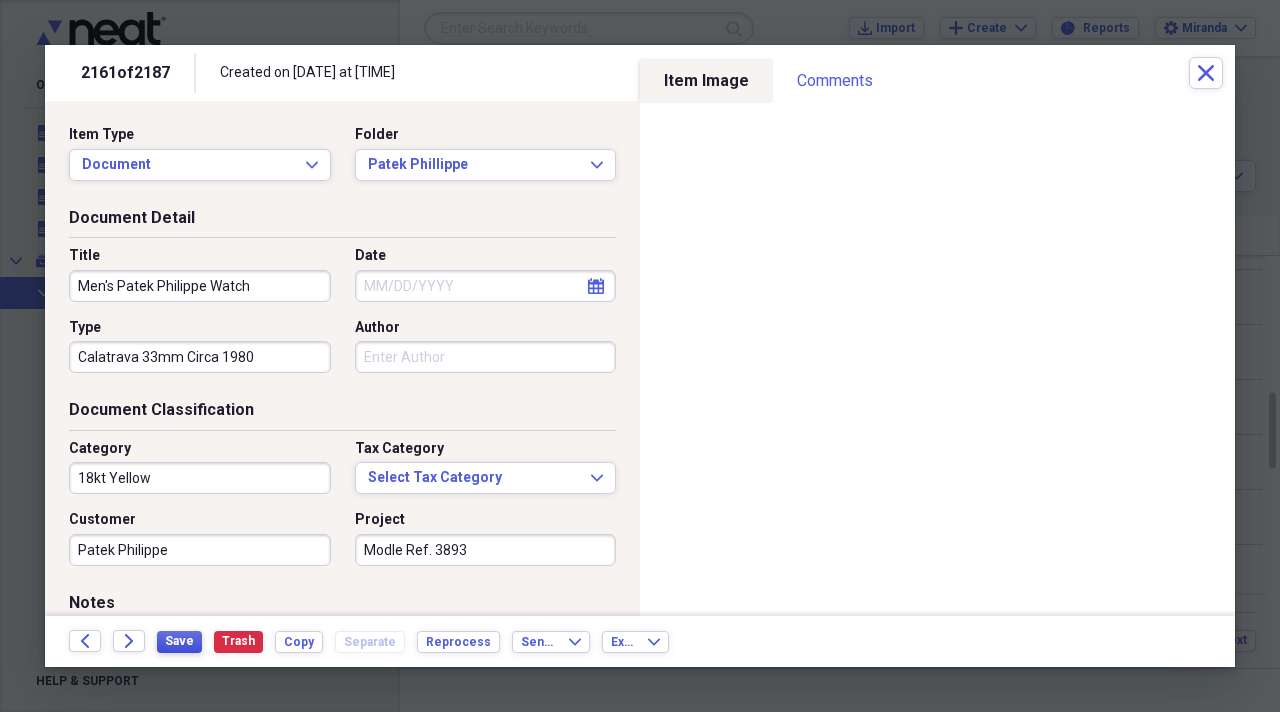 click on "Save" at bounding box center (179, 641) 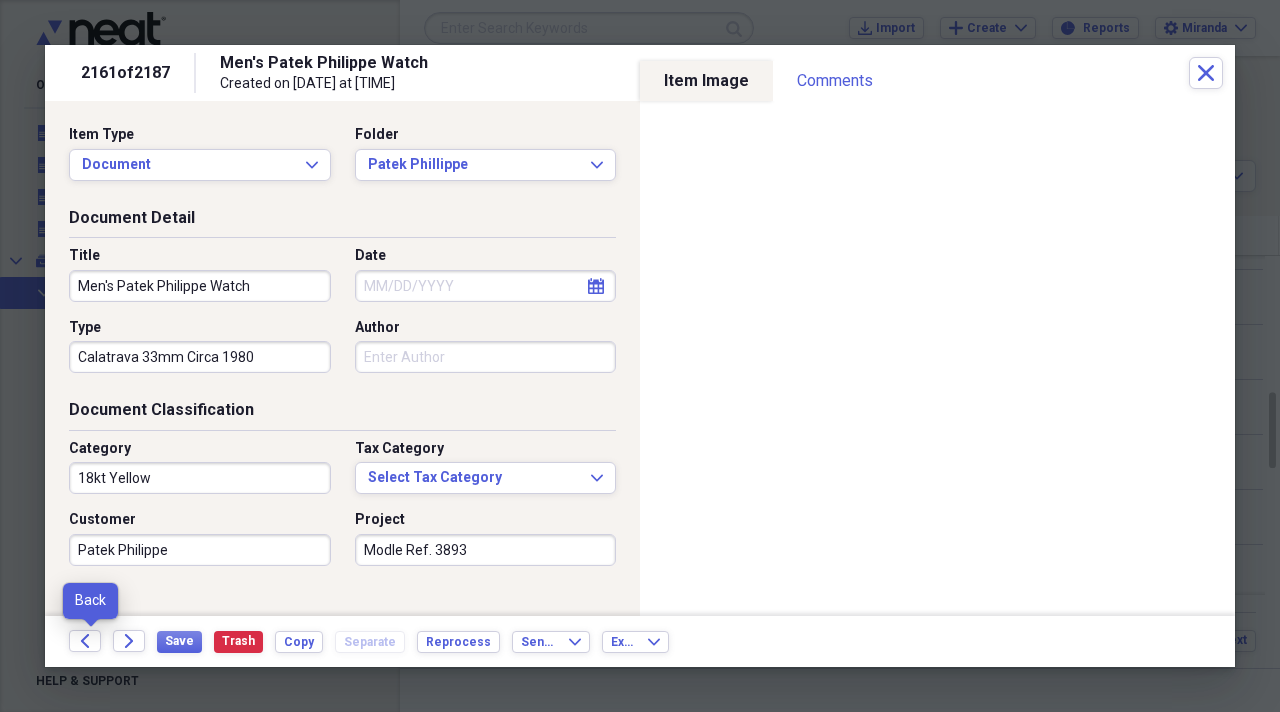 click on "Back" at bounding box center [91, 642] 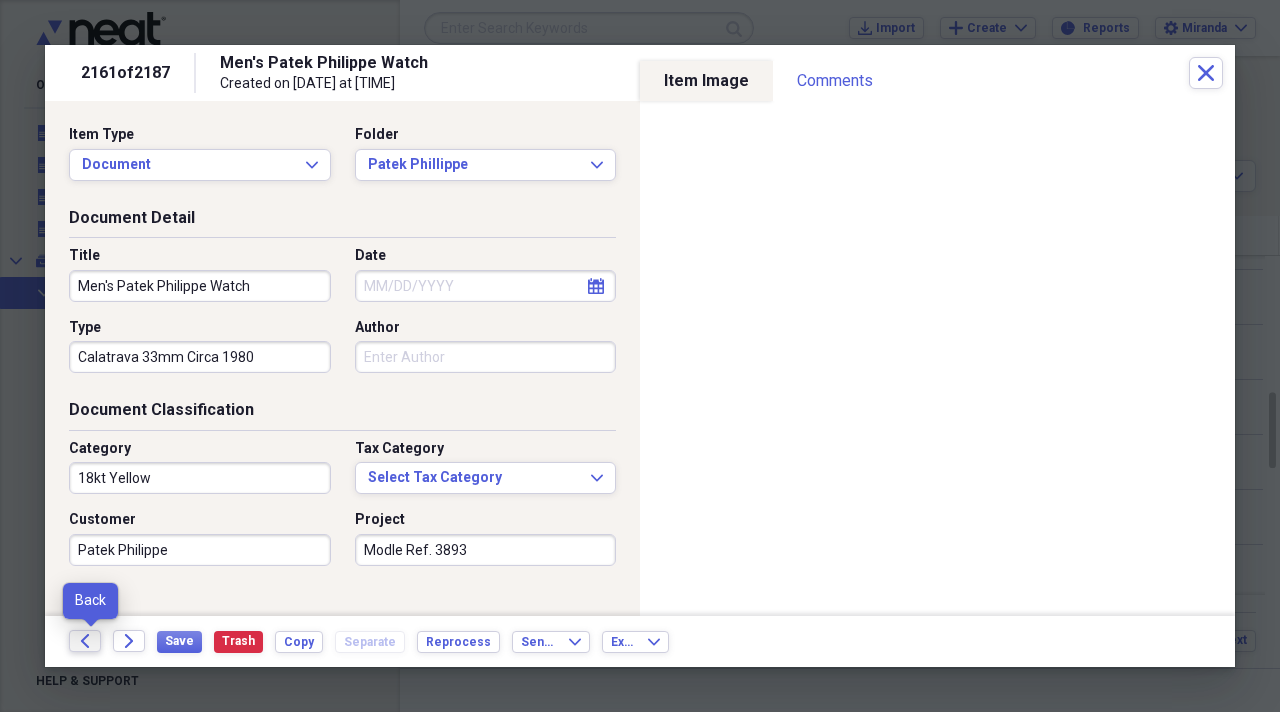 click on "Back" at bounding box center [85, 641] 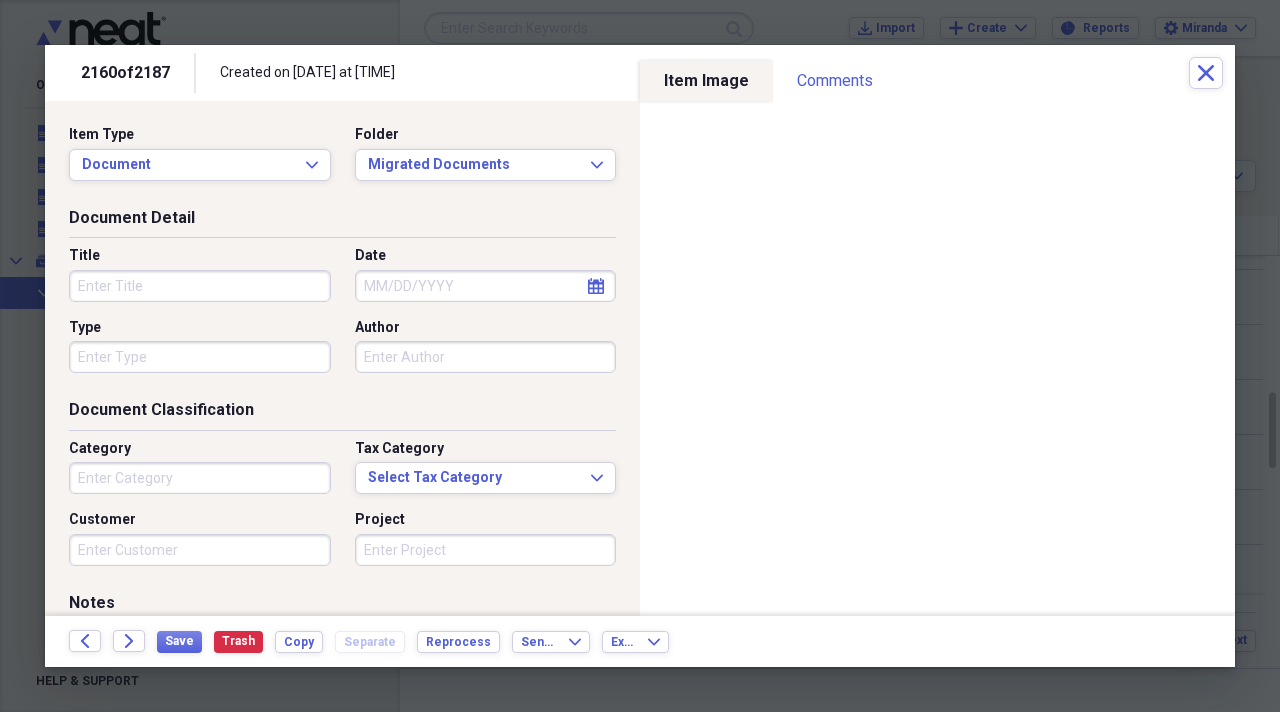 click on "Title" at bounding box center (200, 286) 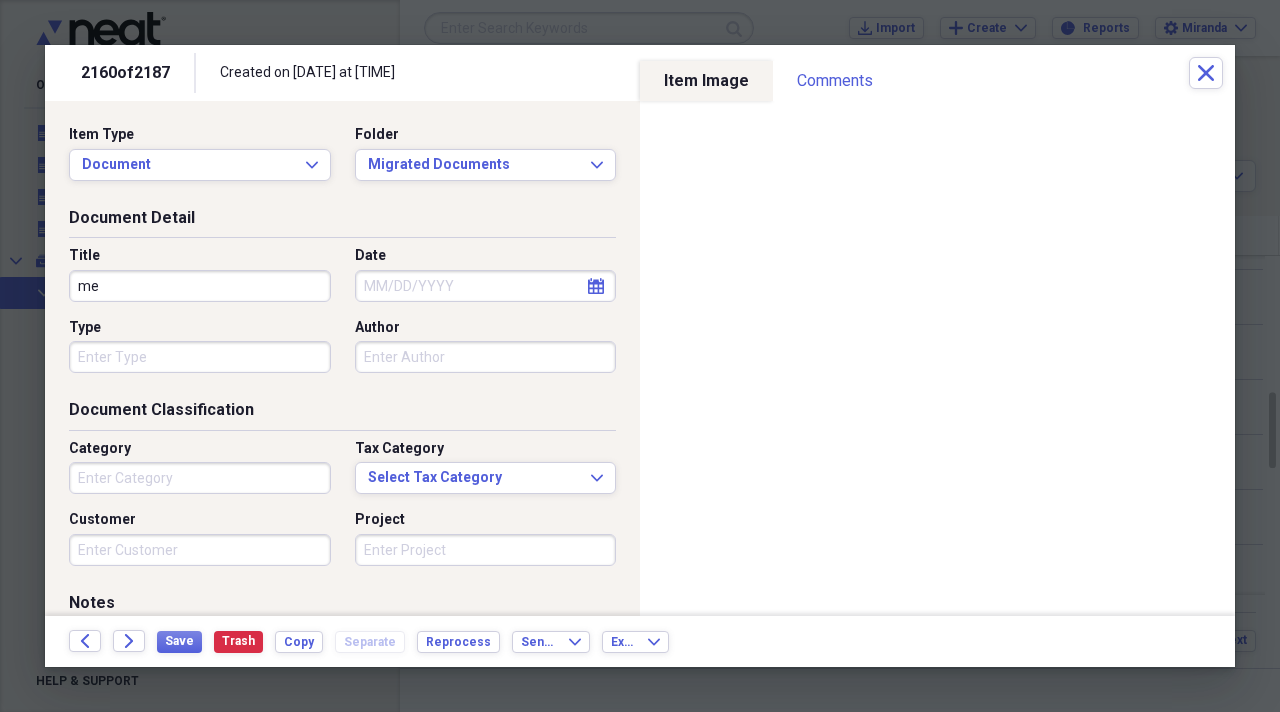 type on "m" 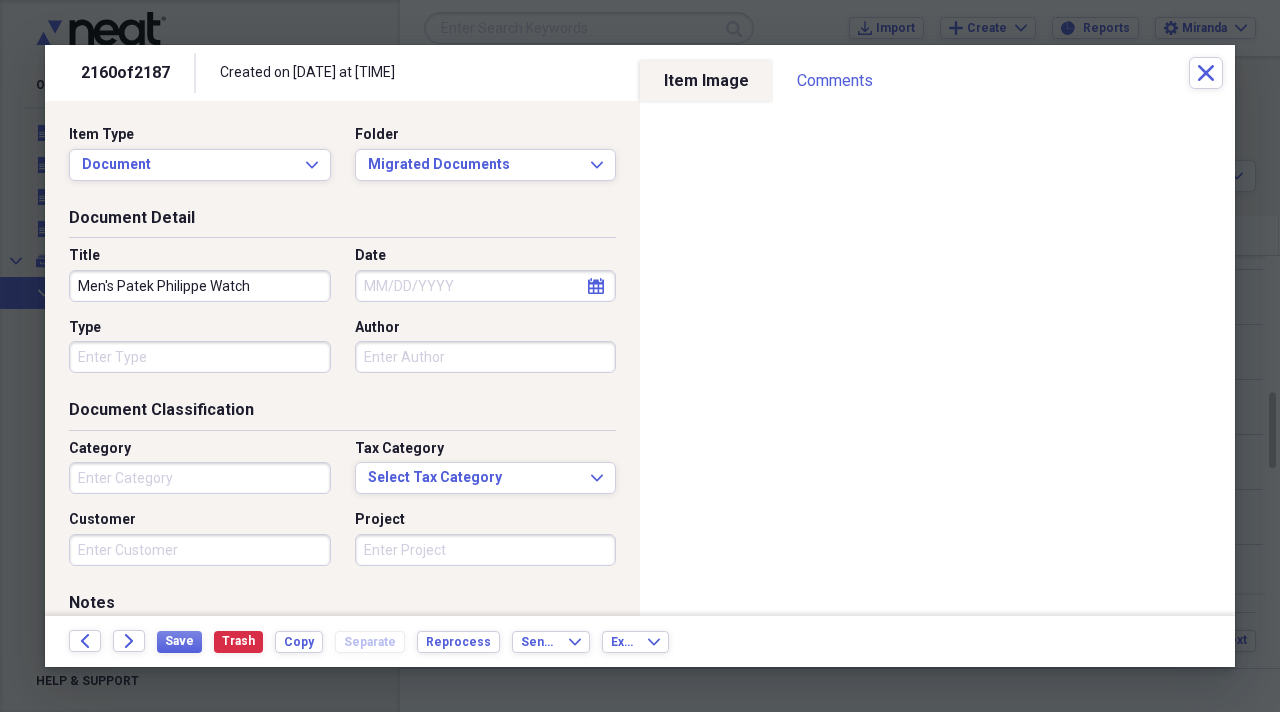 type on "[GENDER] [BRAND] [MODEL]" 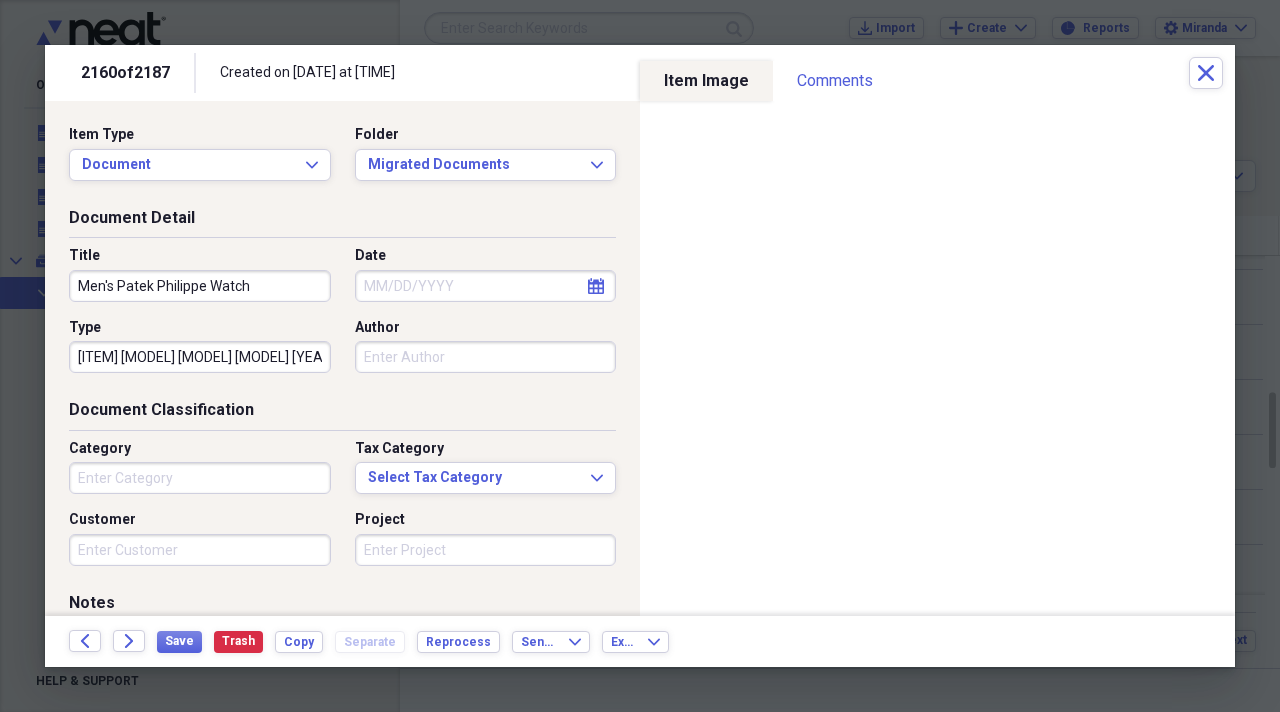 type on "Hobnail Calatrava 33.5mm Circa [YEAR]" 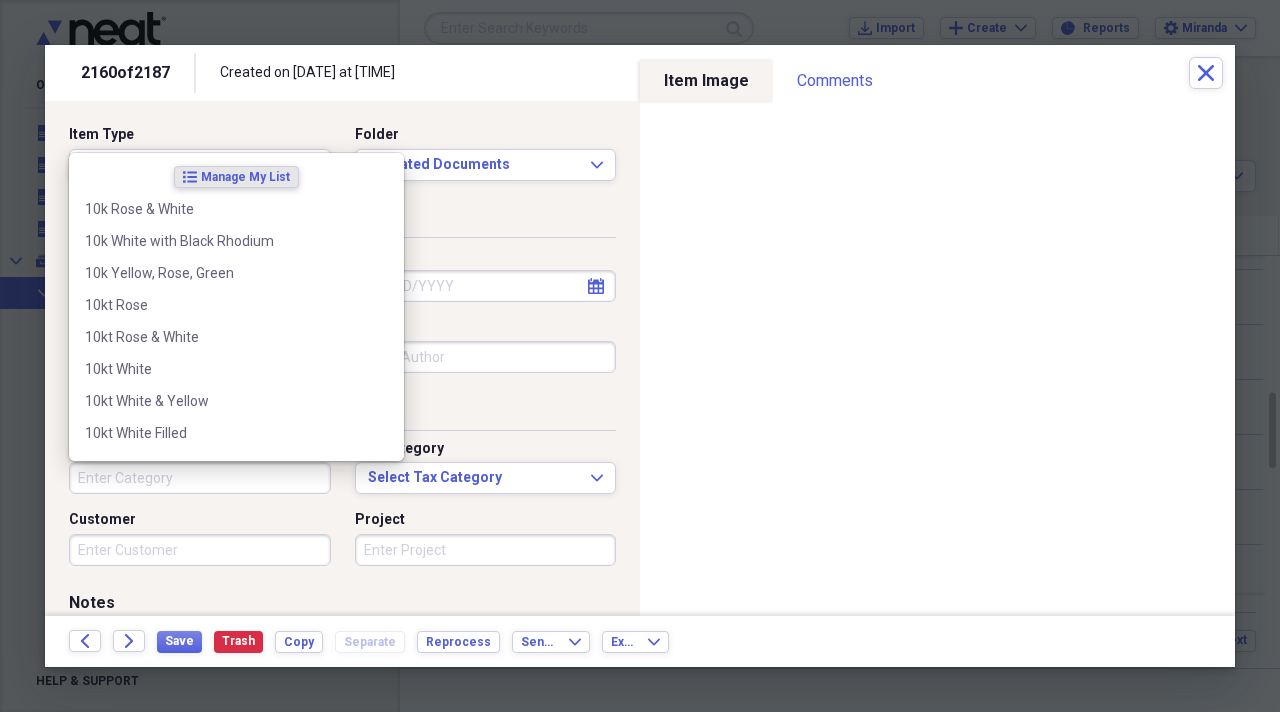 click on "Category" at bounding box center [200, 478] 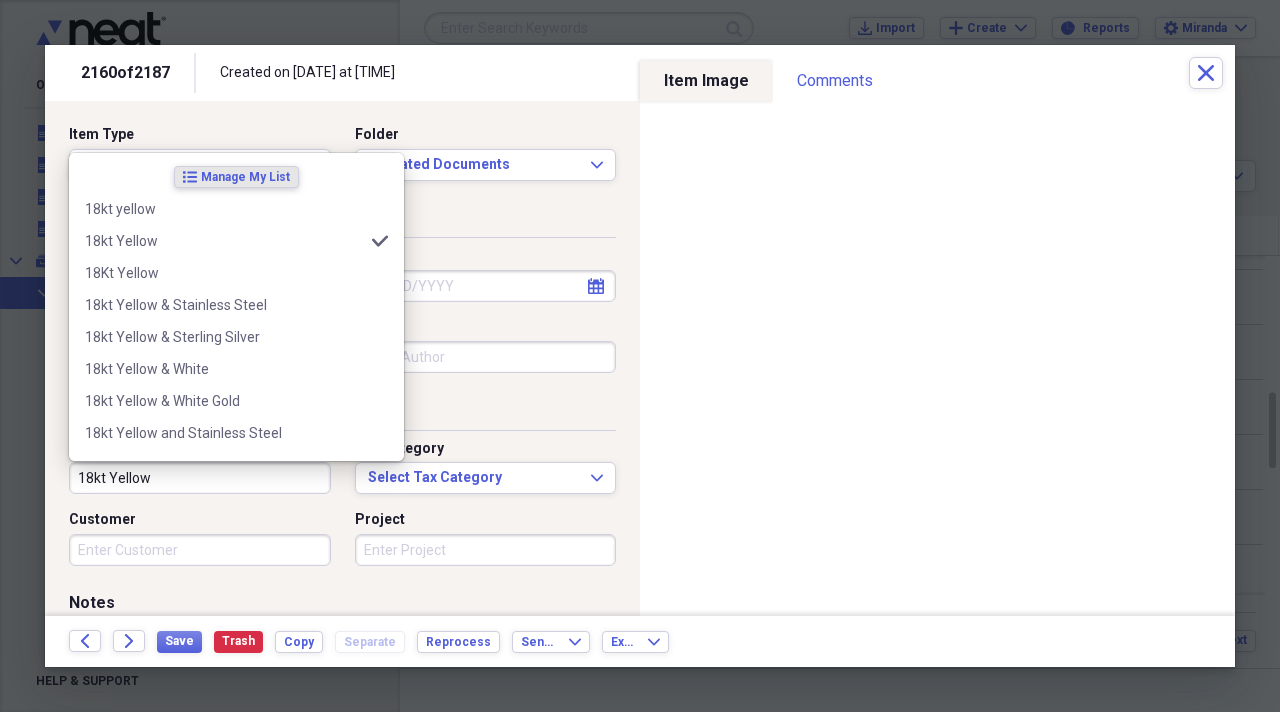 type on "18kt Yellow" 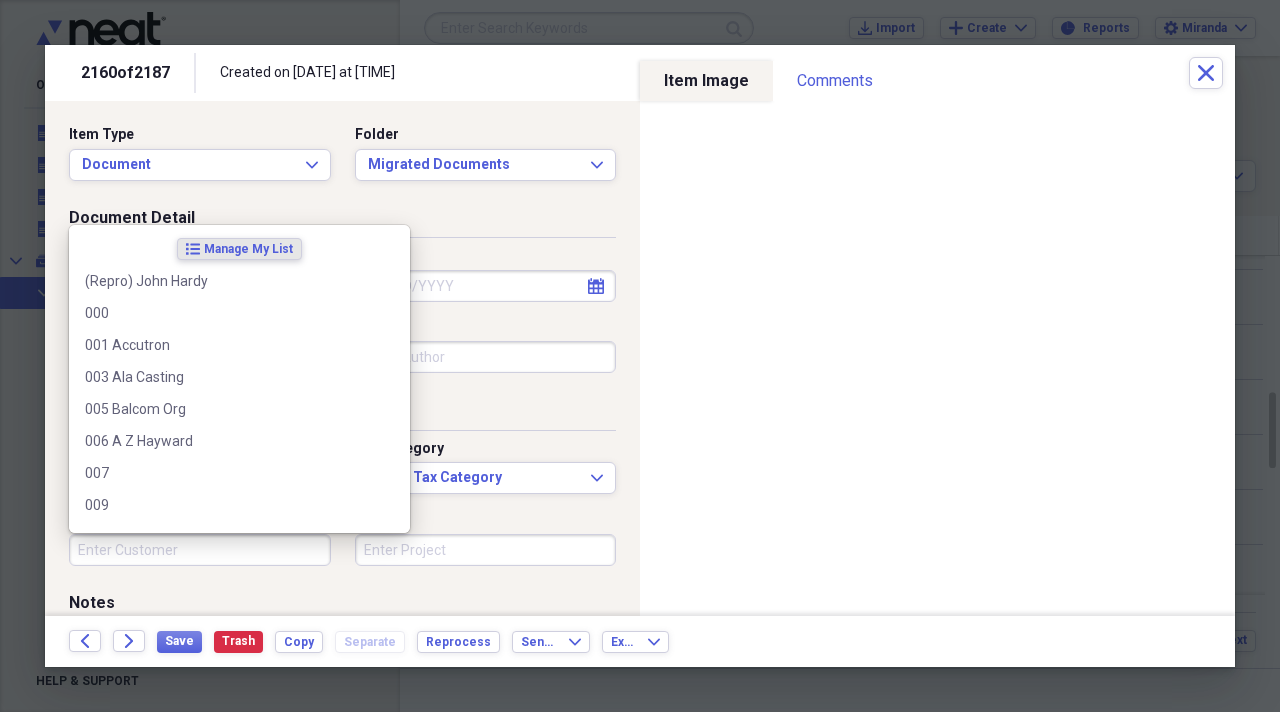 click on "Customer" at bounding box center (200, 550) 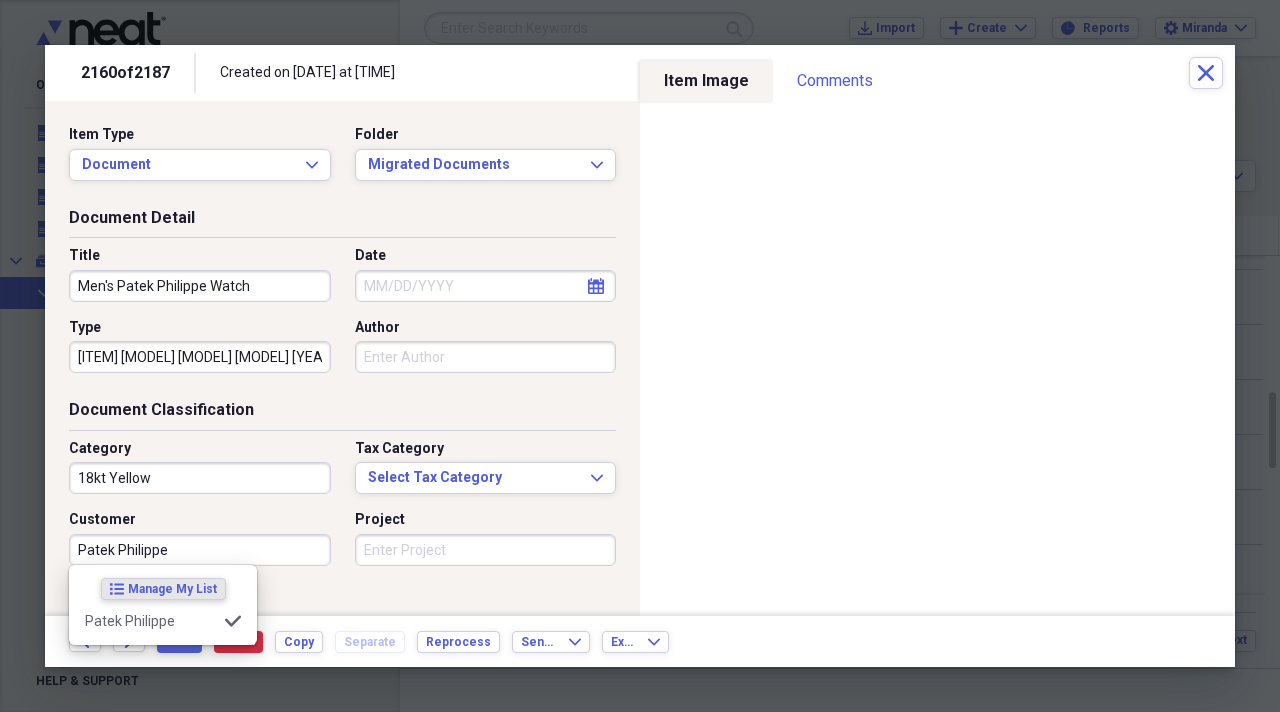 type on "Patek Philippe" 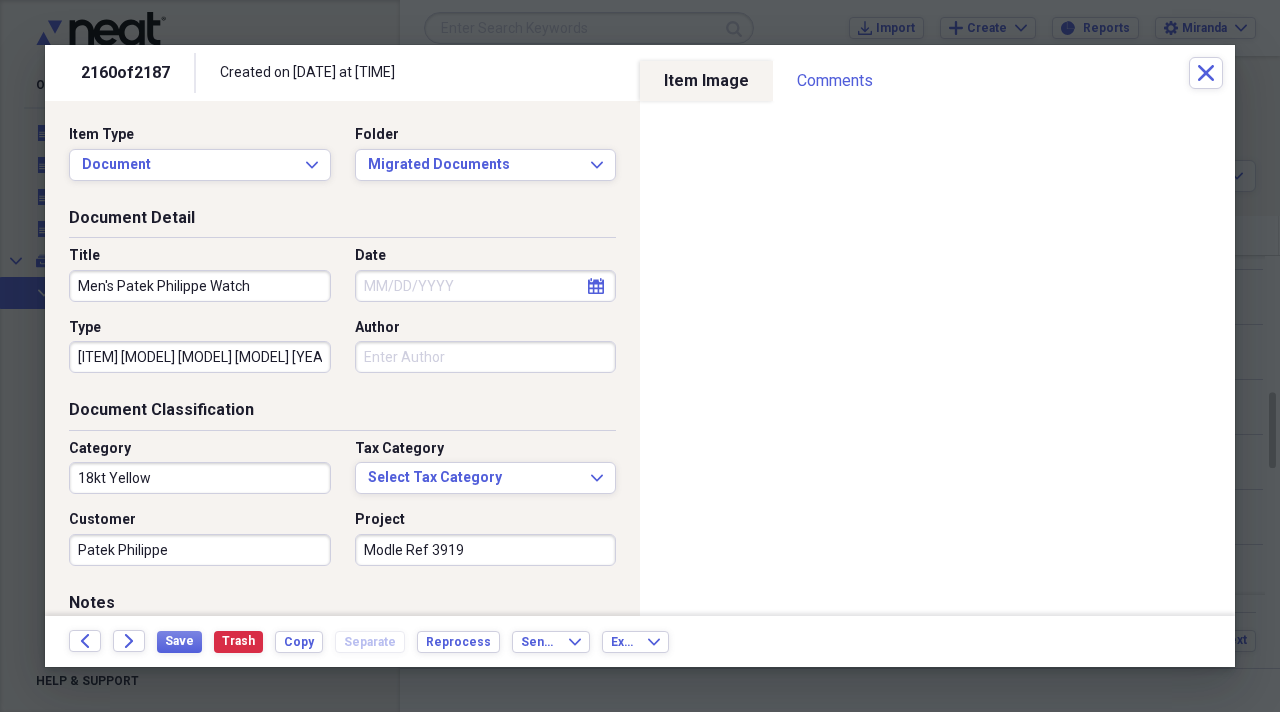 click on "Modle Ref 3919" at bounding box center (486, 550) 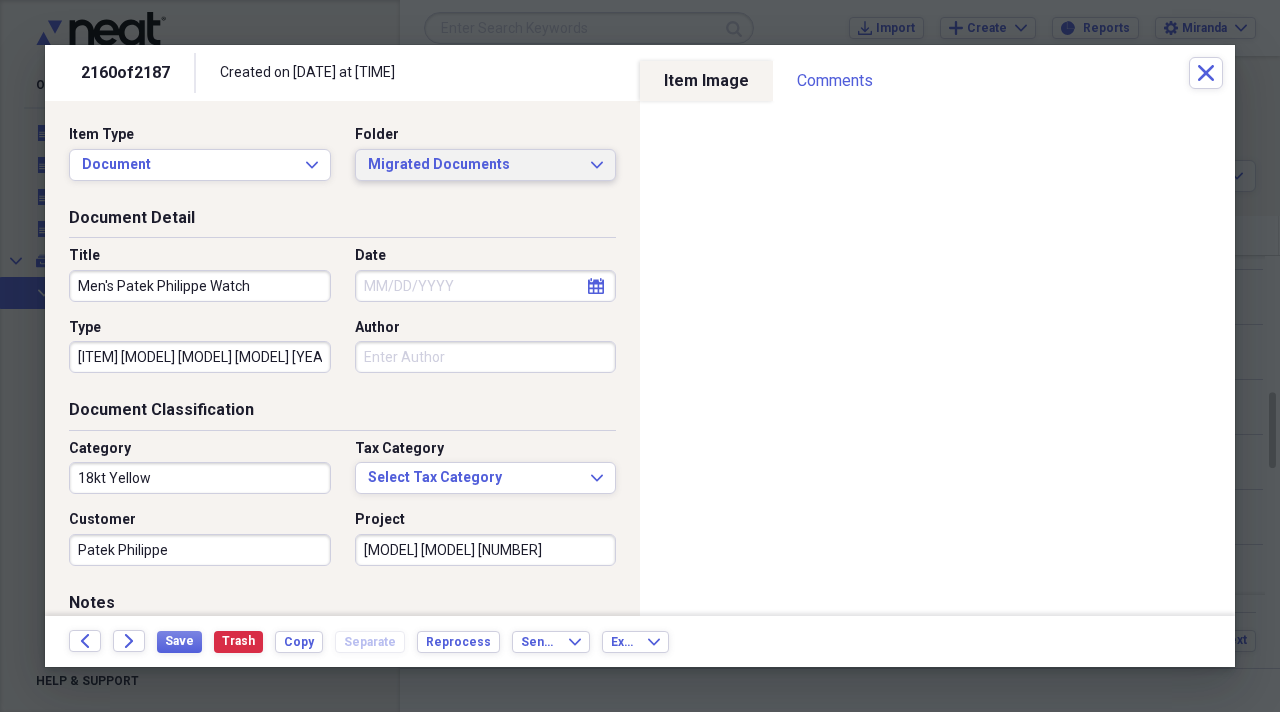 type on "Case Ref [REF]" 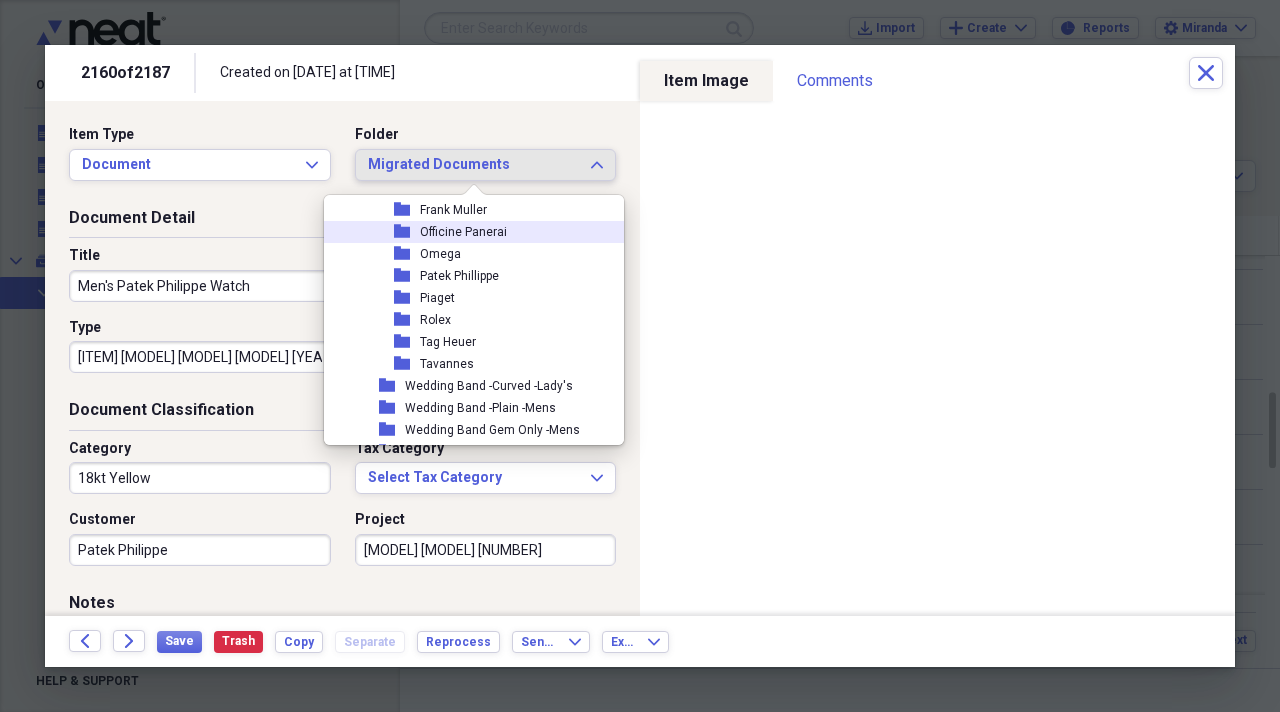 scroll, scrollTop: 2400, scrollLeft: 0, axis: vertical 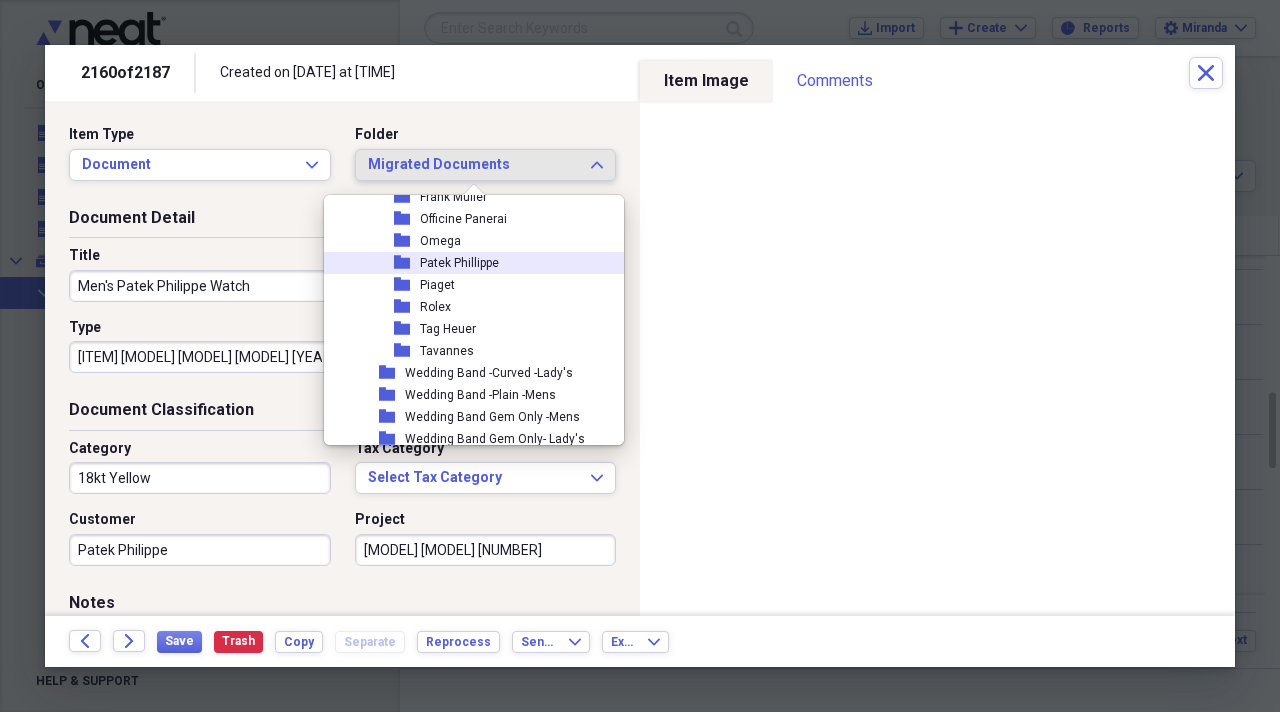 click on "Patek Phillippe" at bounding box center [459, 263] 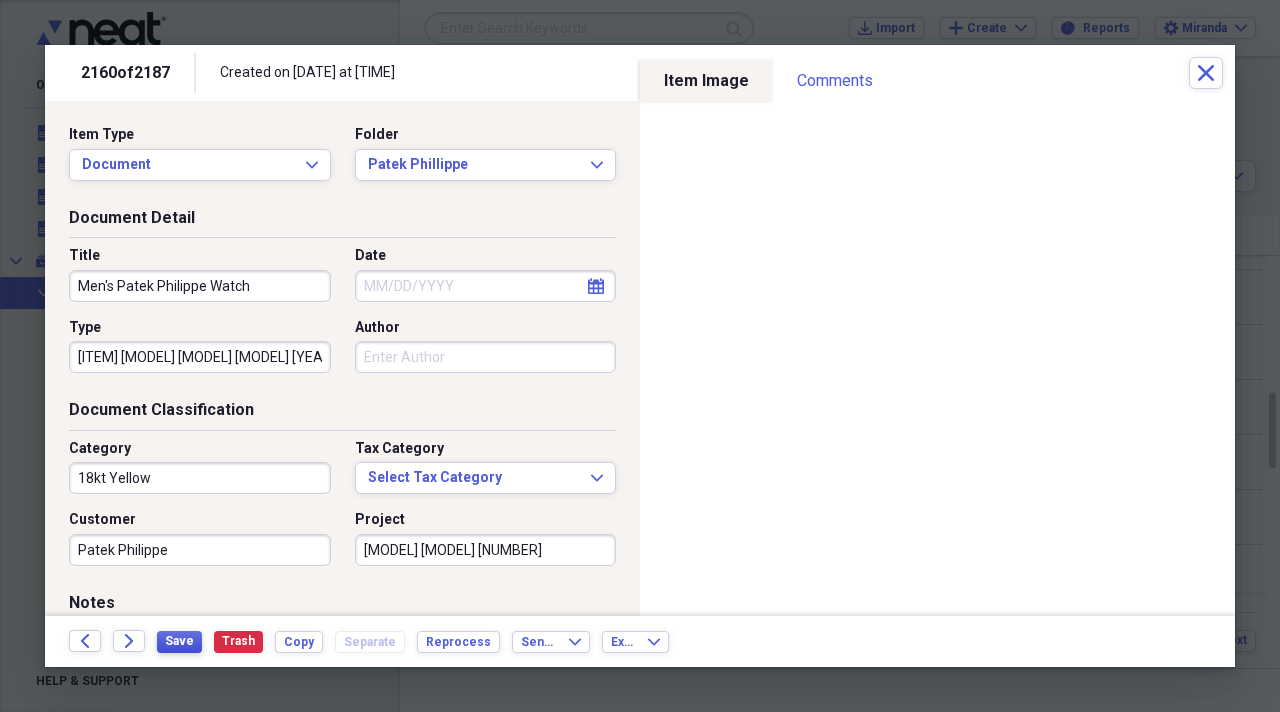 click on "Save" at bounding box center [179, 641] 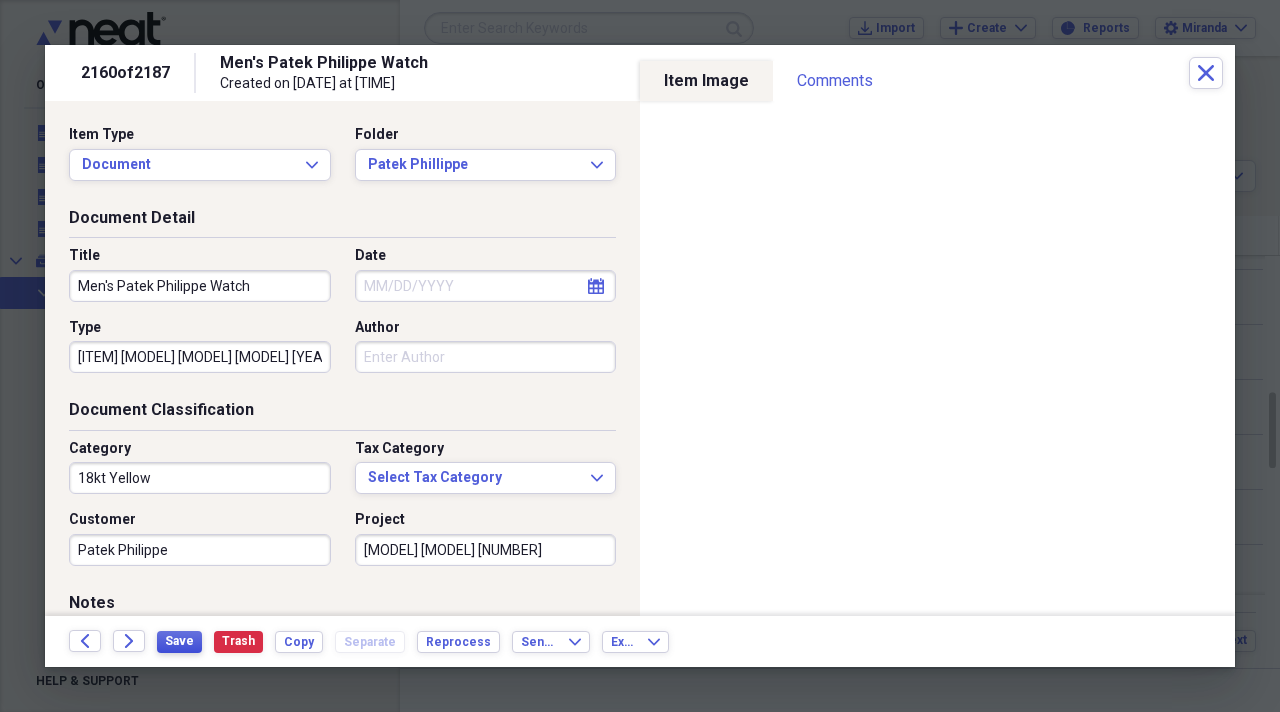 click on "Save" at bounding box center [179, 641] 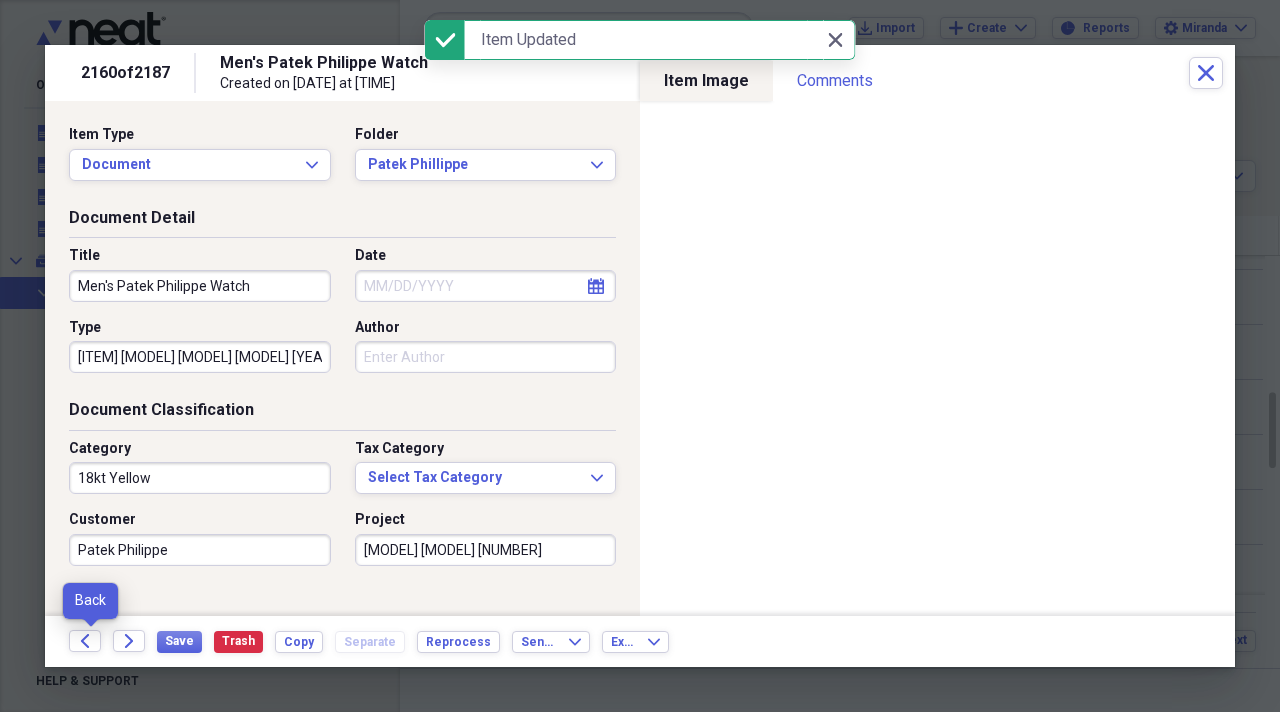 click on "Back" at bounding box center [91, 642] 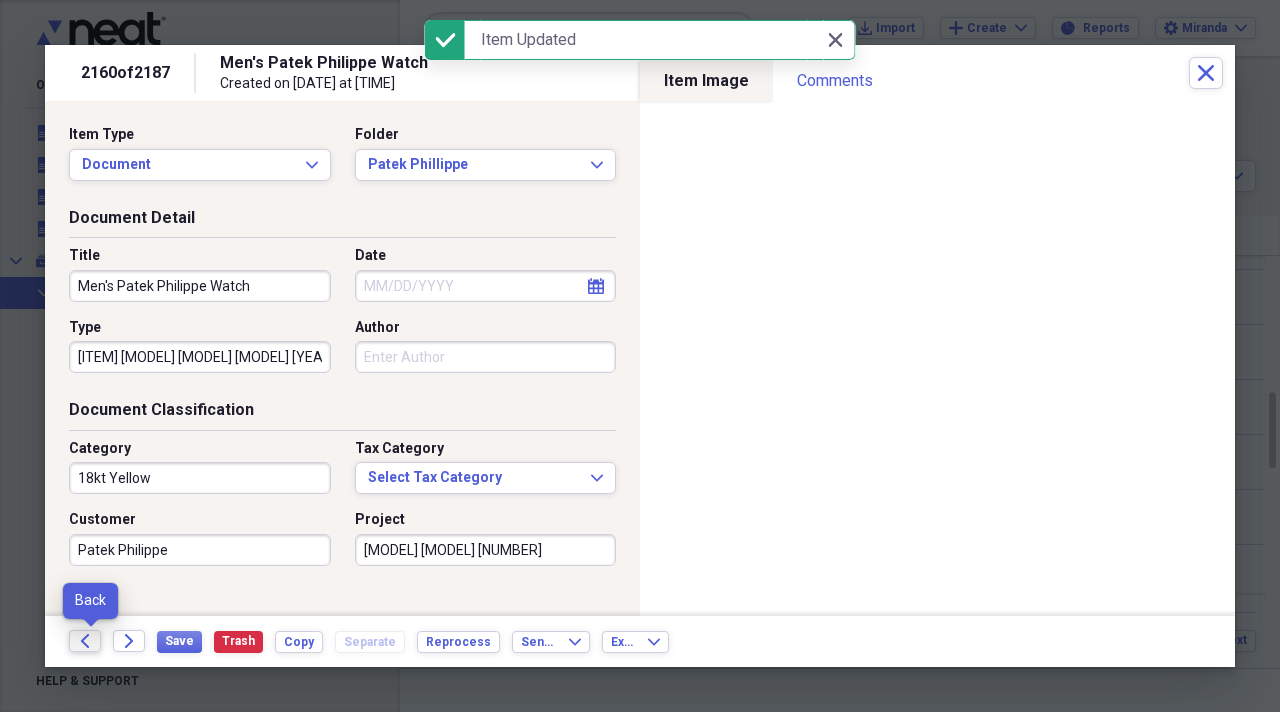 click on "Back" 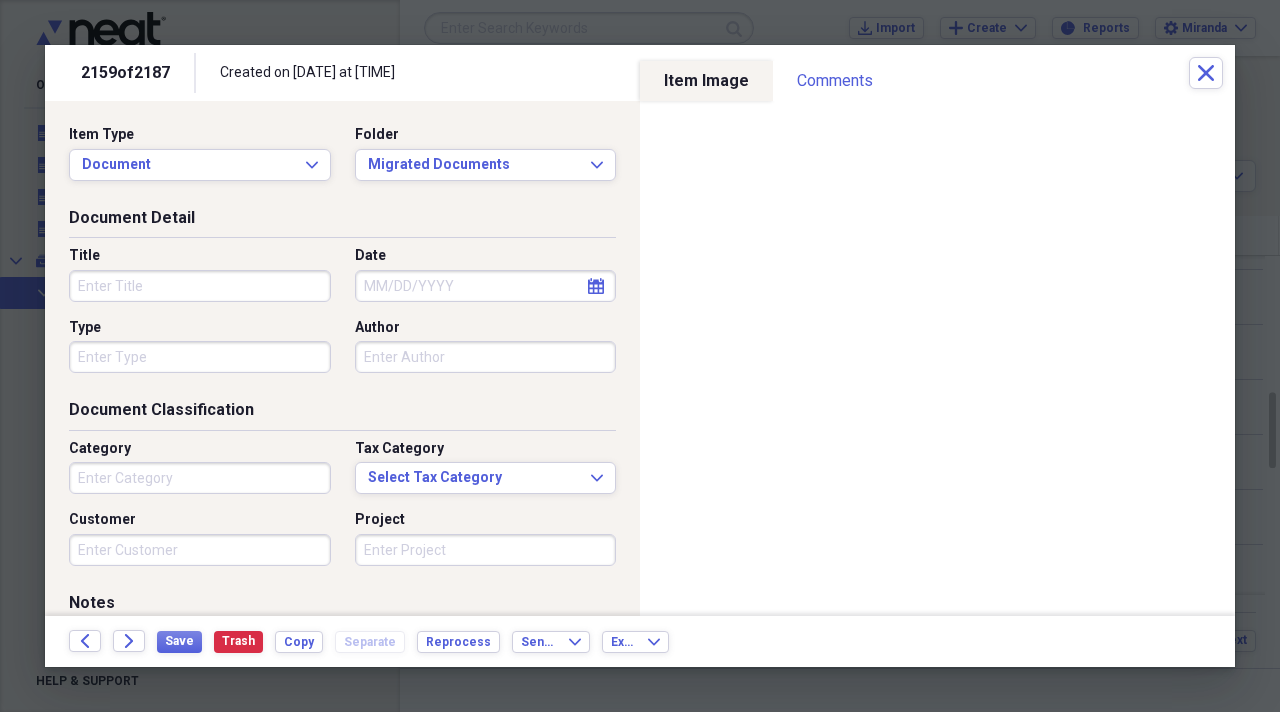 click on "Title" at bounding box center (200, 286) 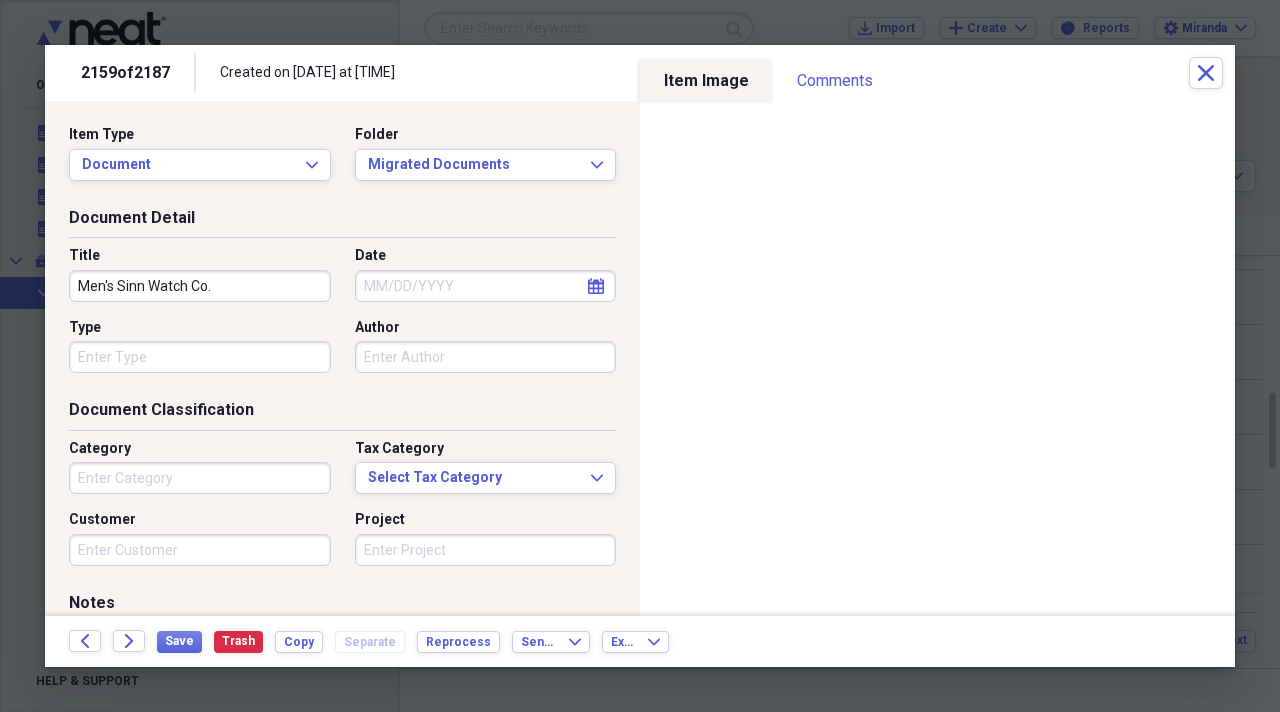 type on "[GENDER] [BRAND] [MODEL]" 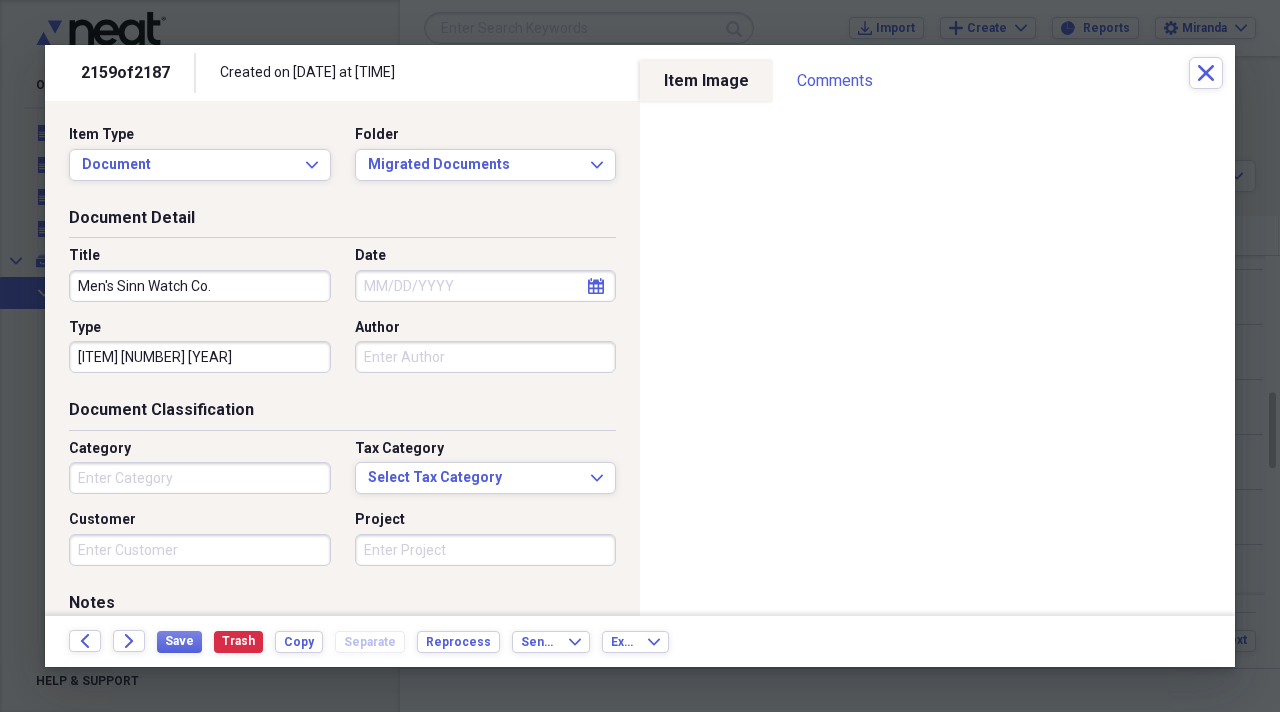 type on "EZM3 41mm Circa [YEAR]" 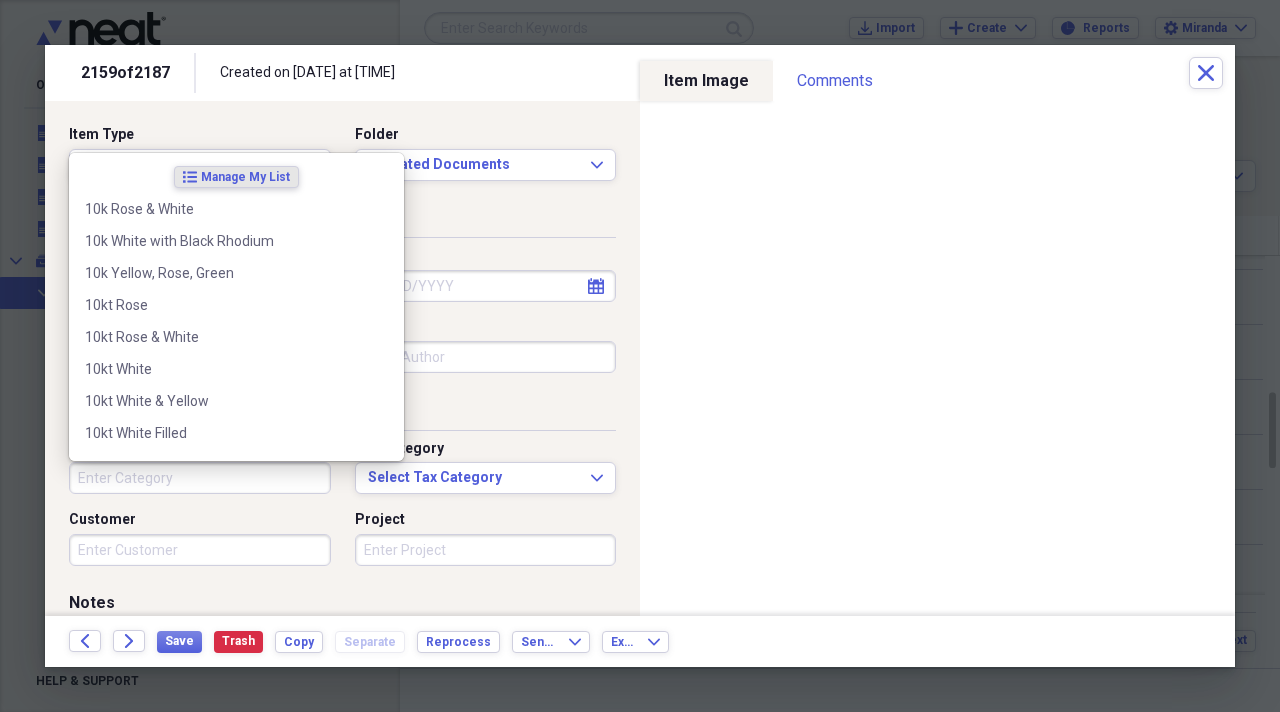 click on "Category" at bounding box center (200, 478) 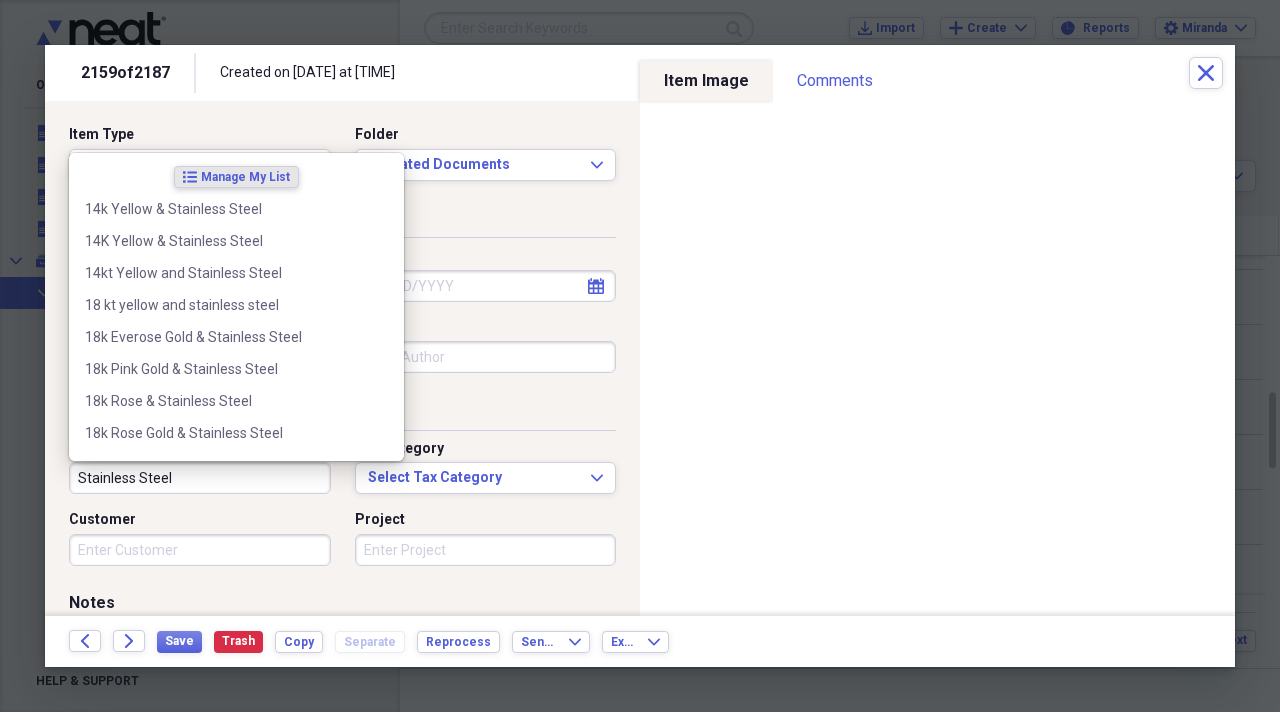 type on "Stainless Steel" 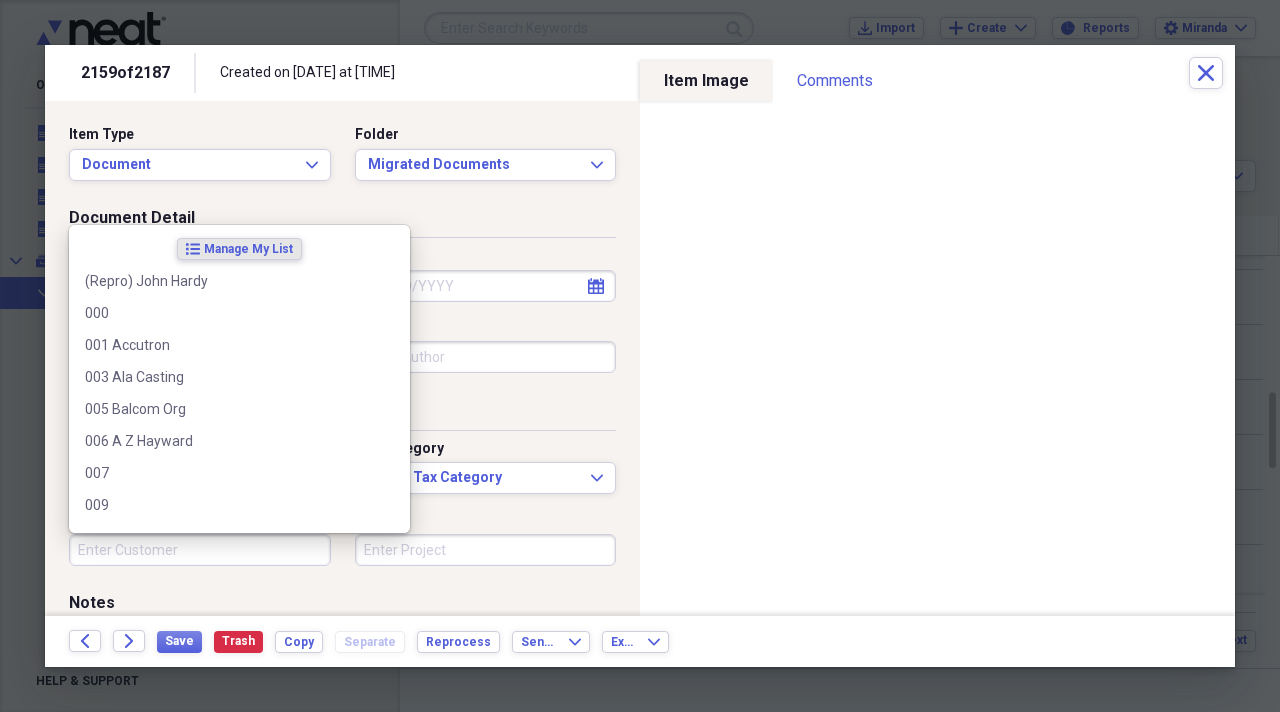click on "Customer" at bounding box center [200, 550] 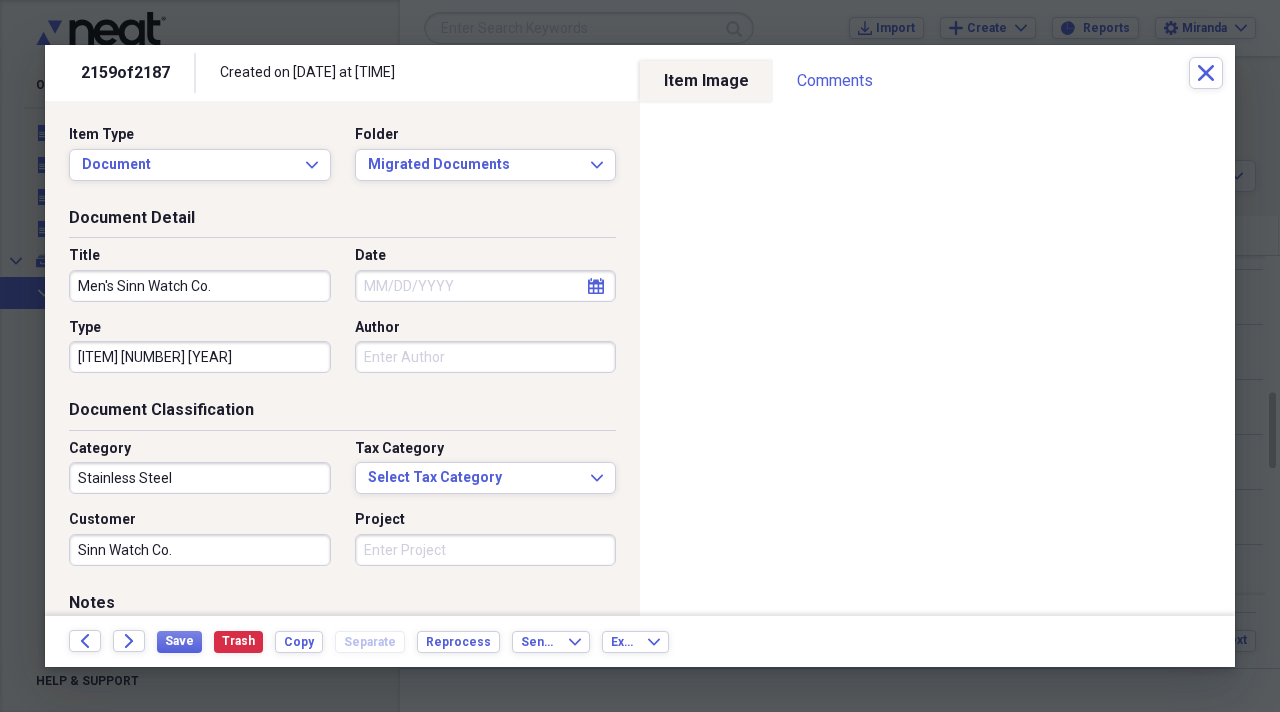 type on "[BRAND] [MODEL]" 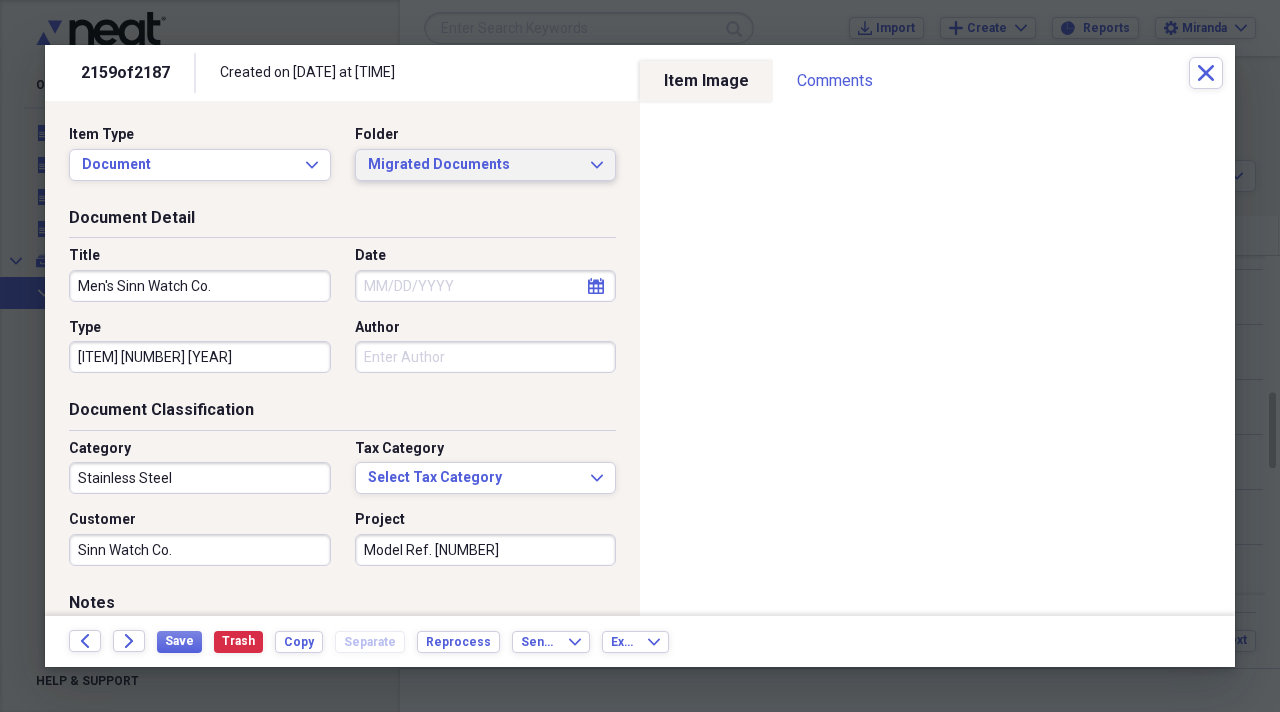 type on "Model Ref. [NUMBER]" 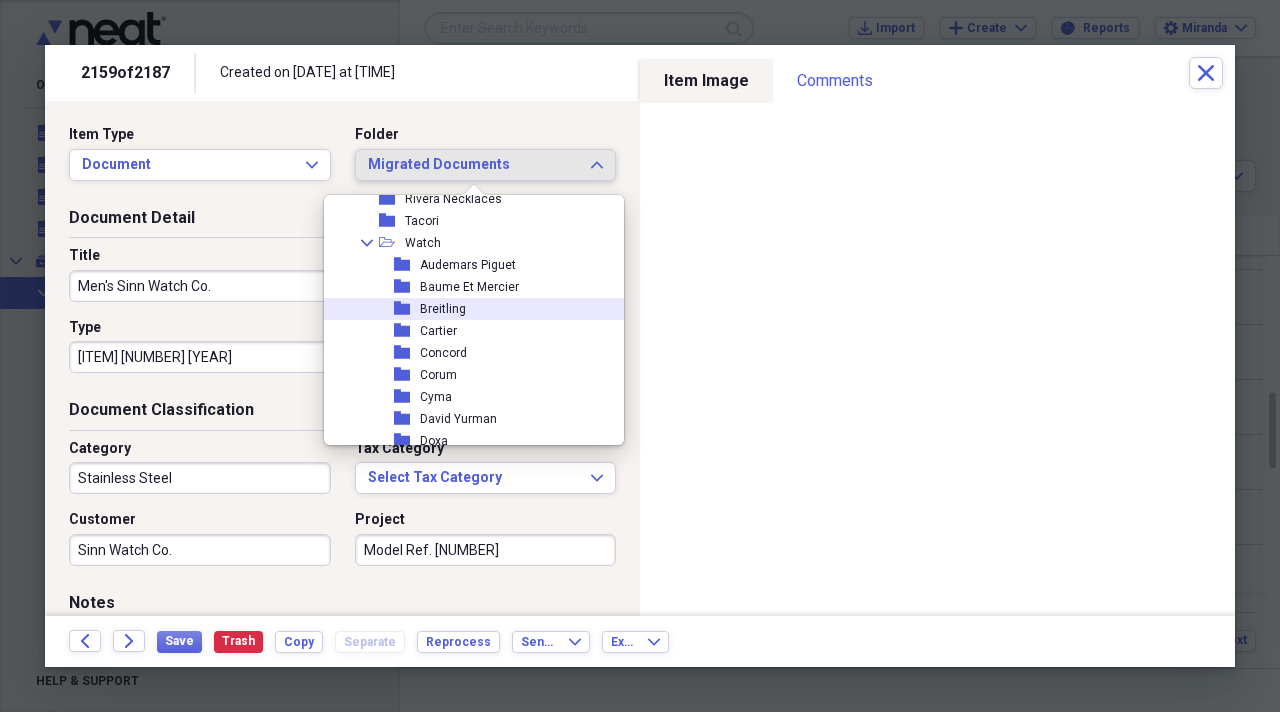 scroll, scrollTop: 2100, scrollLeft: 0, axis: vertical 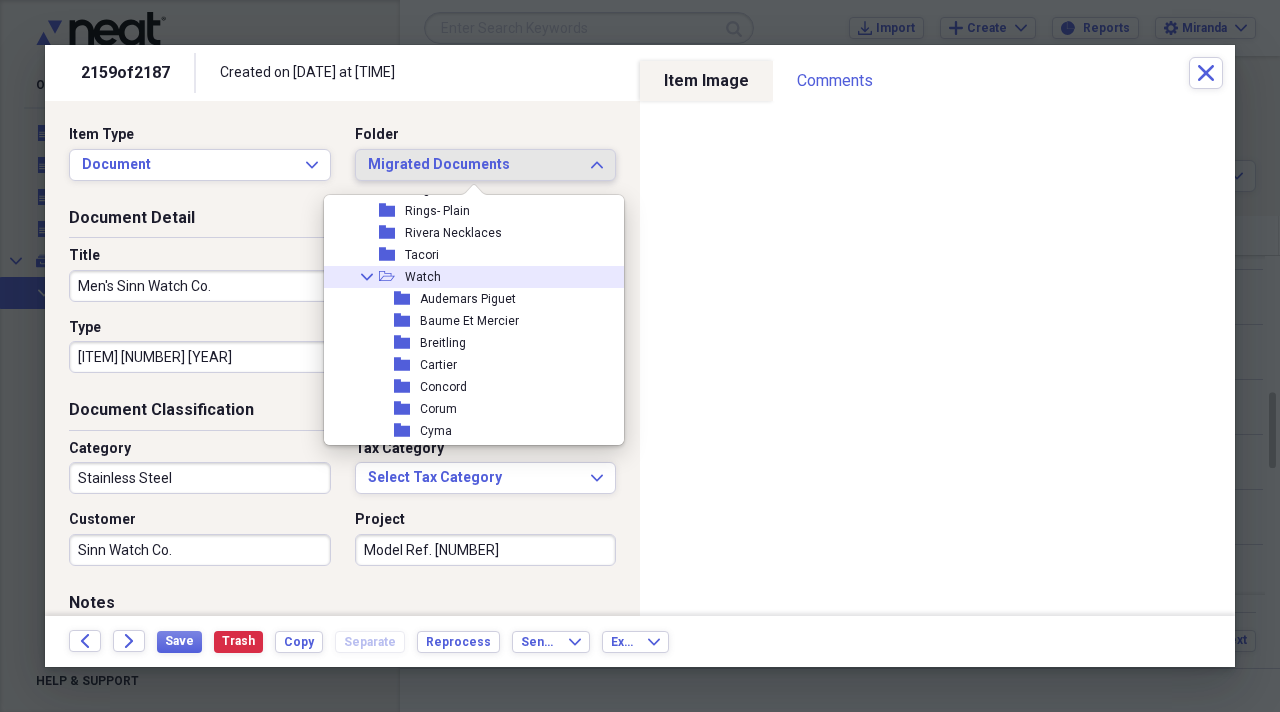 click on "Collapse open-folder Watch" at bounding box center (466, 277) 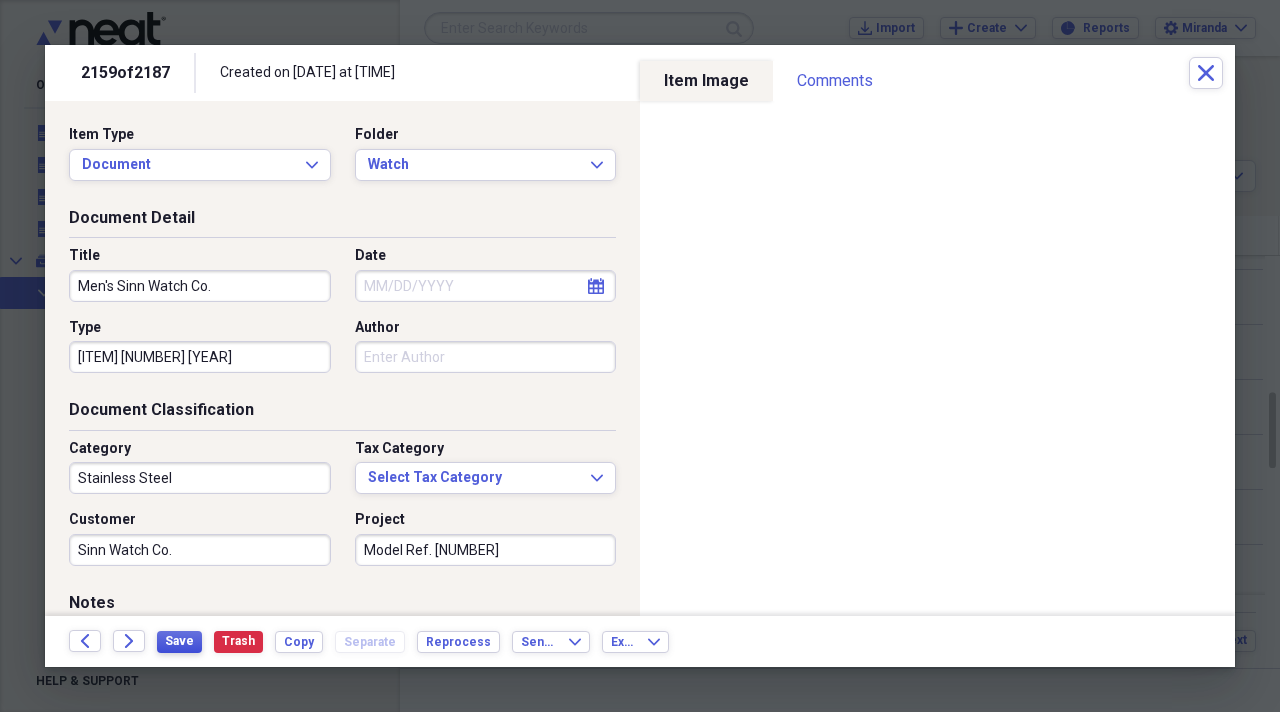 click on "Save" at bounding box center [179, 641] 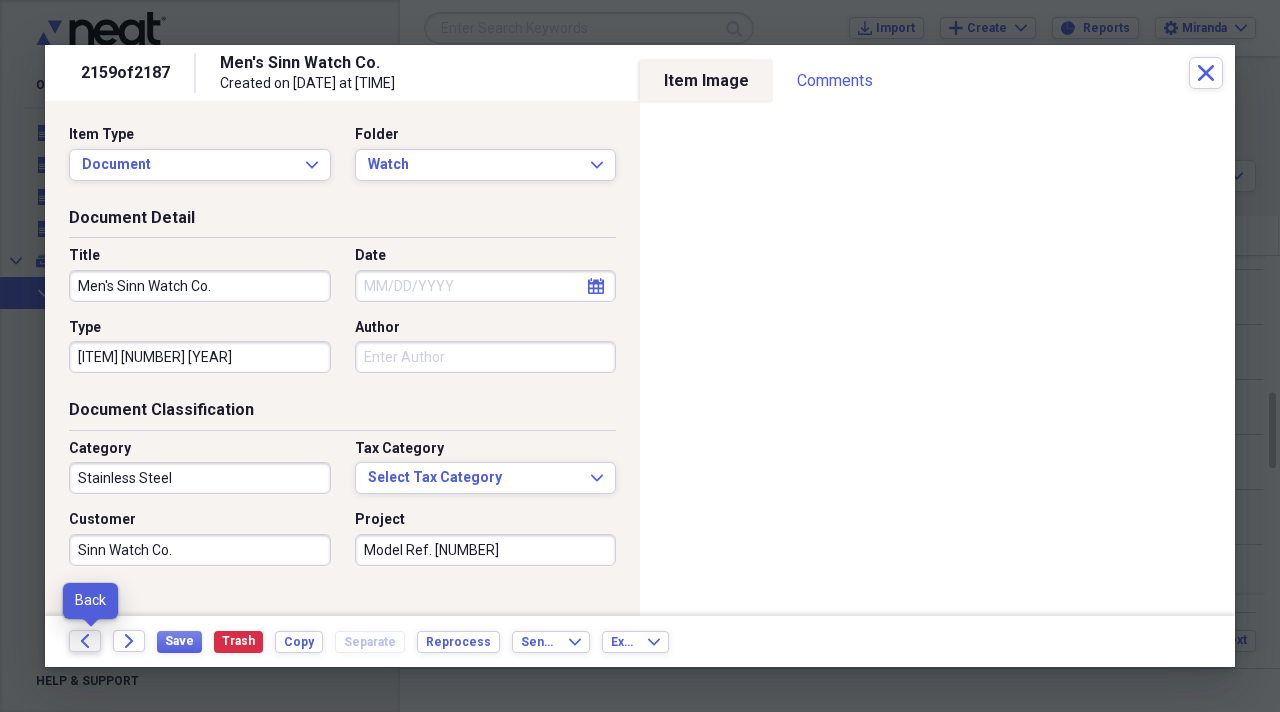 click on "Back" at bounding box center [85, 641] 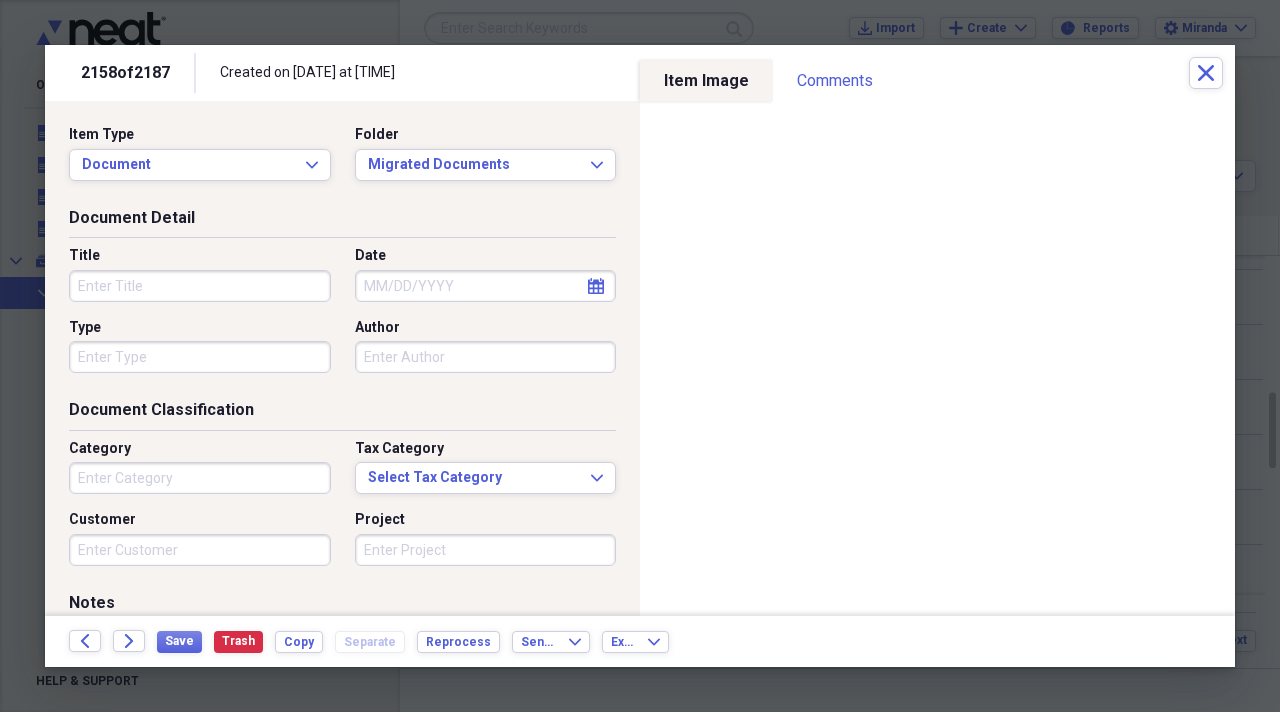 click on "Title" at bounding box center [200, 286] 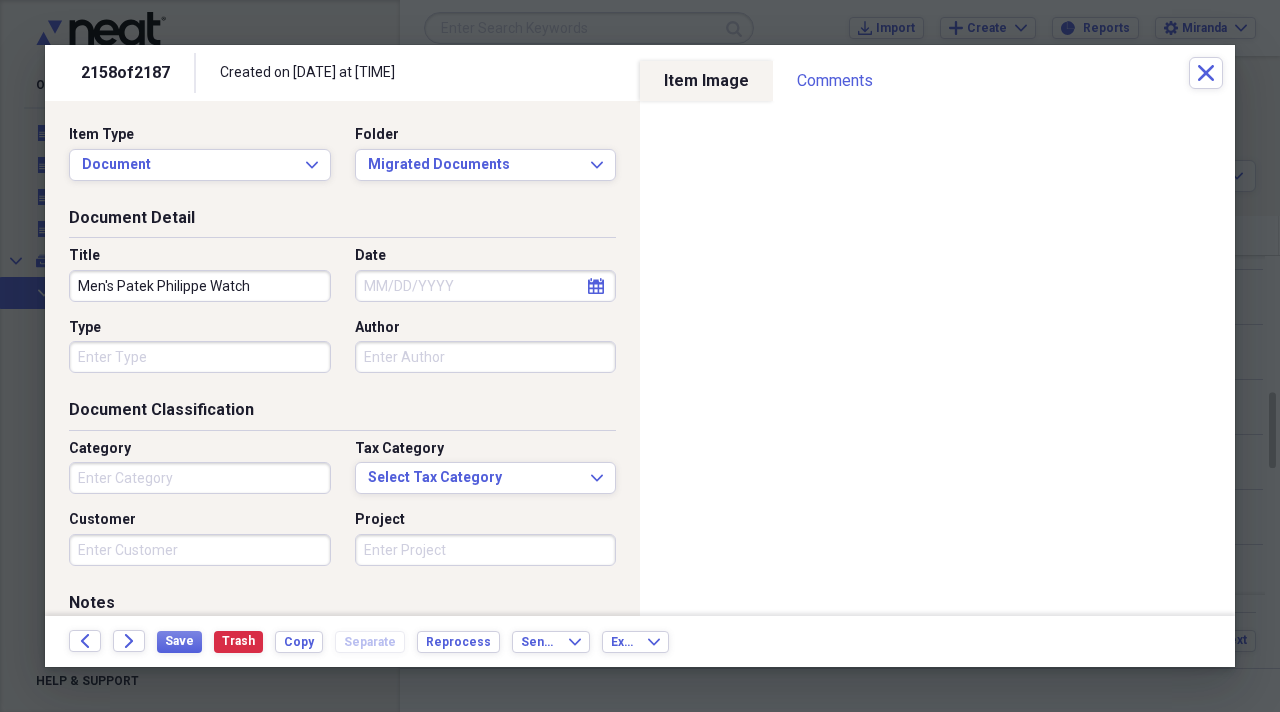 type on "[GENDER] [BRAND] [MODEL]" 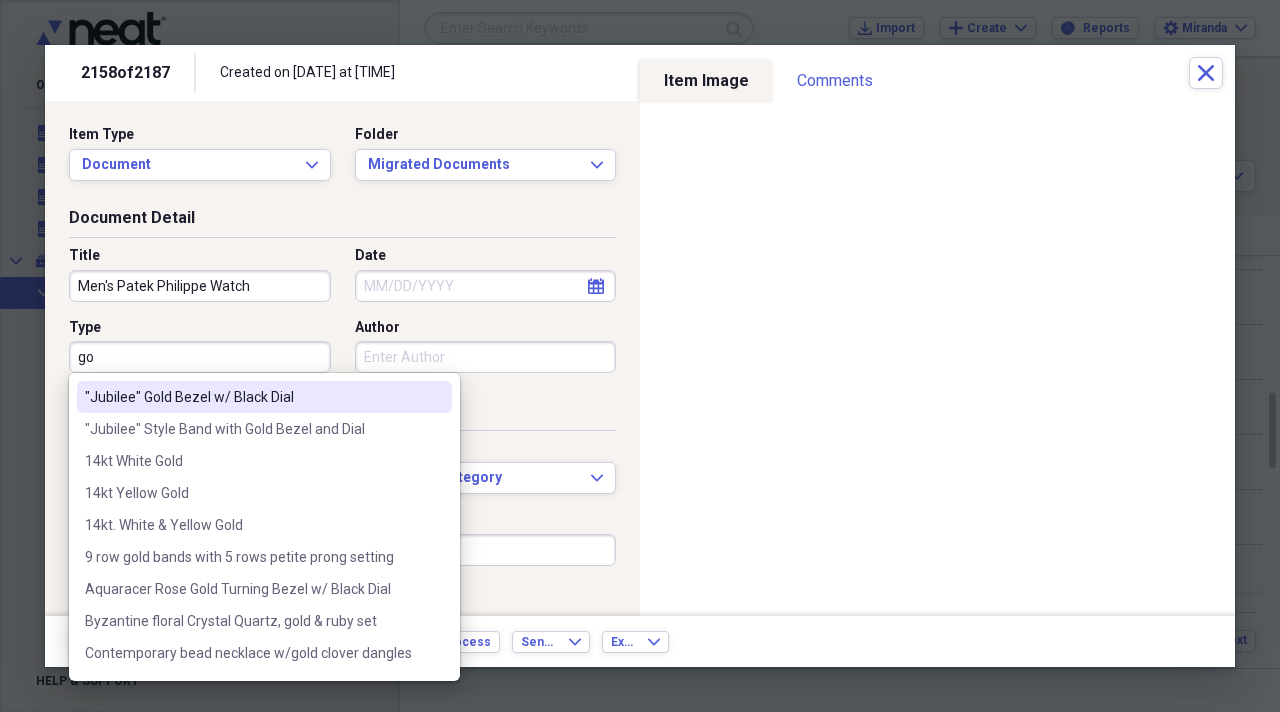 type on "g" 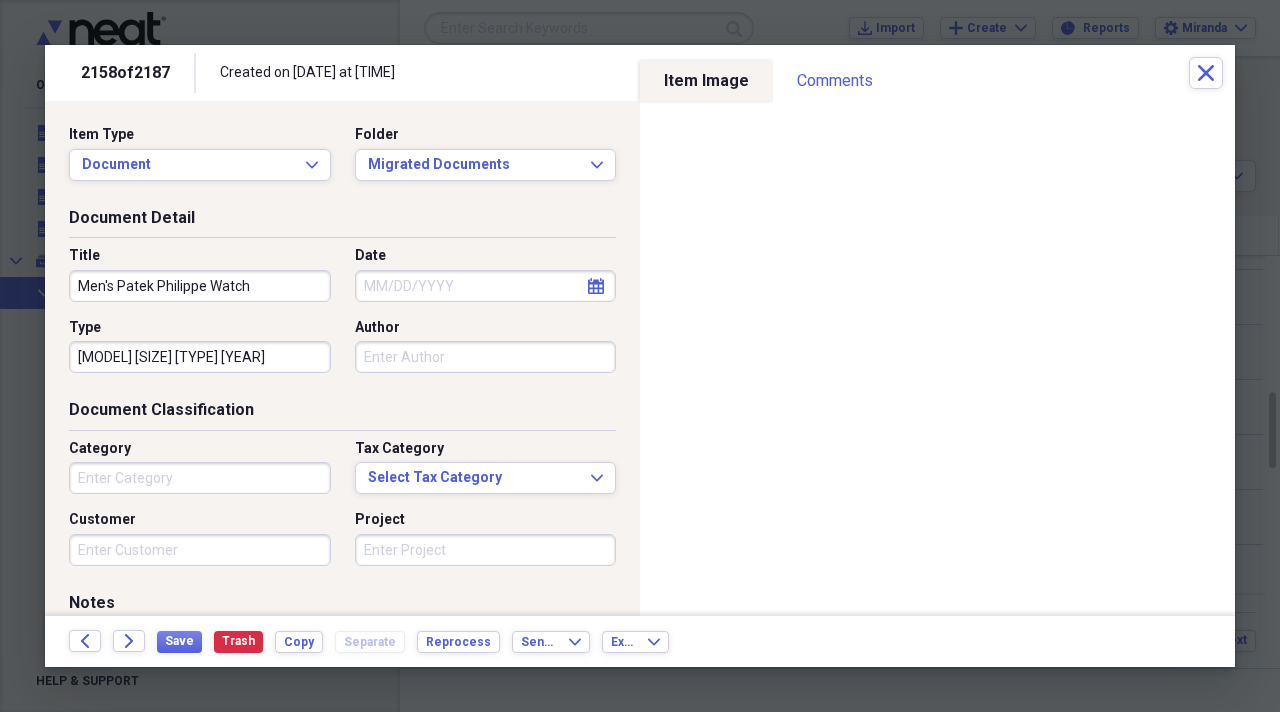 scroll, scrollTop: 0, scrollLeft: 8, axis: horizontal 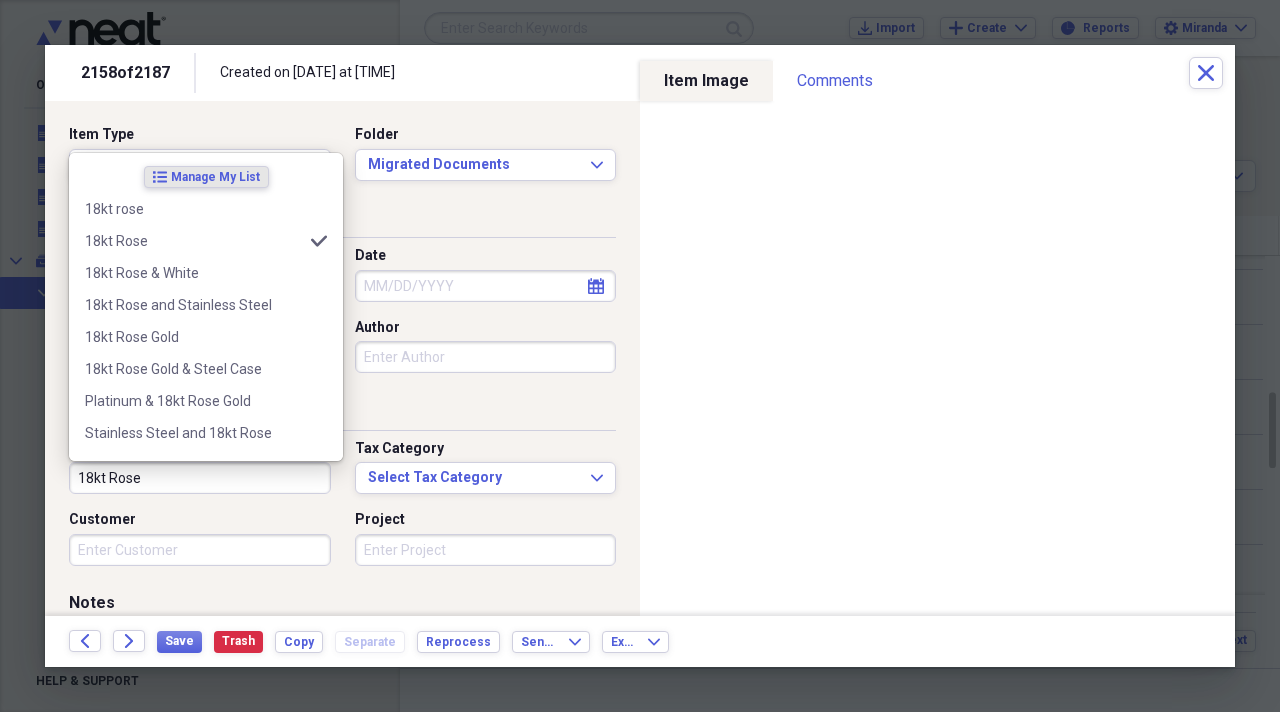type on "18kt Rose" 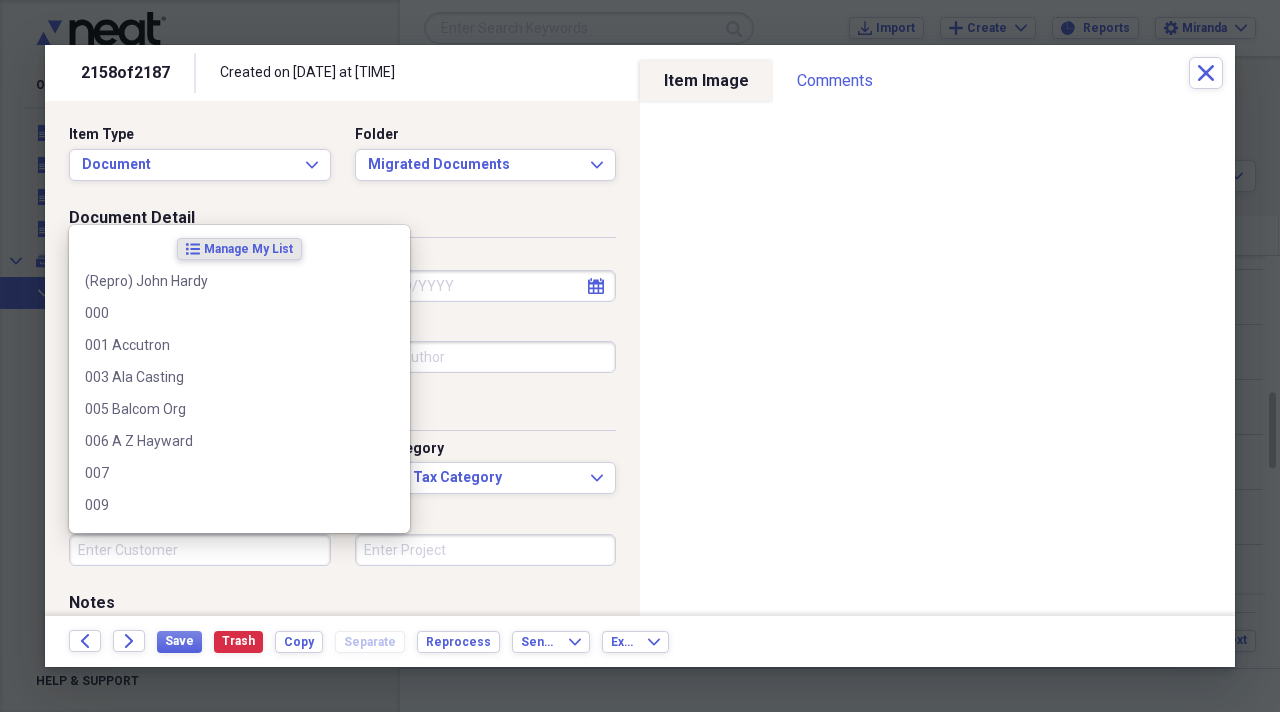 click on "Customer" at bounding box center [200, 550] 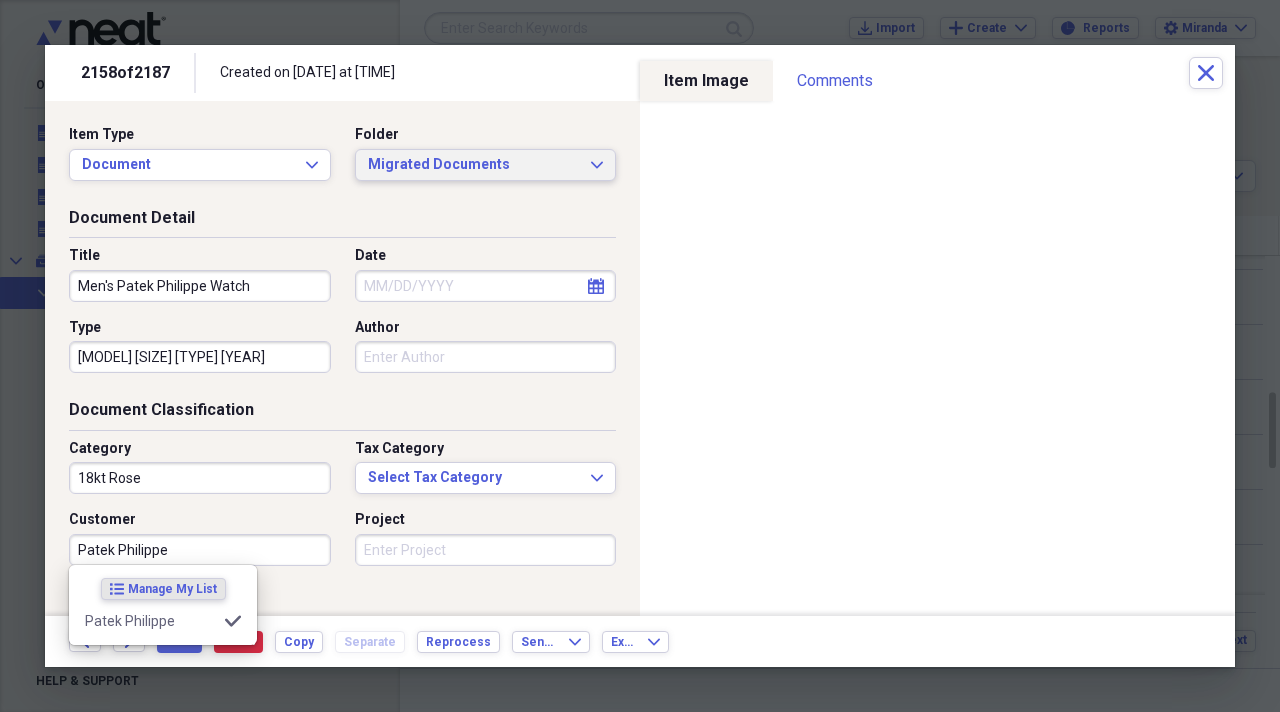 type on "Patek Philippe" 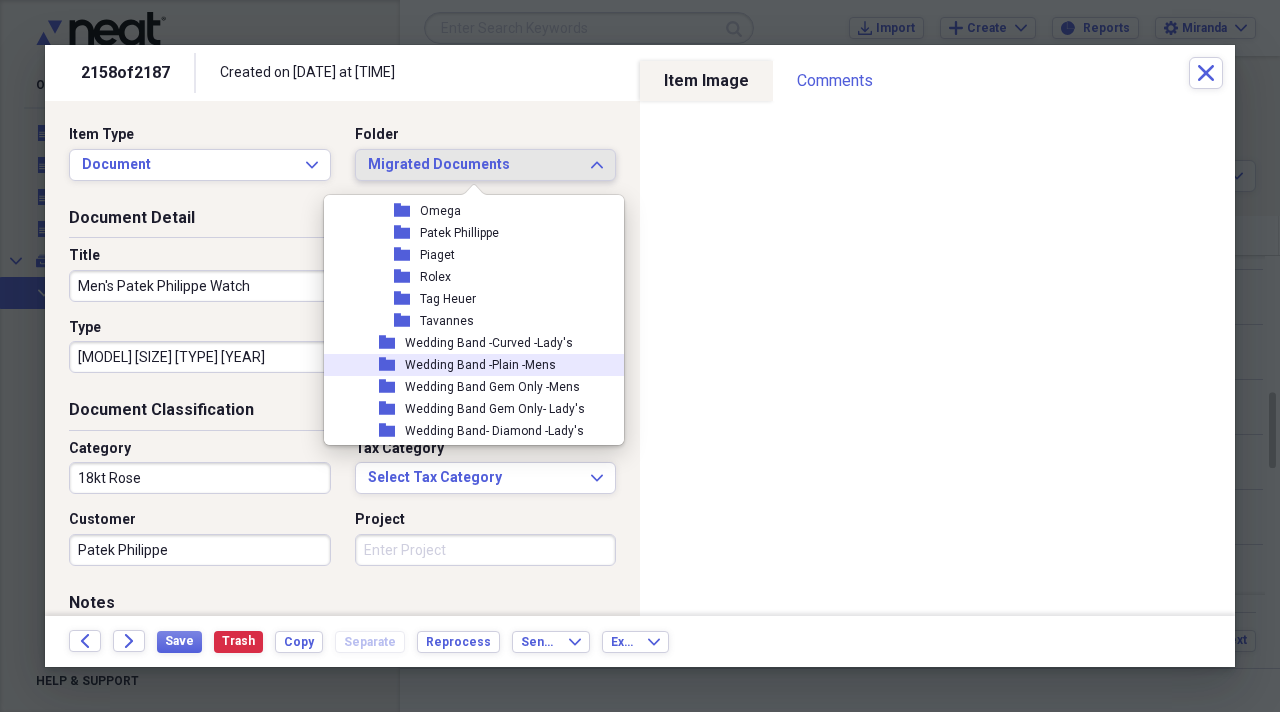 scroll, scrollTop: 2400, scrollLeft: 0, axis: vertical 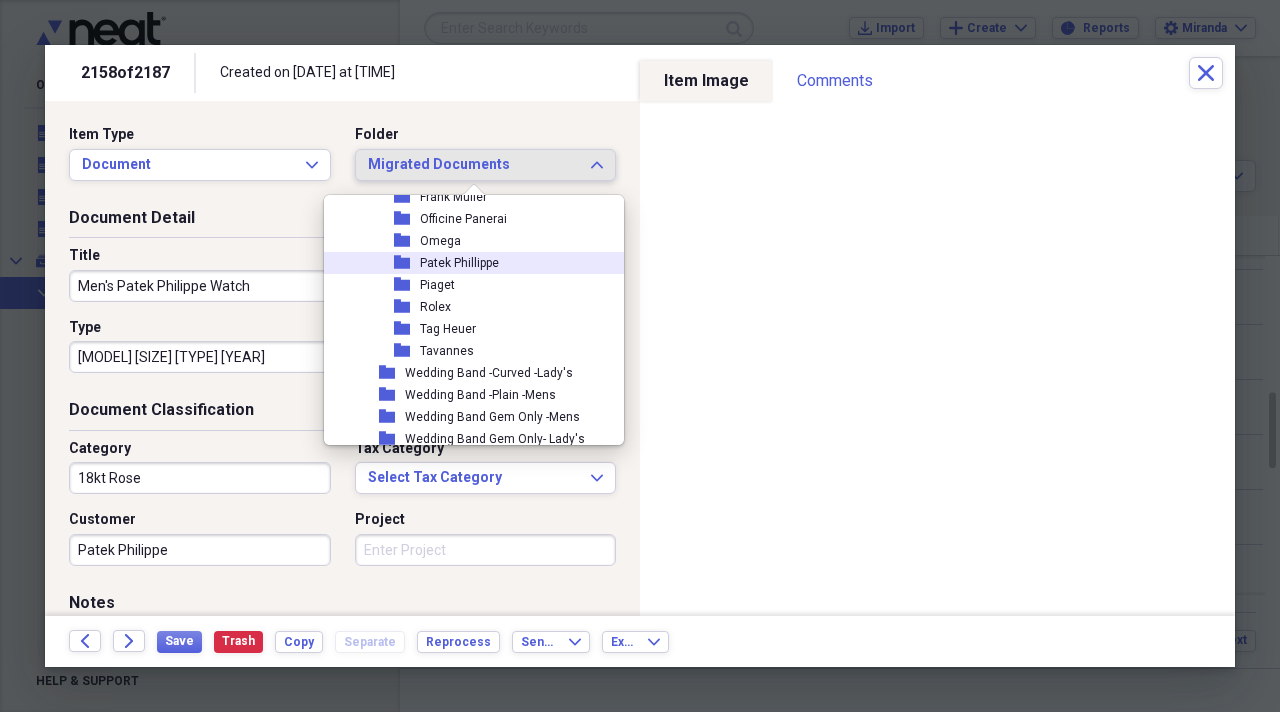 click on "Patek Phillippe" at bounding box center (459, 263) 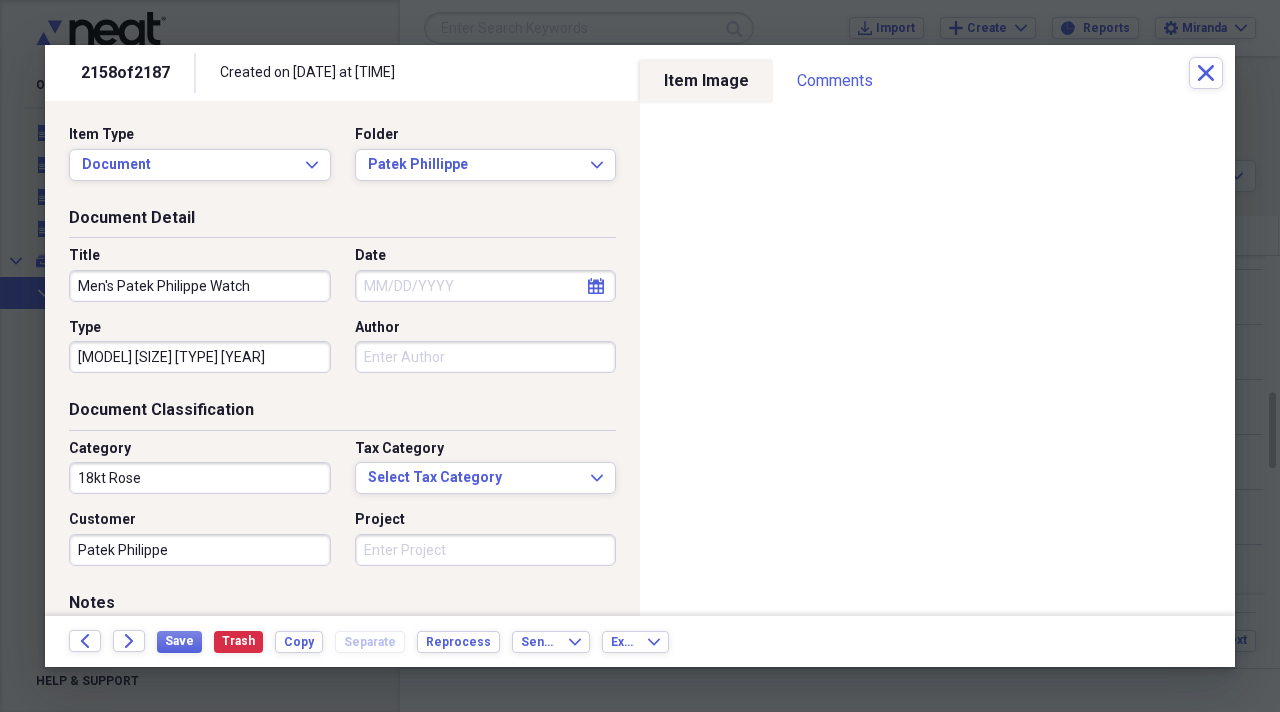 click on "Project" at bounding box center [486, 550] 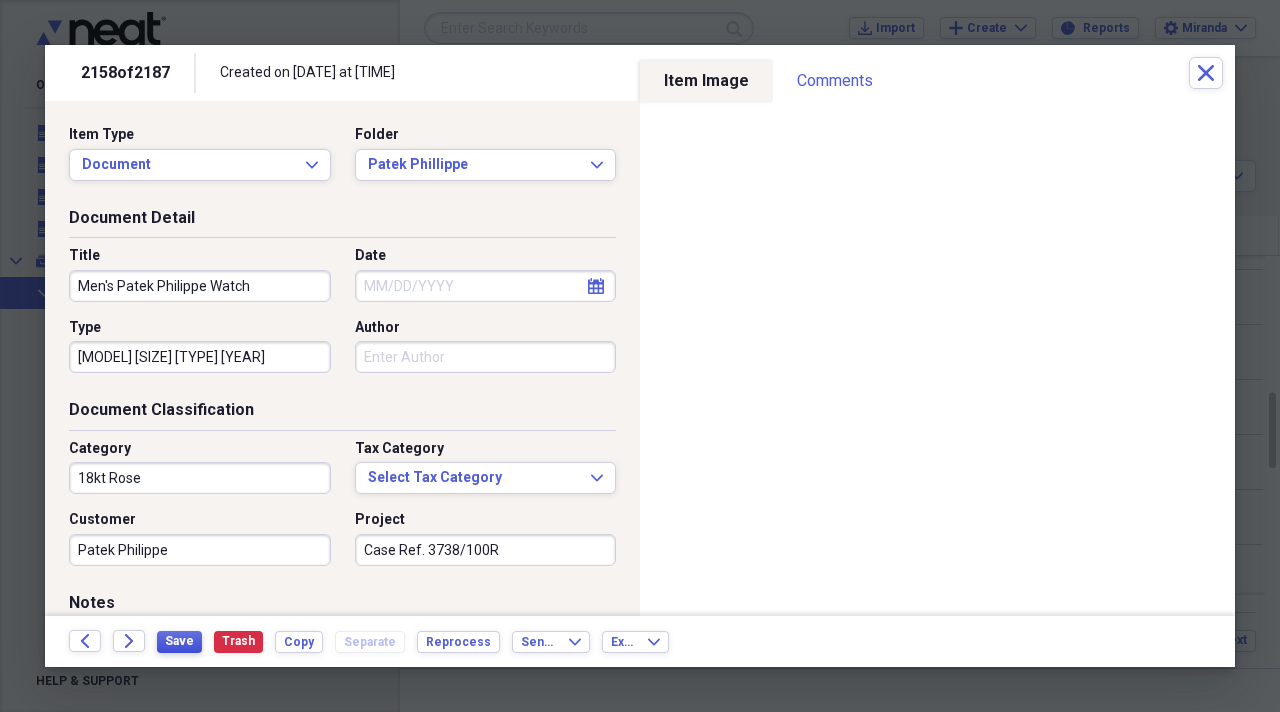 type on "Case Ref. [REF]/[REF]" 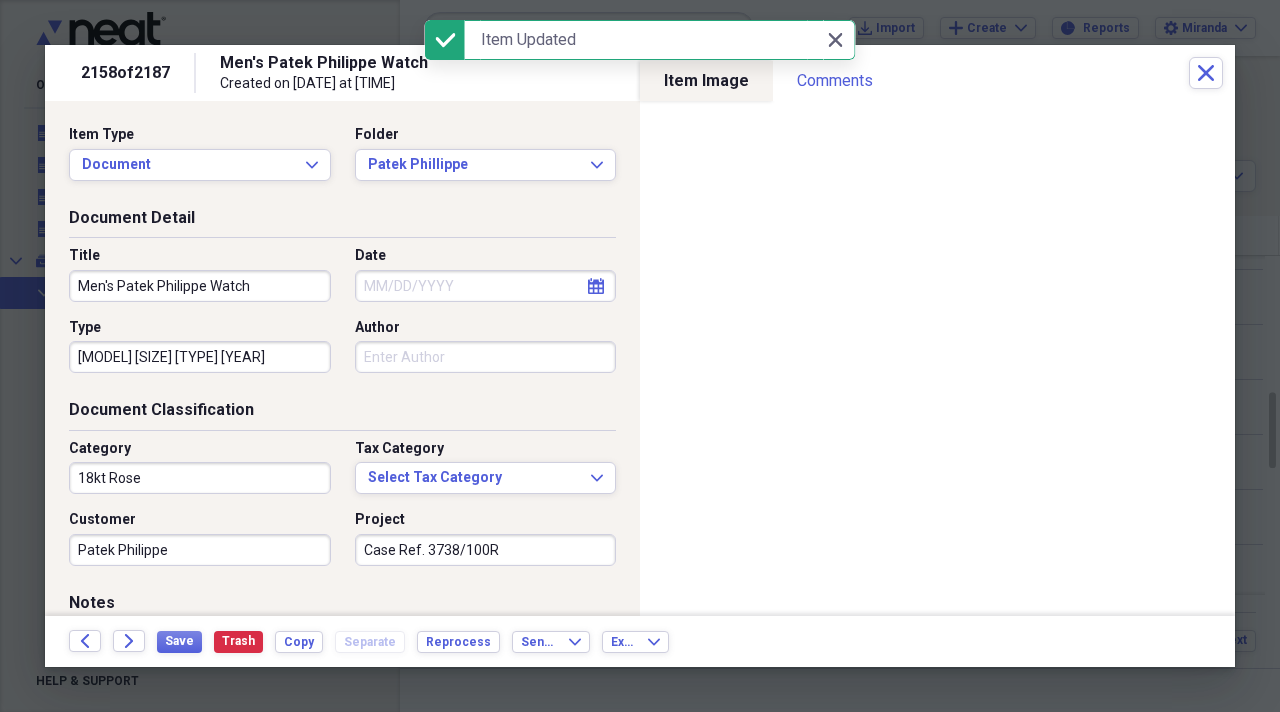 click on "Golden Ellipse35.5x31.1mm Circa 2006" at bounding box center (200, 357) 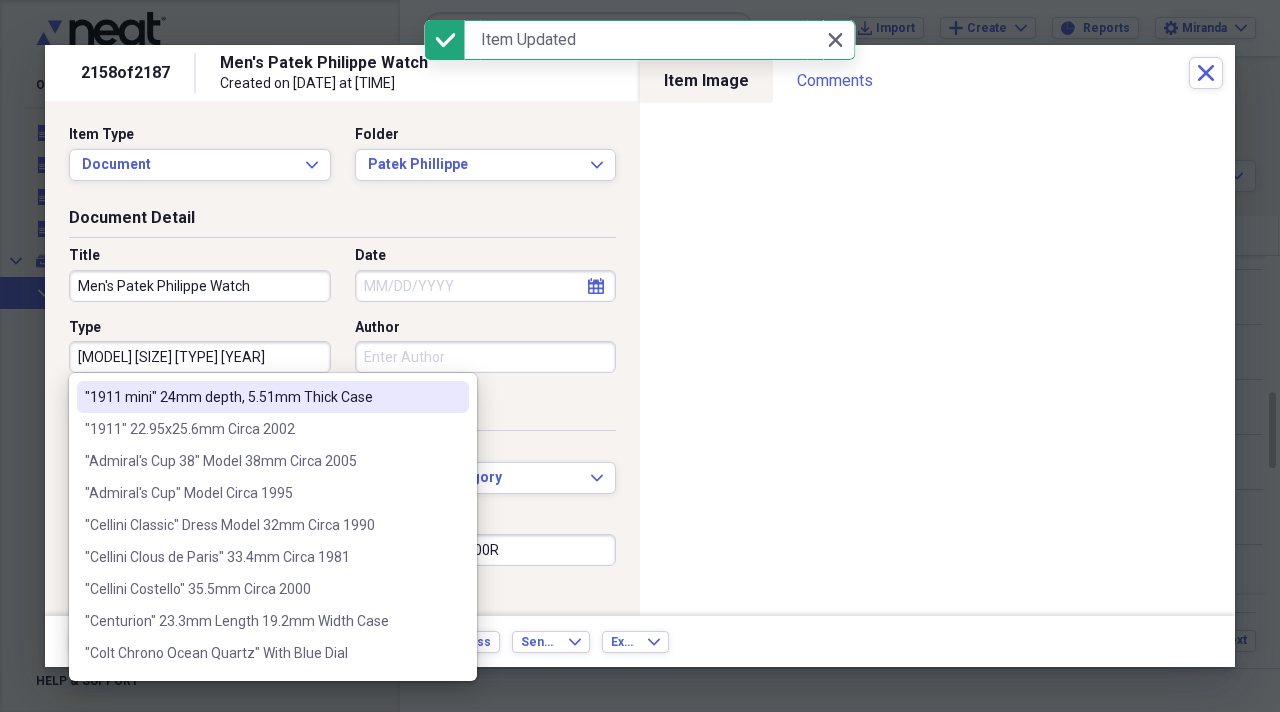 click on "Golden Ellipse35.5x31.1mm Circa 2006" at bounding box center (200, 357) 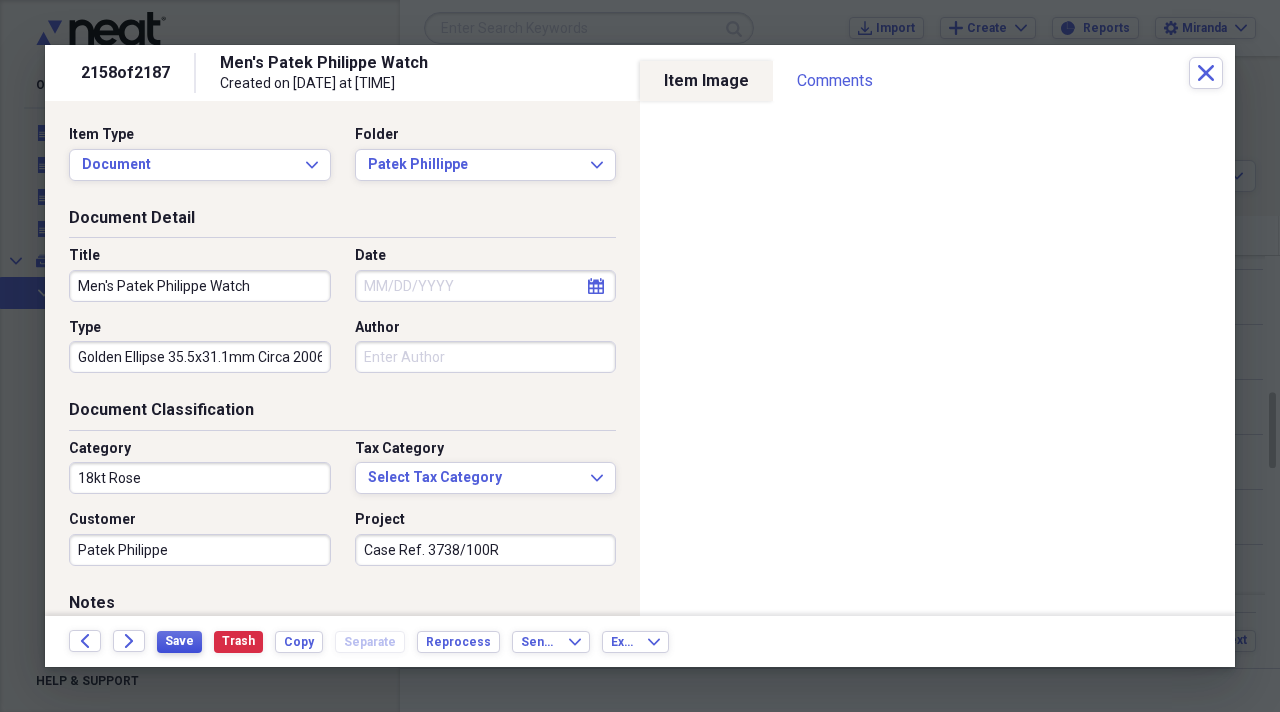 type on "Golden Ellipse 35.5x31.1mm Circa [YEAR]" 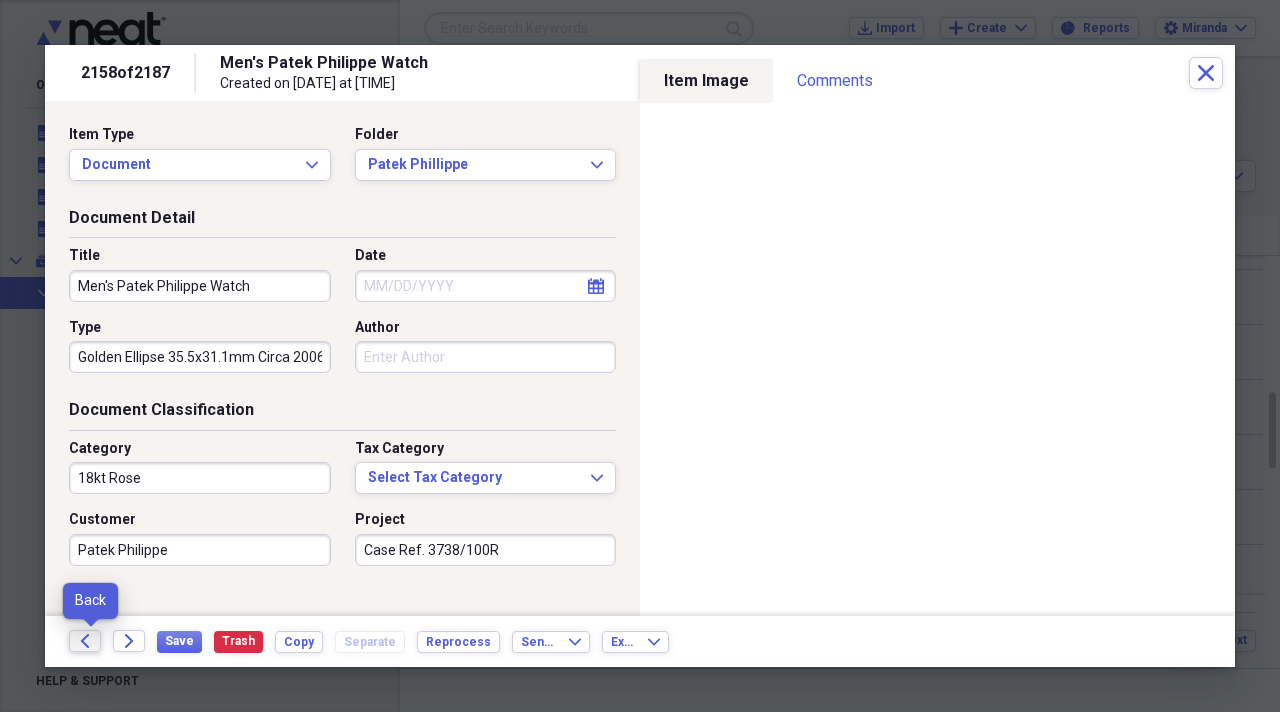 click on "Back" at bounding box center [85, 641] 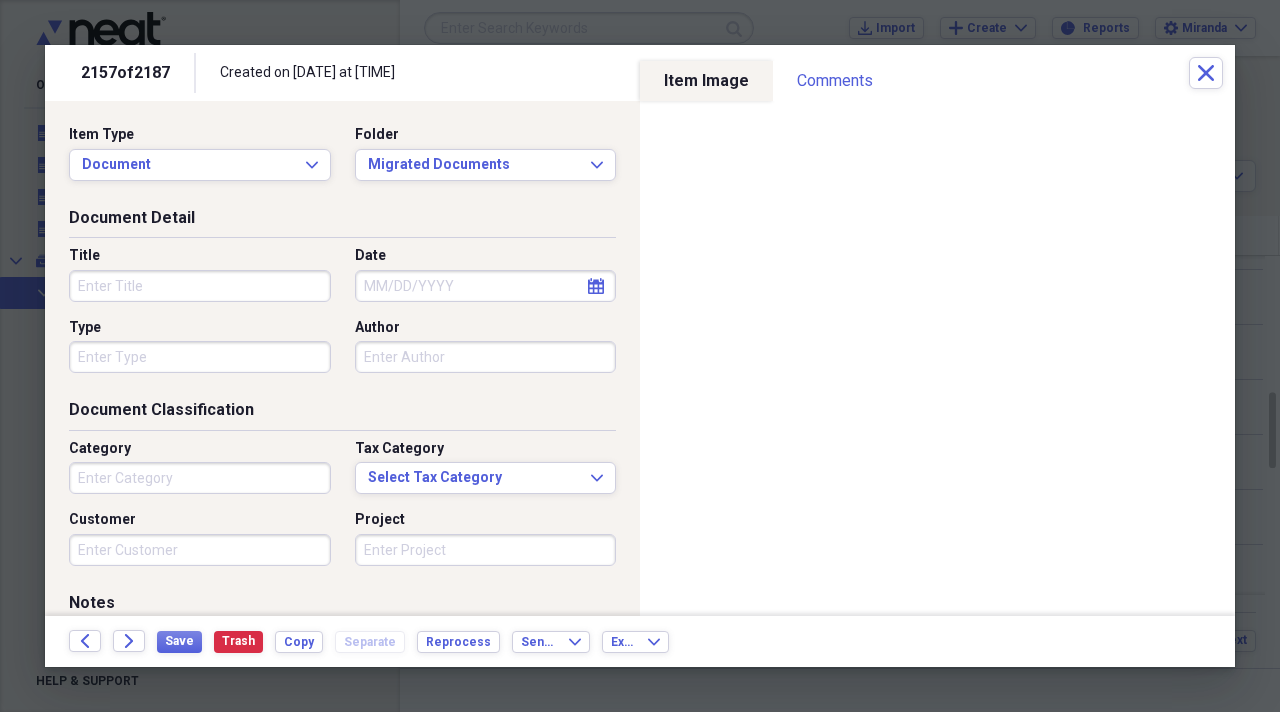 click on "Title" at bounding box center [200, 286] 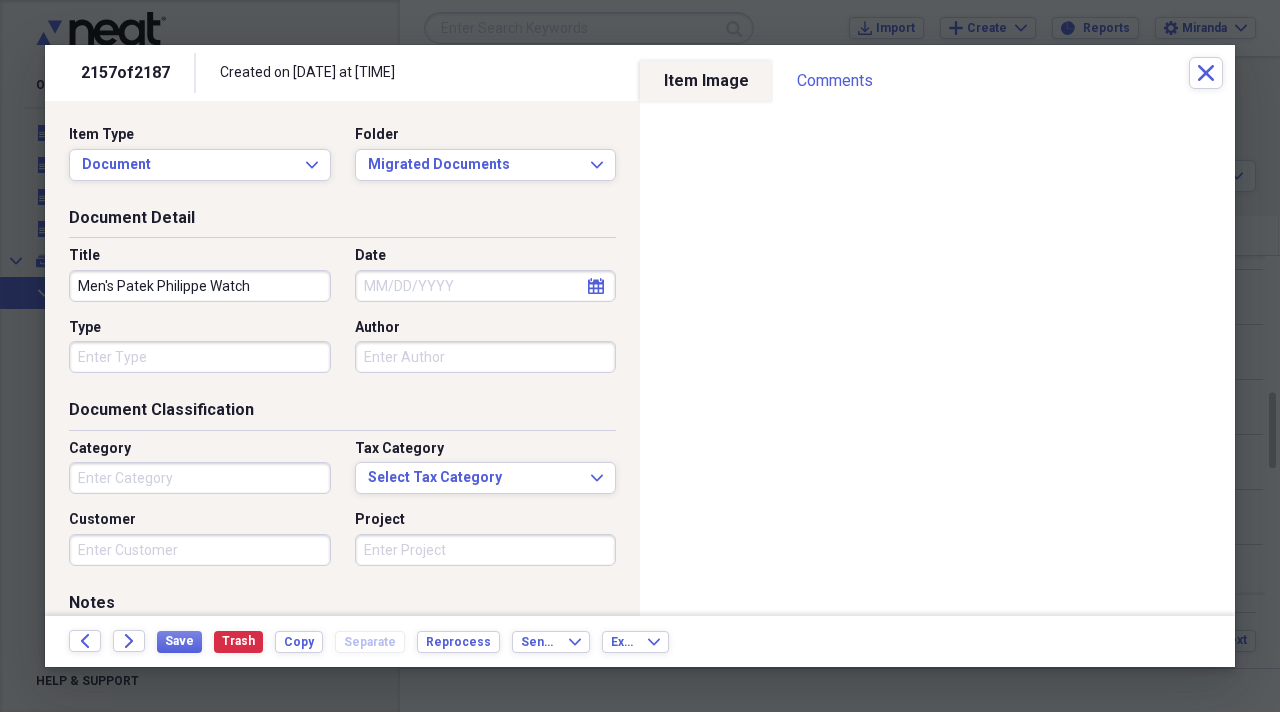 click on "Type" at bounding box center [200, 357] 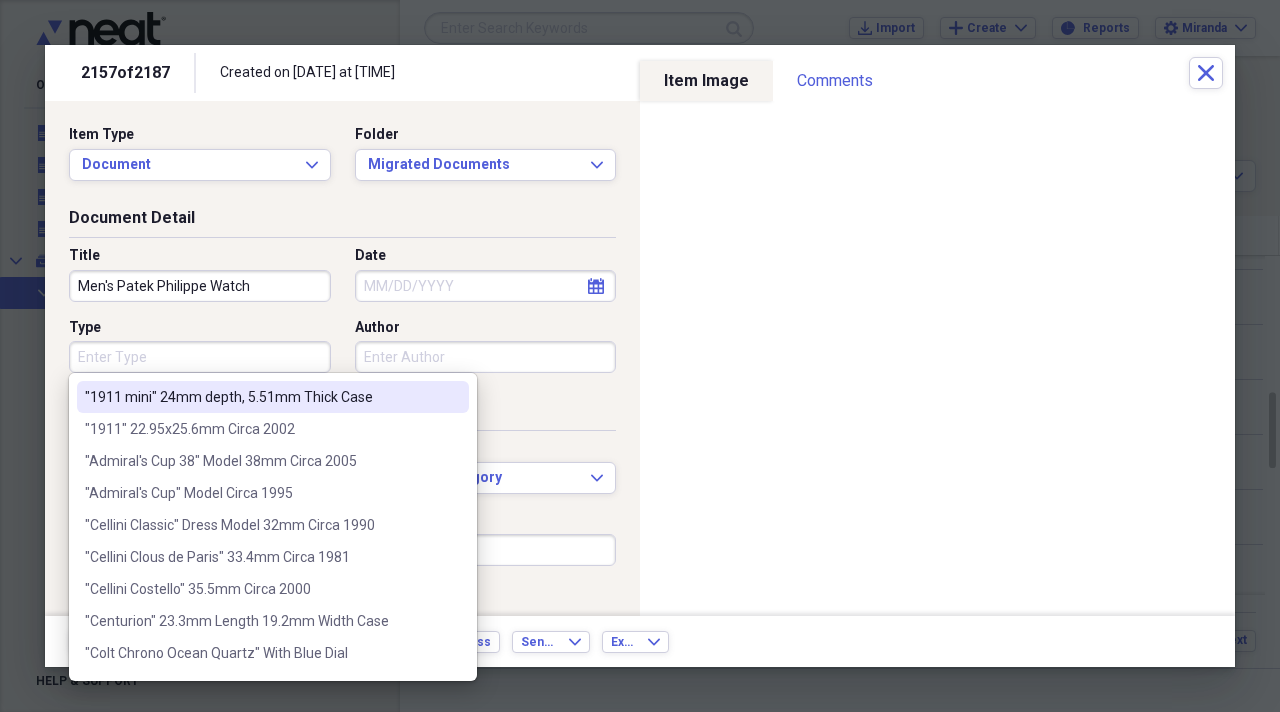 click on "[GENDER] [BRAND] [MODEL]" at bounding box center [200, 286] 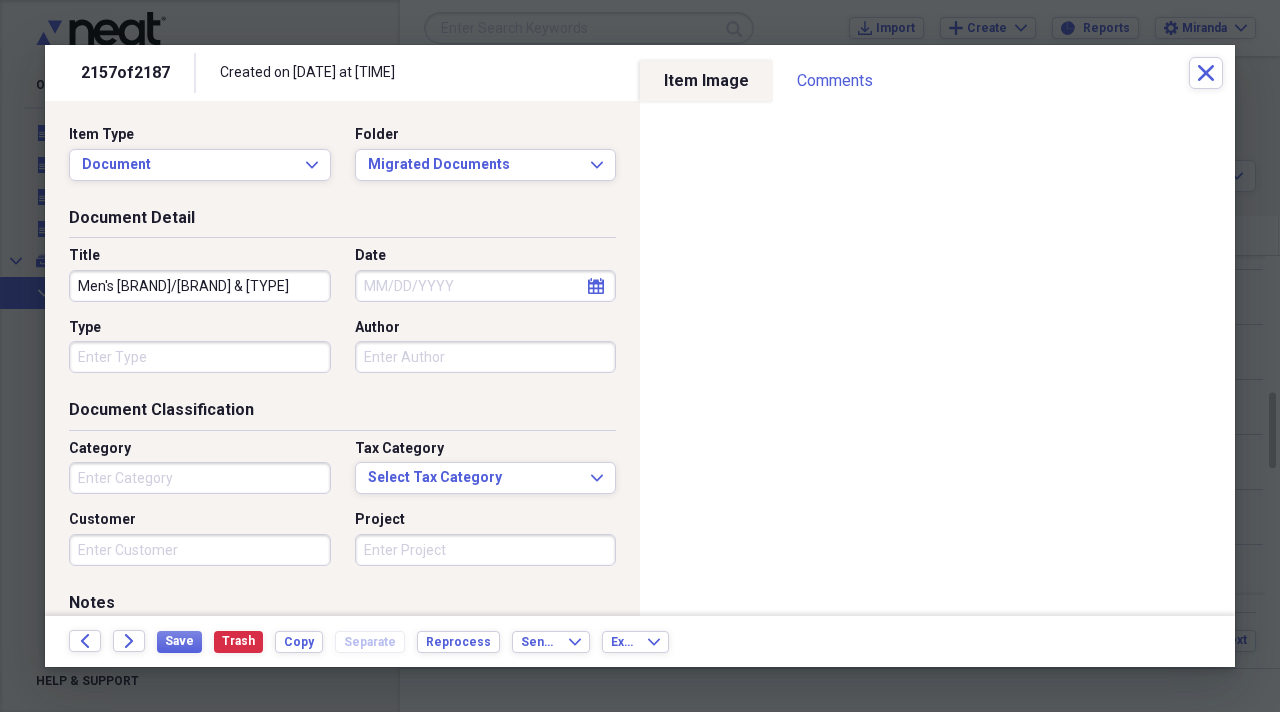 type on "Men's [BRAND] [BRAND] & Co. Watch" 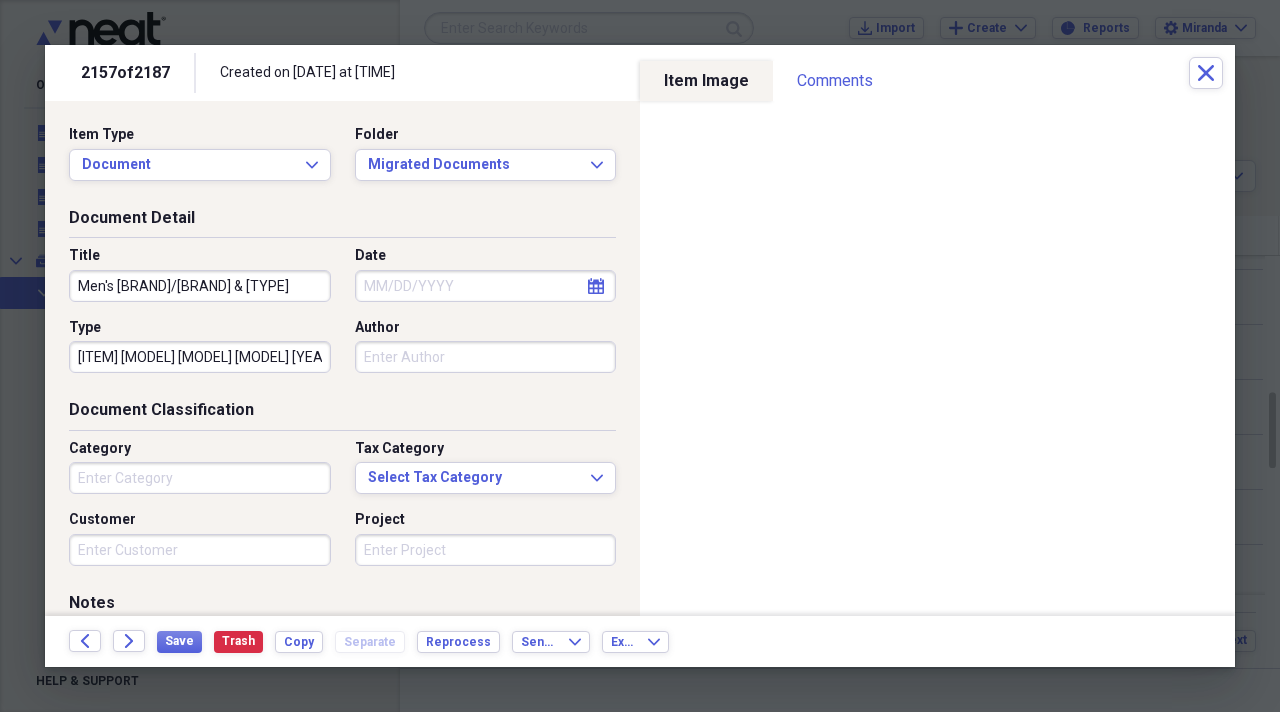 type on "[MODEL] [SIZE] [YEAR]" 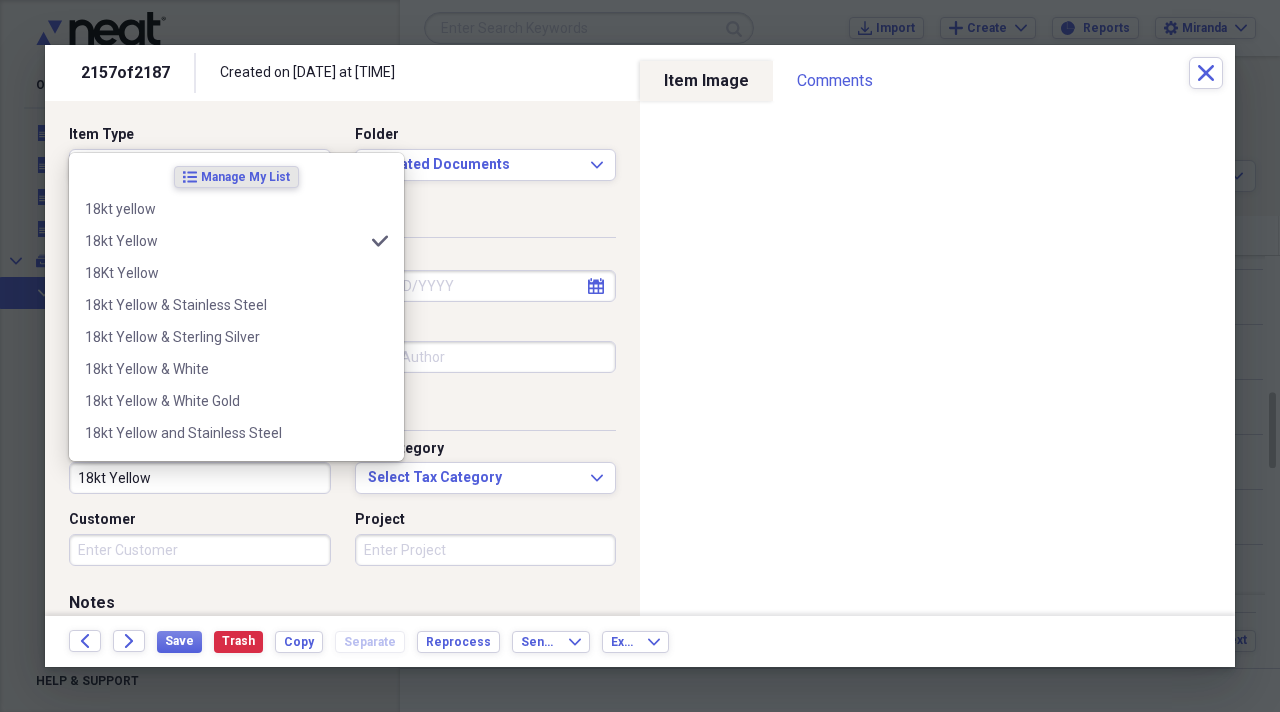 type on "18kt Yellow" 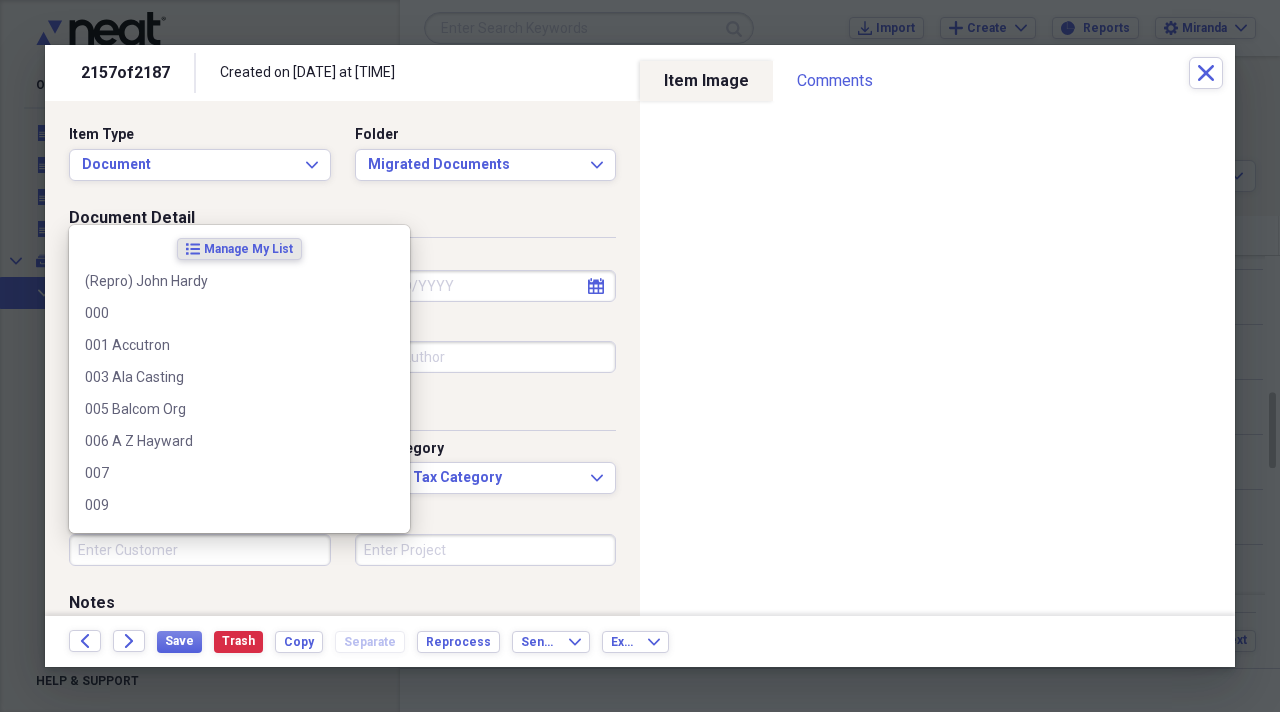 click on "Customer" at bounding box center [200, 550] 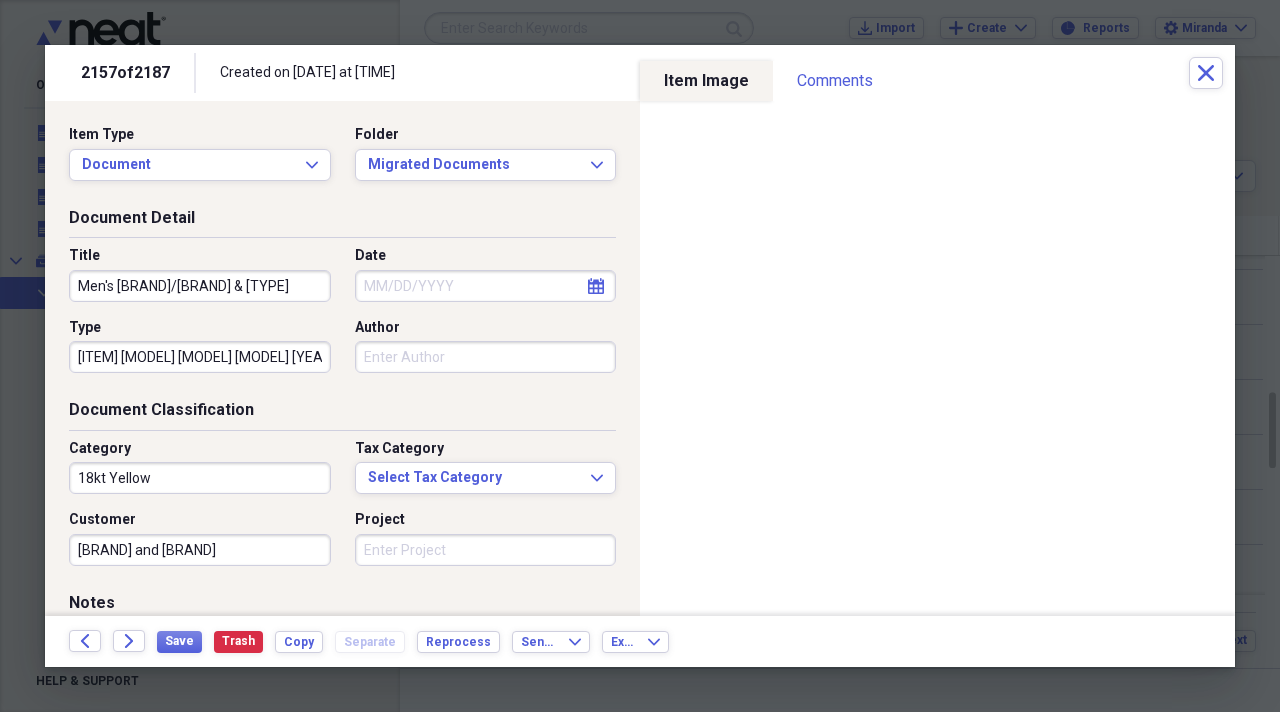 type on "[BRAND] and [BRAND]" 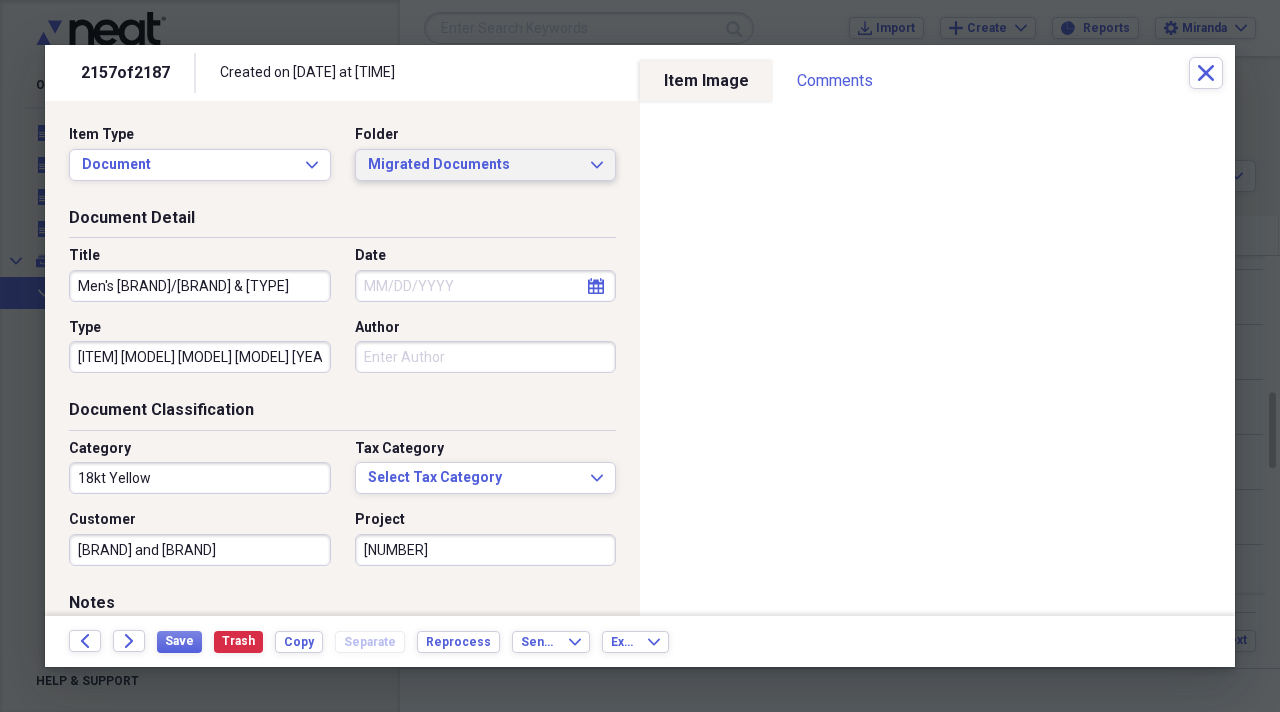 type on "[REF]" 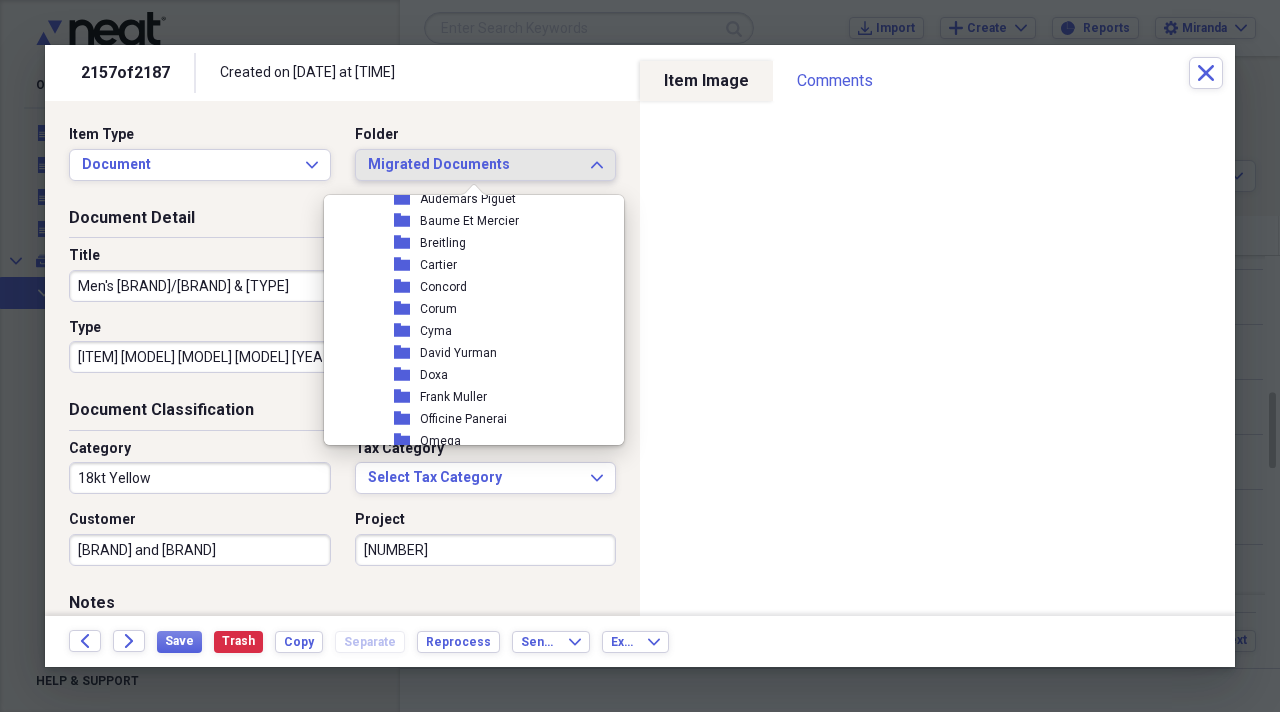 scroll, scrollTop: 2300, scrollLeft: 0, axis: vertical 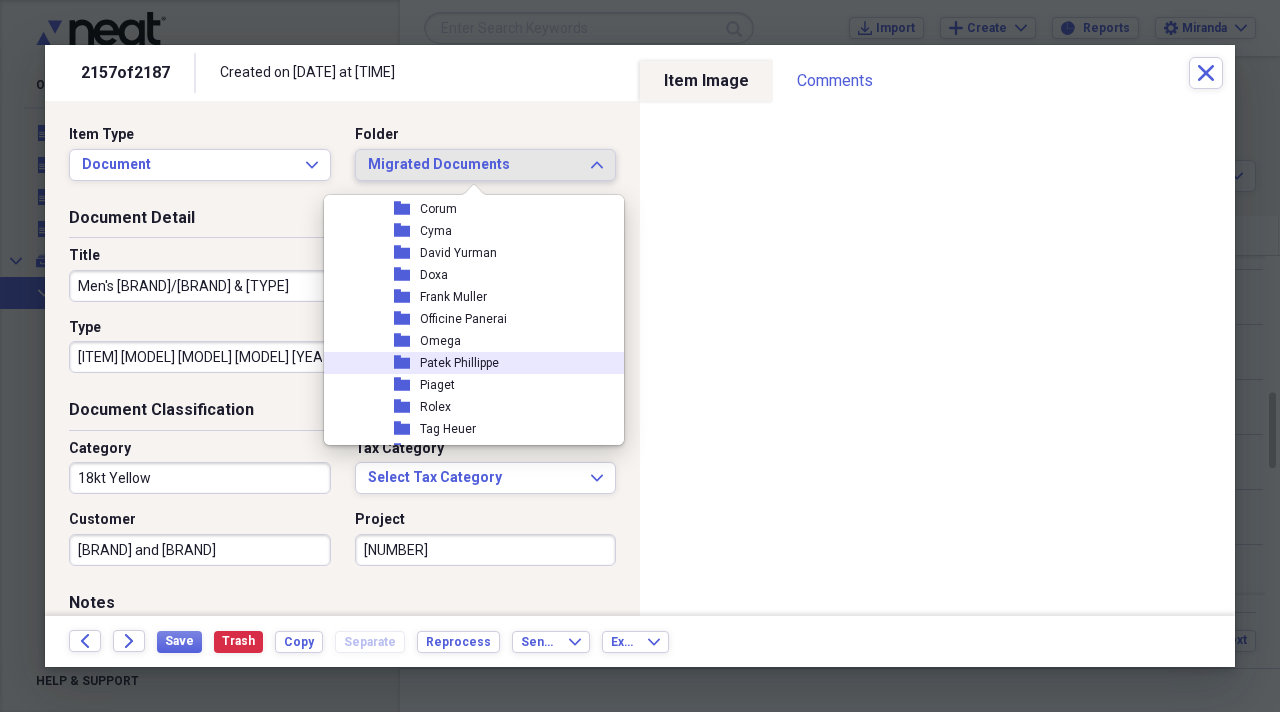 click on "Patek Phillippe" at bounding box center (459, 363) 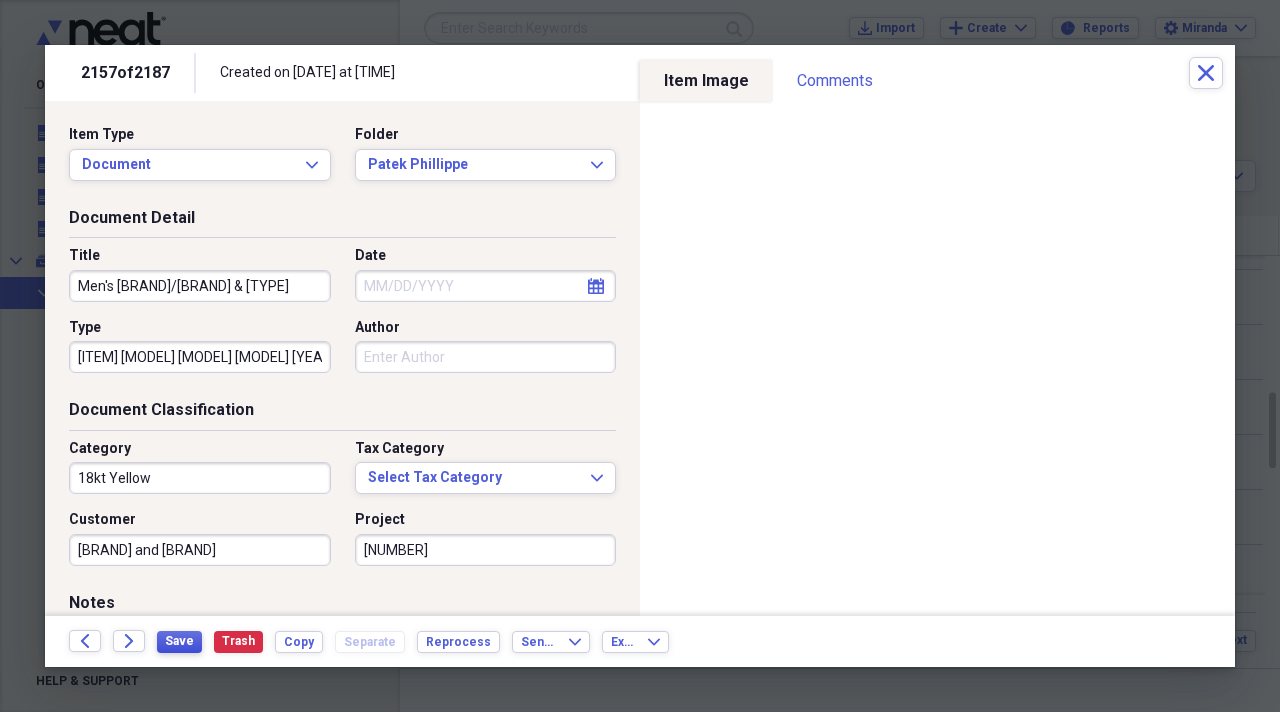 click on "Save" at bounding box center [179, 641] 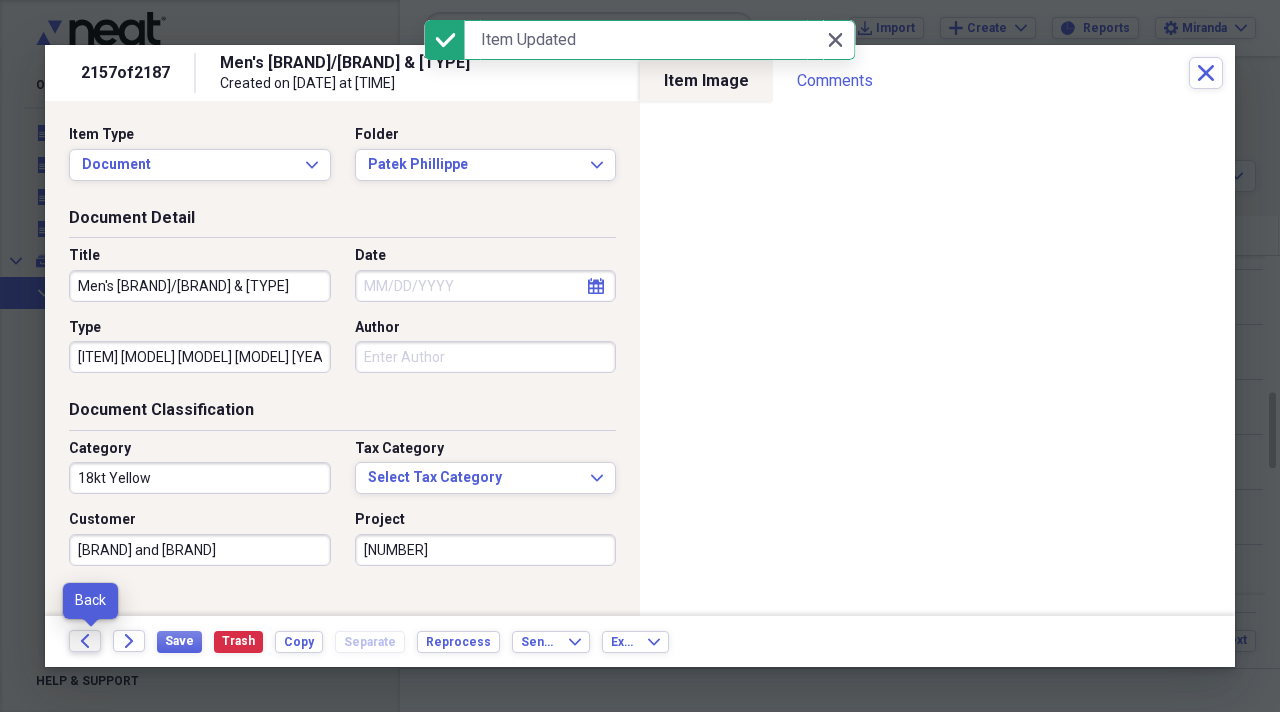 click on "Back" at bounding box center (85, 641) 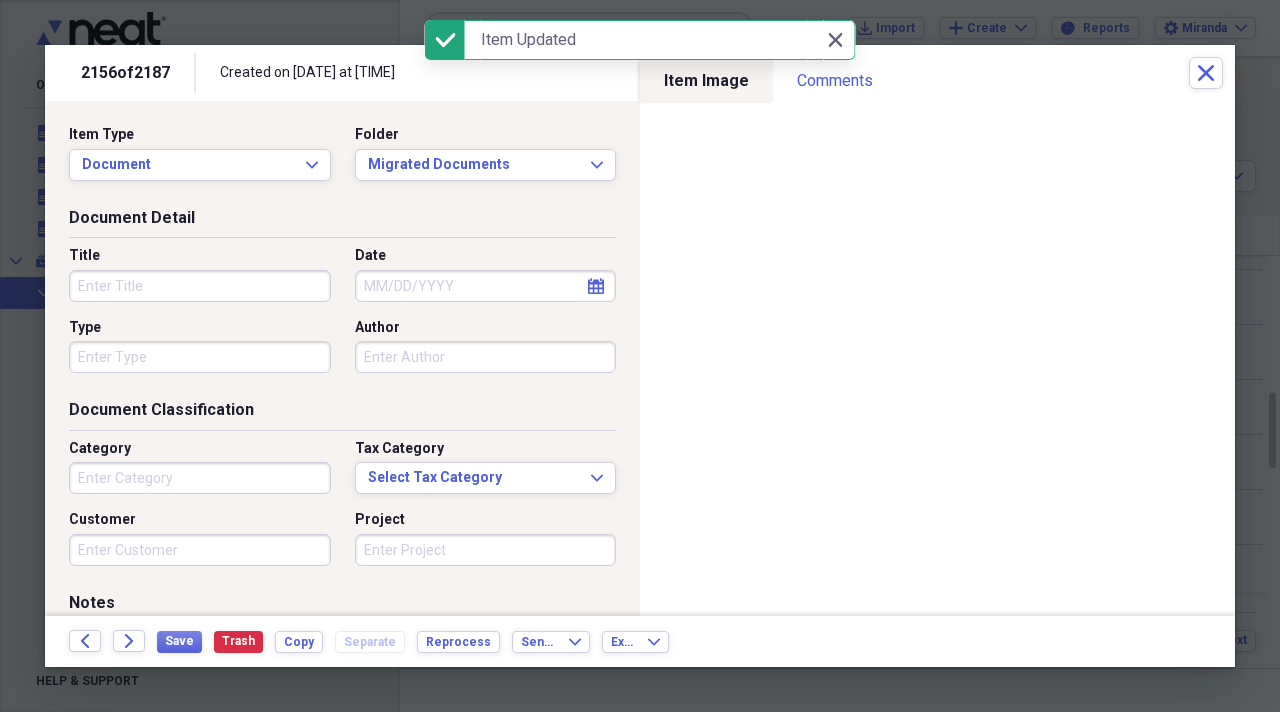 click on "Title" at bounding box center [200, 286] 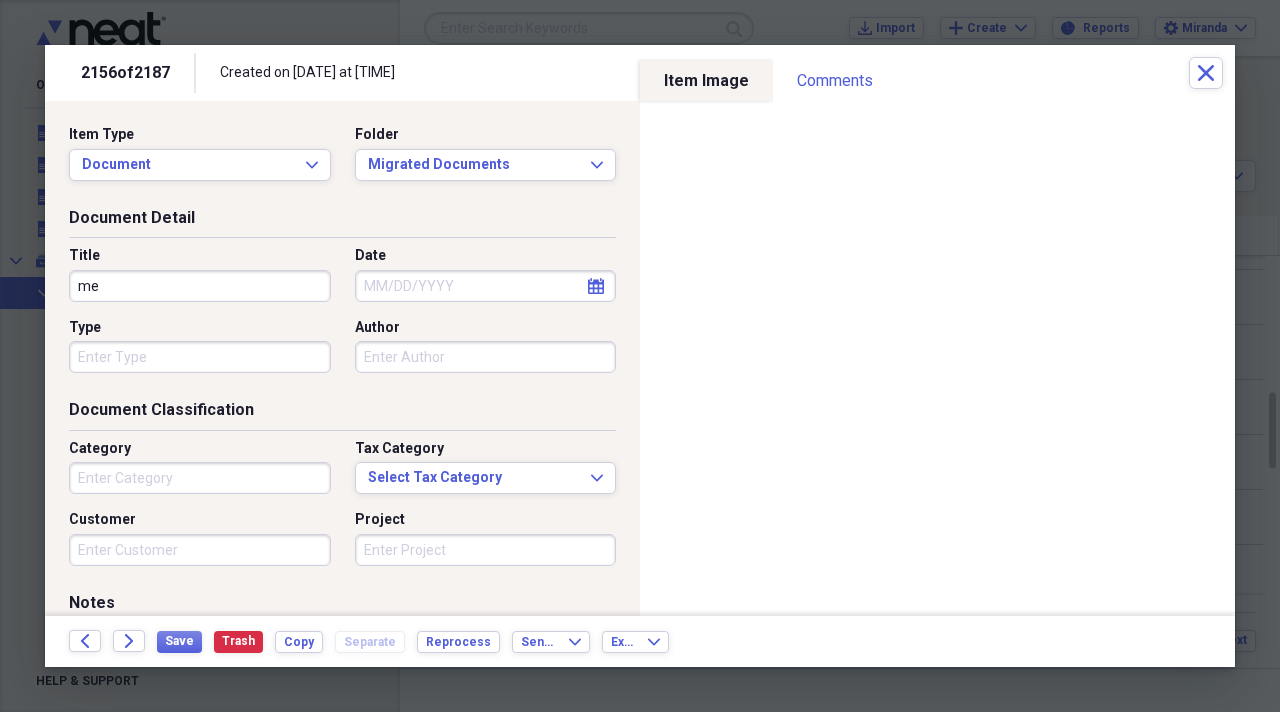 type on "m" 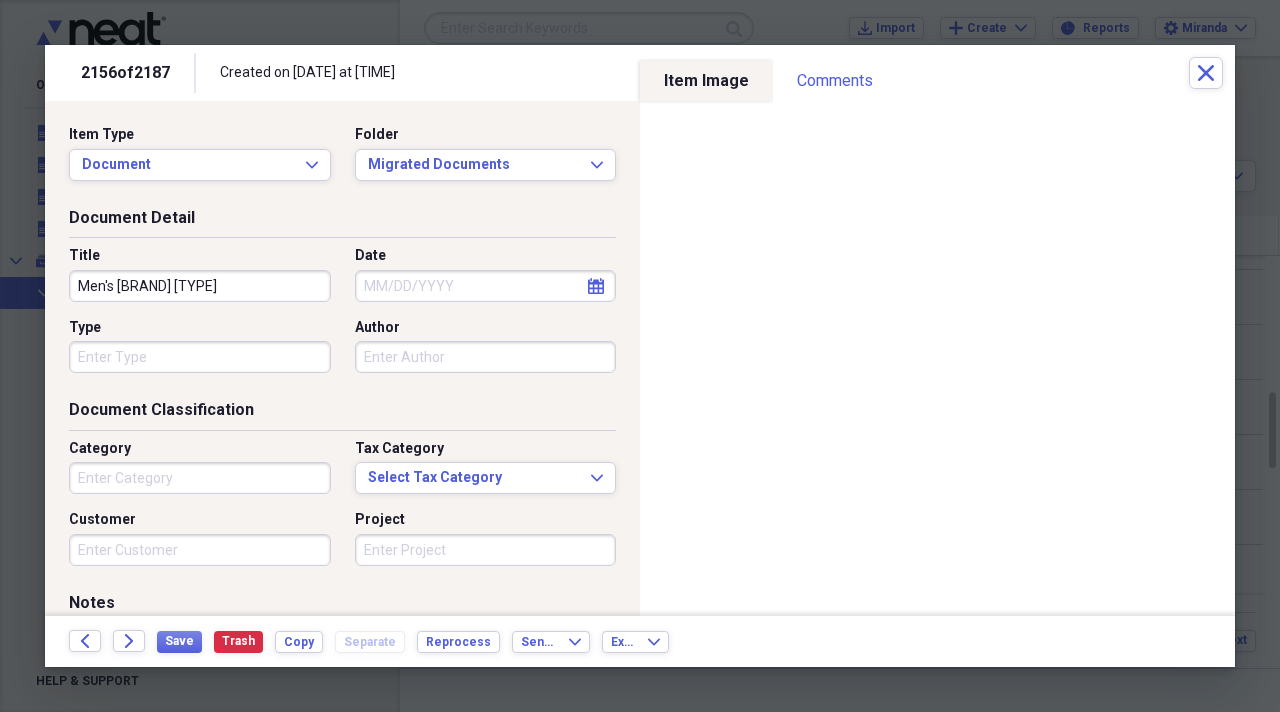 type on "Men's [BRAND] Pocket Watch" 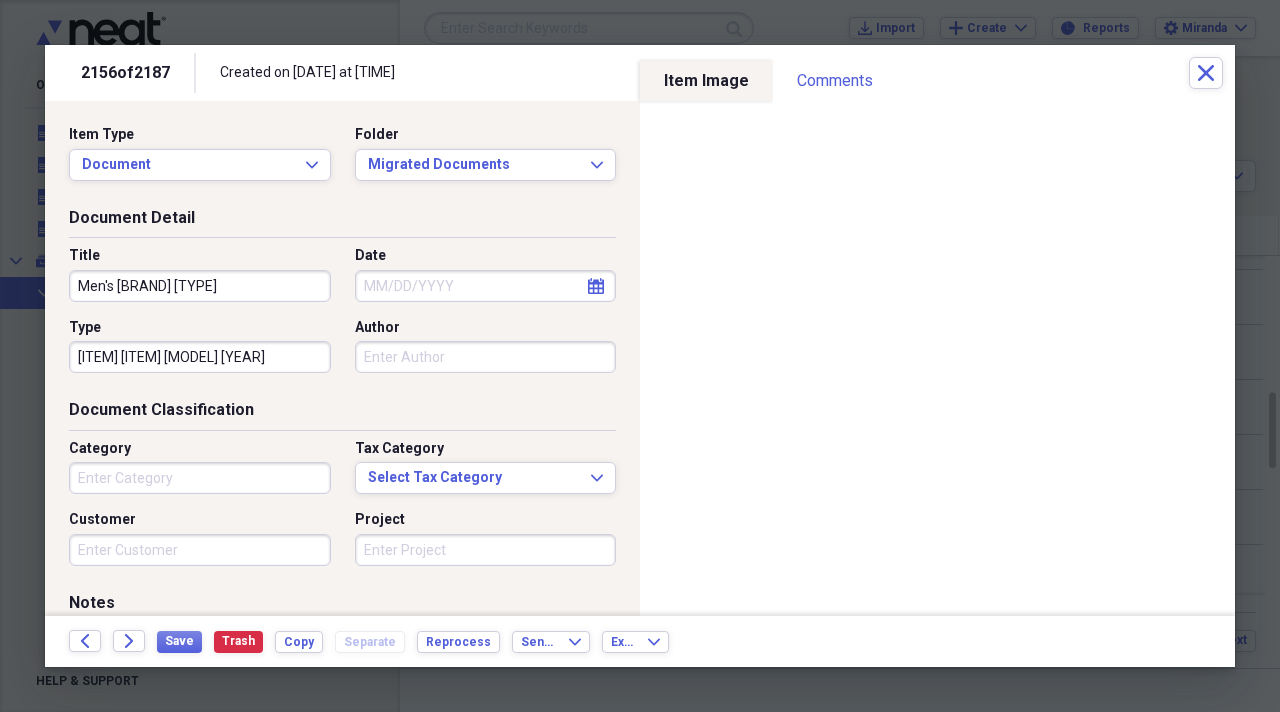 type on "Open Face 50mm Circa [YEAR]" 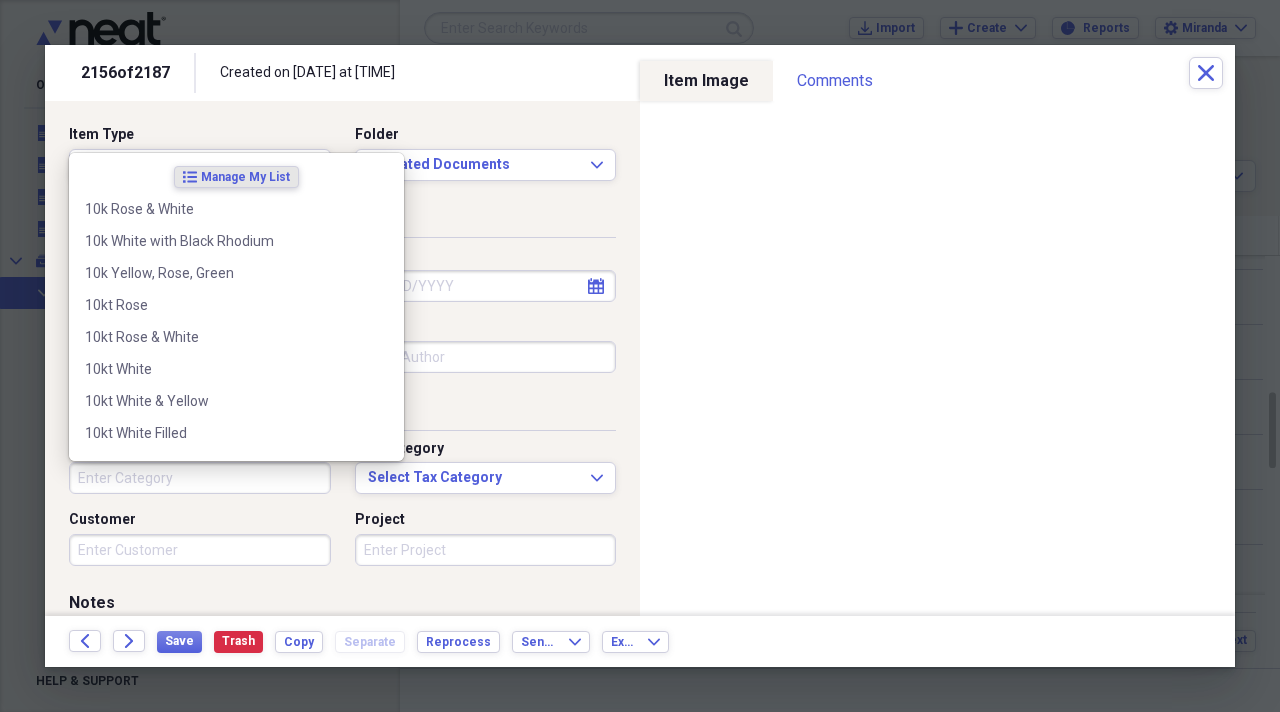click on "Category" at bounding box center (200, 478) 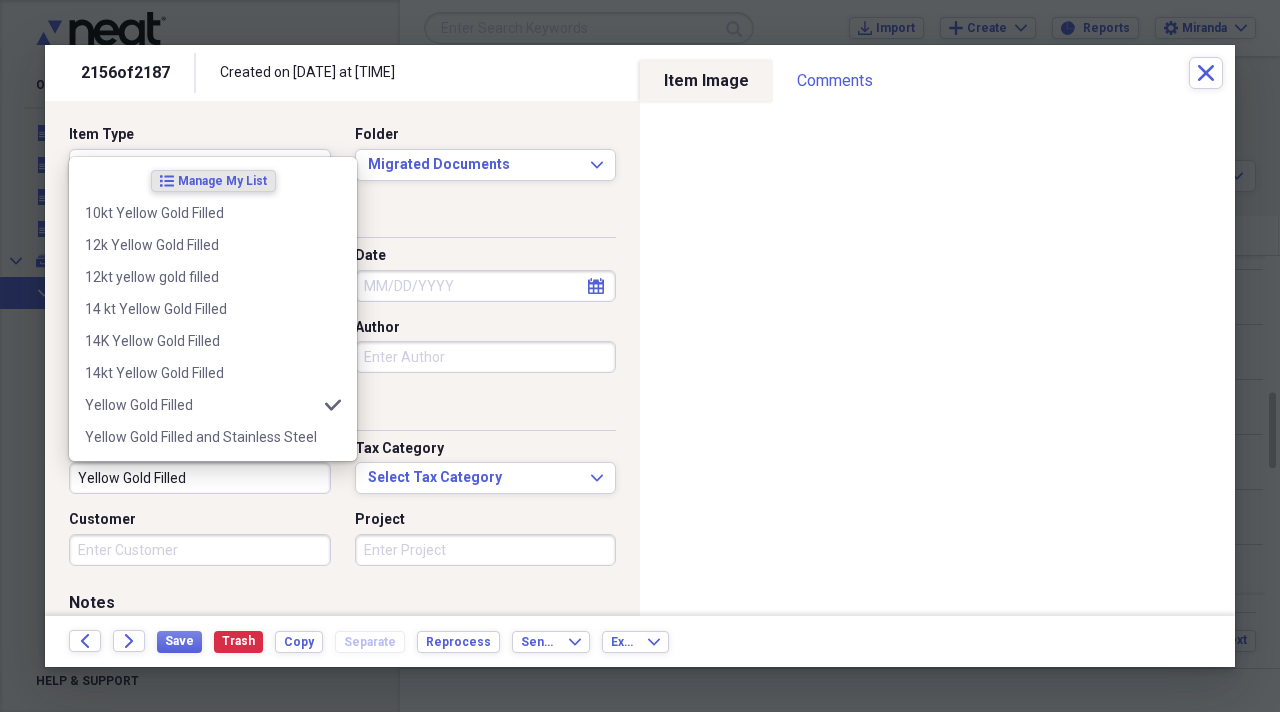 type on "Yellow Gold Filled" 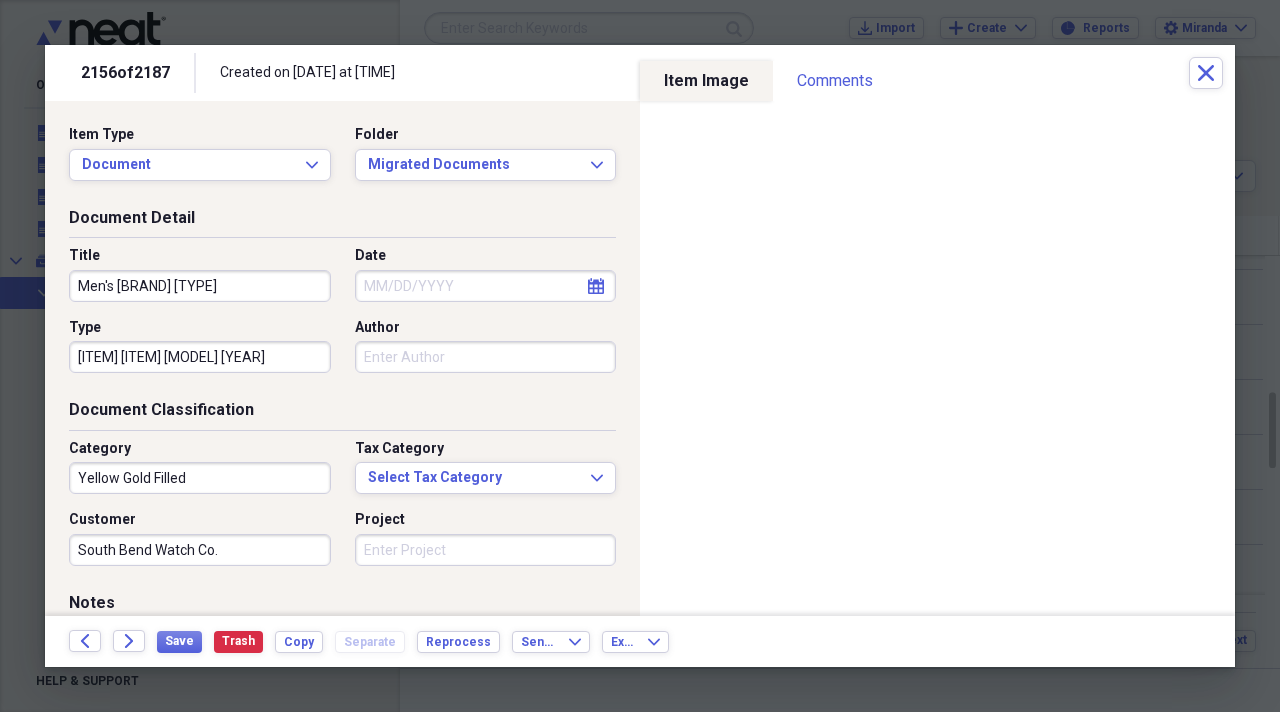 type on "[BRAND] Watch Co." 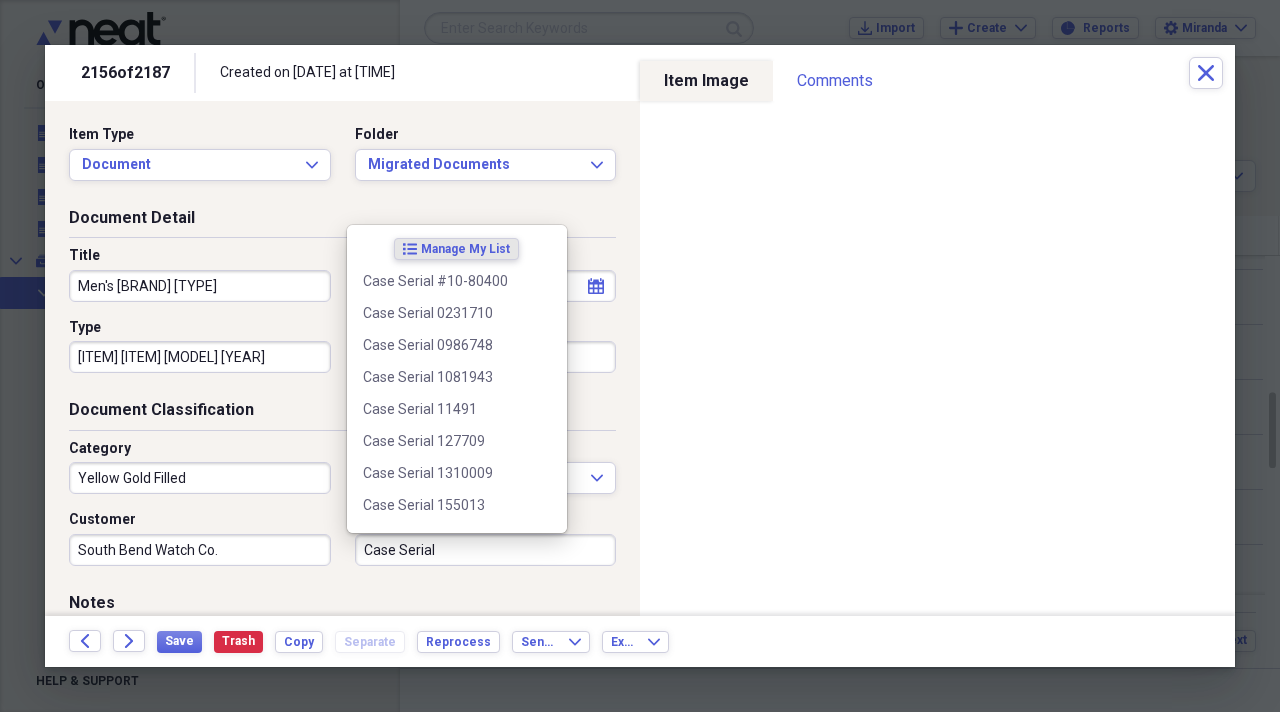click on "Case Serial" at bounding box center [486, 550] 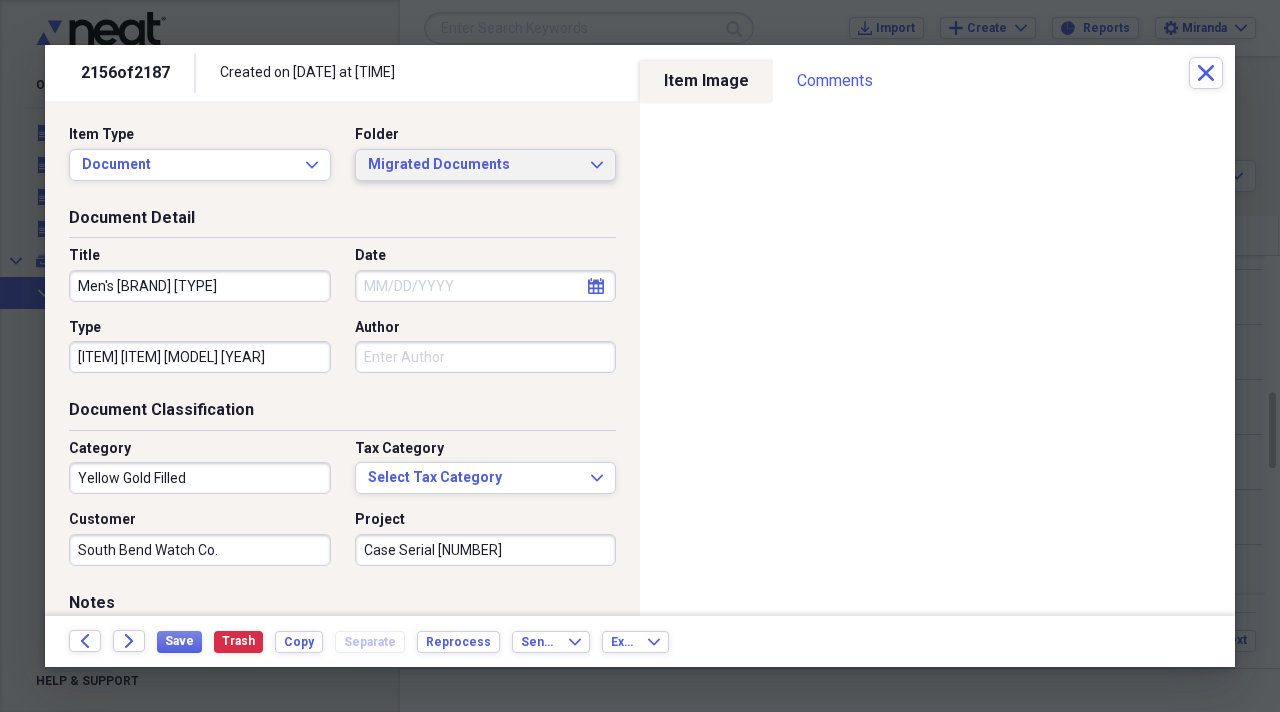 type on "Case Serial [NUMBER]" 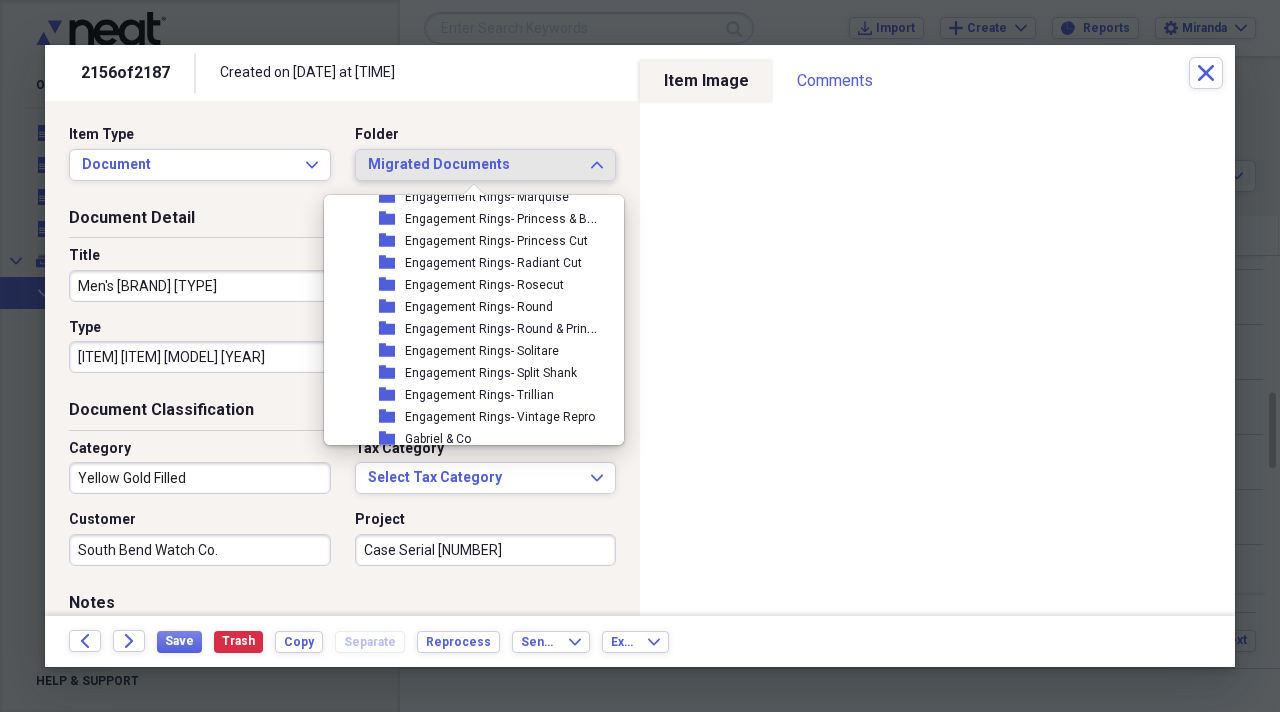 scroll, scrollTop: 1900, scrollLeft: 0, axis: vertical 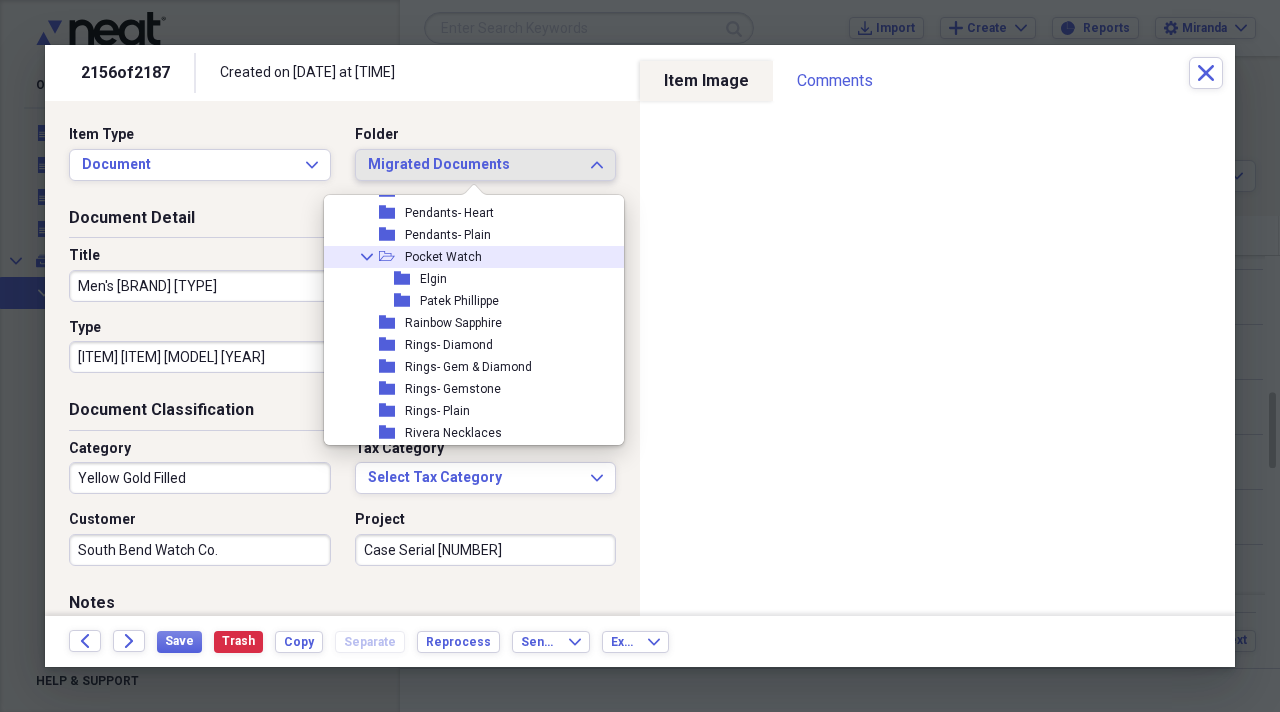click on "Collapse open-folder Pocket Watch" at bounding box center (466, 257) 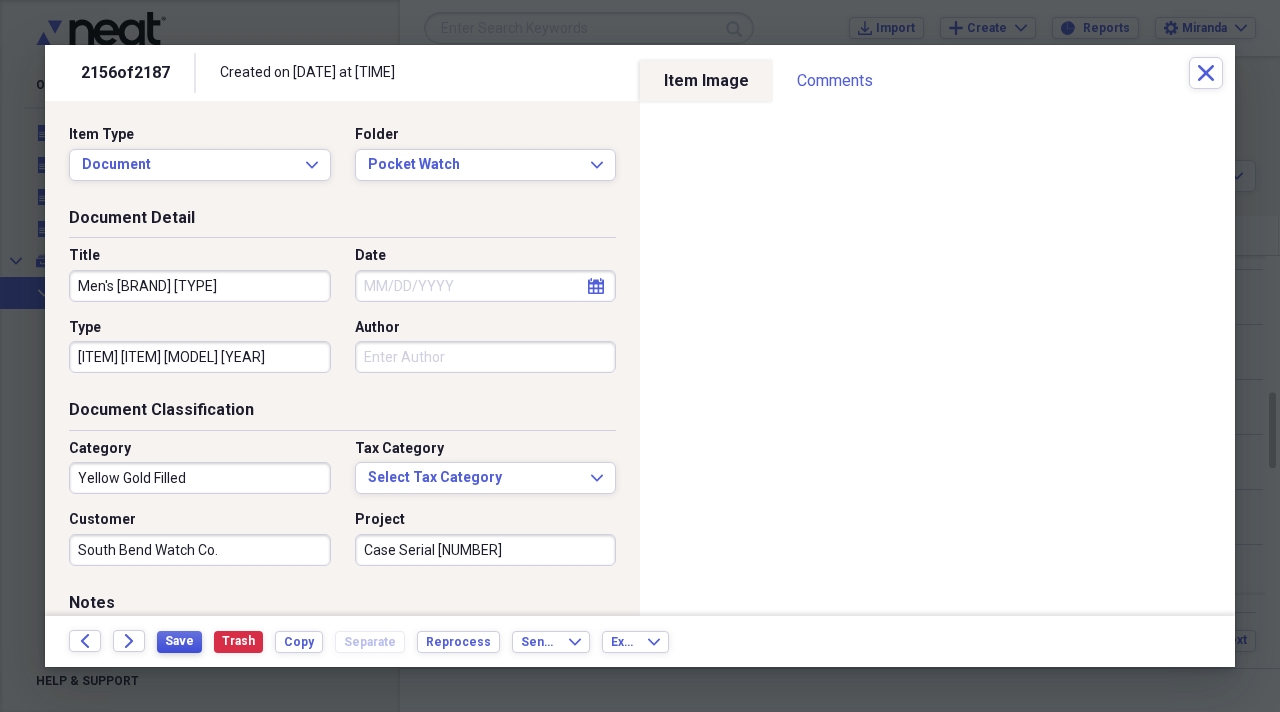 click on "Save" at bounding box center (179, 642) 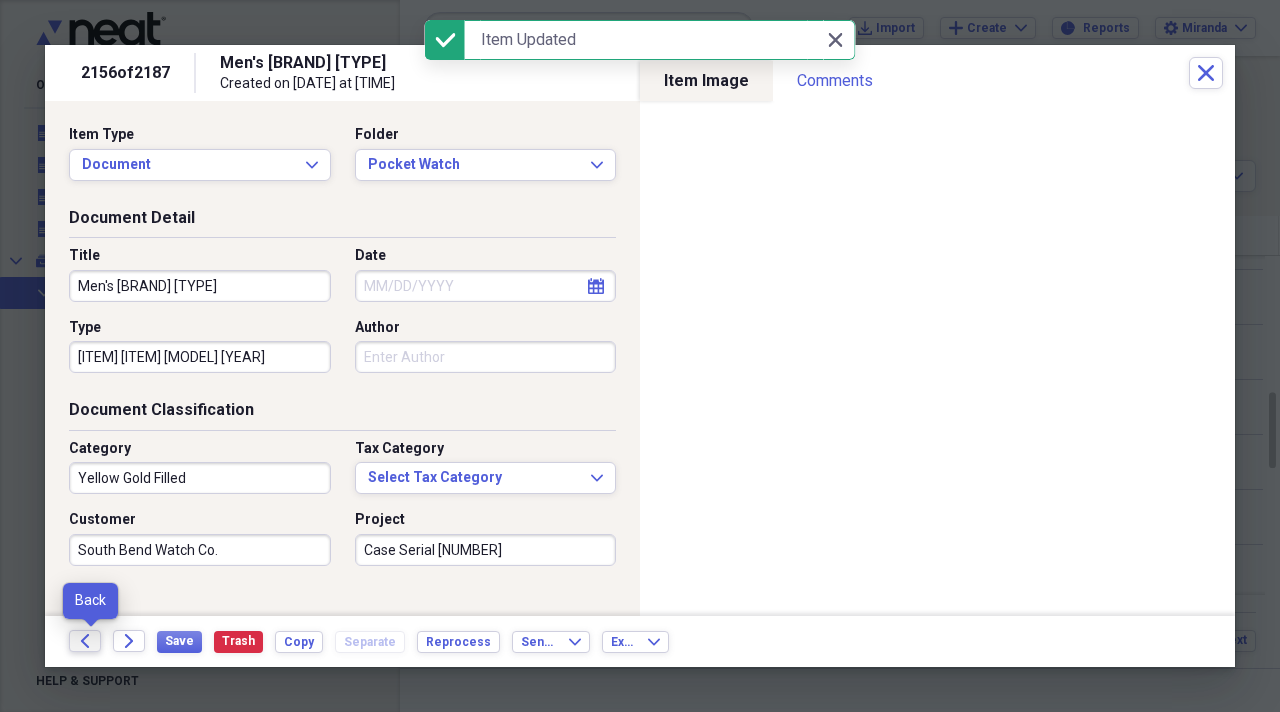 click on "Back" 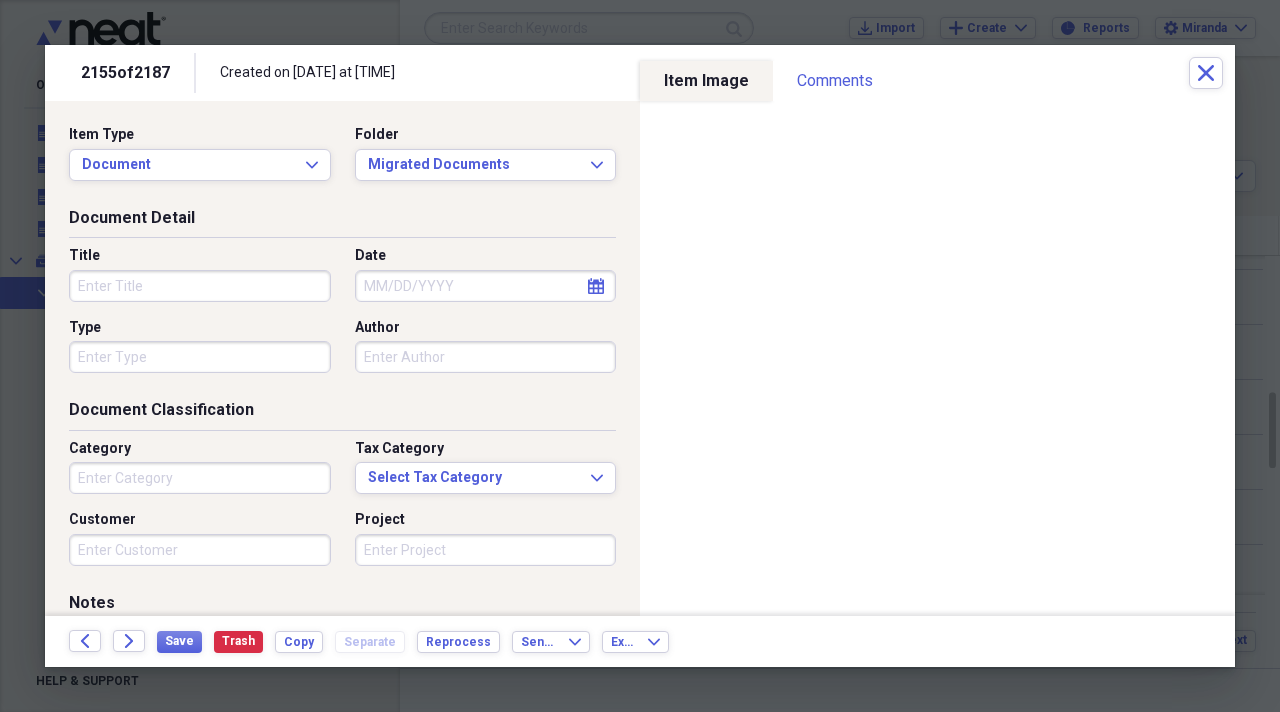 click on "Title" at bounding box center [200, 286] 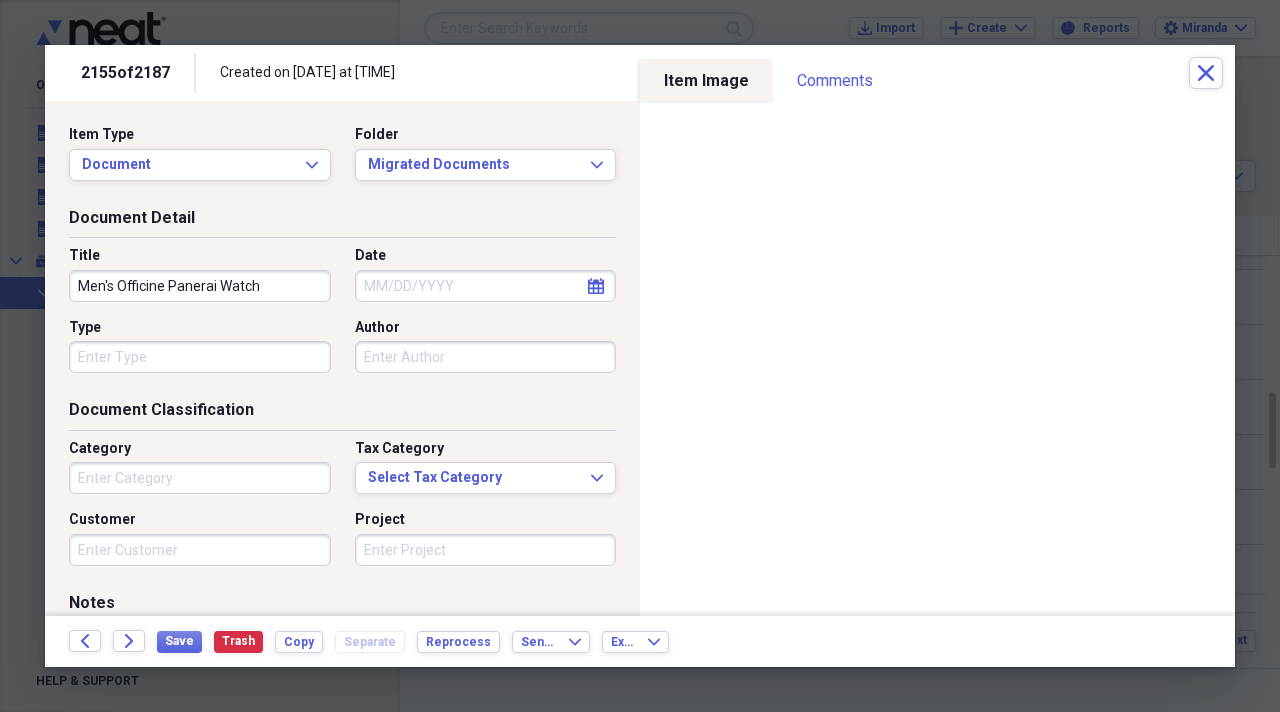 type on "Men's Officine Panerai Watch" 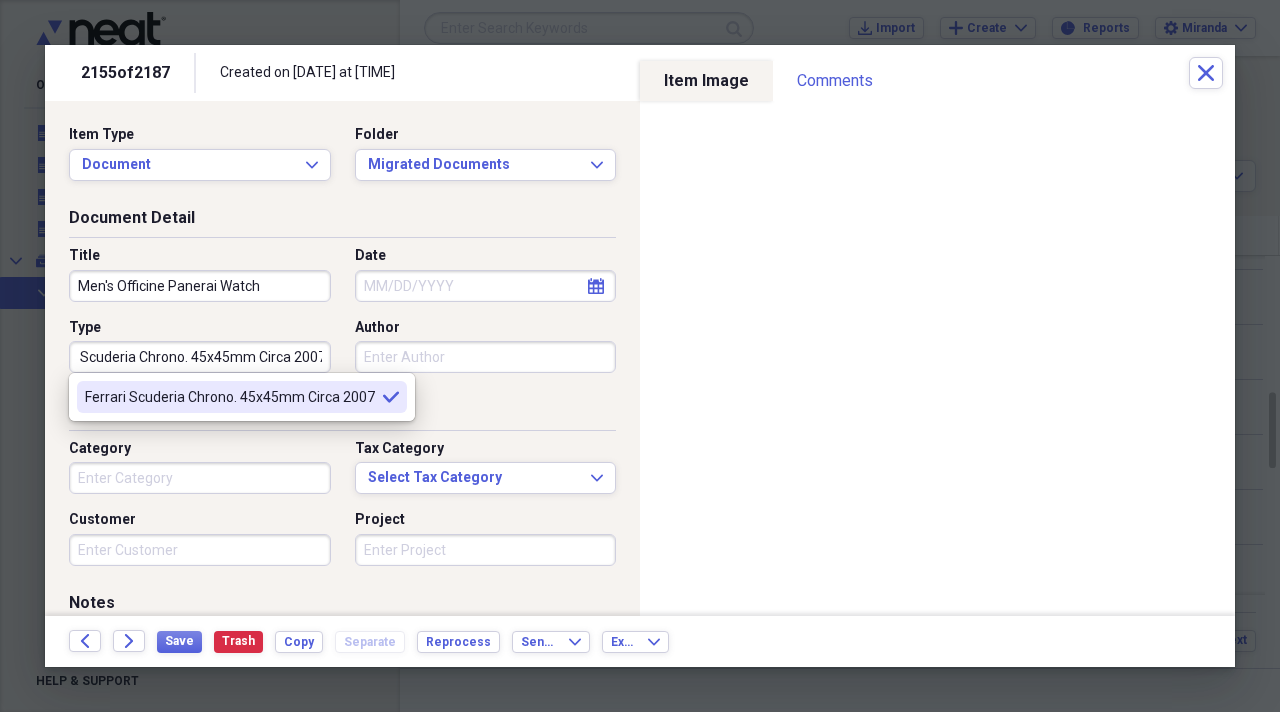 scroll, scrollTop: 0, scrollLeft: 50, axis: horizontal 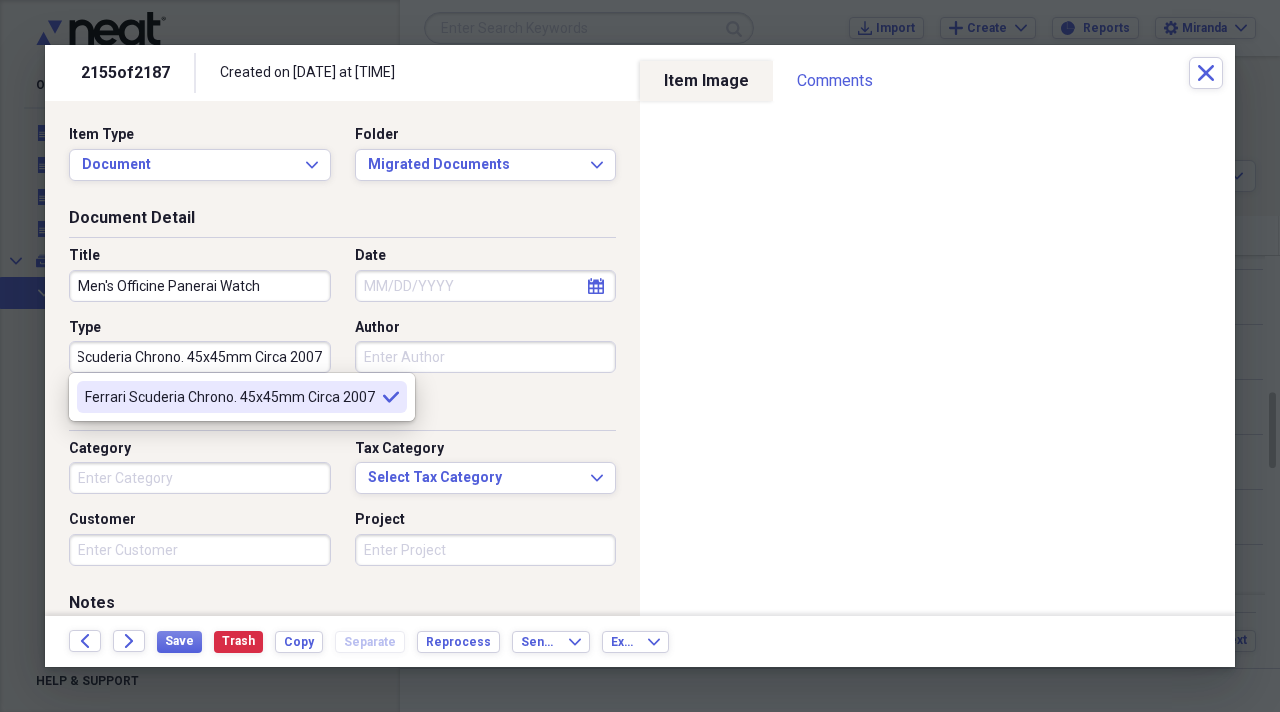 type on "Ferrari Scuderia Chrono. 45x45mm Circa 2007" 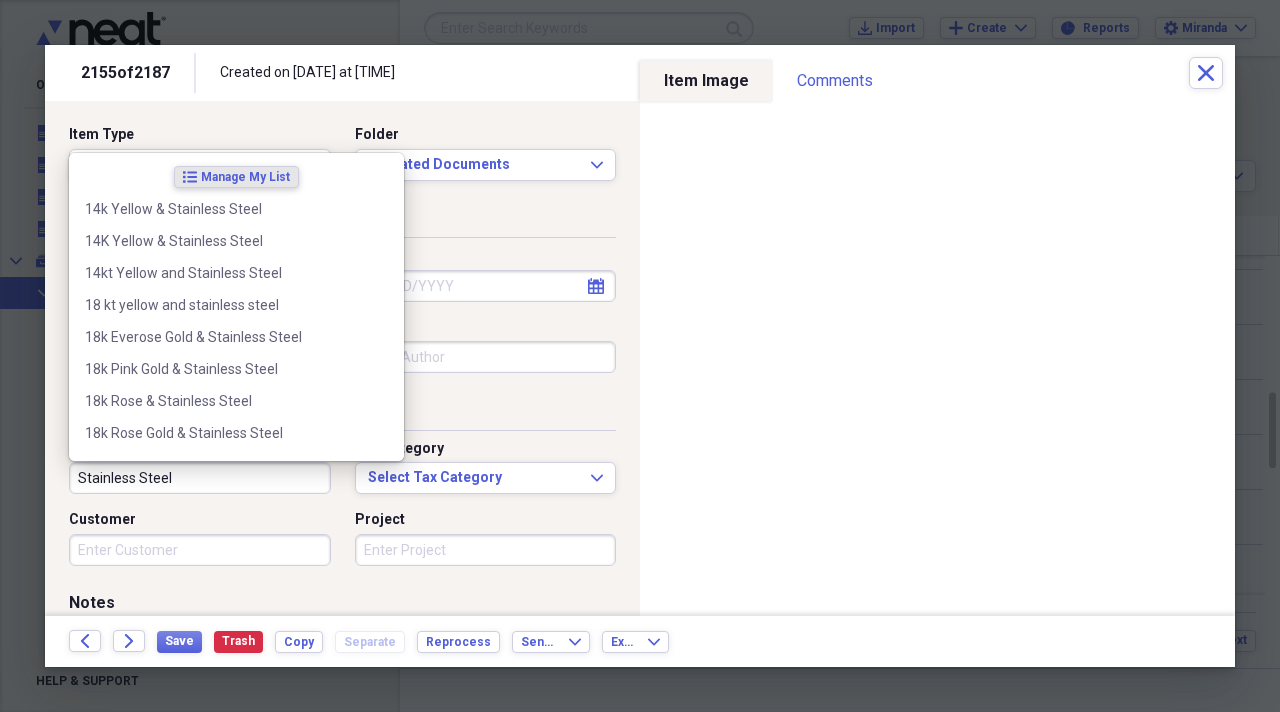 type on "Stainless Steel" 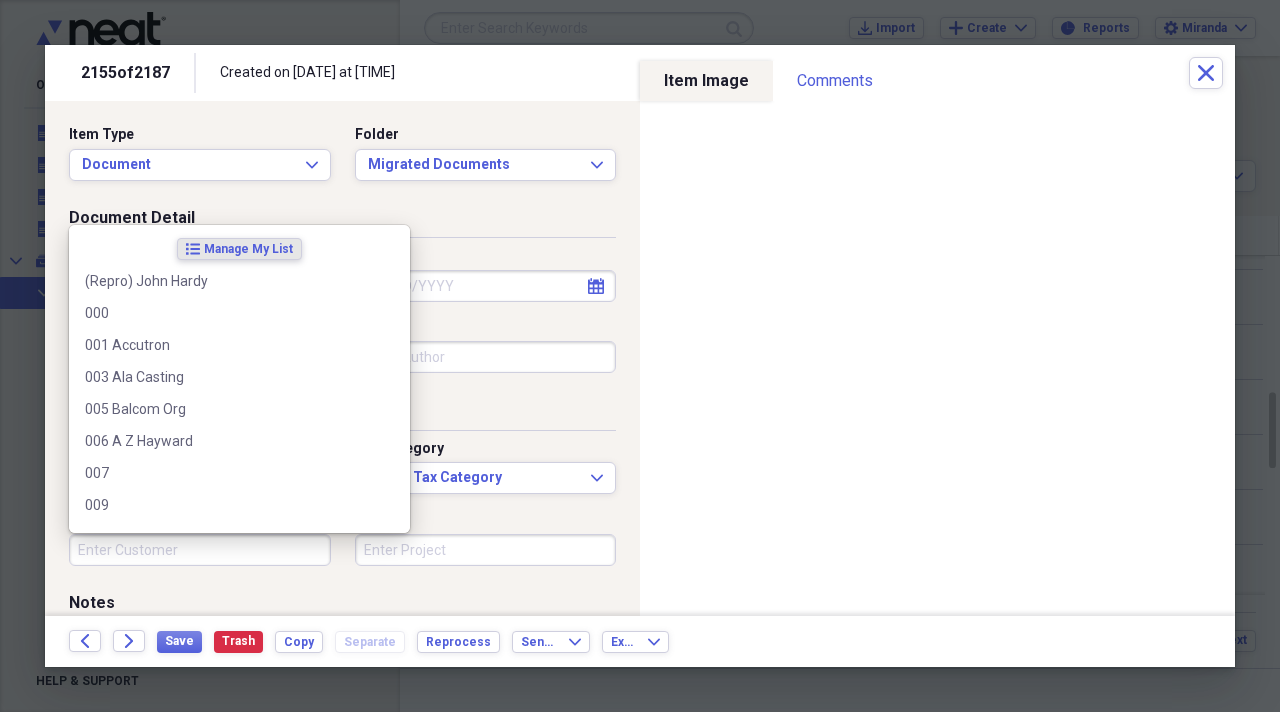 click on "Customer" at bounding box center (200, 550) 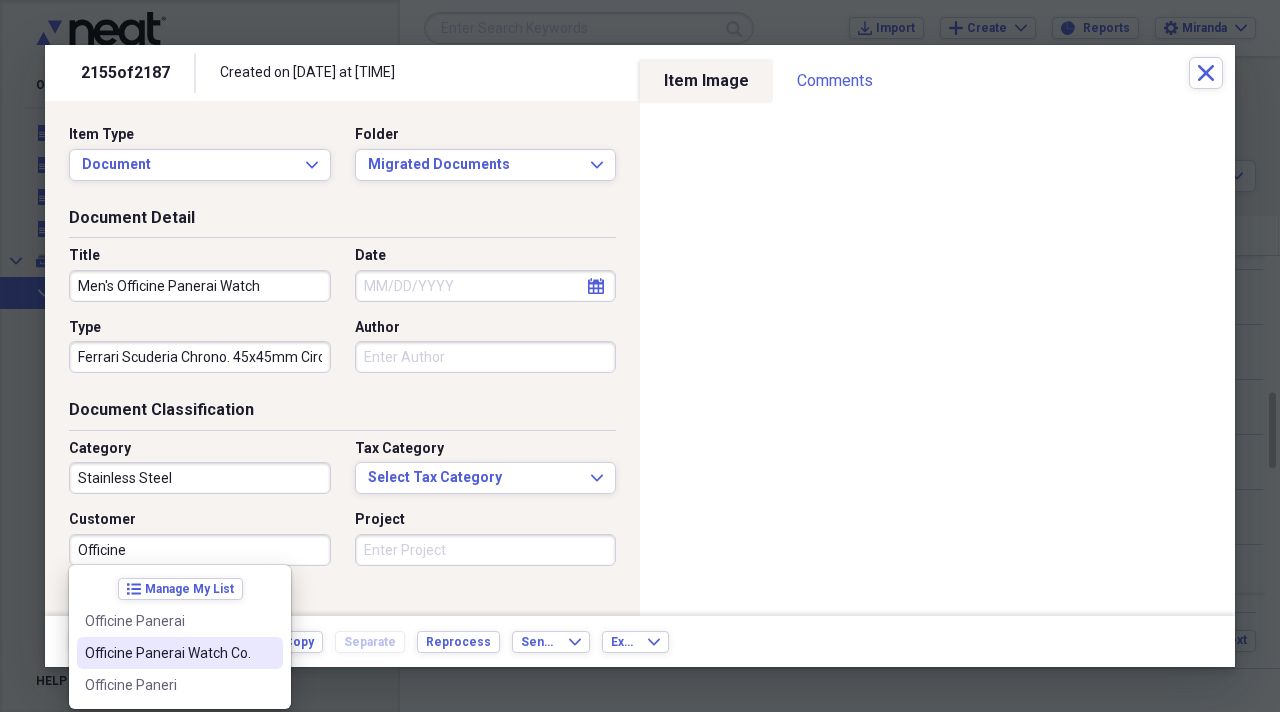 click on "Officine Panerai Watch Co." at bounding box center (180, 653) 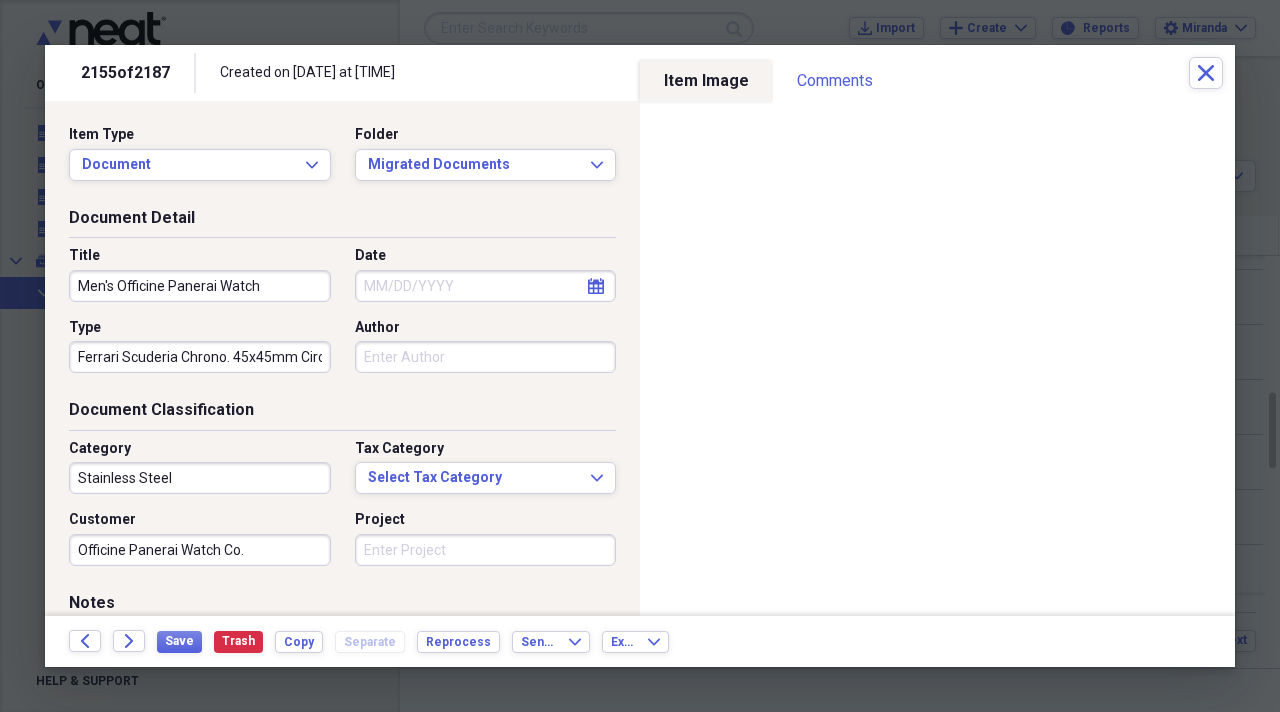 click on "Project" at bounding box center [486, 550] 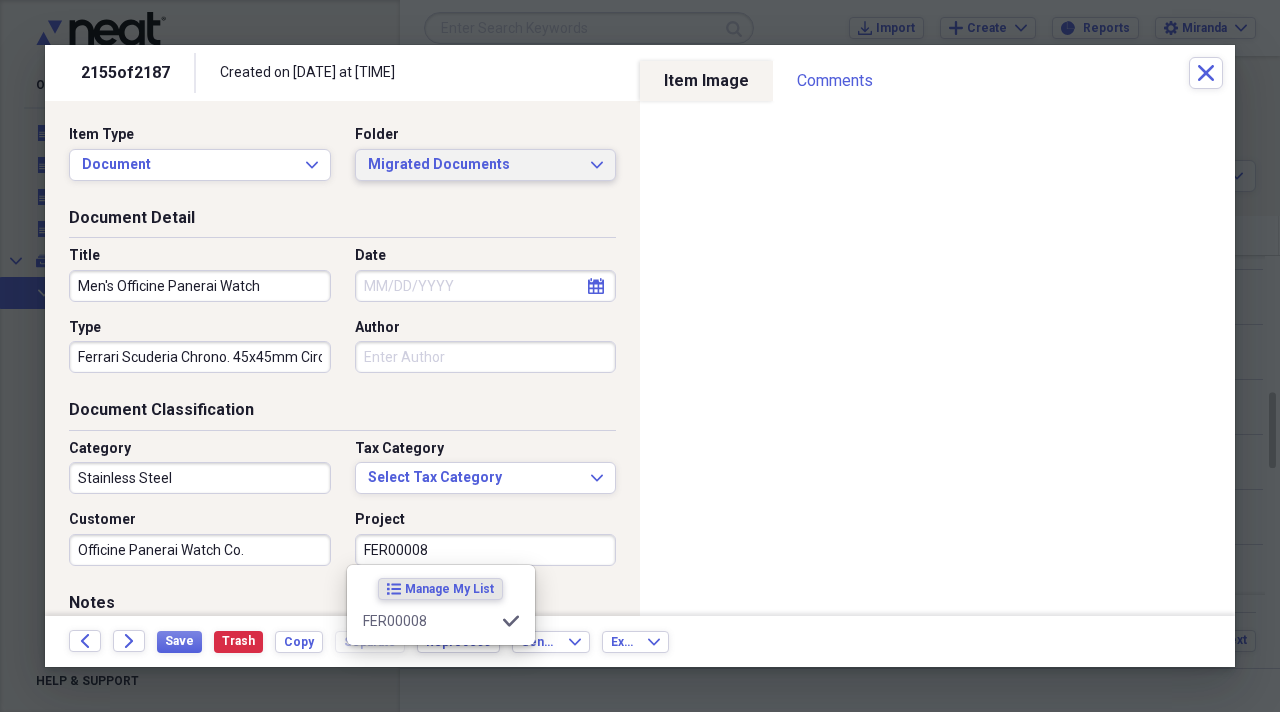 type on "FER00008" 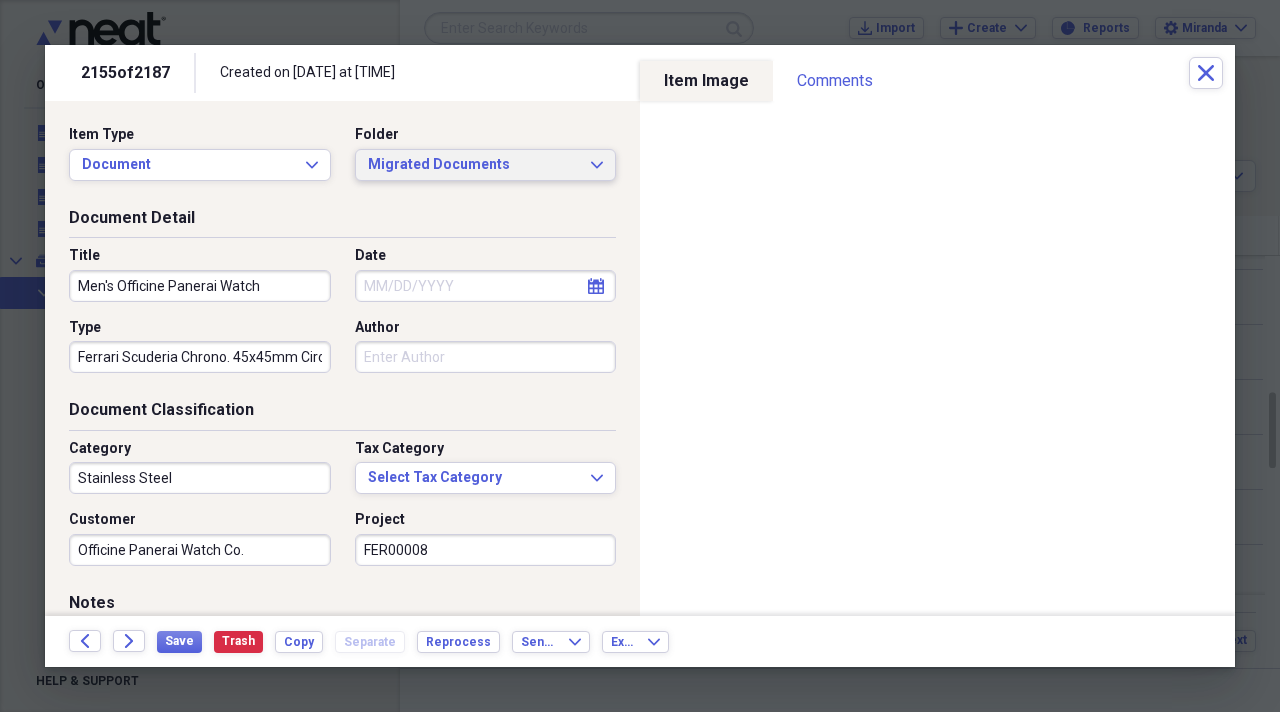 click on "Migrated Documents" at bounding box center [474, 165] 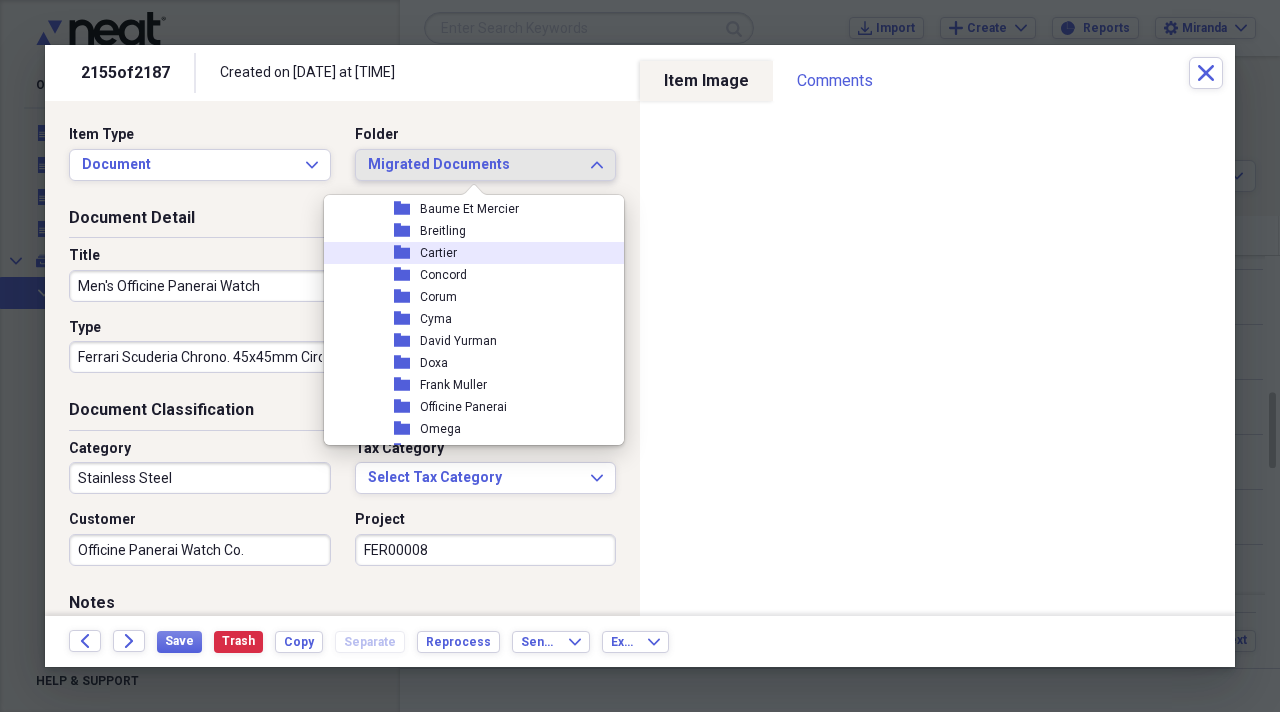 scroll, scrollTop: 2300, scrollLeft: 0, axis: vertical 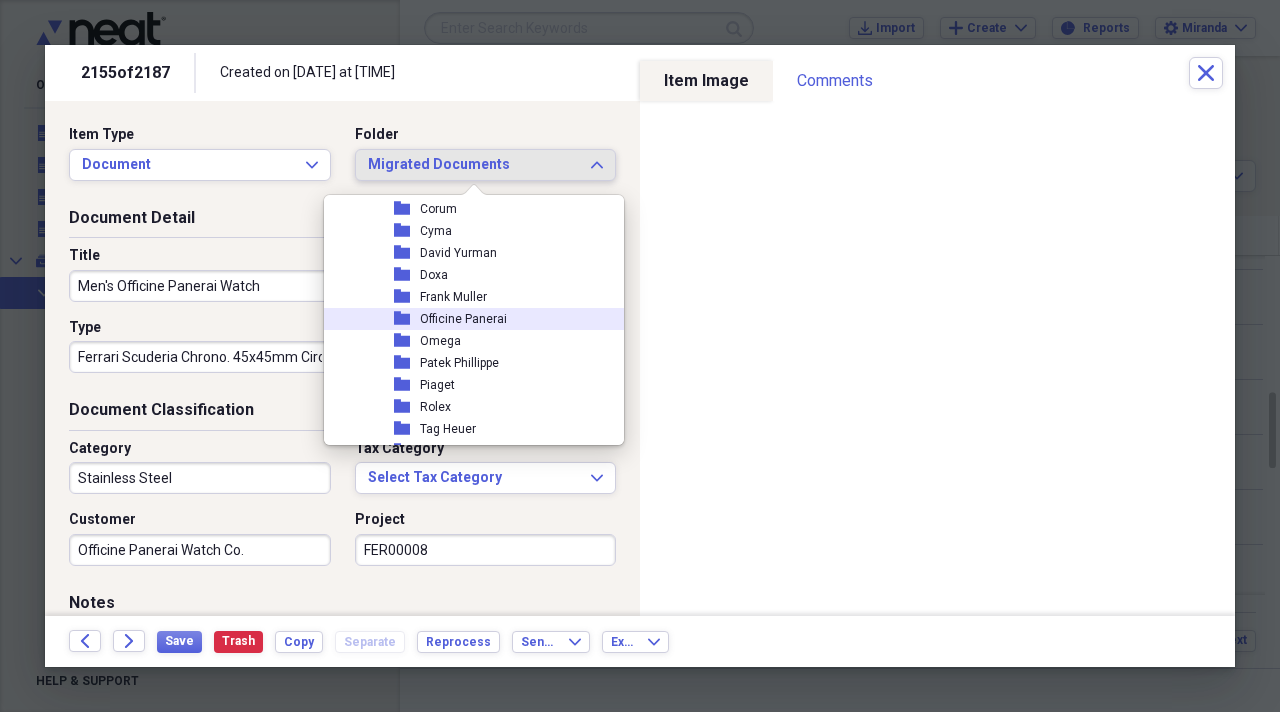 click on "folder Officine Panerai" at bounding box center (466, 319) 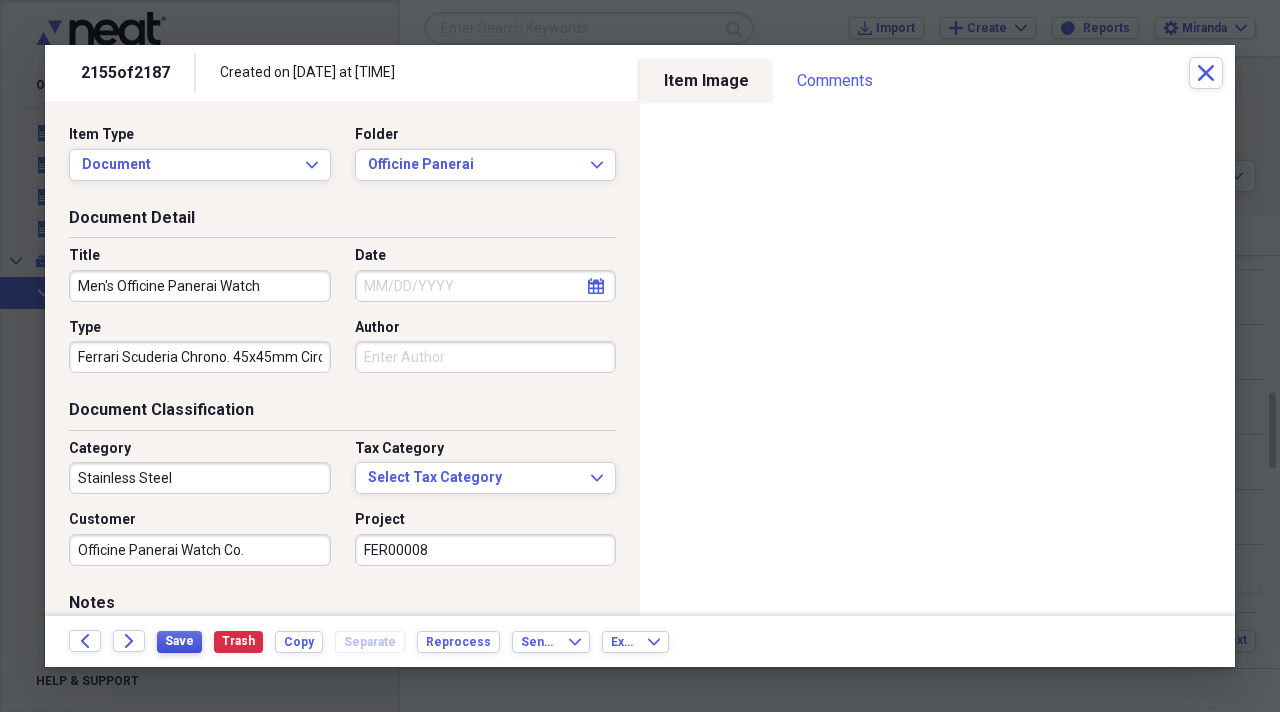 click on "Save" at bounding box center (179, 641) 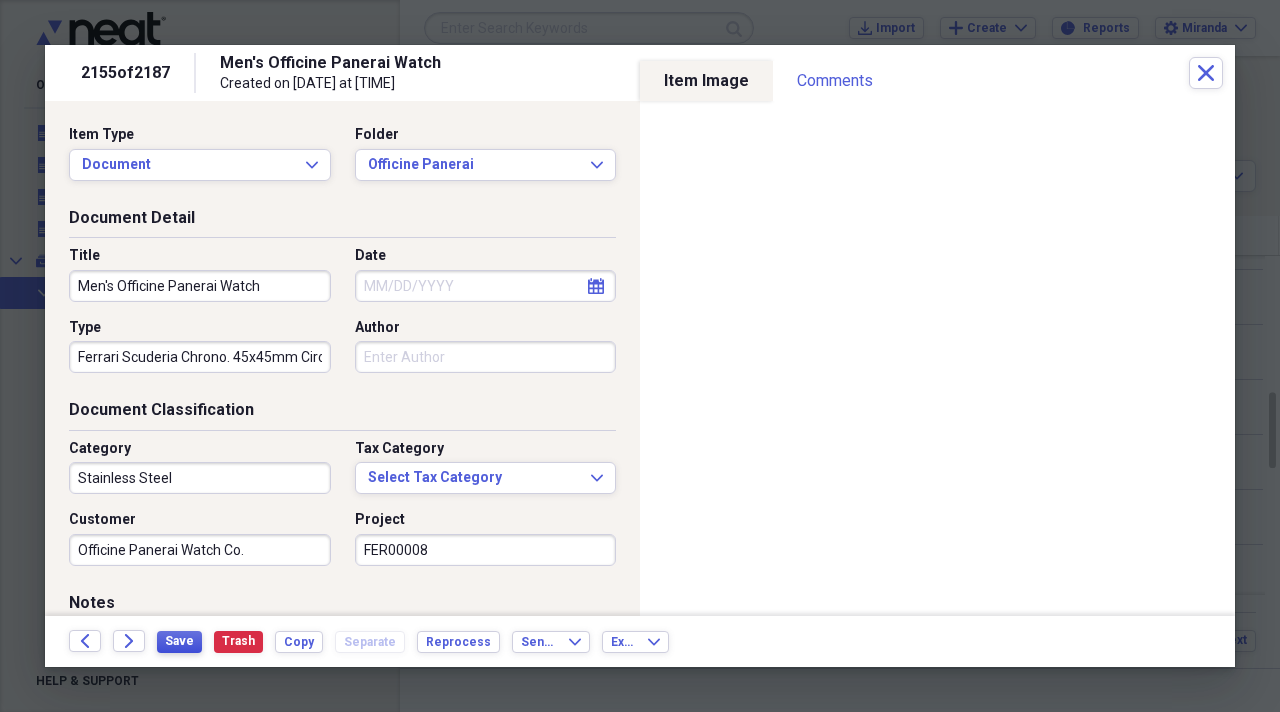 click on "Save" at bounding box center [179, 641] 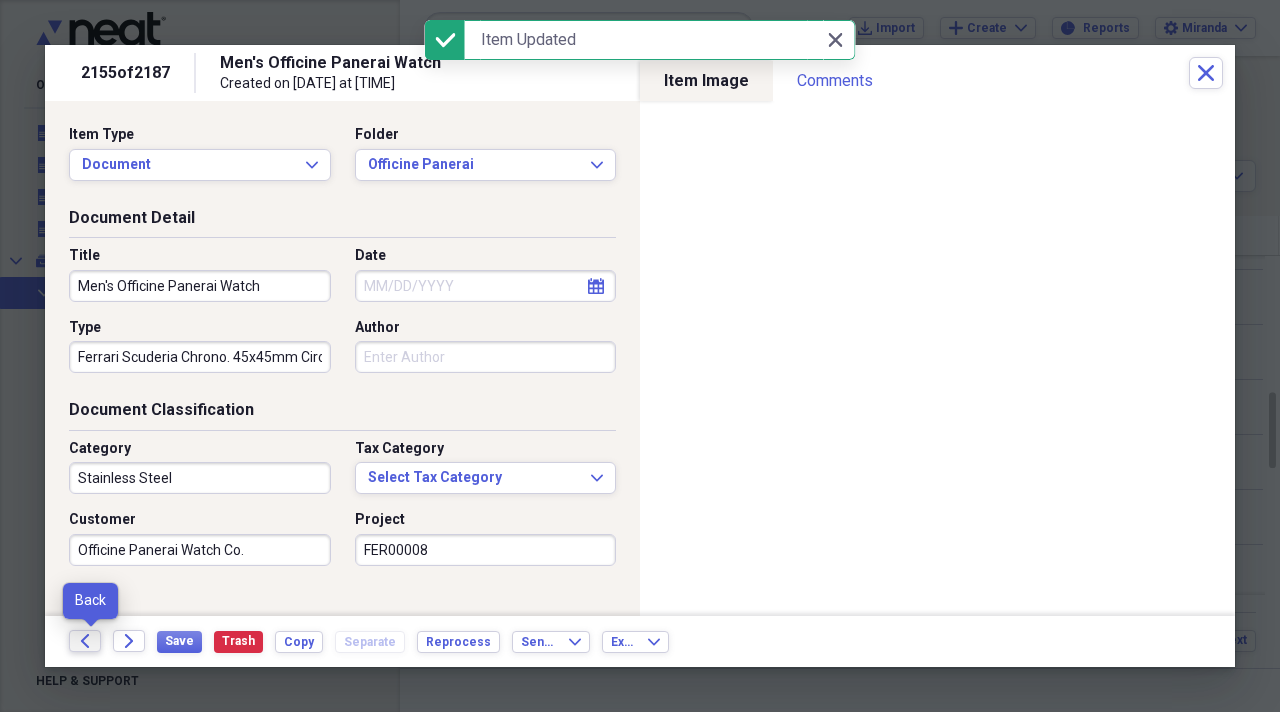 click on "Back" 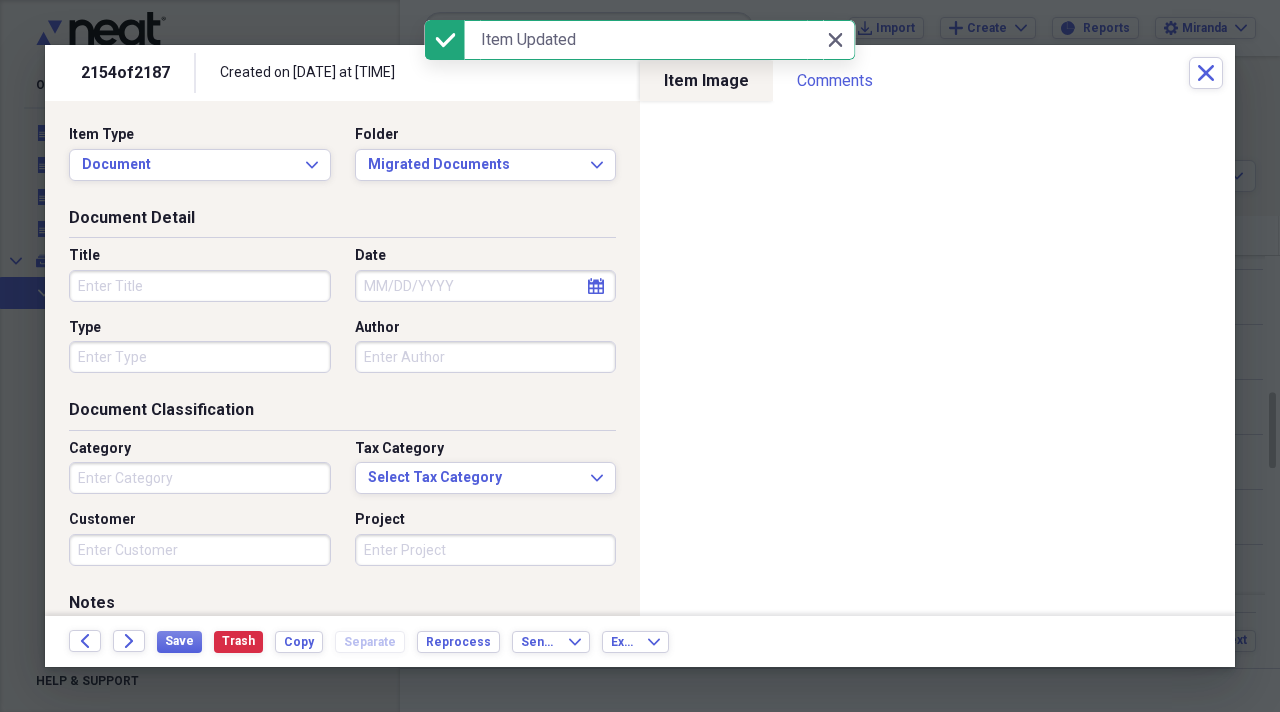 click on "Title" at bounding box center [200, 286] 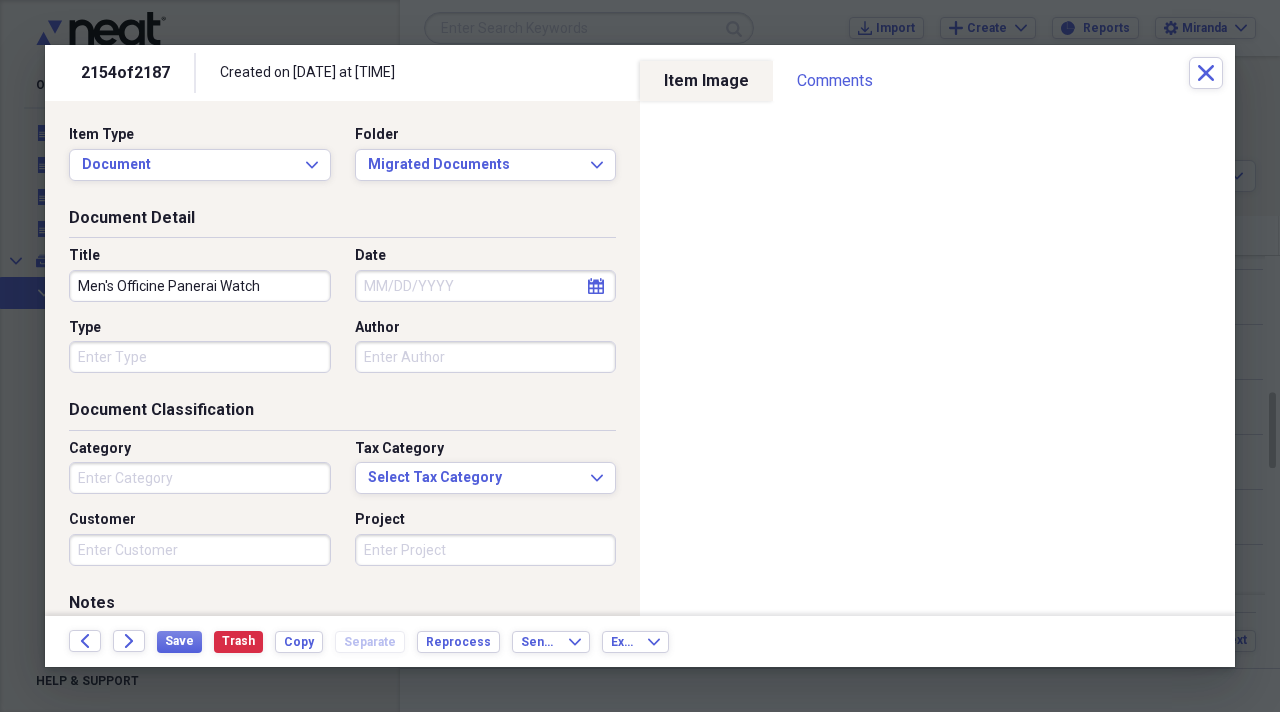 type on "Men's Officine Panerai Watch" 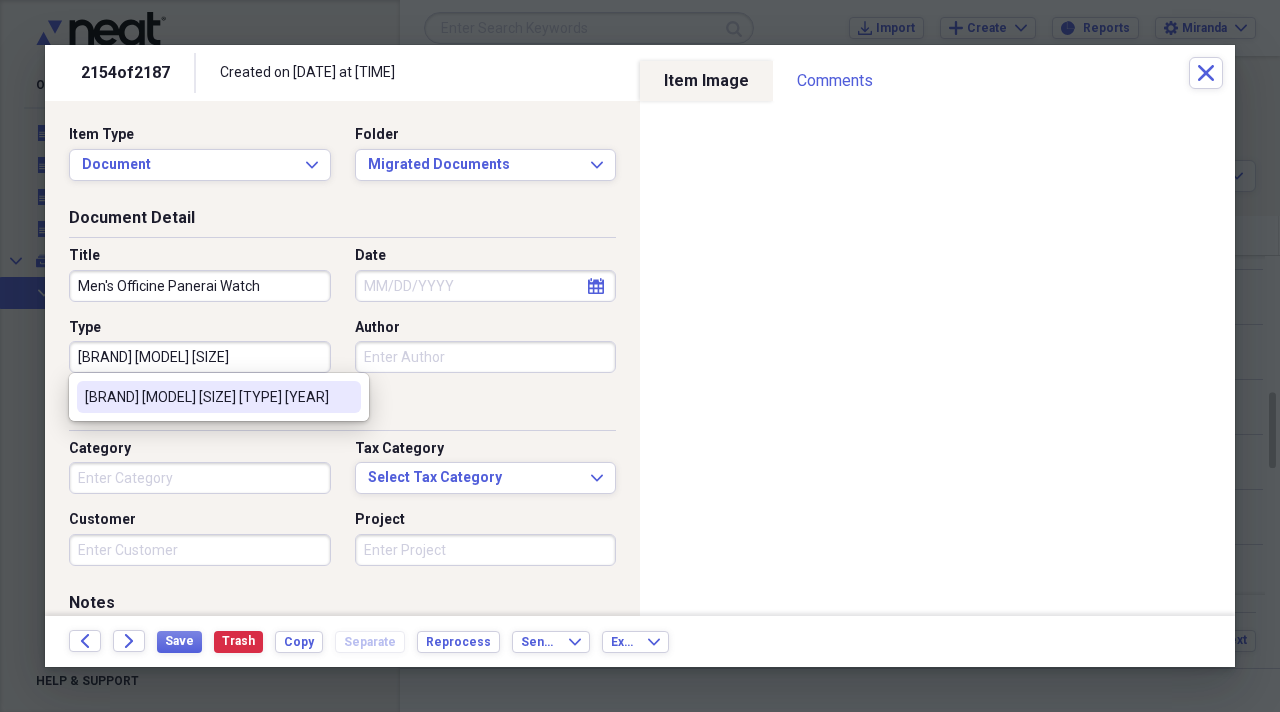click on "[BRAND] [MODEL] [SIZE] [YEAR]" at bounding box center (219, 397) 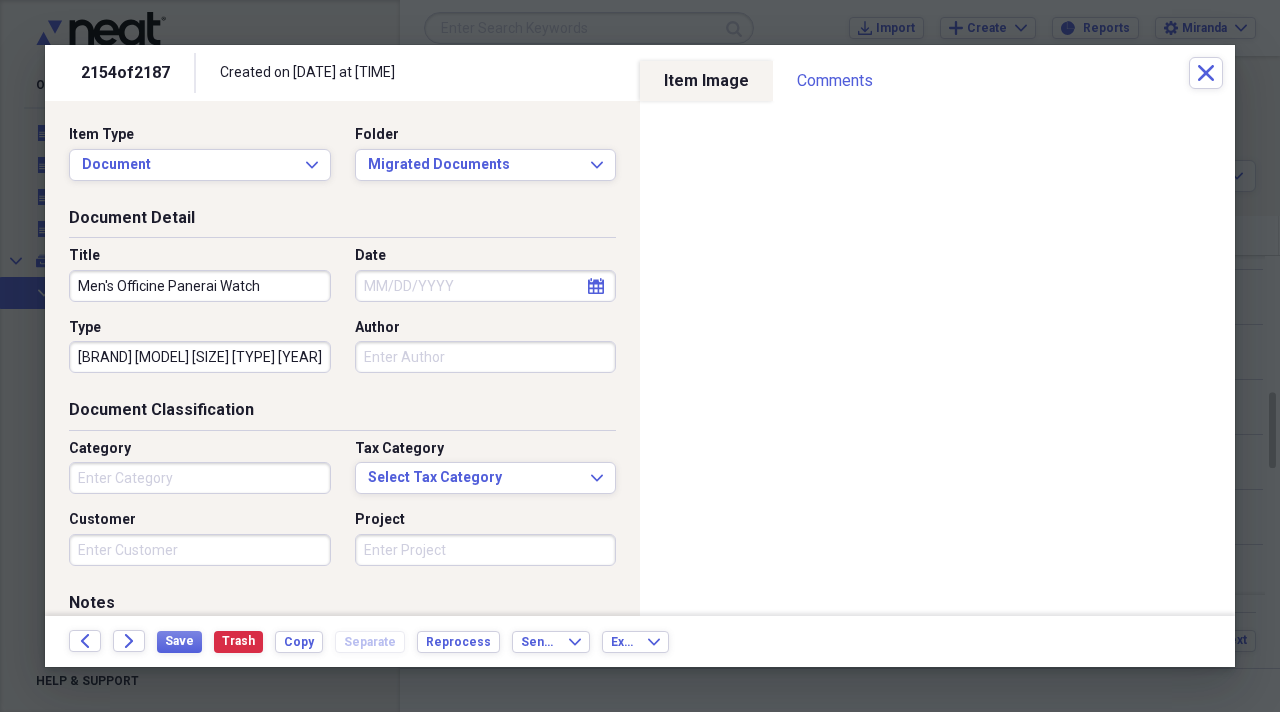 click on "Category" at bounding box center [200, 478] 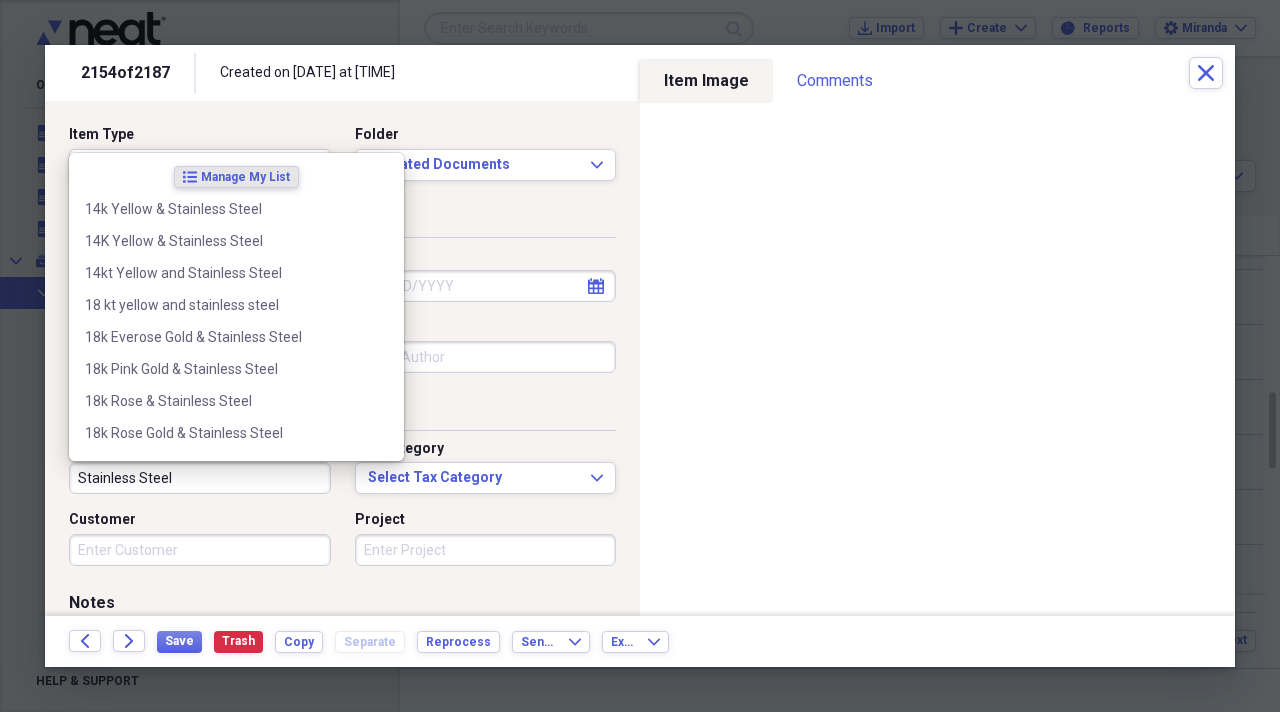 type on "Stainless Steel" 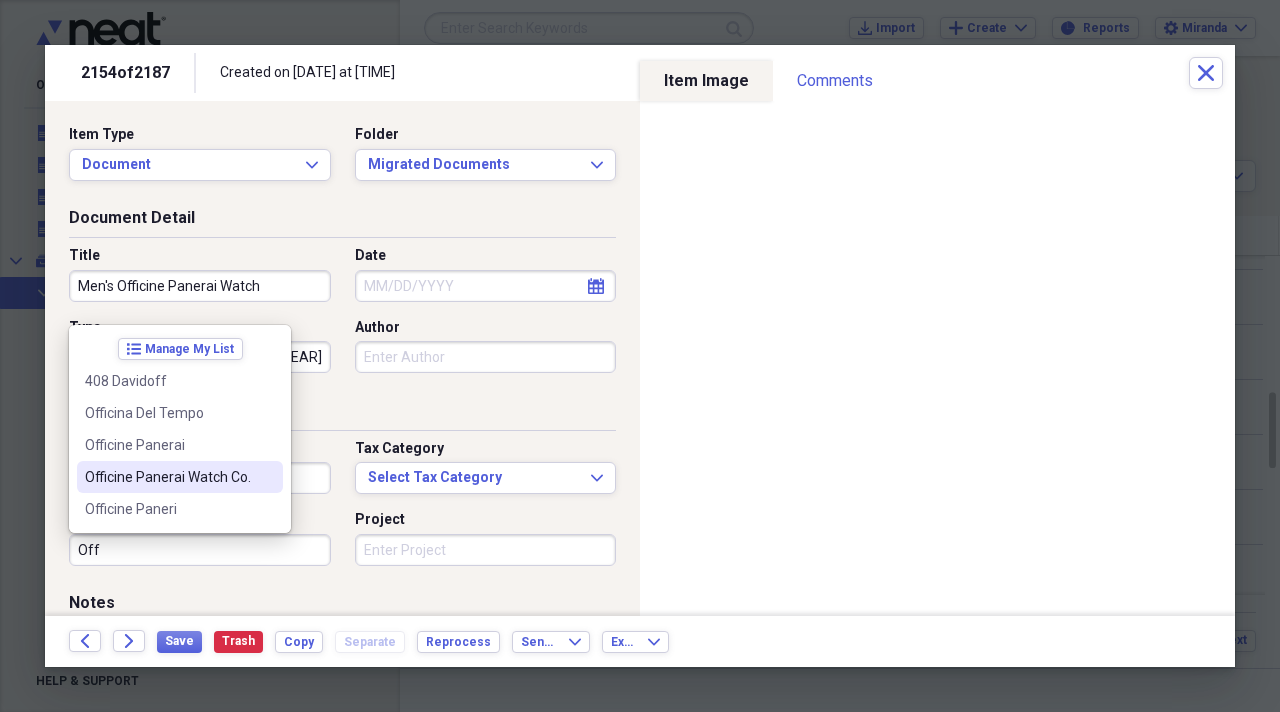 click on "Officine Panerai Watch Co." at bounding box center [168, 477] 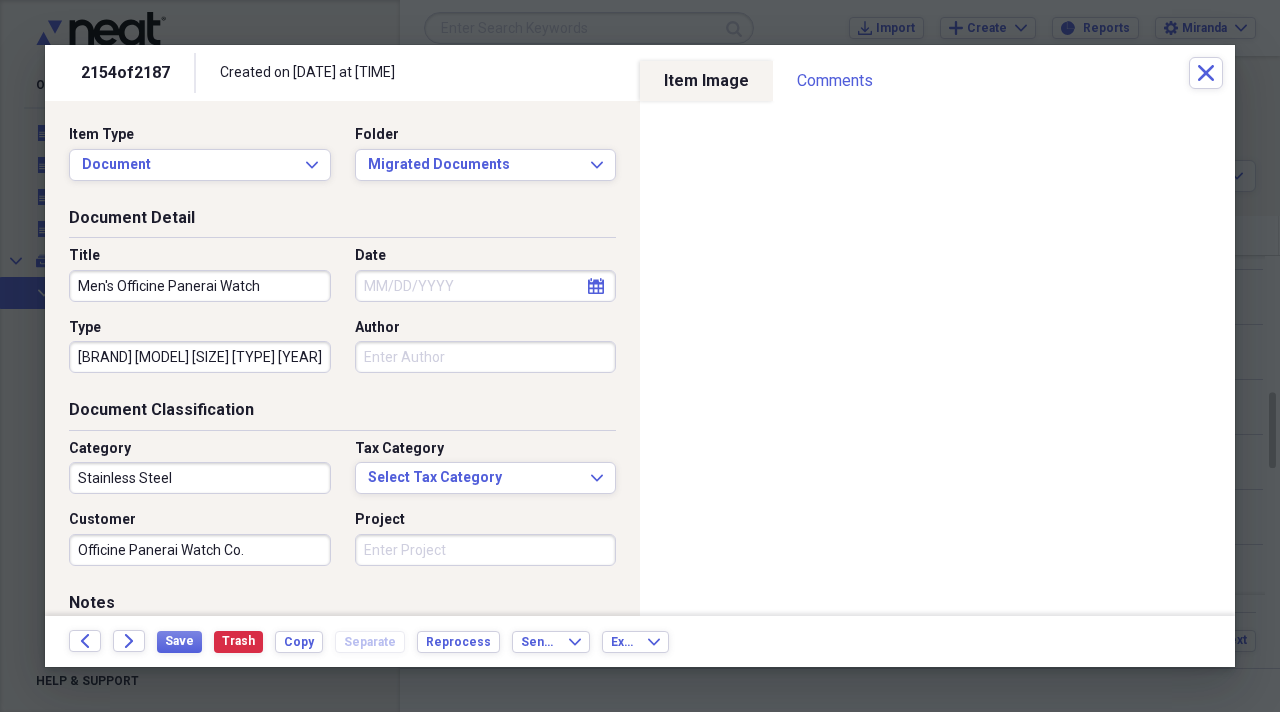 click on "Project" at bounding box center (486, 550) 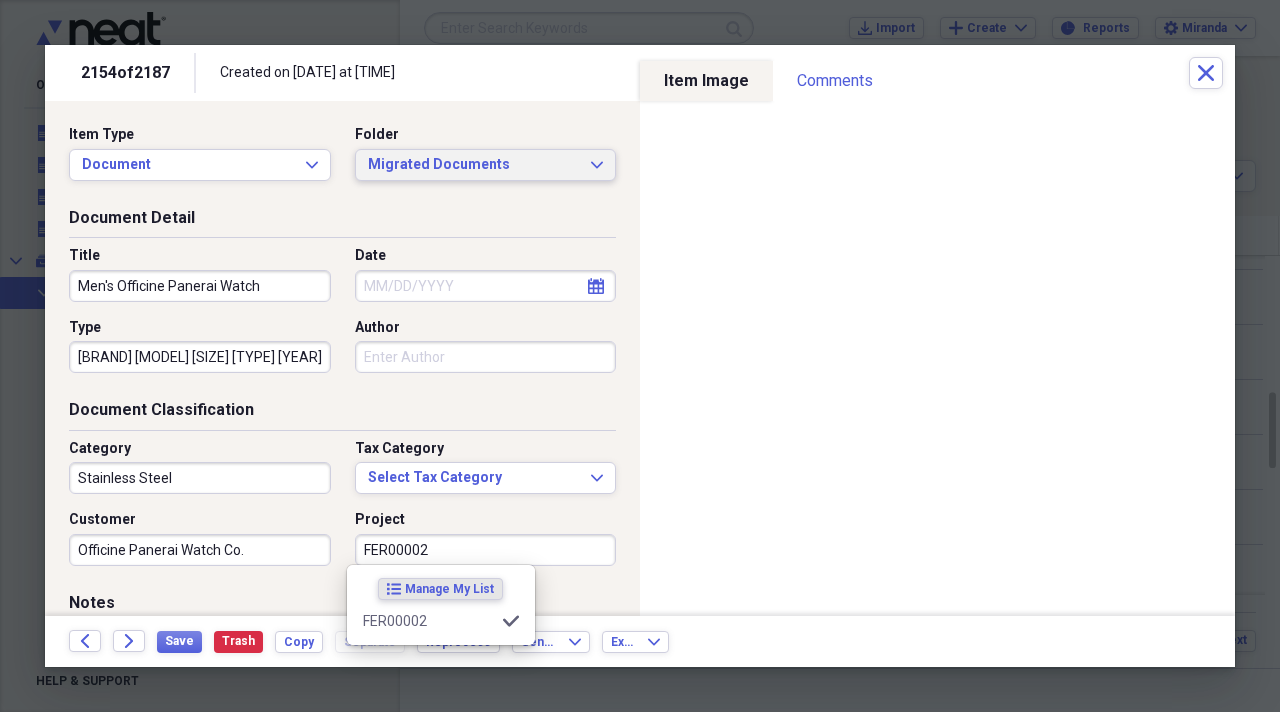 type on "FER00002" 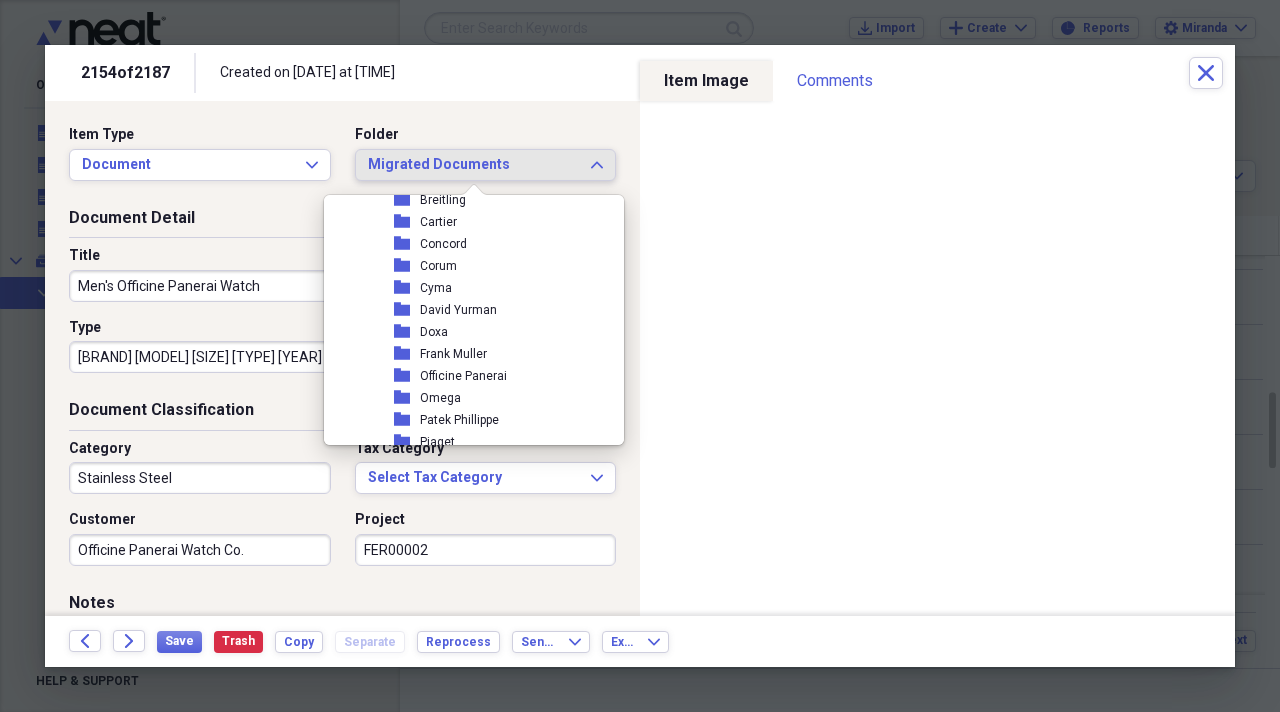 scroll, scrollTop: 2300, scrollLeft: 0, axis: vertical 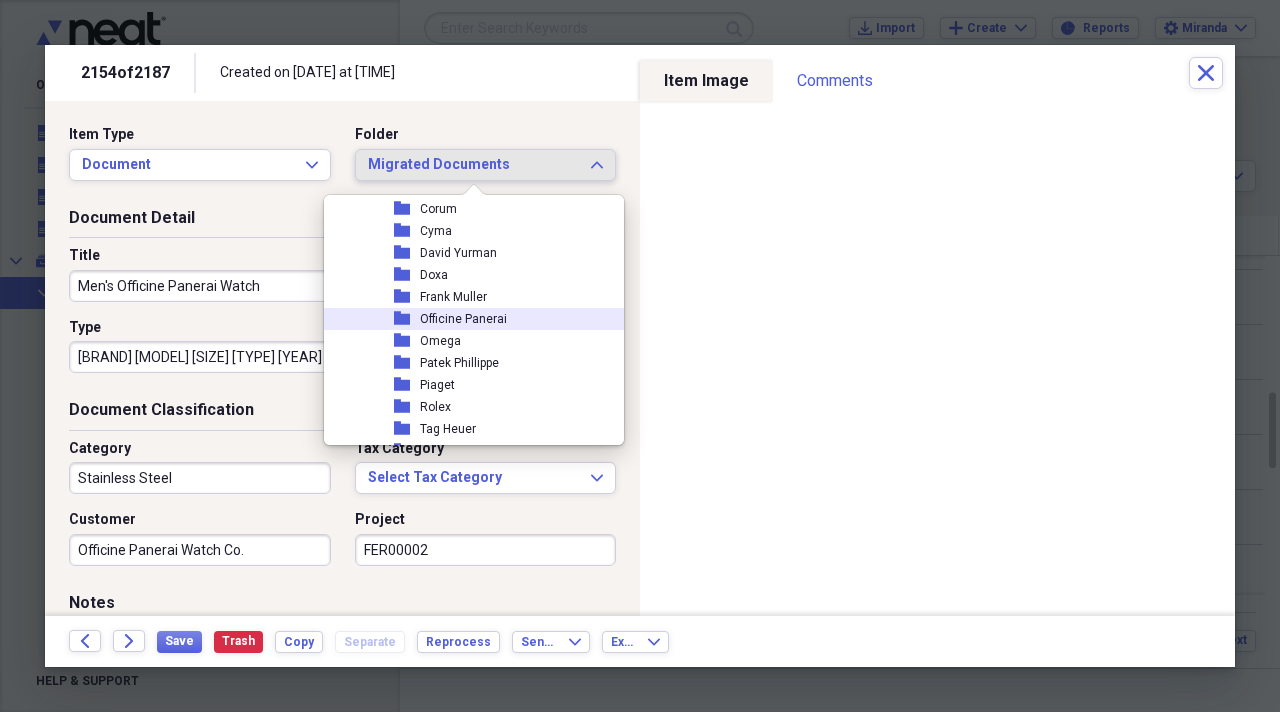 click on "Officine Panerai" at bounding box center (463, 319) 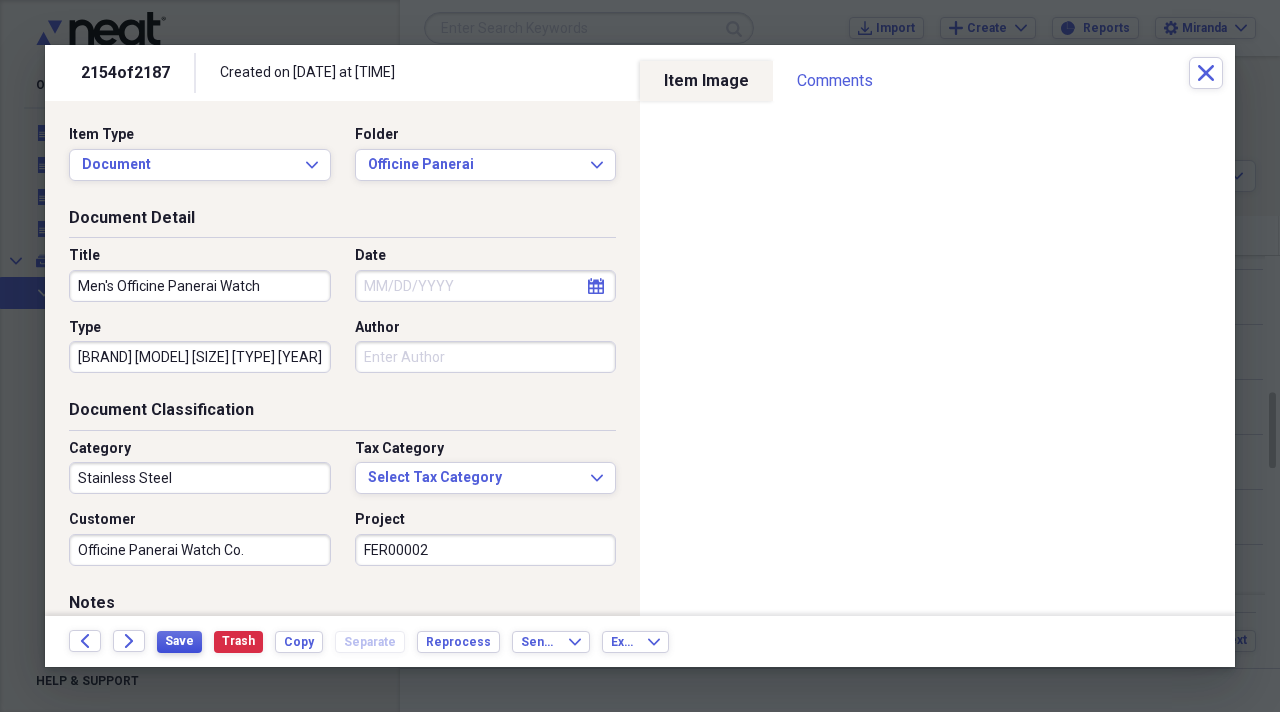 click on "Save" at bounding box center [179, 641] 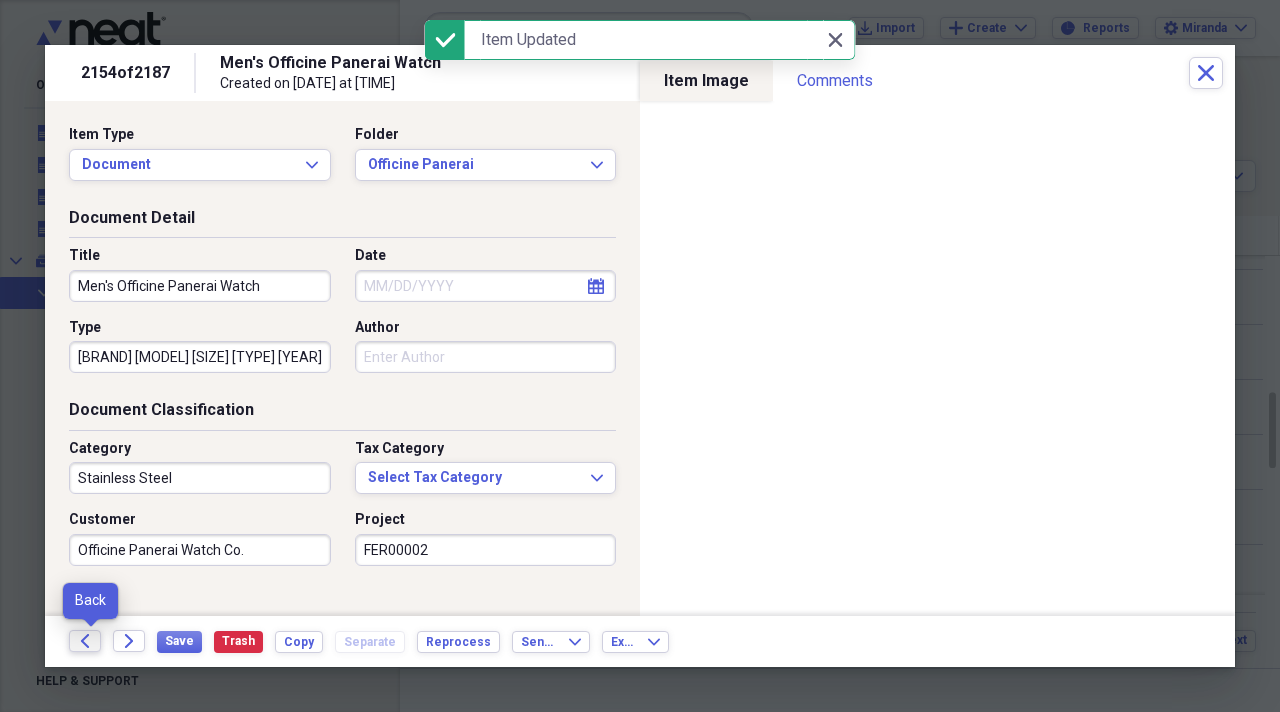 click on "Back" at bounding box center (85, 641) 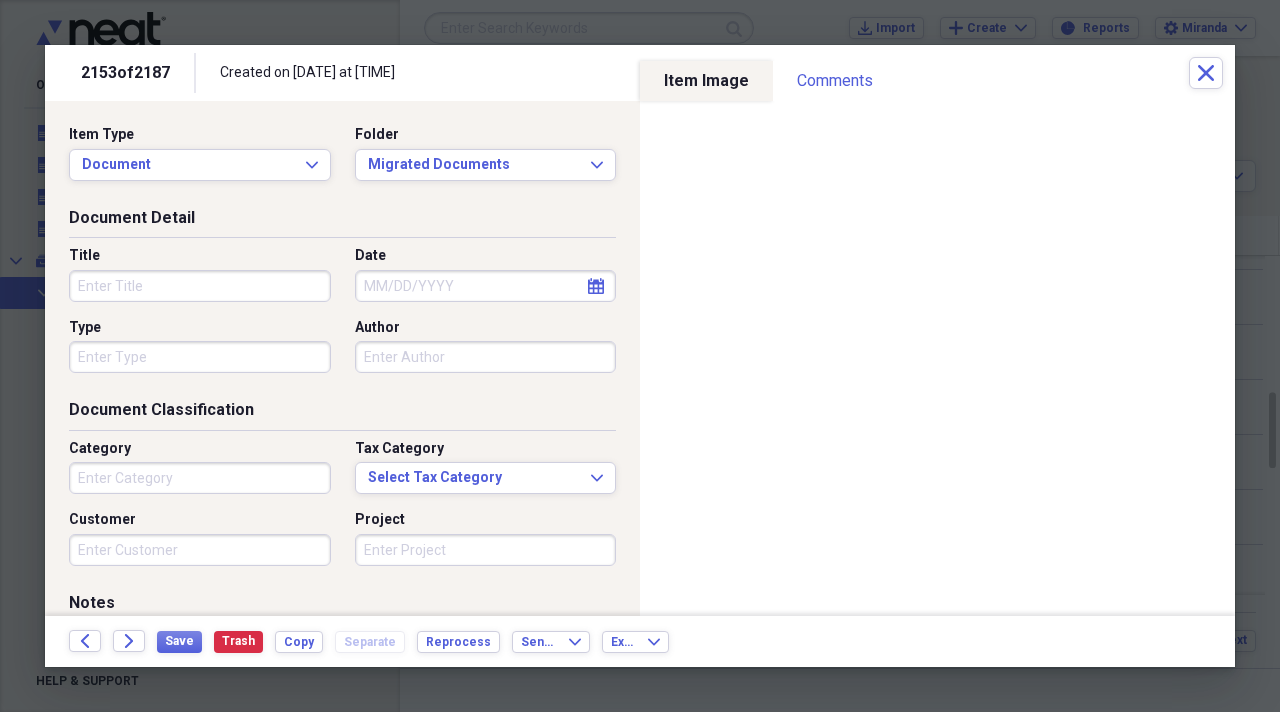 drag, startPoint x: 249, startPoint y: 275, endPoint x: 230, endPoint y: 264, distance: 21.954498 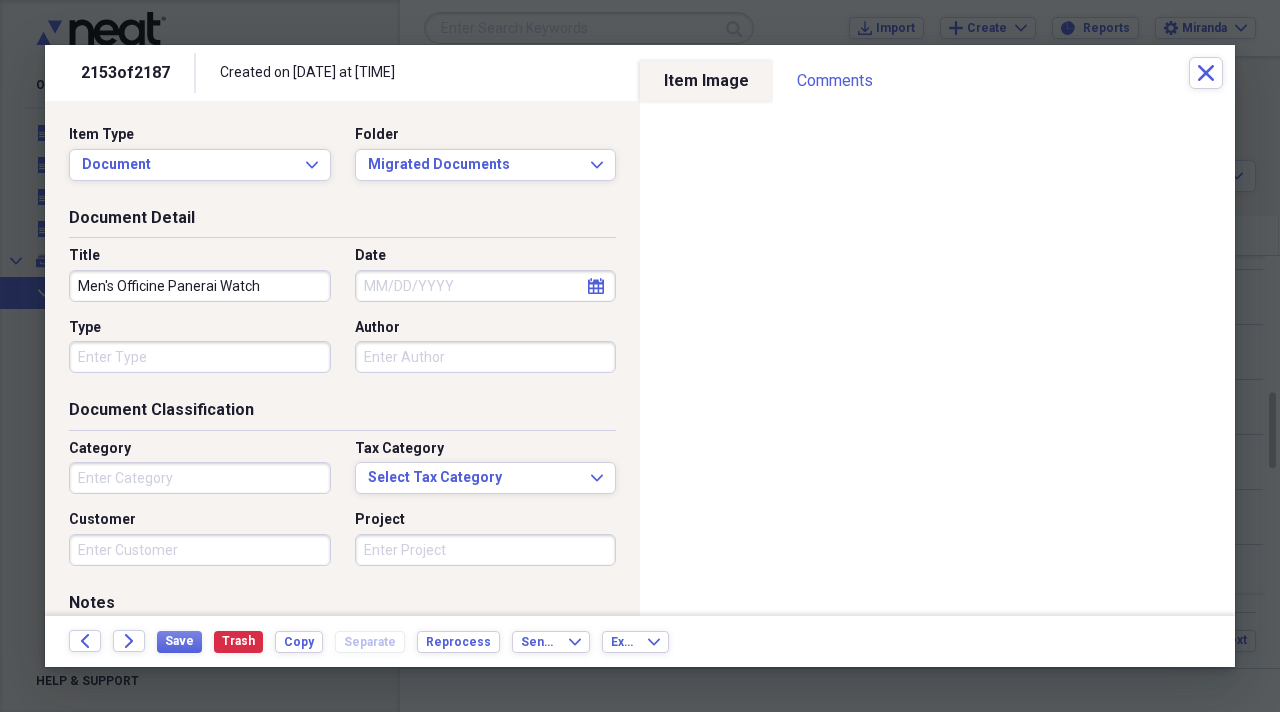 type on "Men's Officine Panerai Watch" 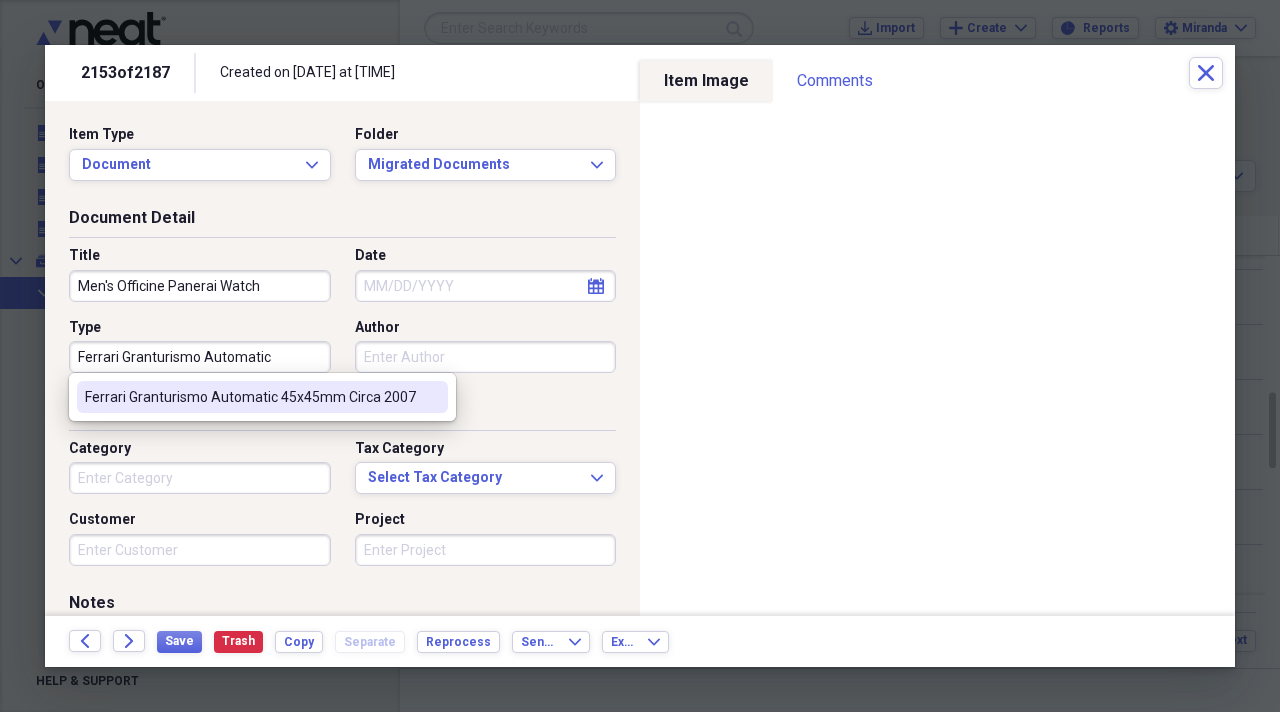 click on "[BRAND] [MODEL] [SIZE] [YEAR]" at bounding box center [250, 397] 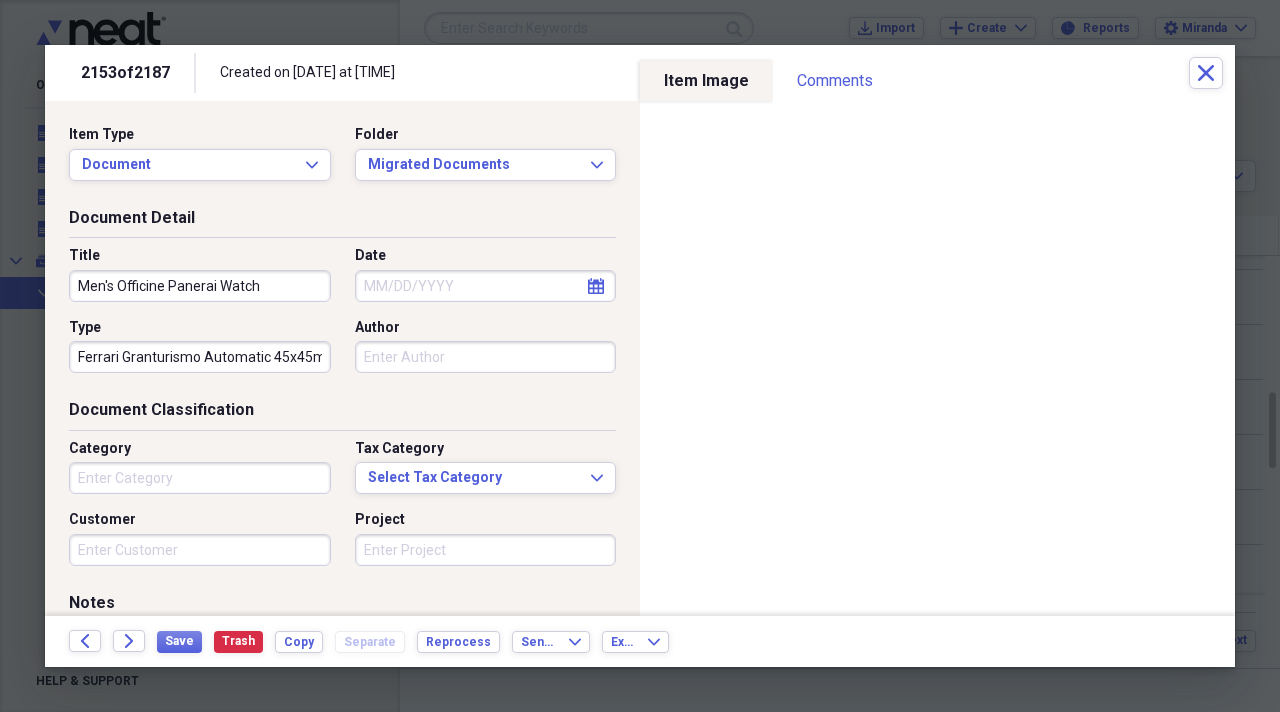 click on "Category" at bounding box center [200, 478] 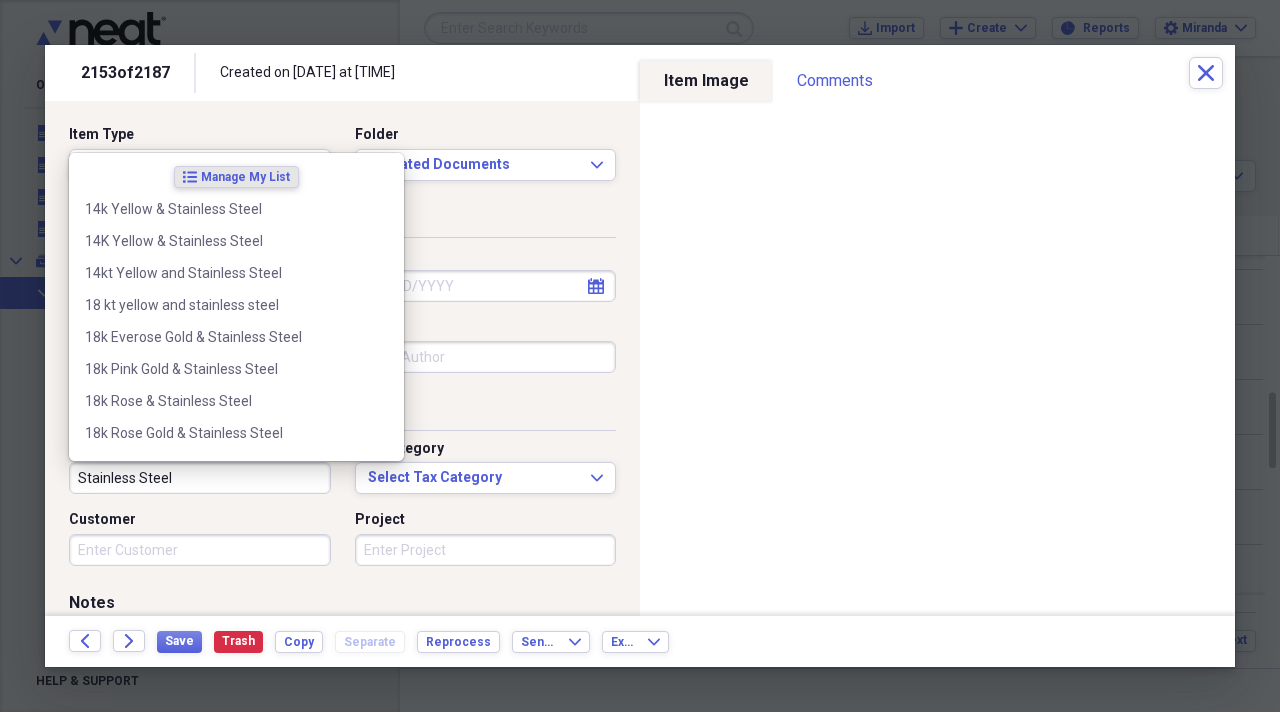 type on "Stainless Steel" 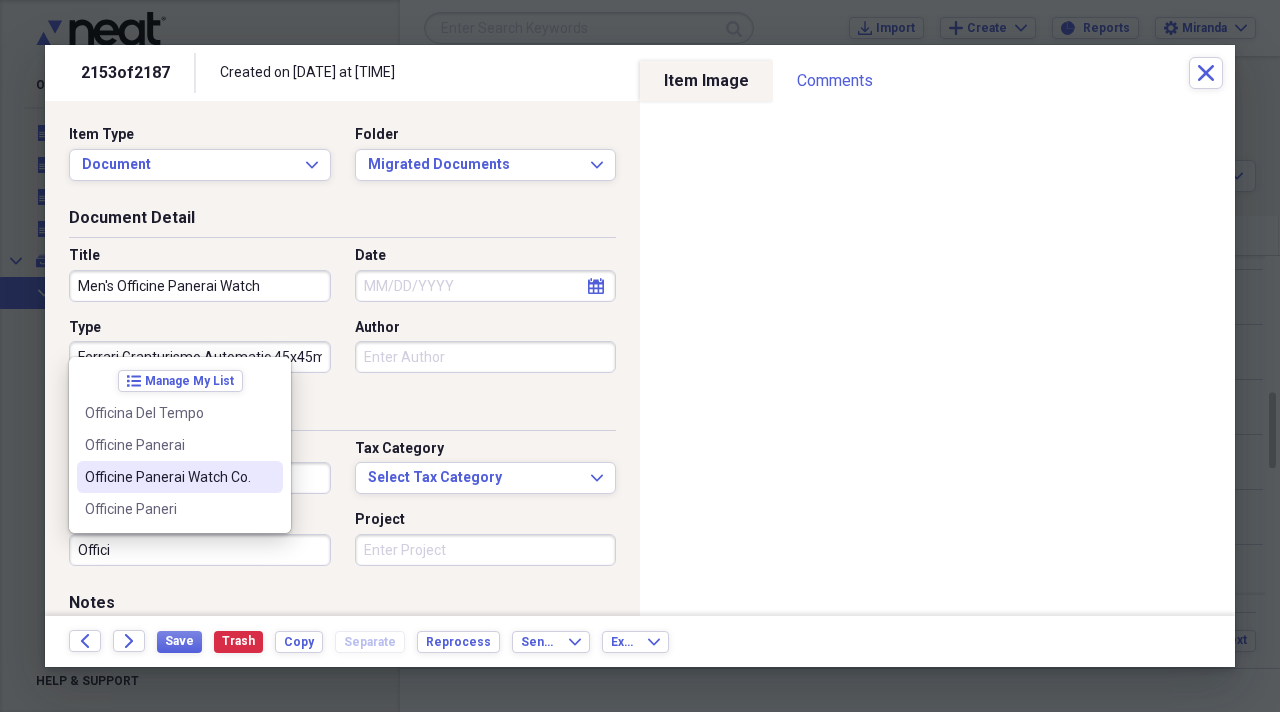 click on "Officine Panerai Watch Co." at bounding box center [180, 477] 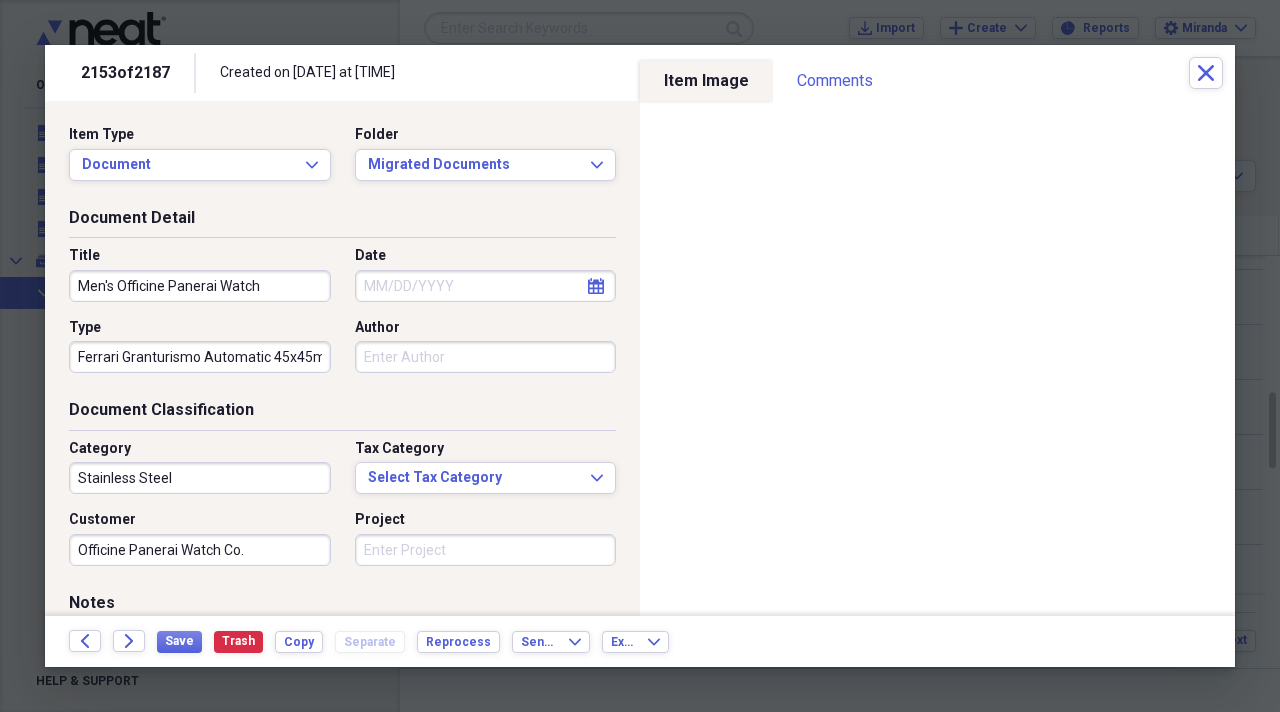 click on "Project" at bounding box center (486, 550) 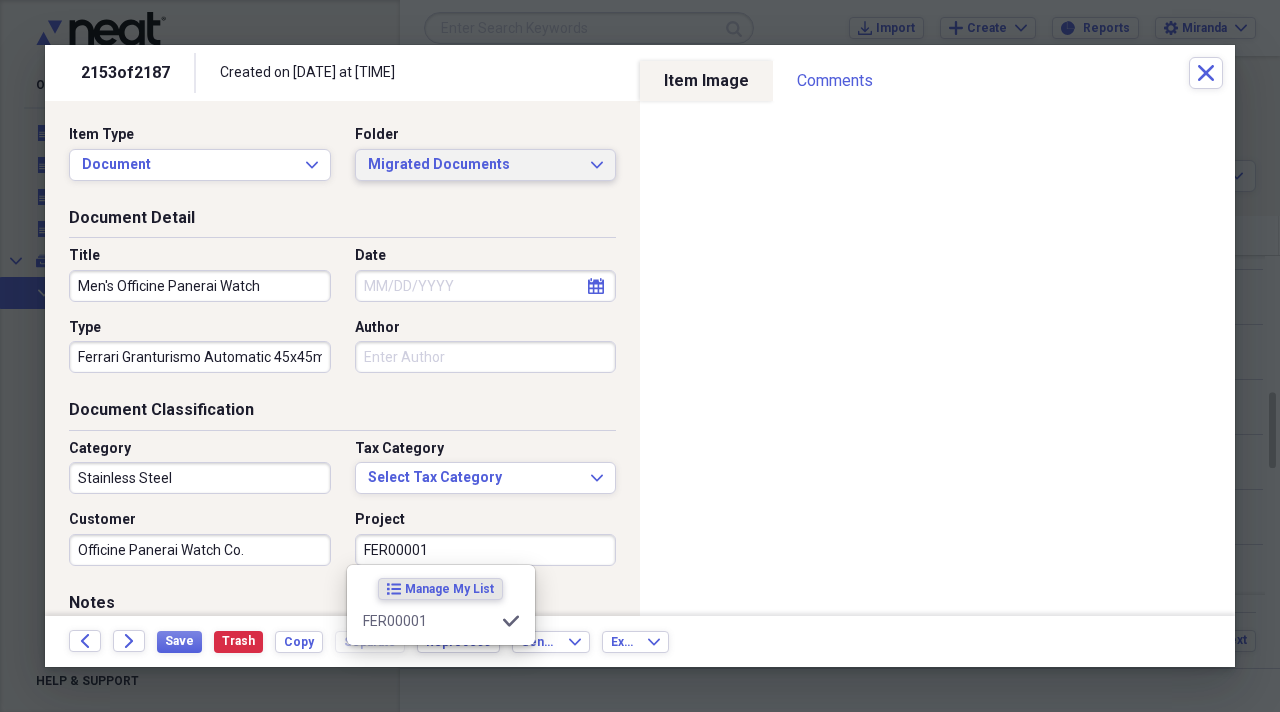 type on "FER00001" 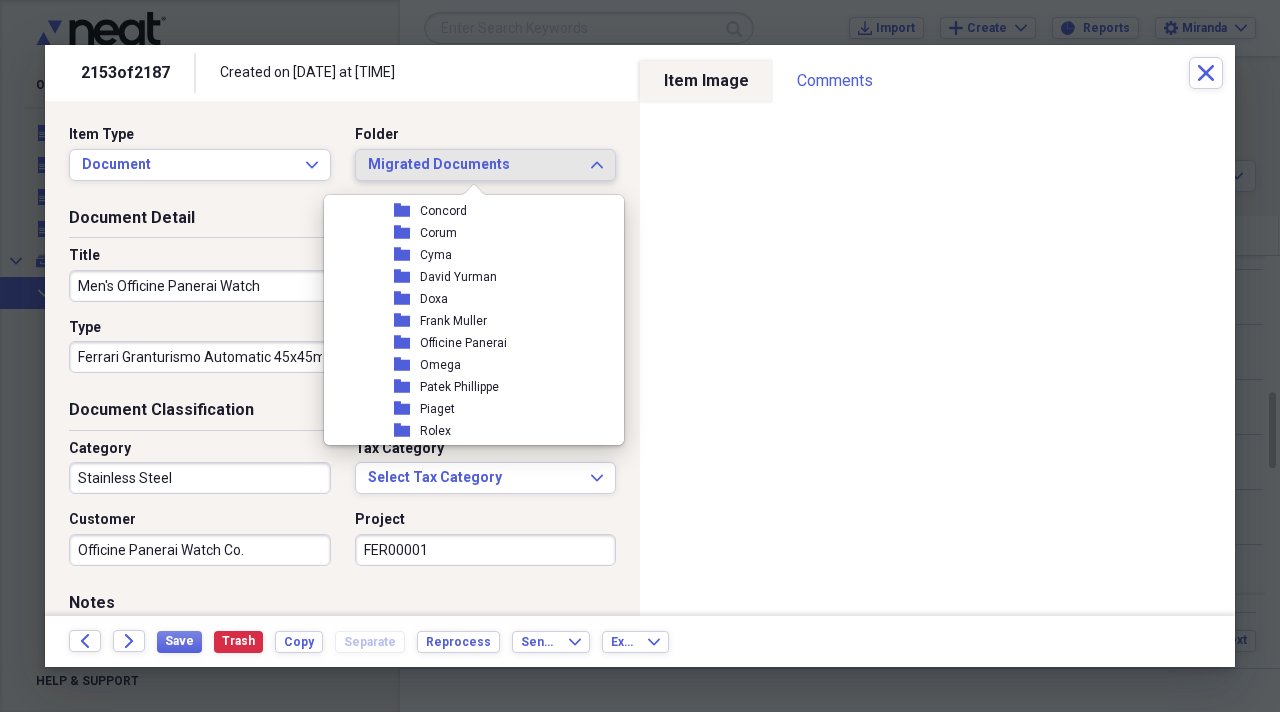 scroll, scrollTop: 2400, scrollLeft: 0, axis: vertical 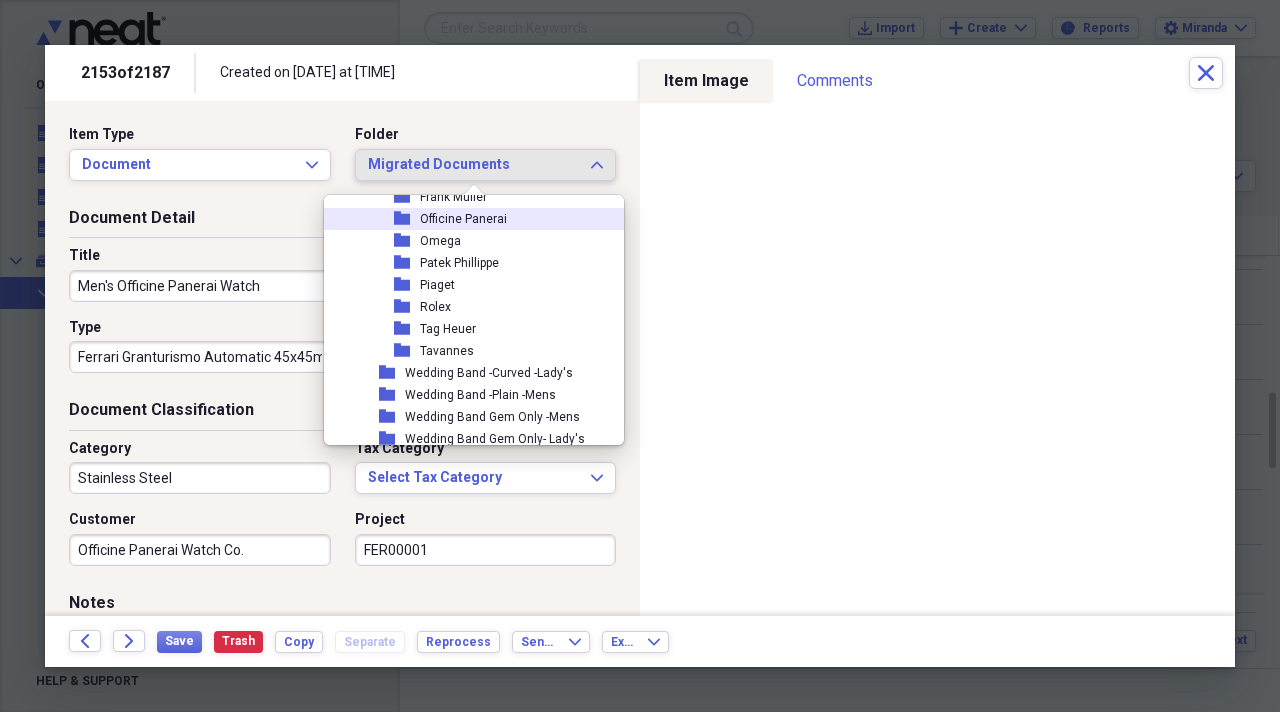 click on "Officine Panerai" at bounding box center (463, 219) 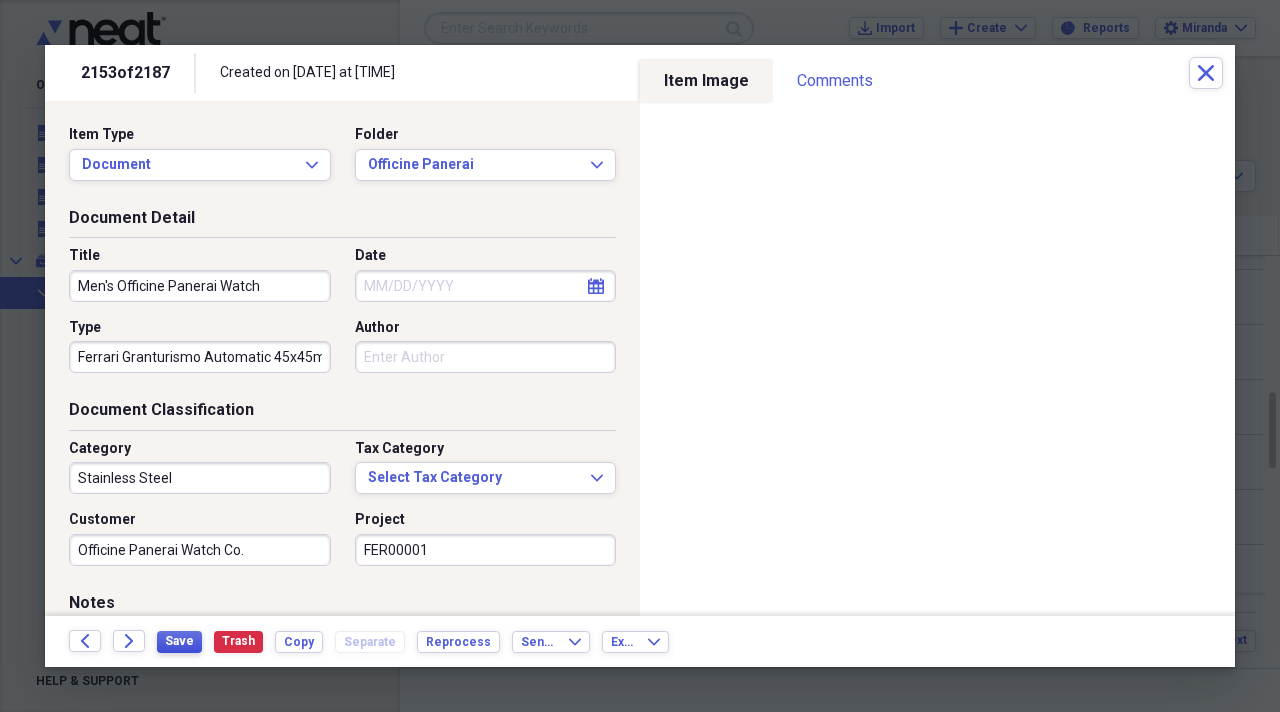click on "Save" at bounding box center [179, 641] 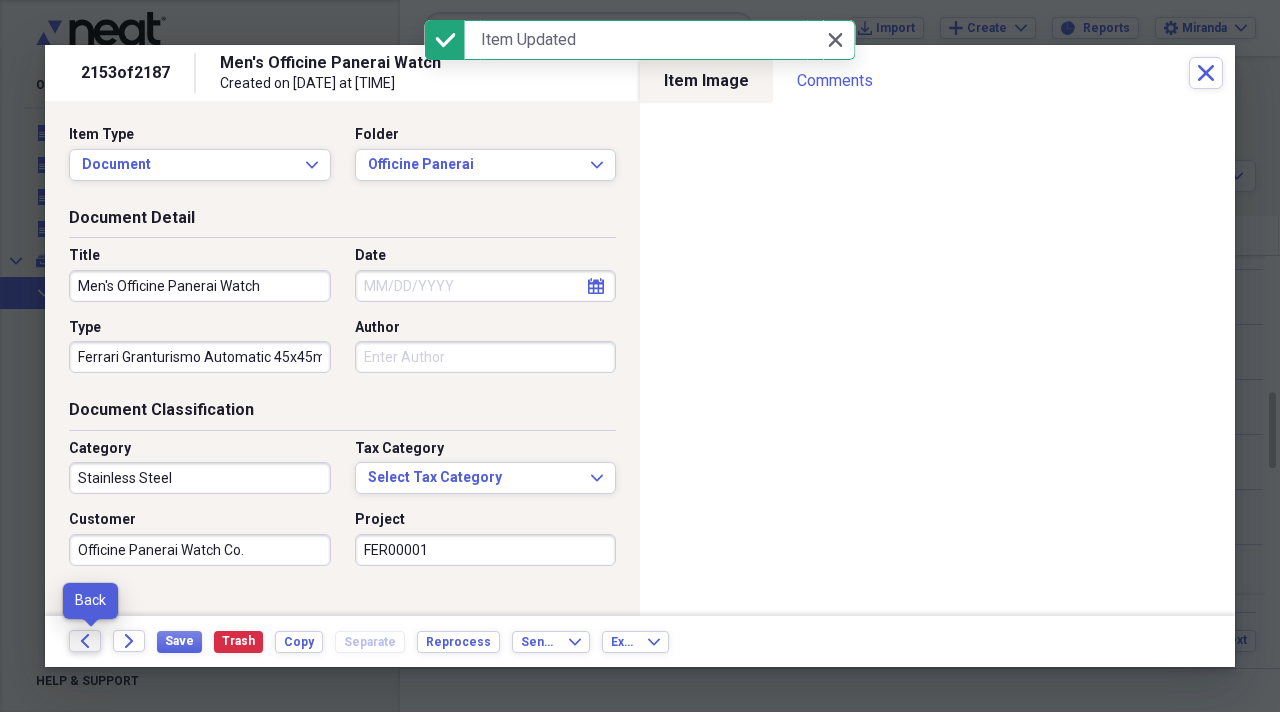 click on "Back" 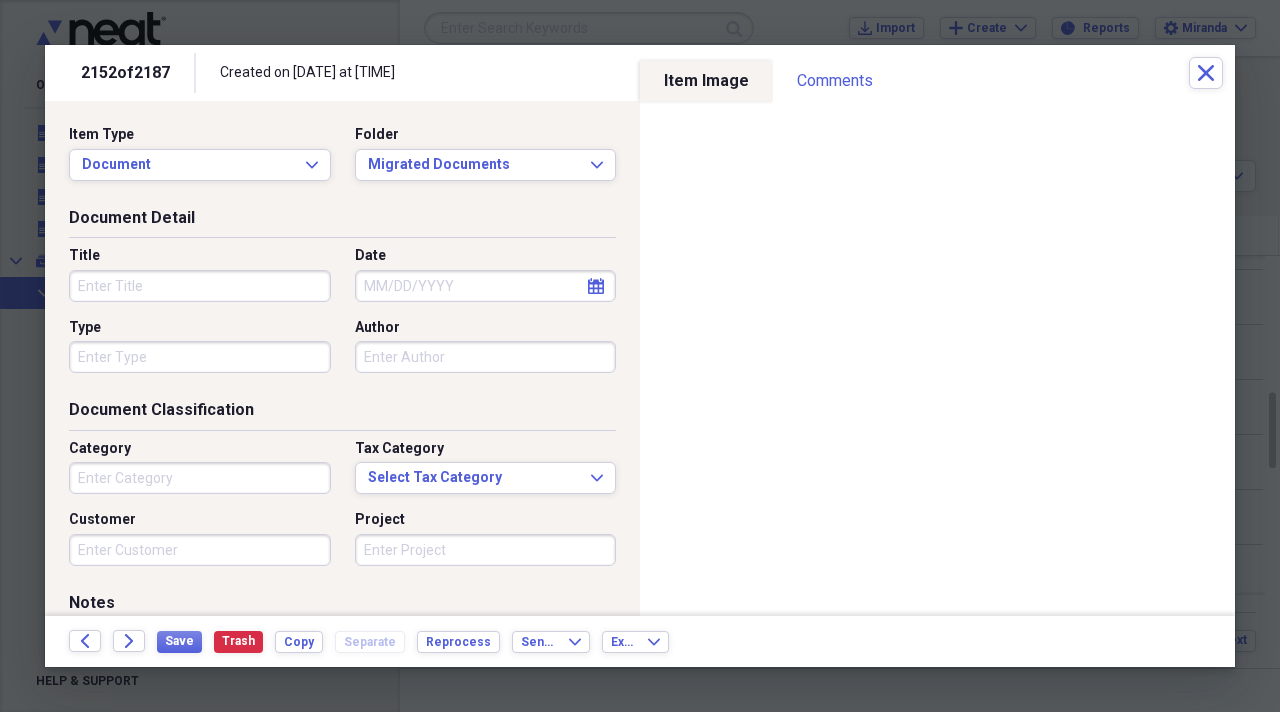 click on "Title Date calendar Calendar Type Author" at bounding box center [342, 317] 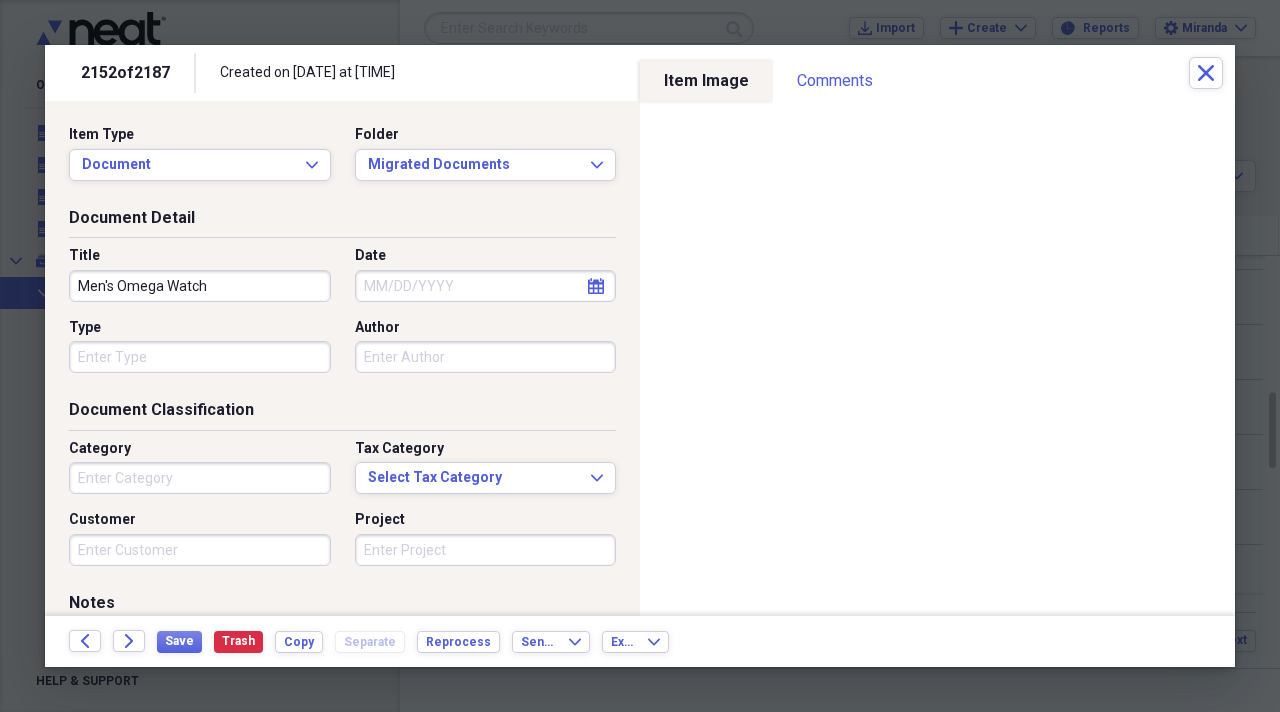 type on "Men's Omega Watch" 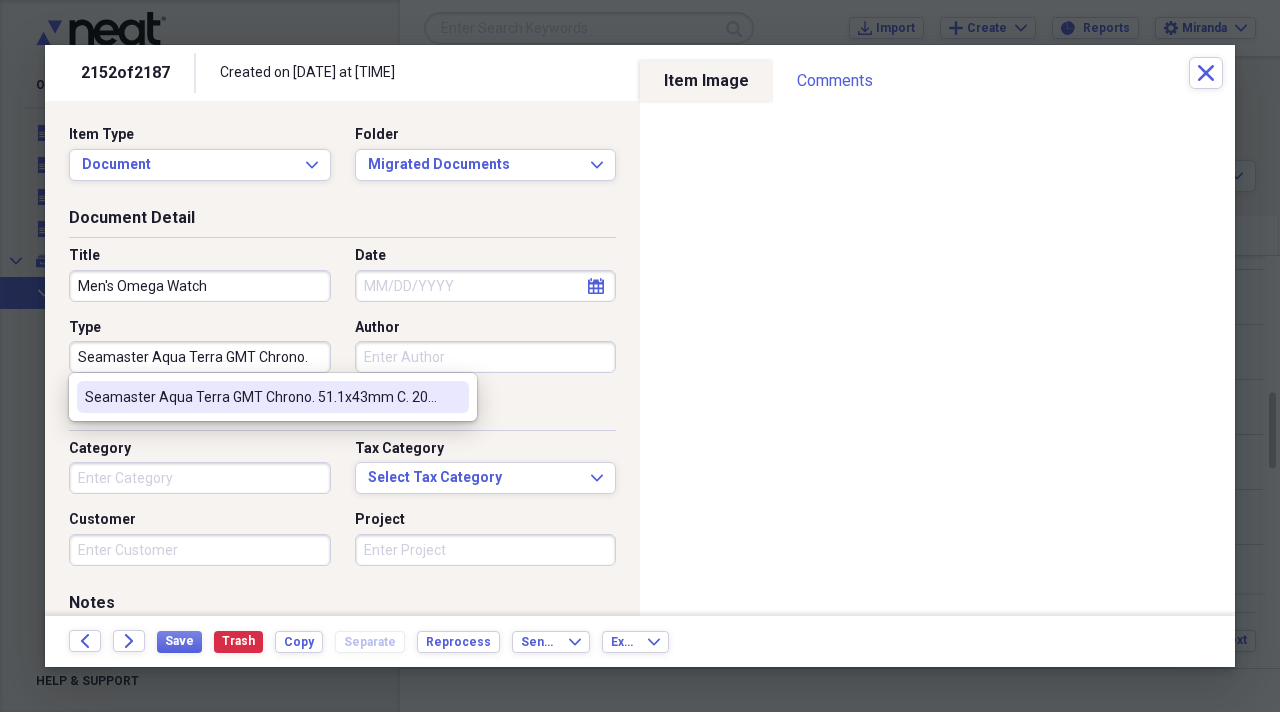 click on "Seamaster Aqua Terra GMT Chrono. 51.1x43mm C. 2013" at bounding box center [273, 397] 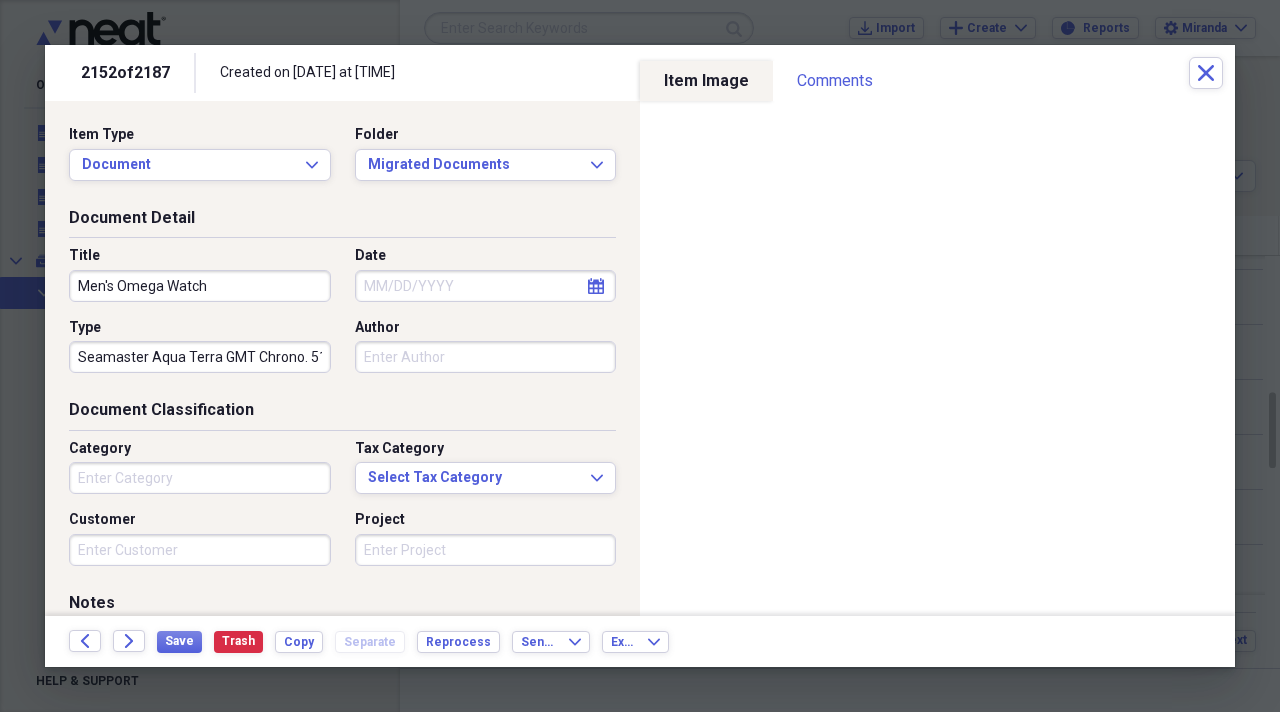 click on "Seamaster Aqua Terra GMT Chrono. 51.1x43mm C. 2013" at bounding box center [200, 357] 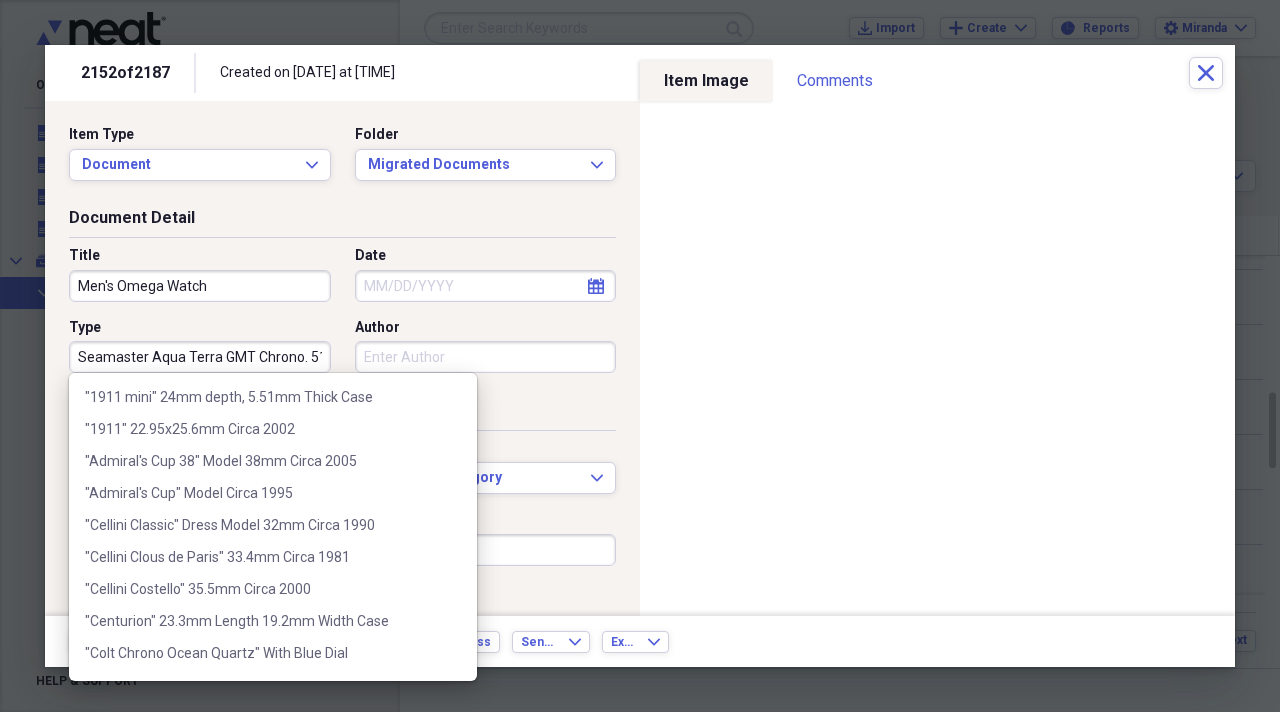 scroll, scrollTop: 124348, scrollLeft: 0, axis: vertical 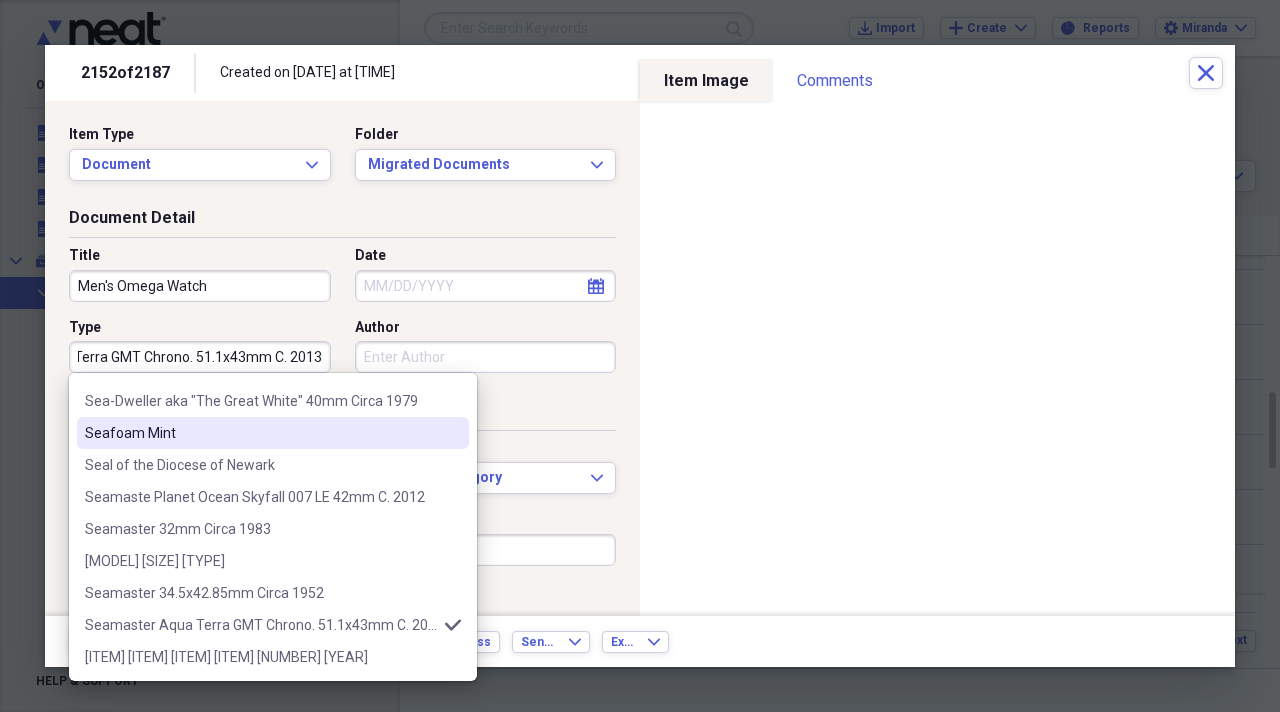 click on "Document Detail" at bounding box center (342, 222) 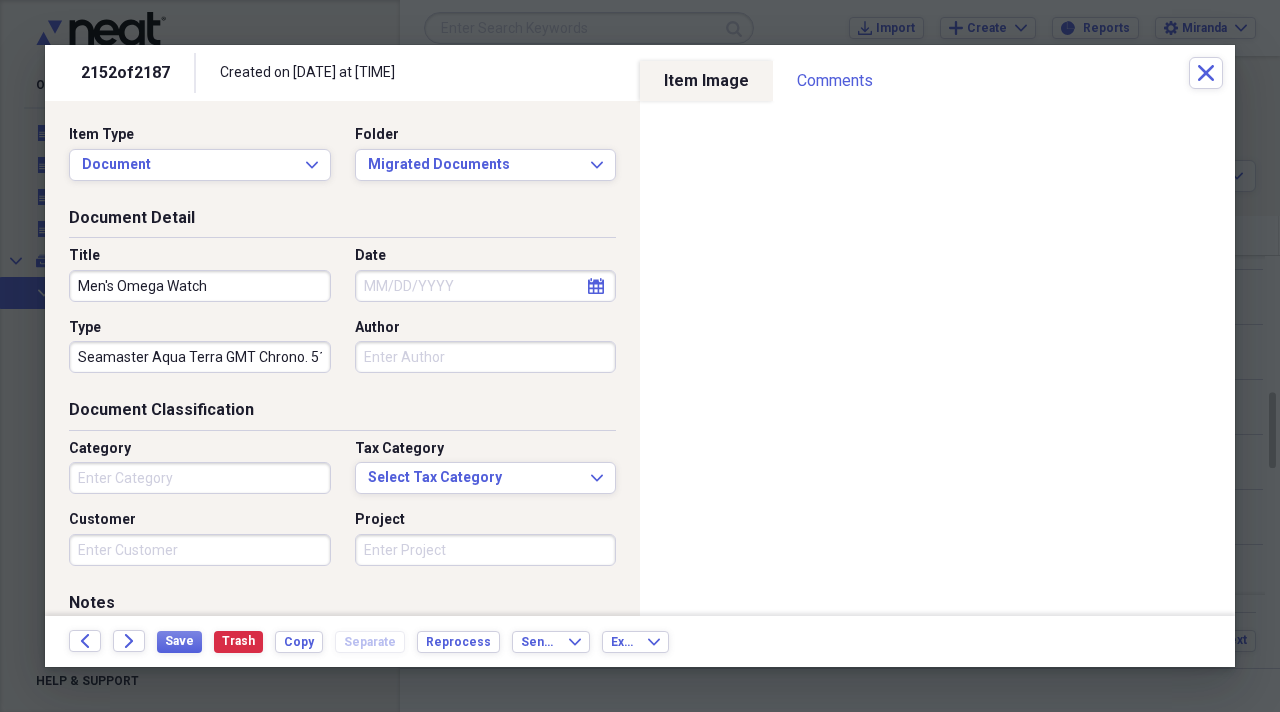 click on "Category" at bounding box center [200, 478] 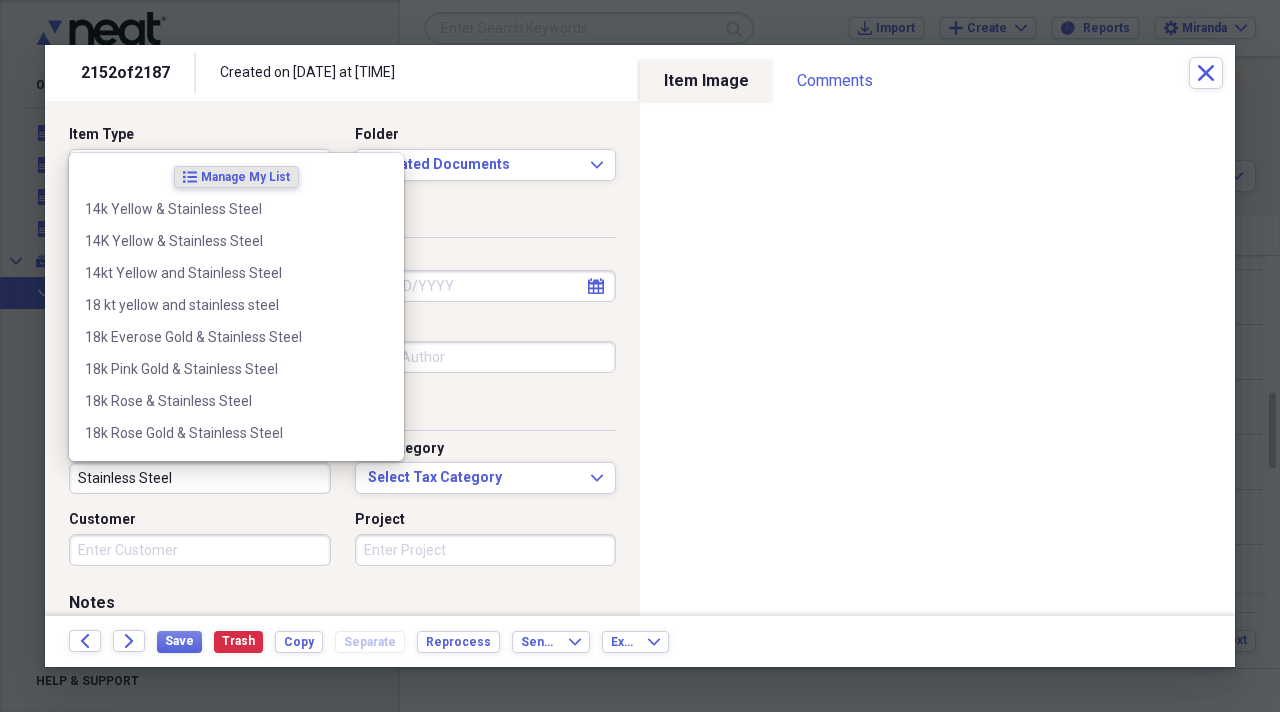type on "Stainless Steel" 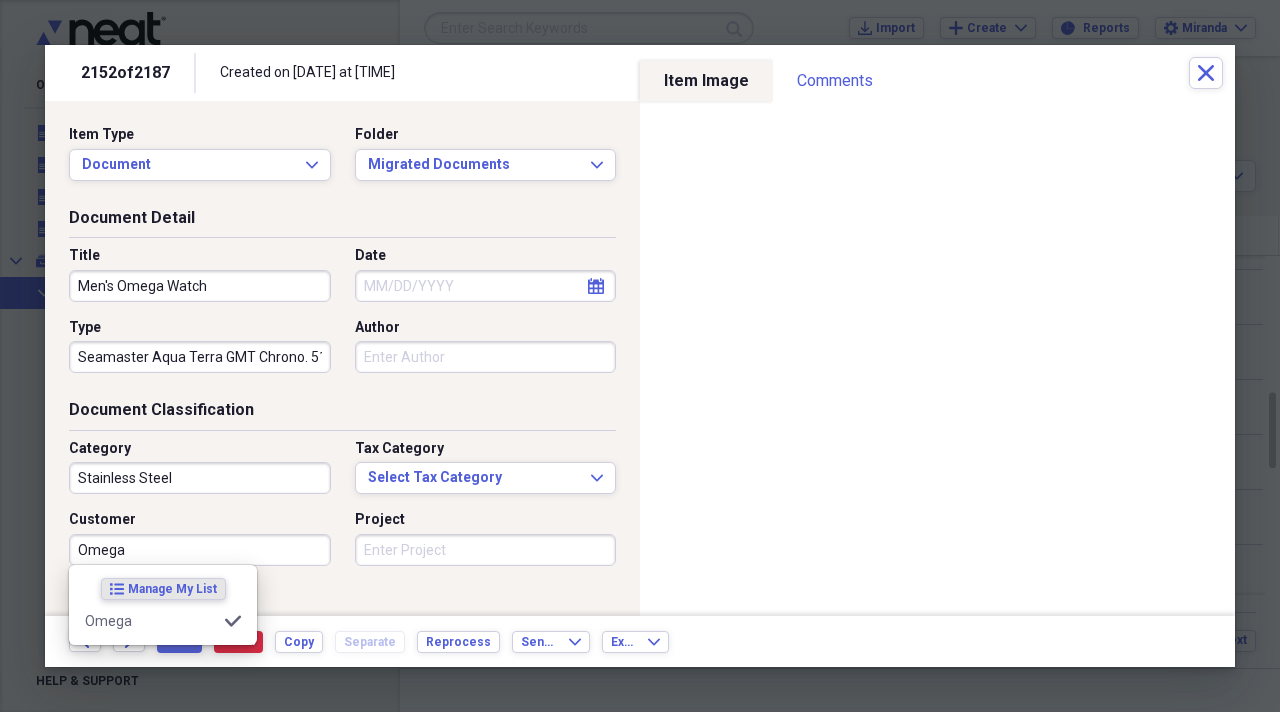 type on "Omega" 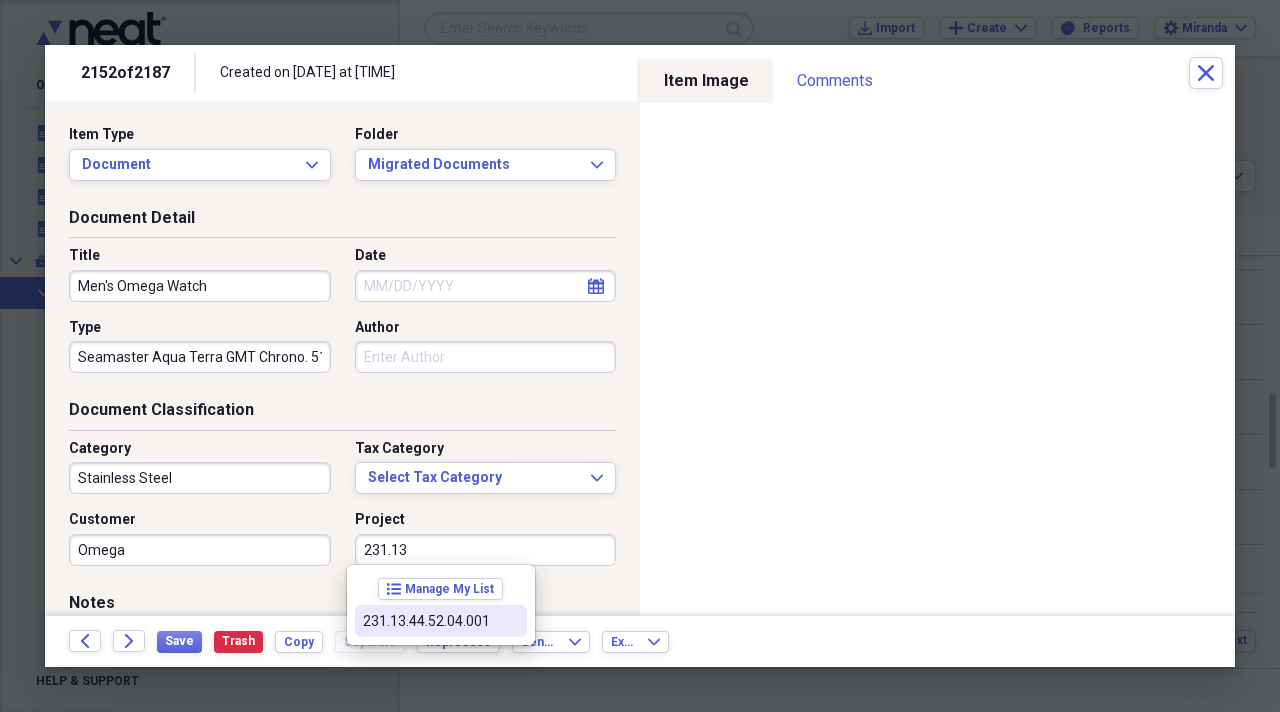 click on "231.13.44.52.04.001" at bounding box center [429, 621] 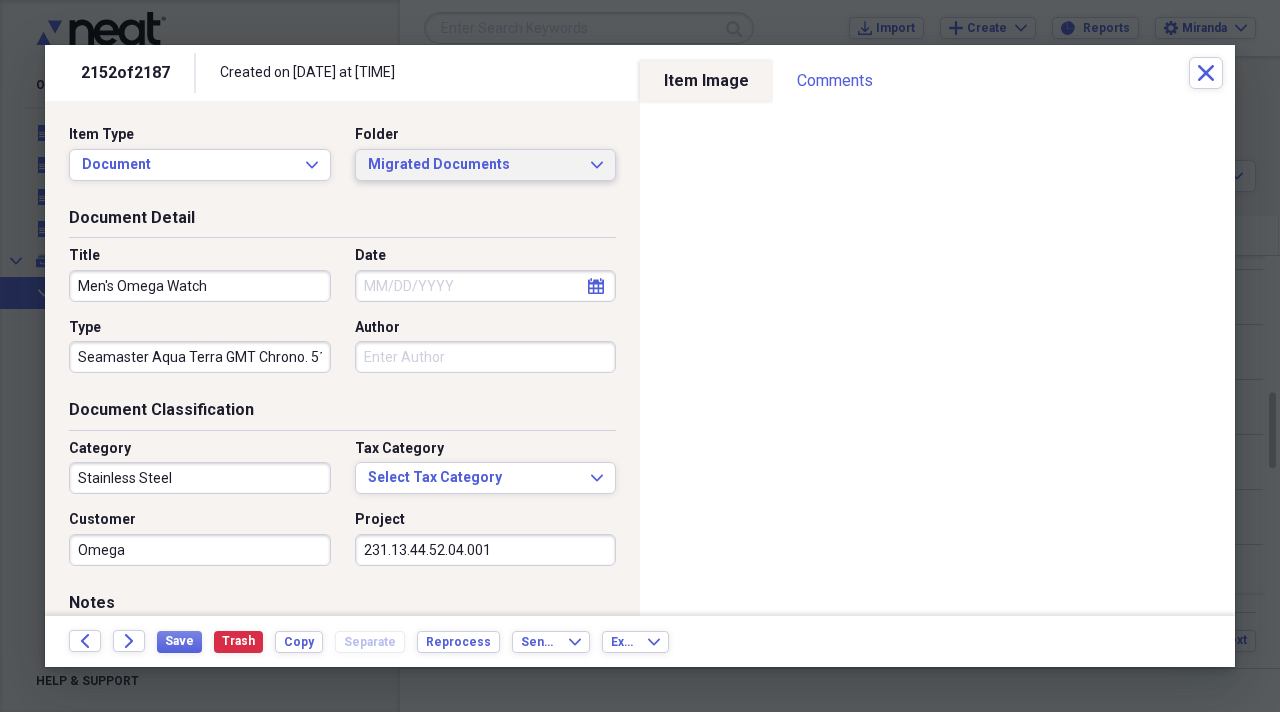 click on "Migrated Documents Expand" at bounding box center (486, 165) 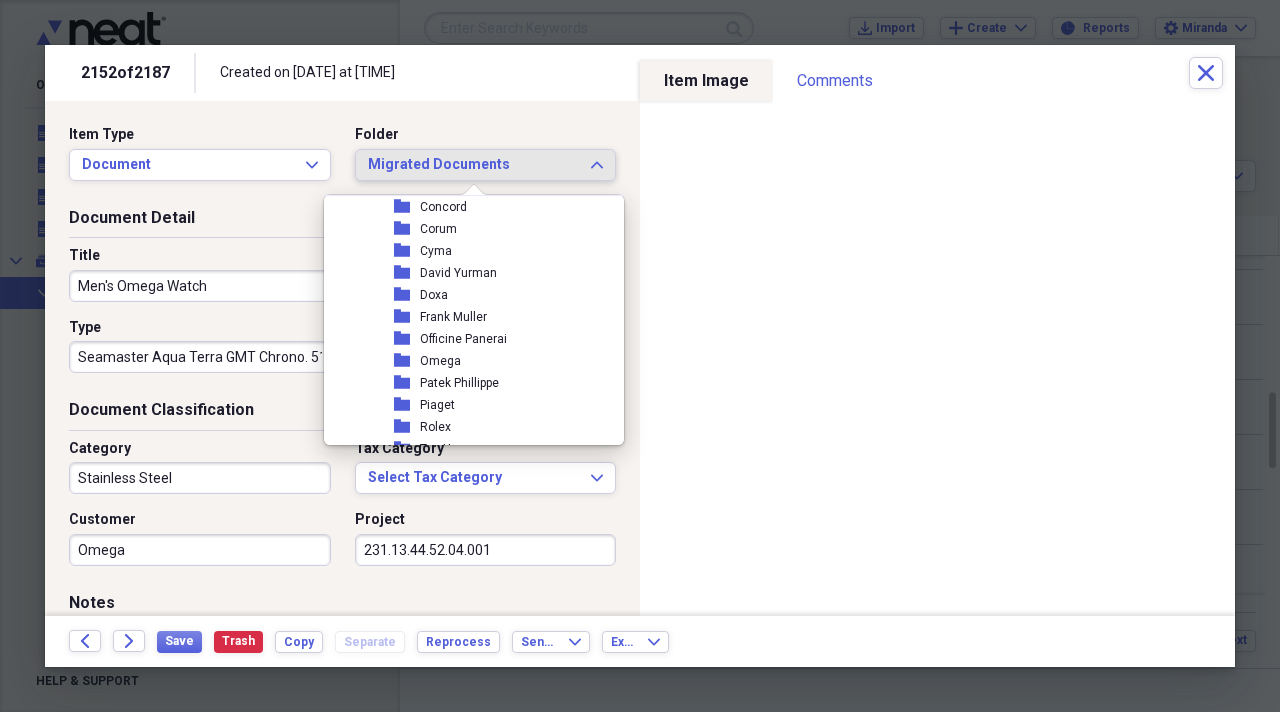 scroll, scrollTop: 2300, scrollLeft: 0, axis: vertical 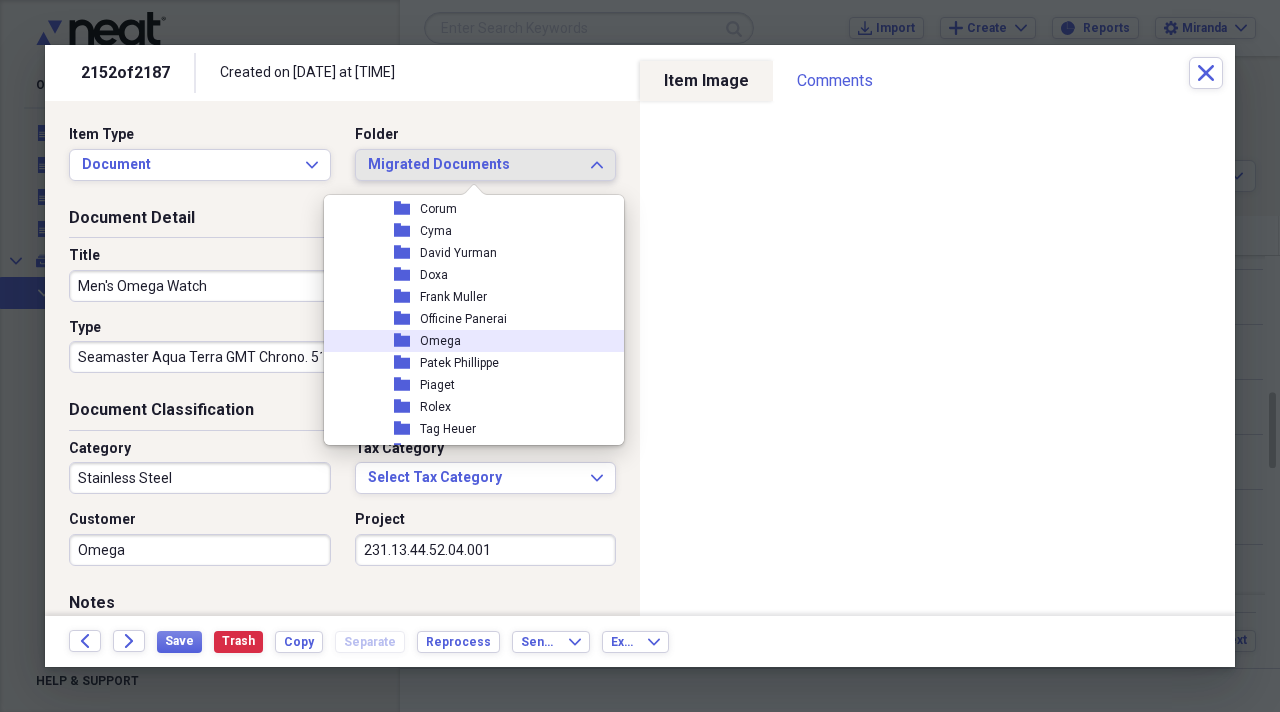 click on "folder Omega" at bounding box center (466, 341) 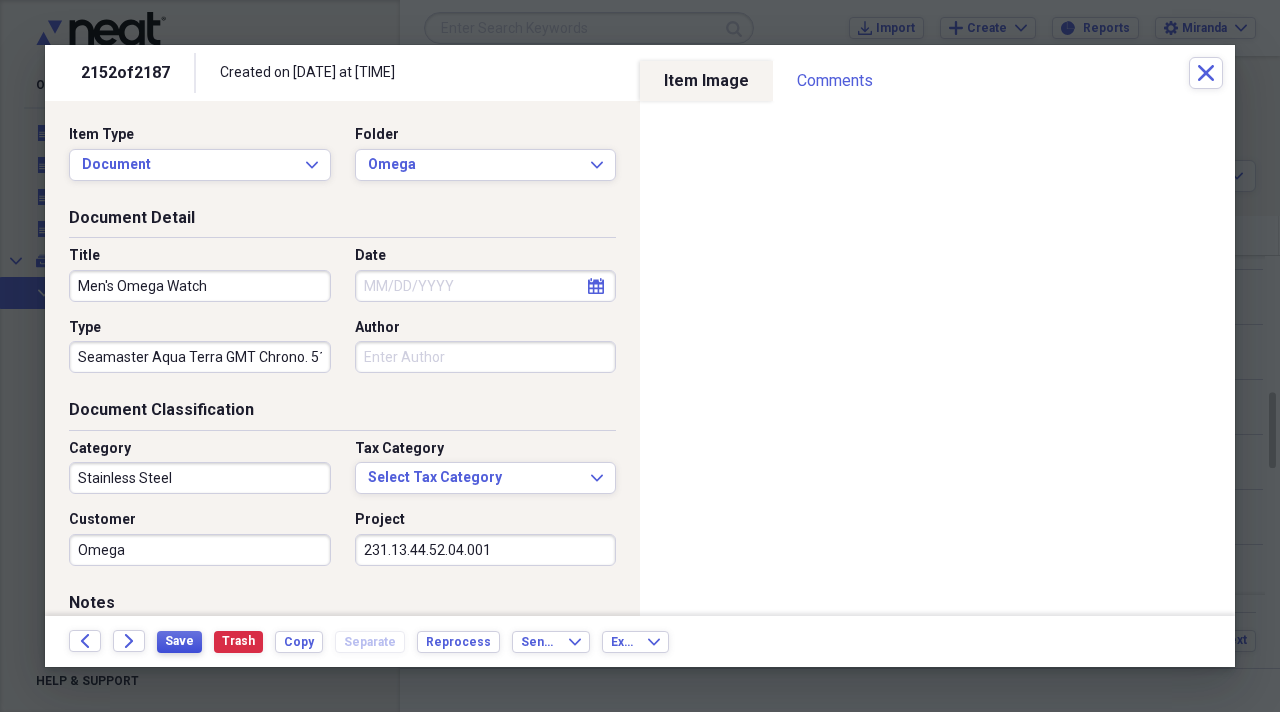 click on "Save" at bounding box center [179, 641] 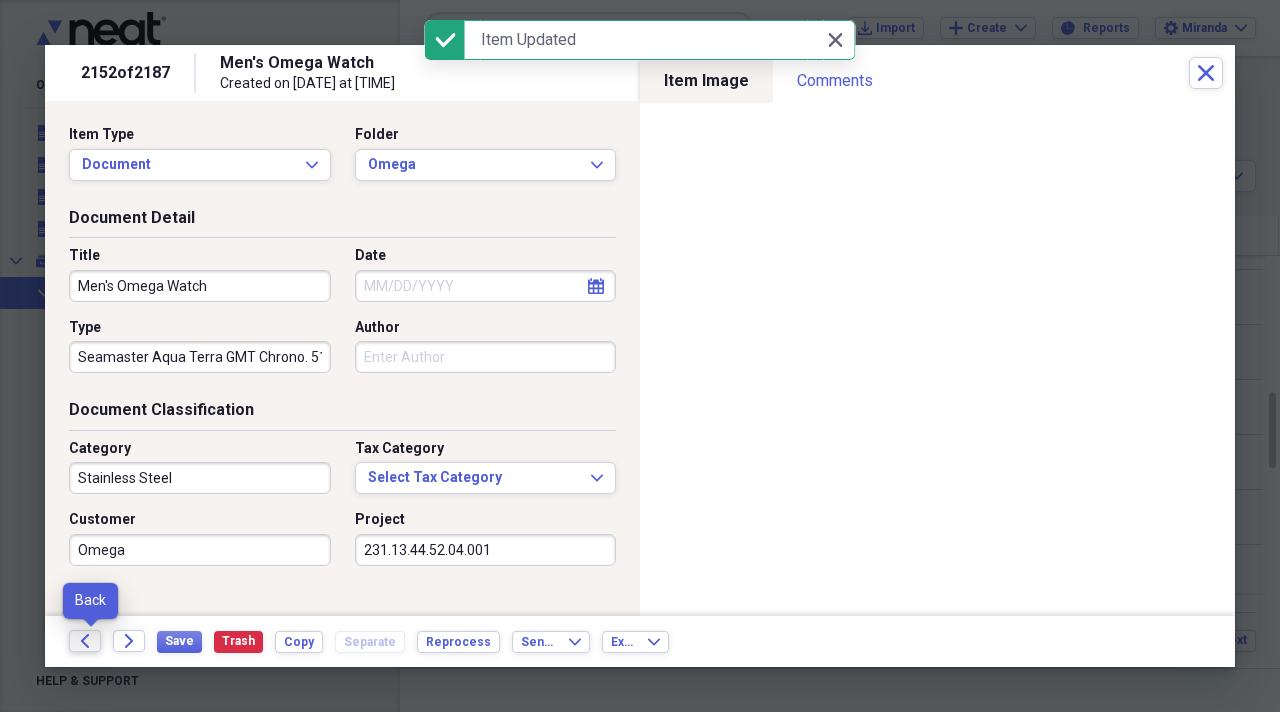 click on "Back" at bounding box center [85, 641] 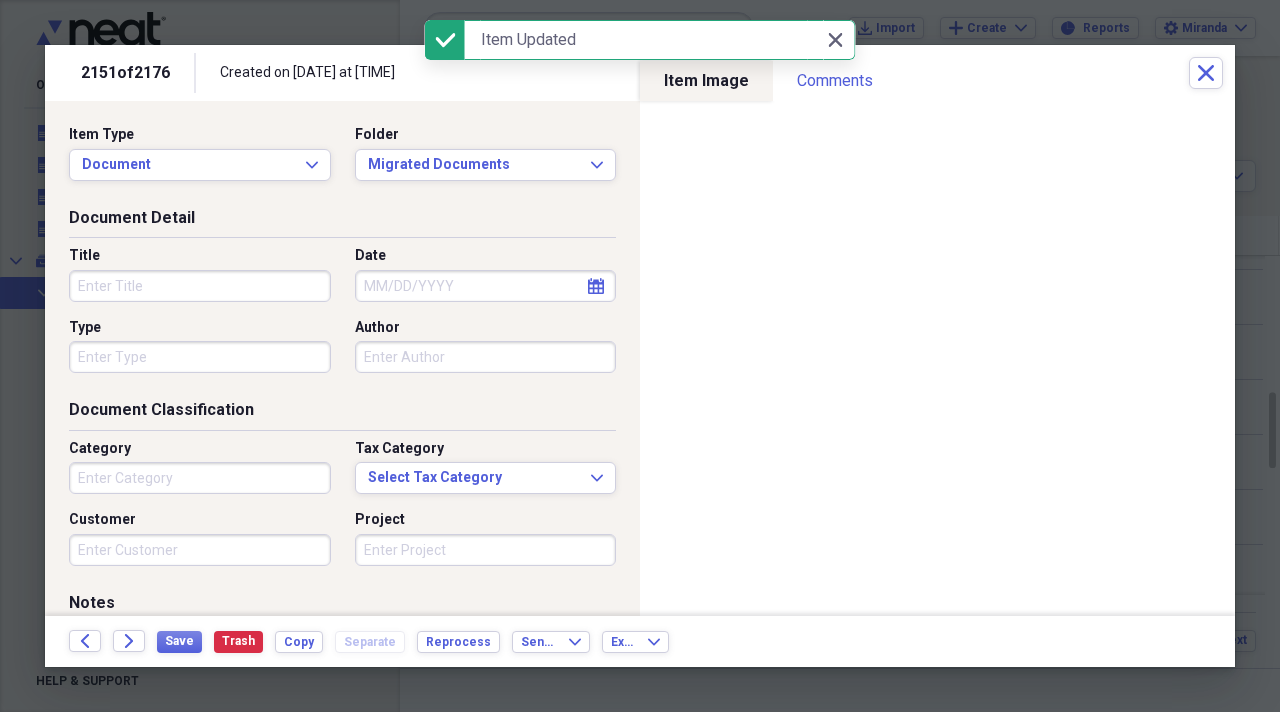 click on "Title" at bounding box center (200, 286) 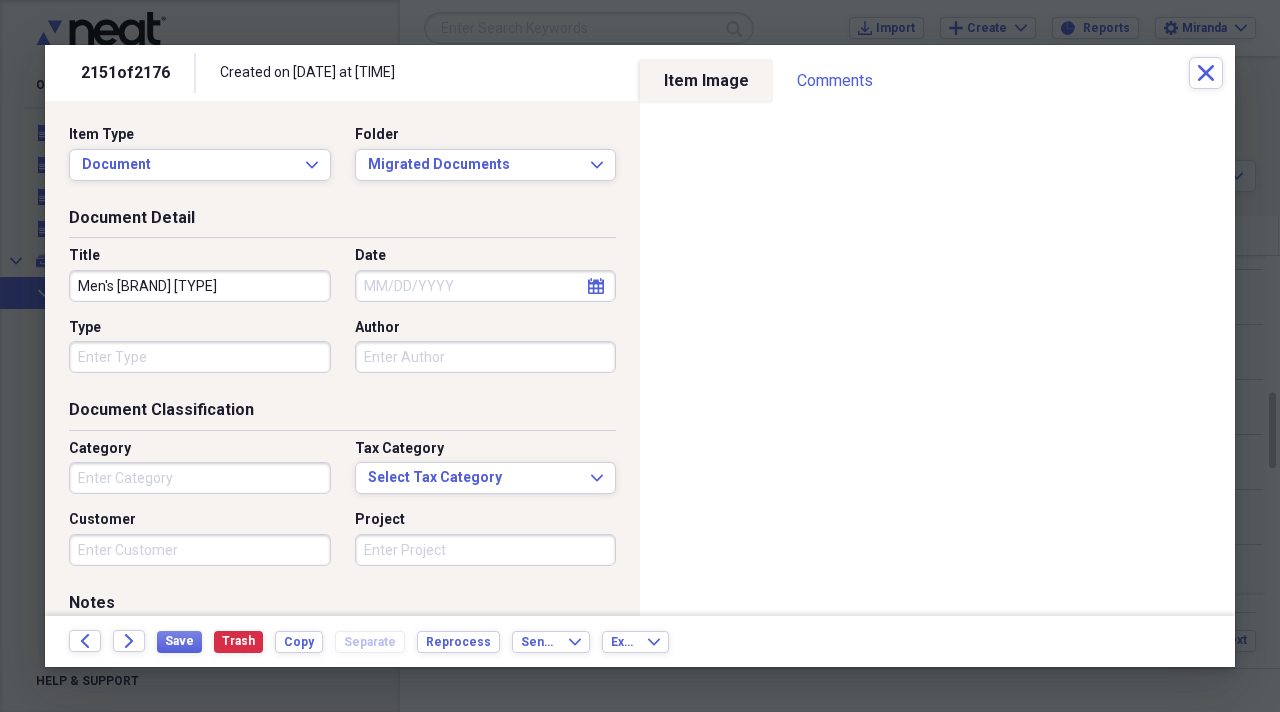type on "Men's Seiko Watch" 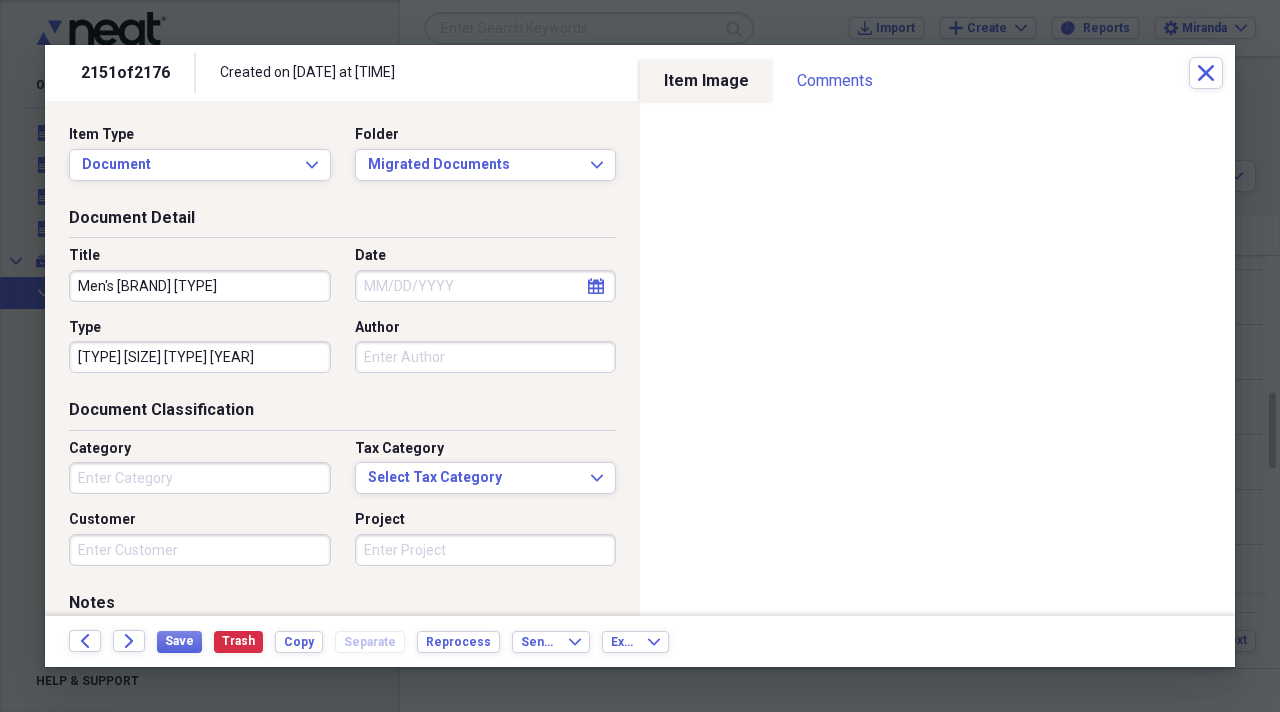 scroll, scrollTop: 0, scrollLeft: 1, axis: horizontal 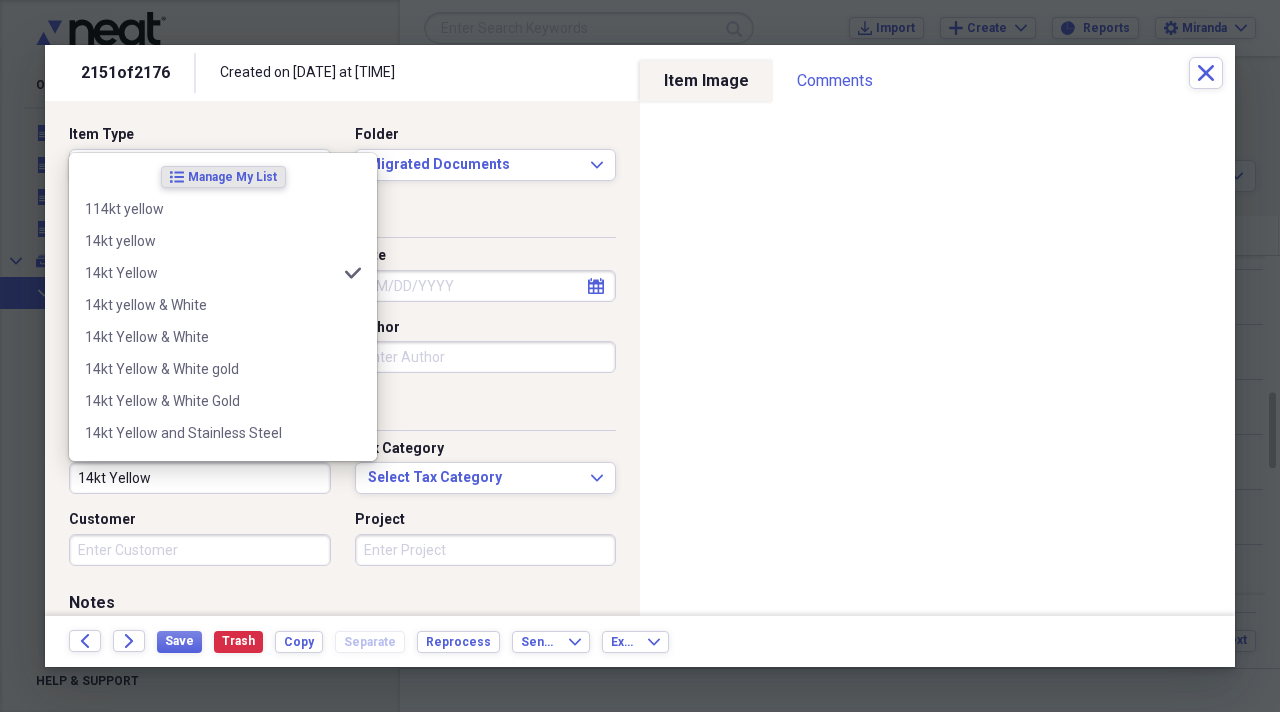 type on "14kt Yellow" 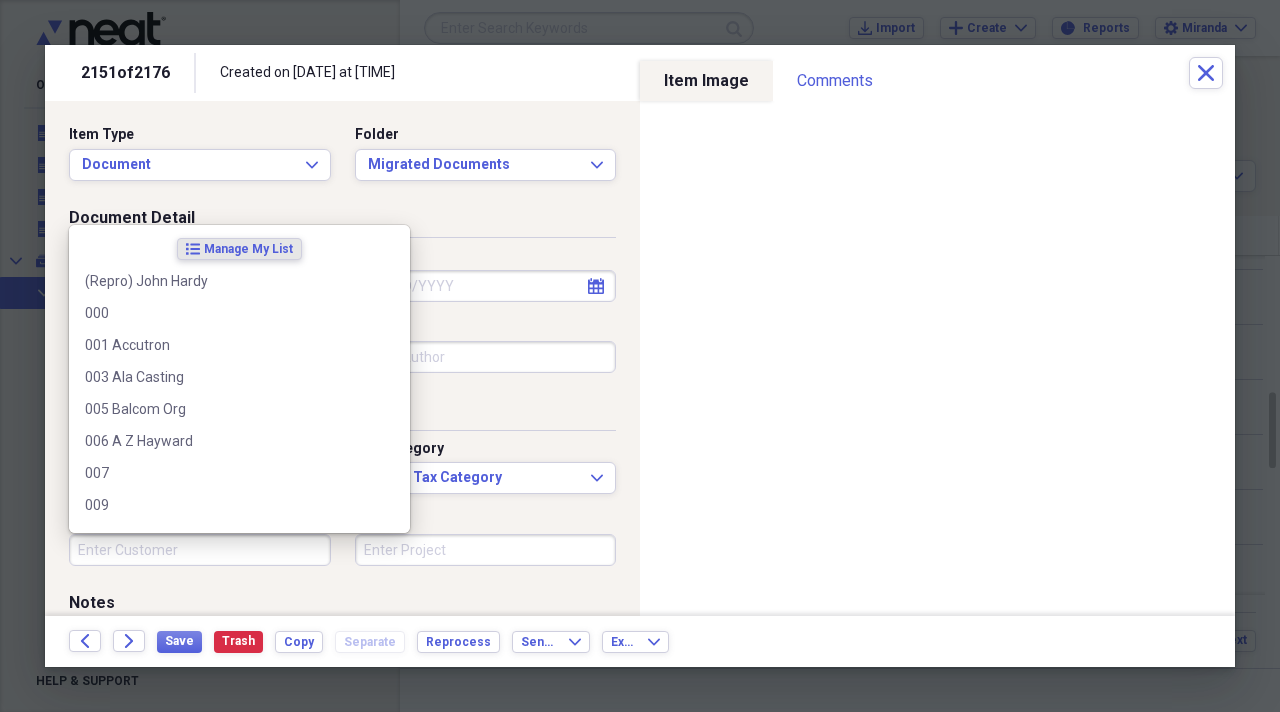 click on "Customer" at bounding box center [200, 550] 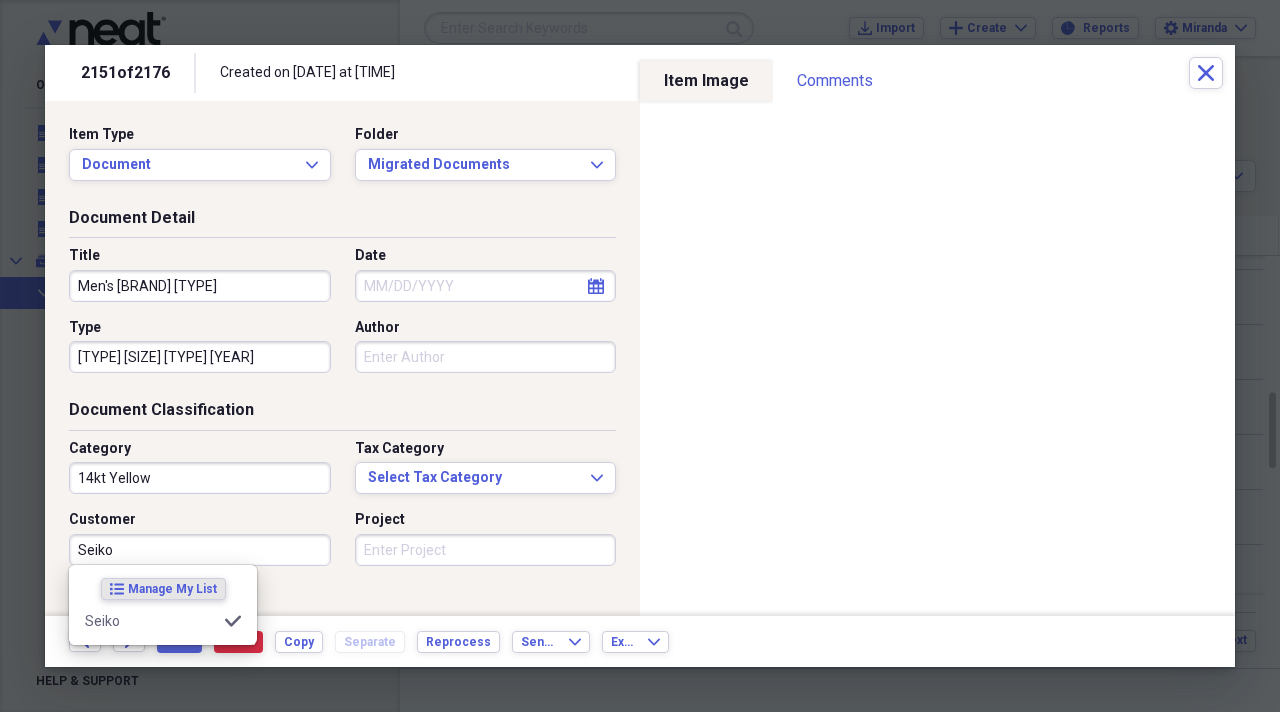 type on "Seiko" 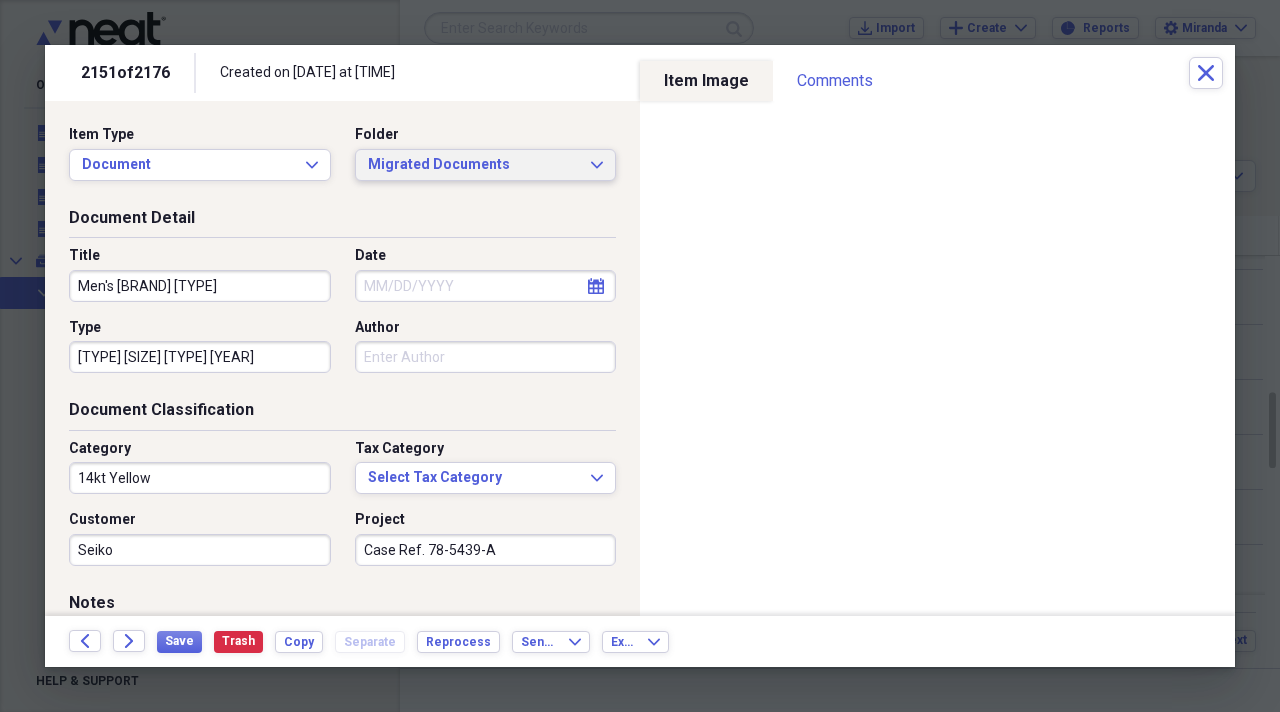 type on "Case Ref. [NUMBER]-[NUMBER]-[NUMBER]" 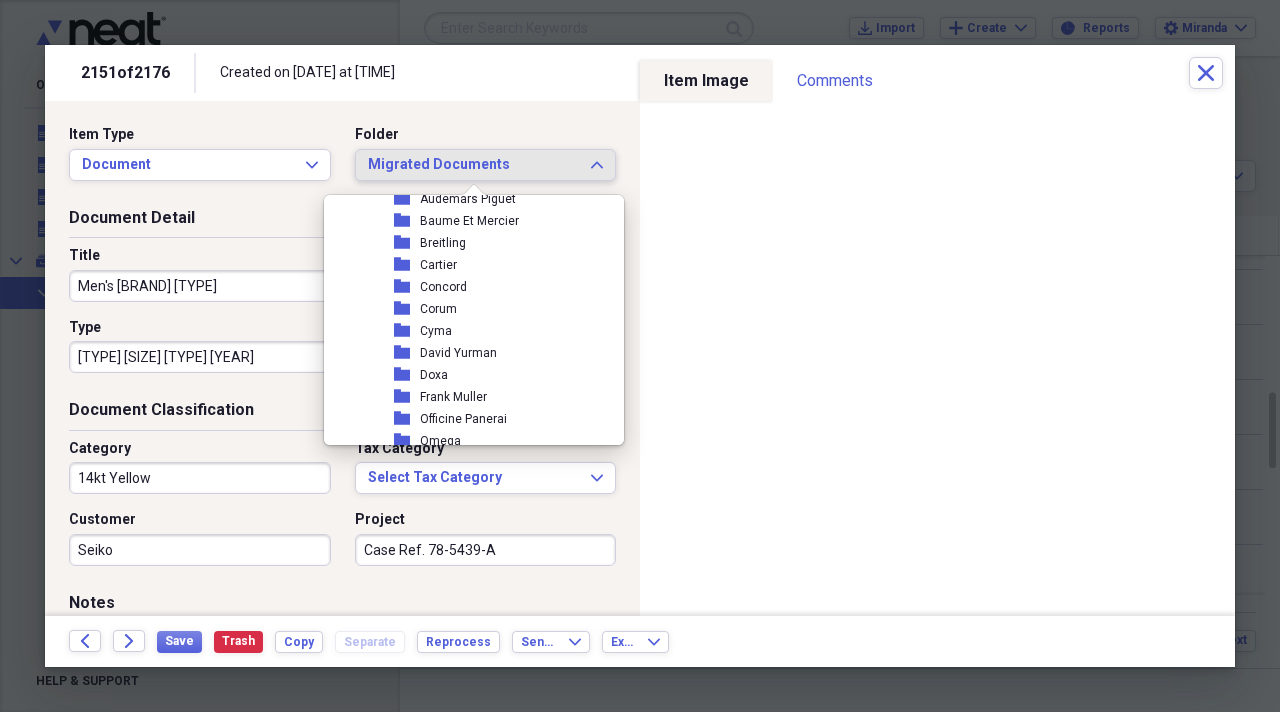 scroll, scrollTop: 2100, scrollLeft: 0, axis: vertical 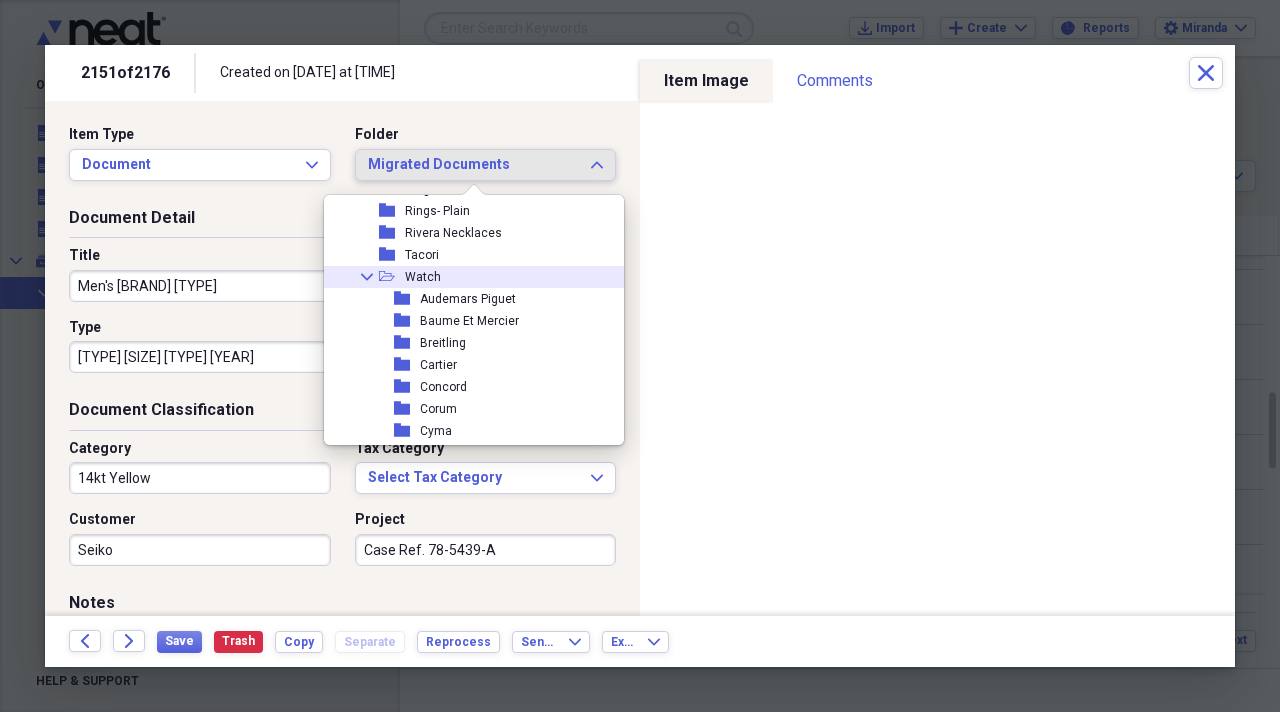 click on "Watch" at bounding box center (423, 277) 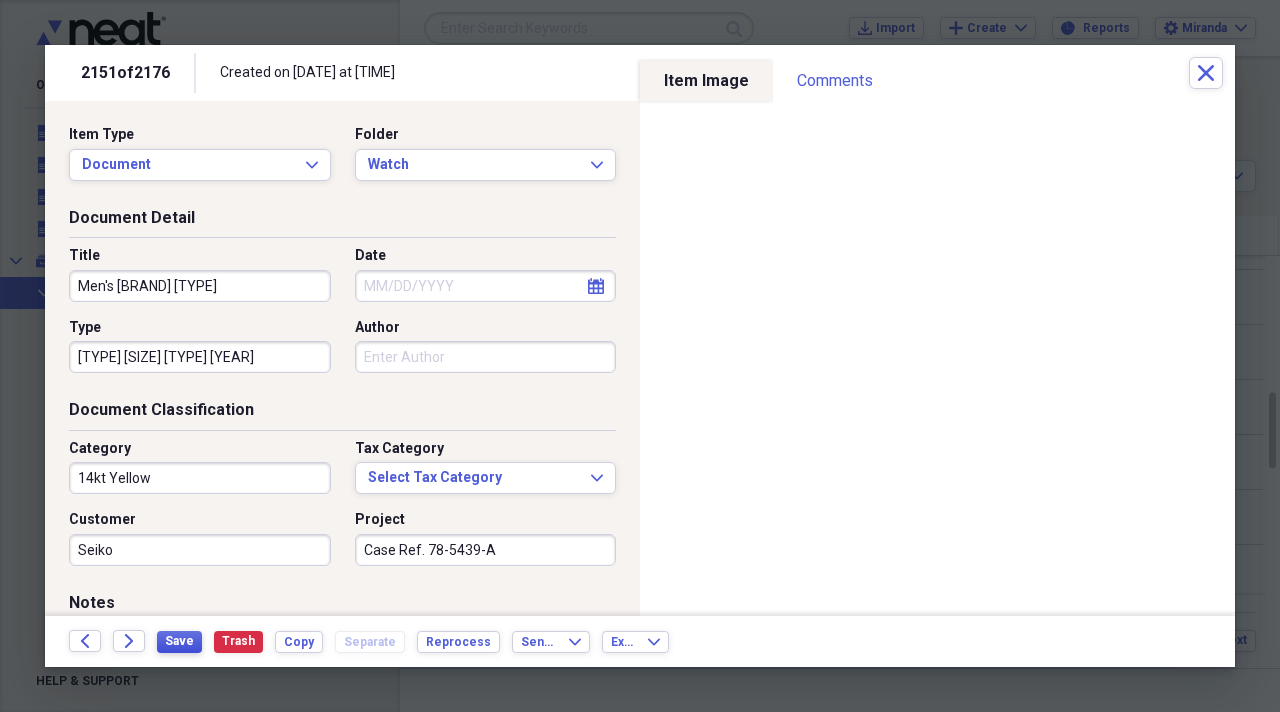 click on "Save" at bounding box center [179, 642] 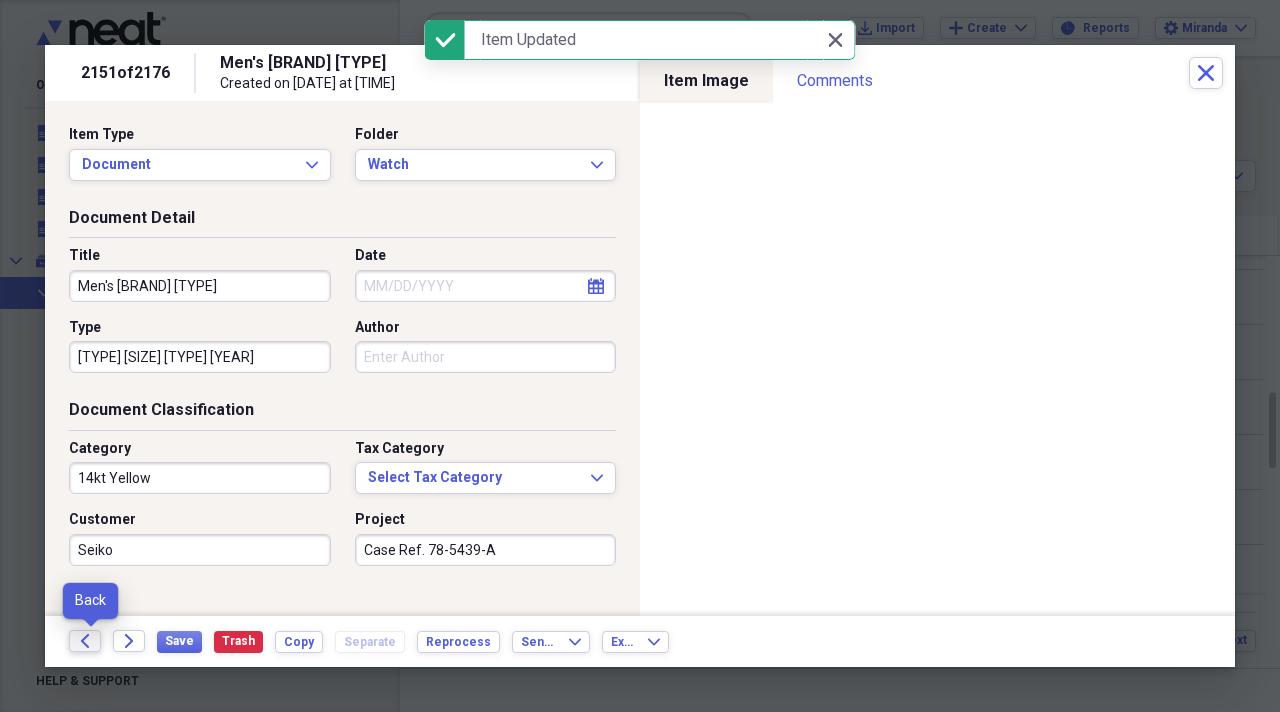 click on "Back" at bounding box center (85, 641) 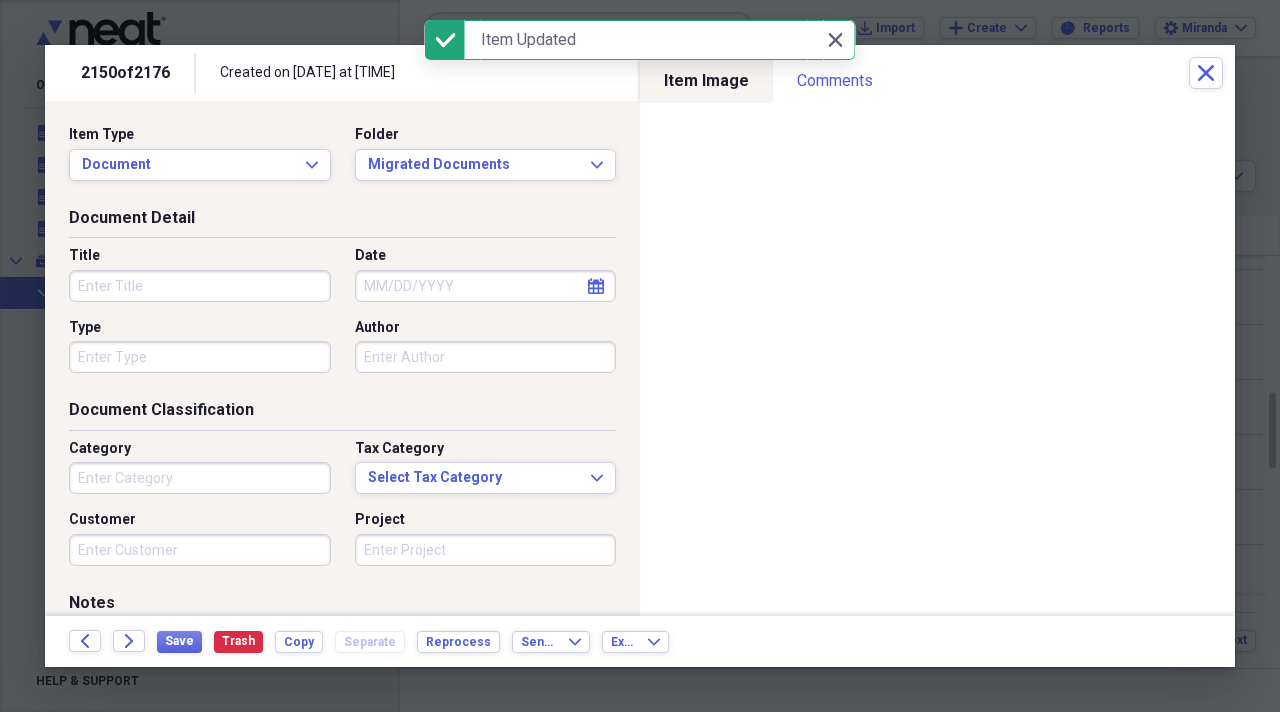 click on "Title" at bounding box center [200, 286] 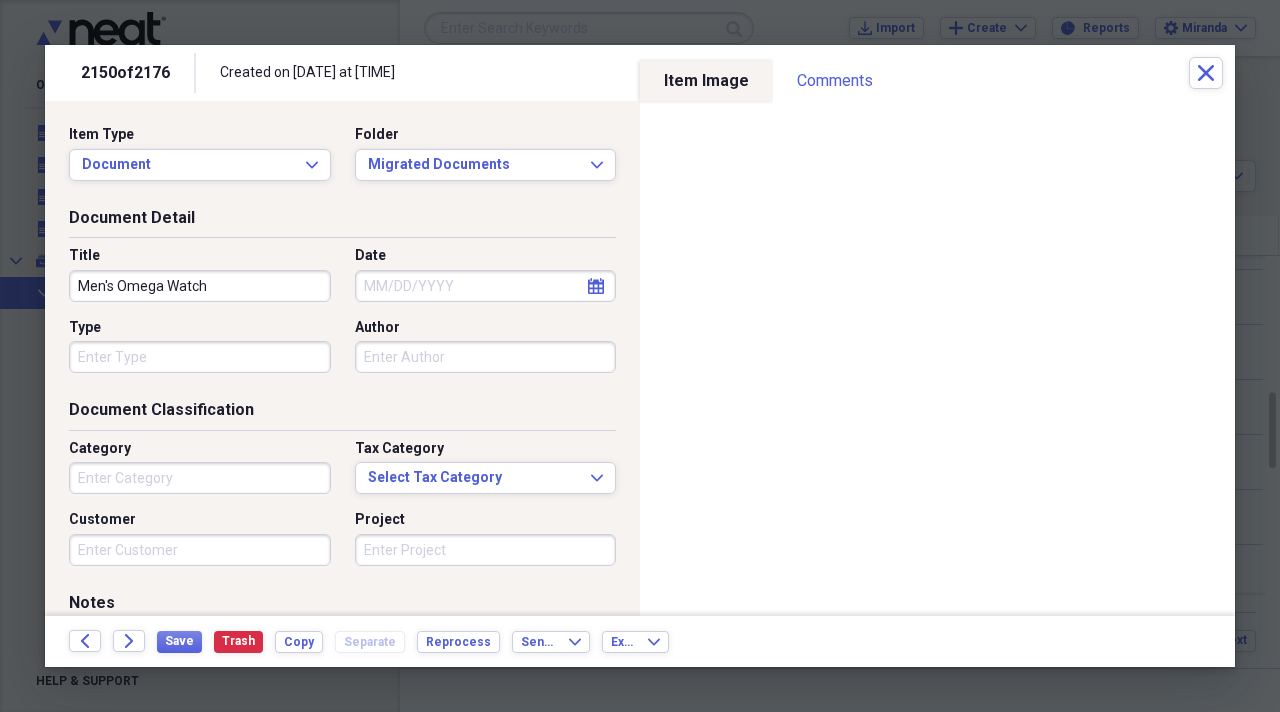 type on "Men's Omega Watch" 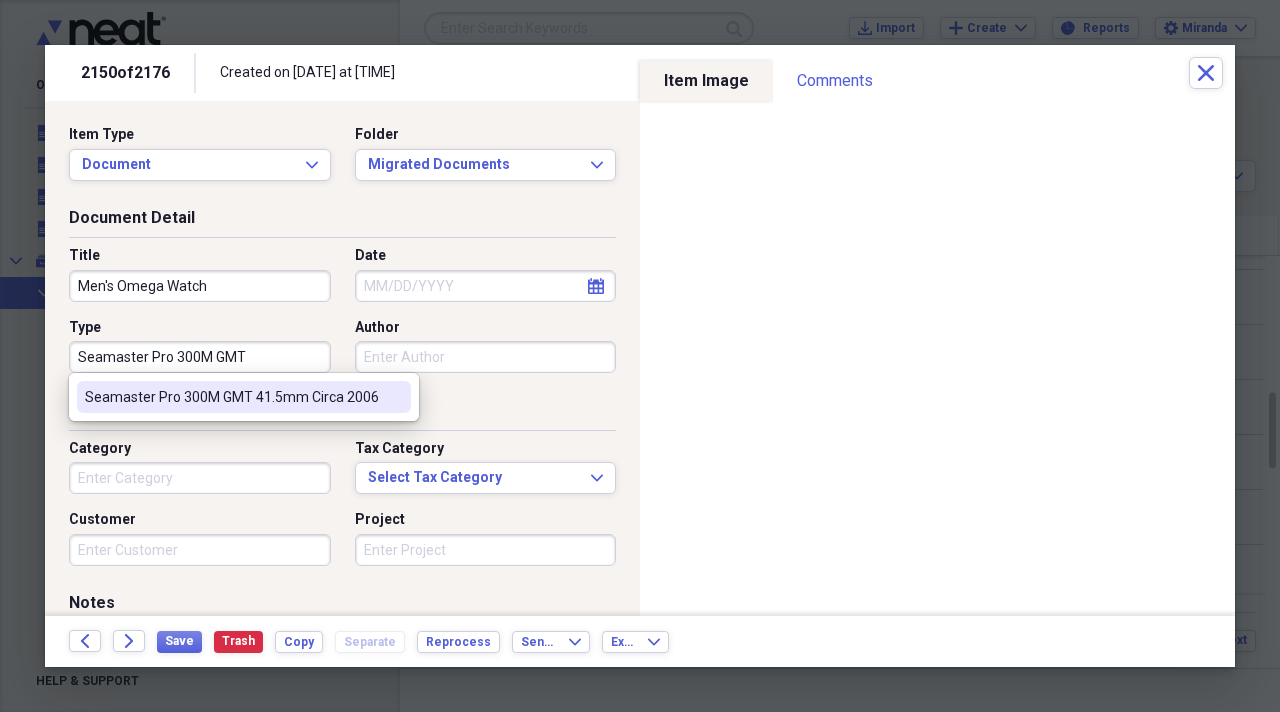 click on "Seamaster Pro 300M GMT 41.5mm Circa 2006" at bounding box center (232, 397) 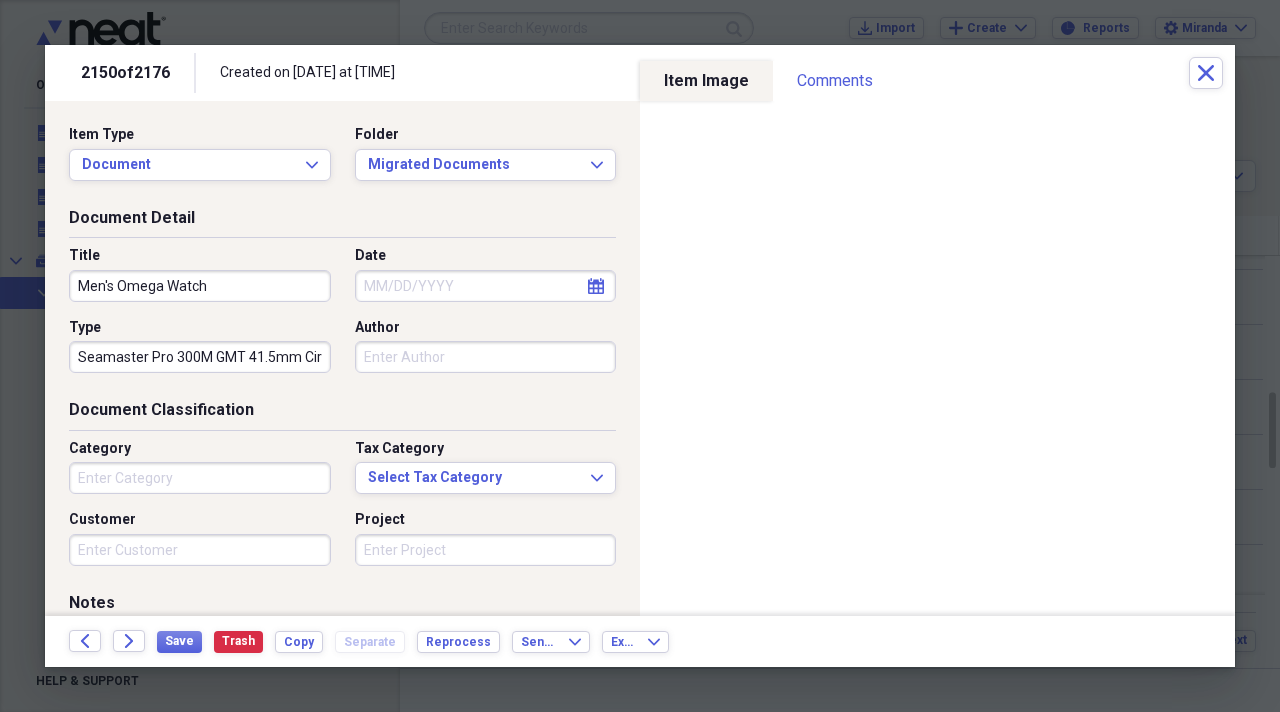 click on "Category" at bounding box center [200, 478] 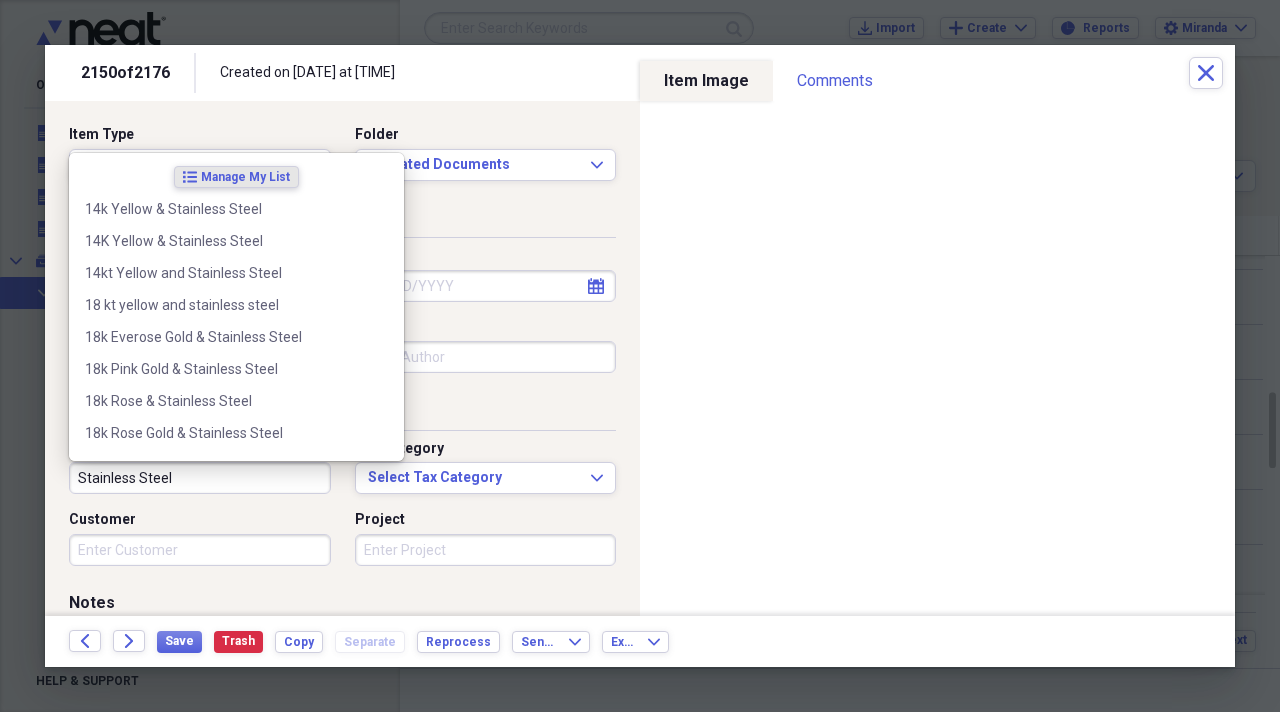type on "Stainless Steel" 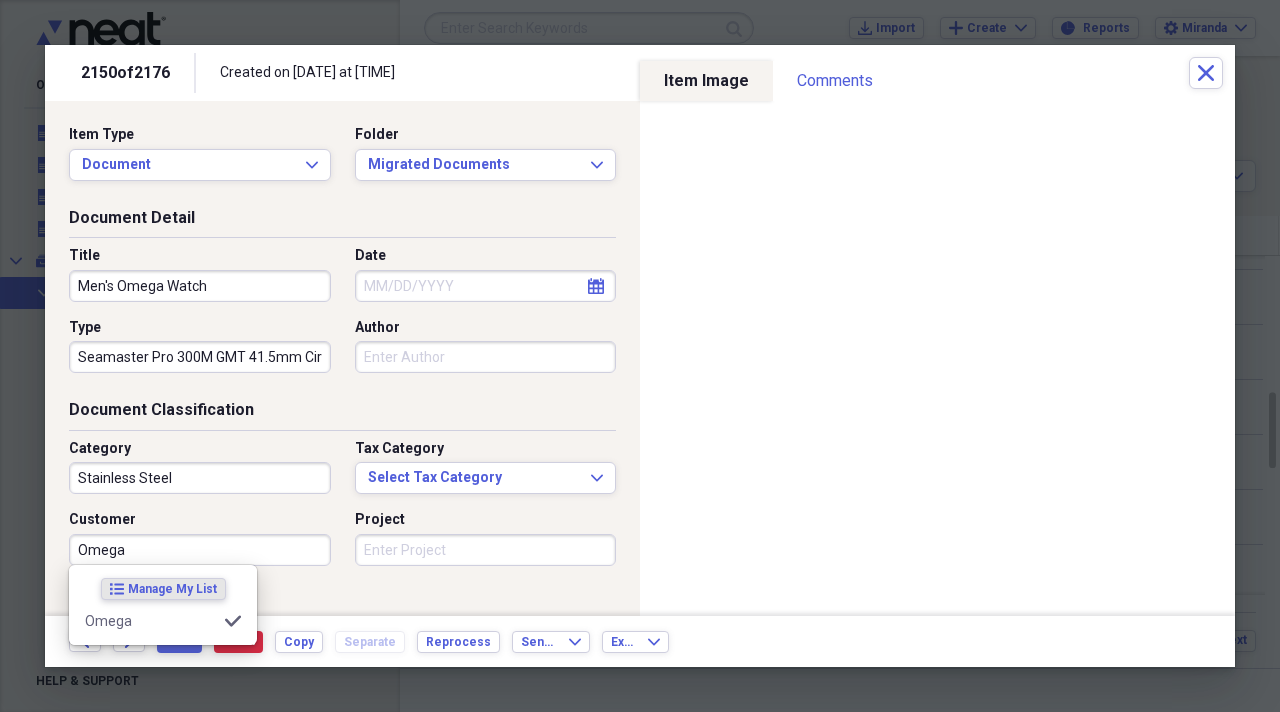 type on "Omega" 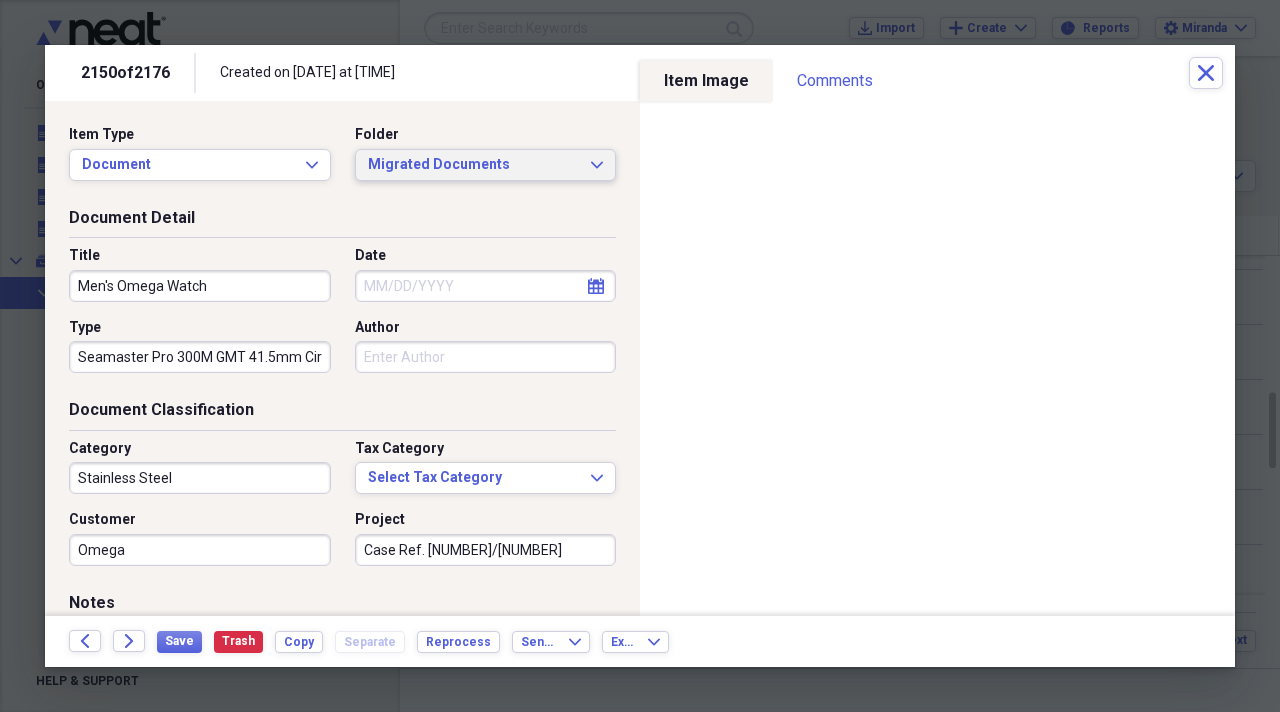 type on "Case Ref. [REF]/[REF]" 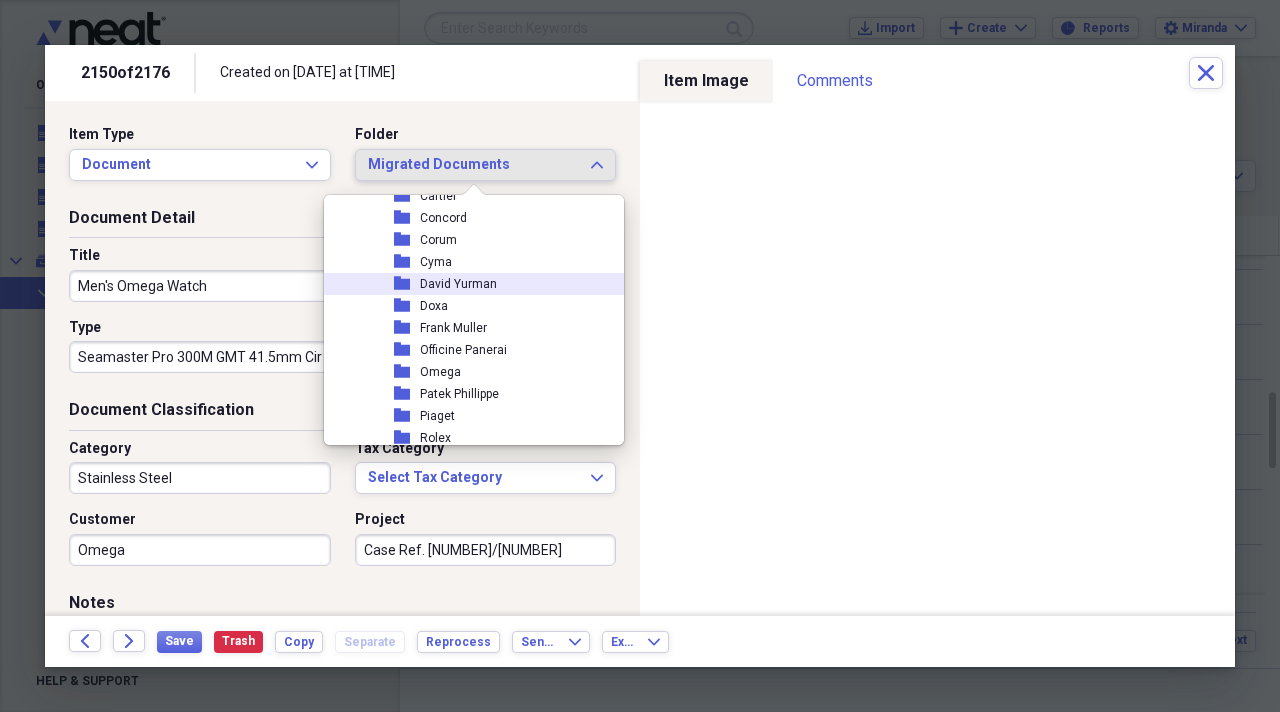 scroll, scrollTop: 2300, scrollLeft: 0, axis: vertical 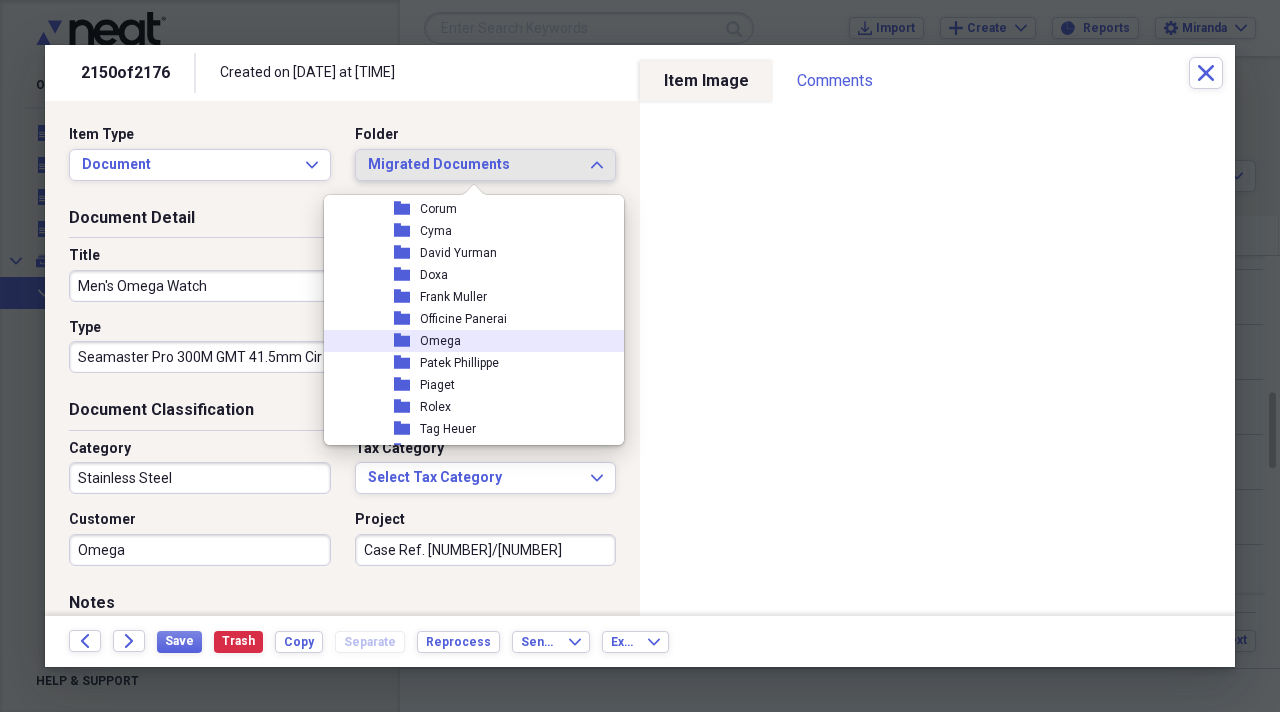 click on "Omega" at bounding box center (440, 341) 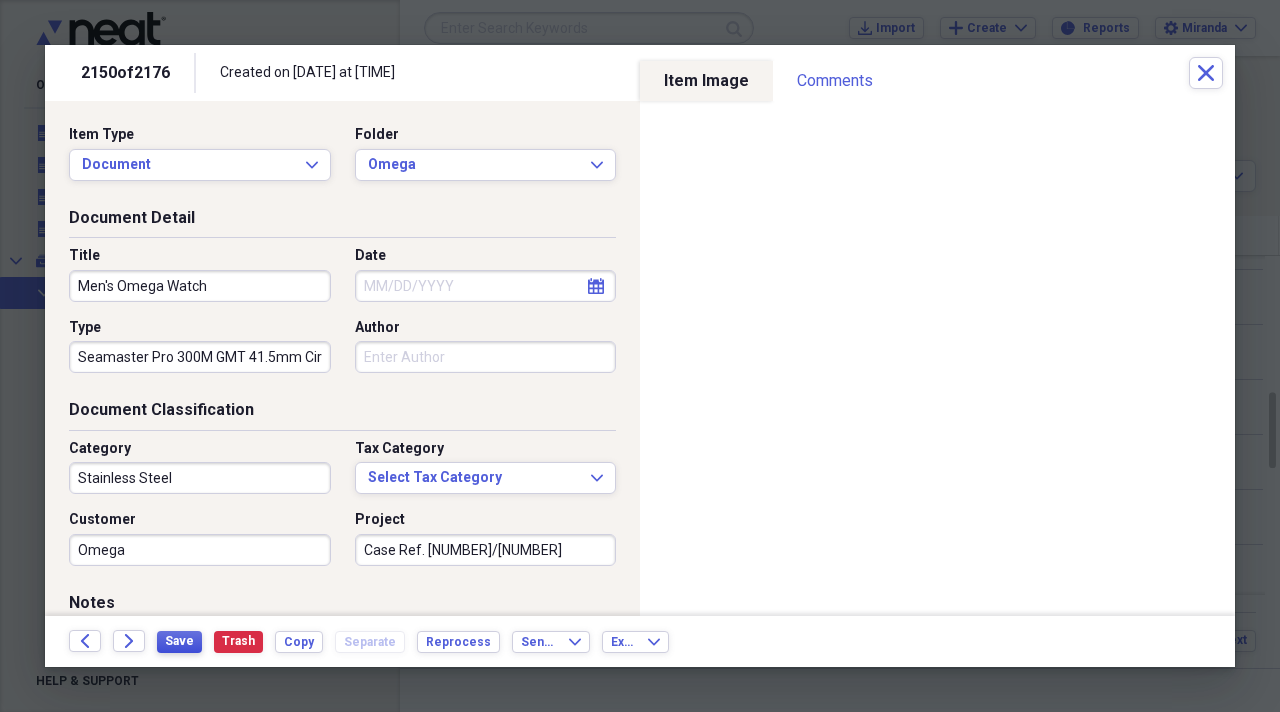 click on "Save" at bounding box center (179, 641) 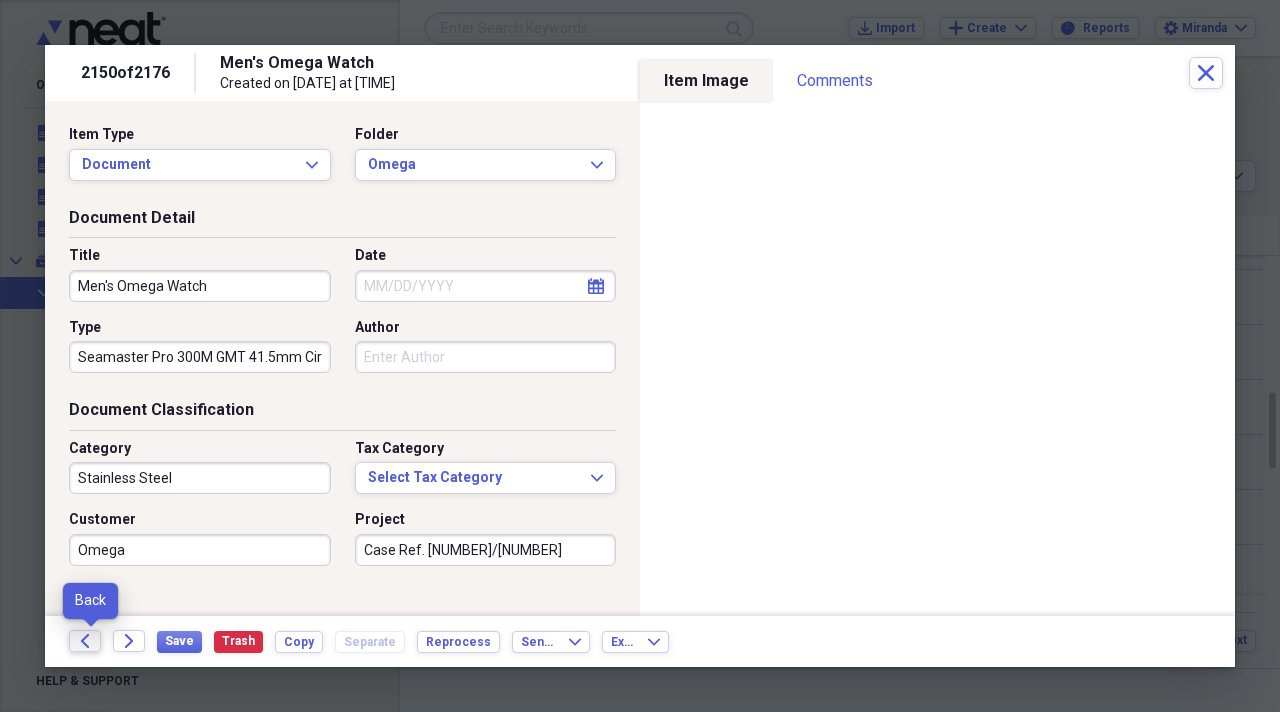 click on "Back" 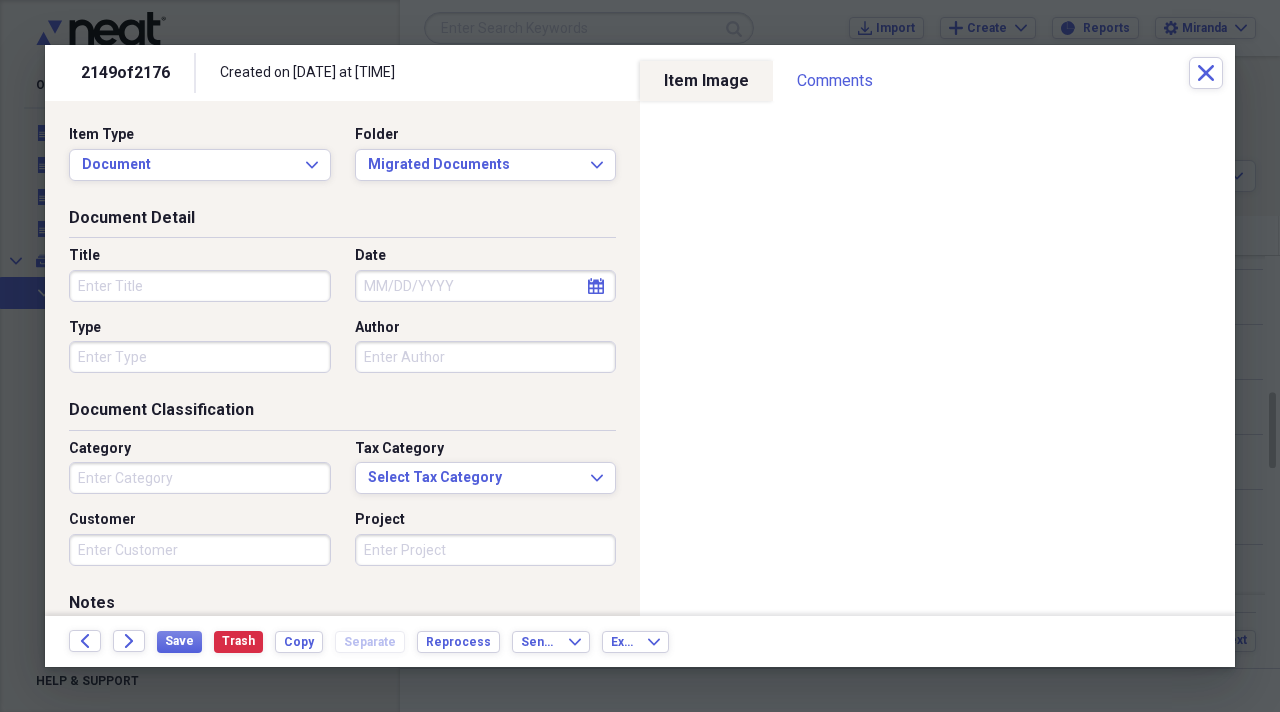 click on "Title" at bounding box center (200, 286) 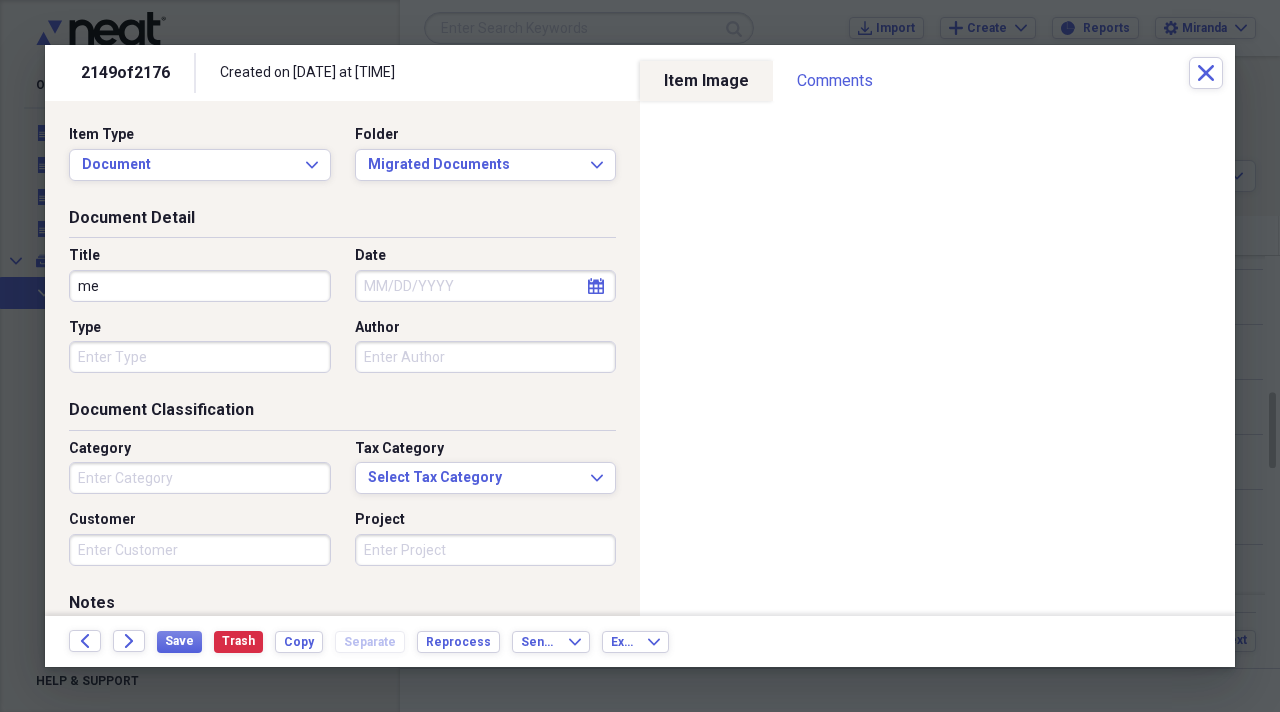 type on "m" 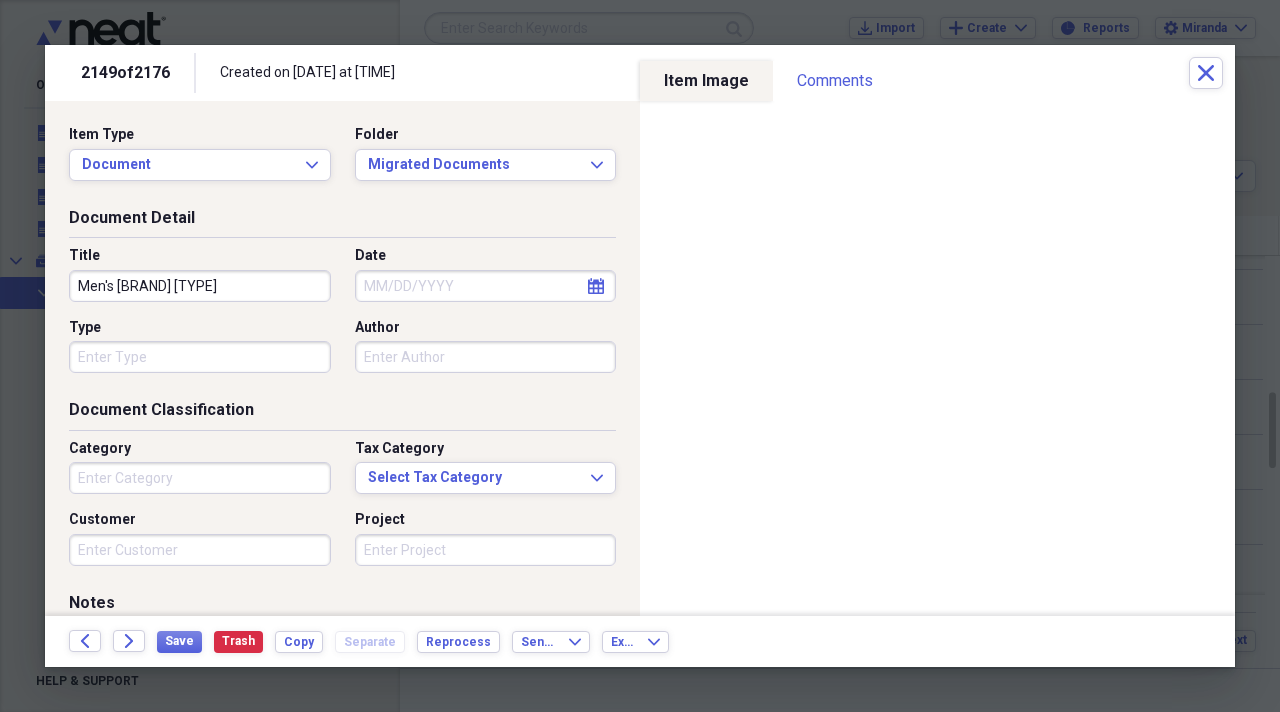 type on "Men's Seiko Watch" 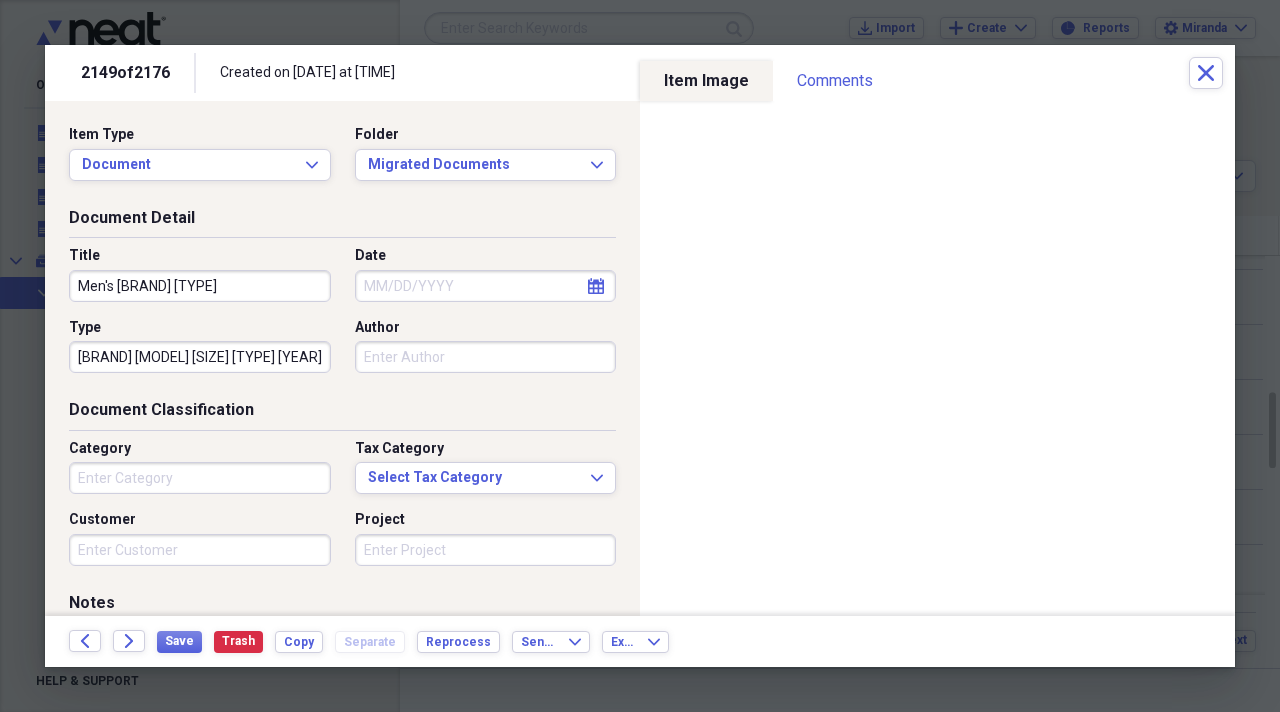 scroll, scrollTop: 0, scrollLeft: 42, axis: horizontal 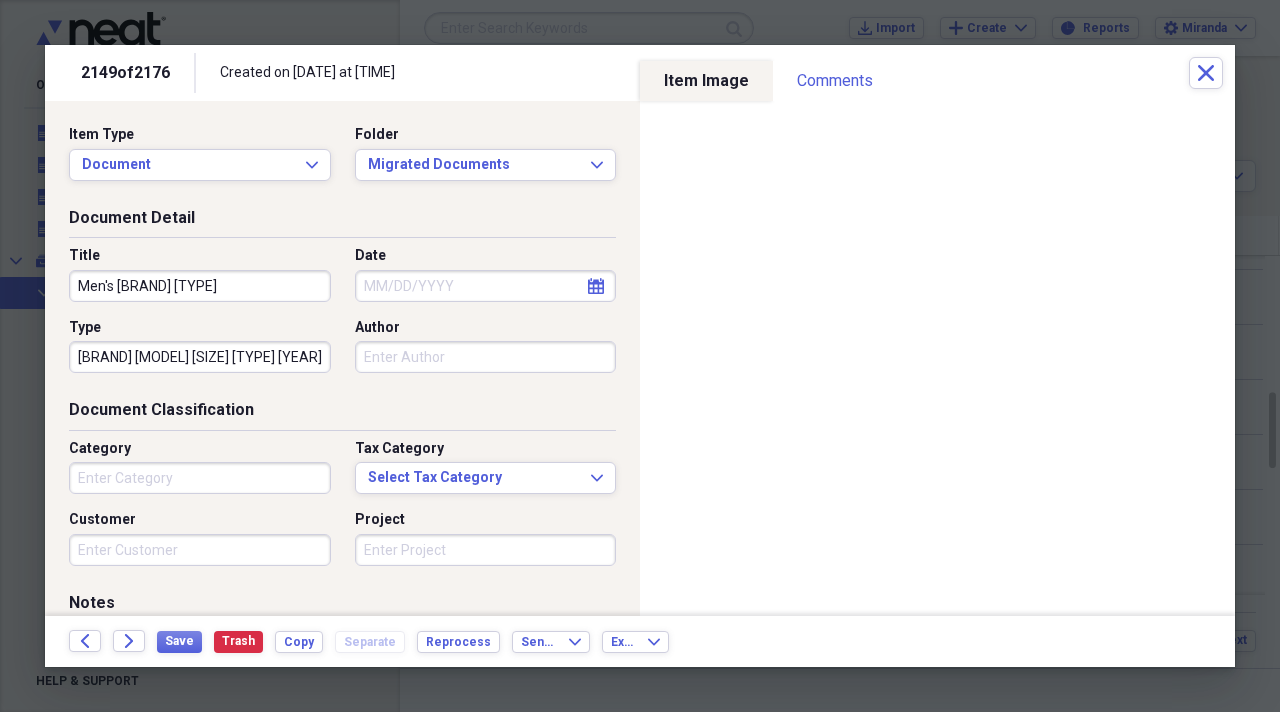 type on "Grand Seiko Spring Drive 40.7mm Circa [YEAR]" 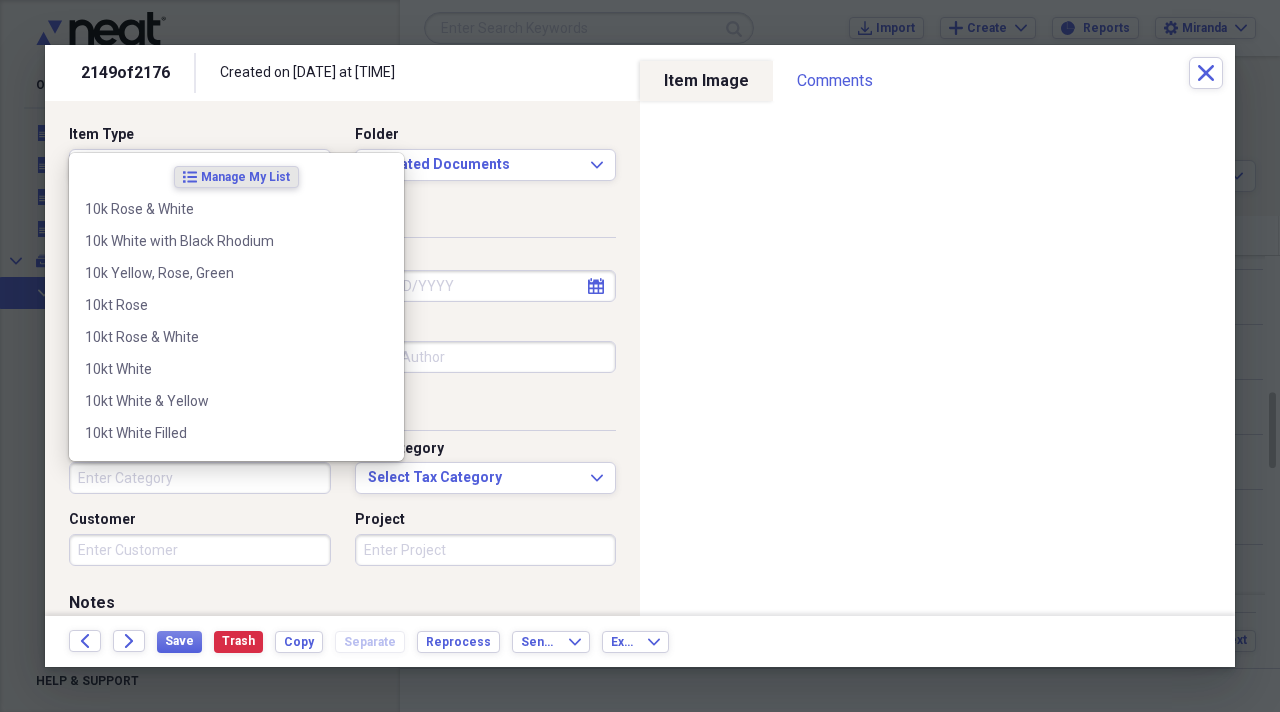 click on "Category" at bounding box center [200, 478] 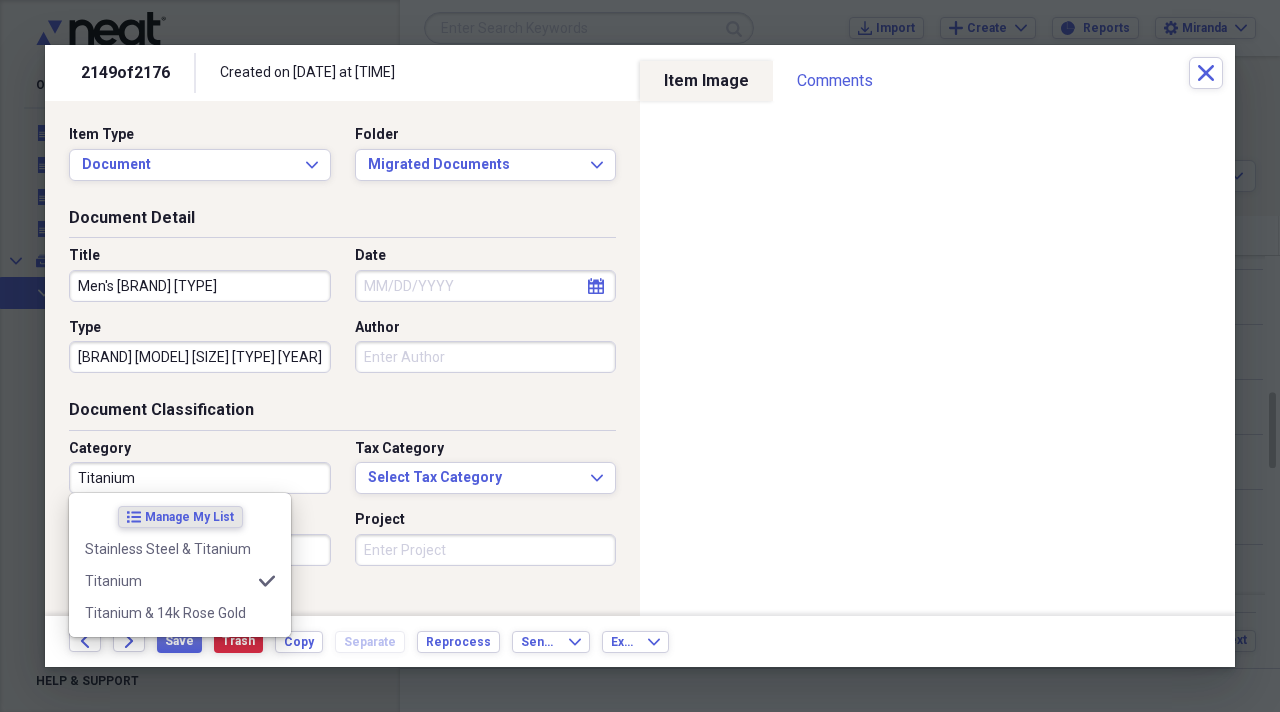 type on "Titanium" 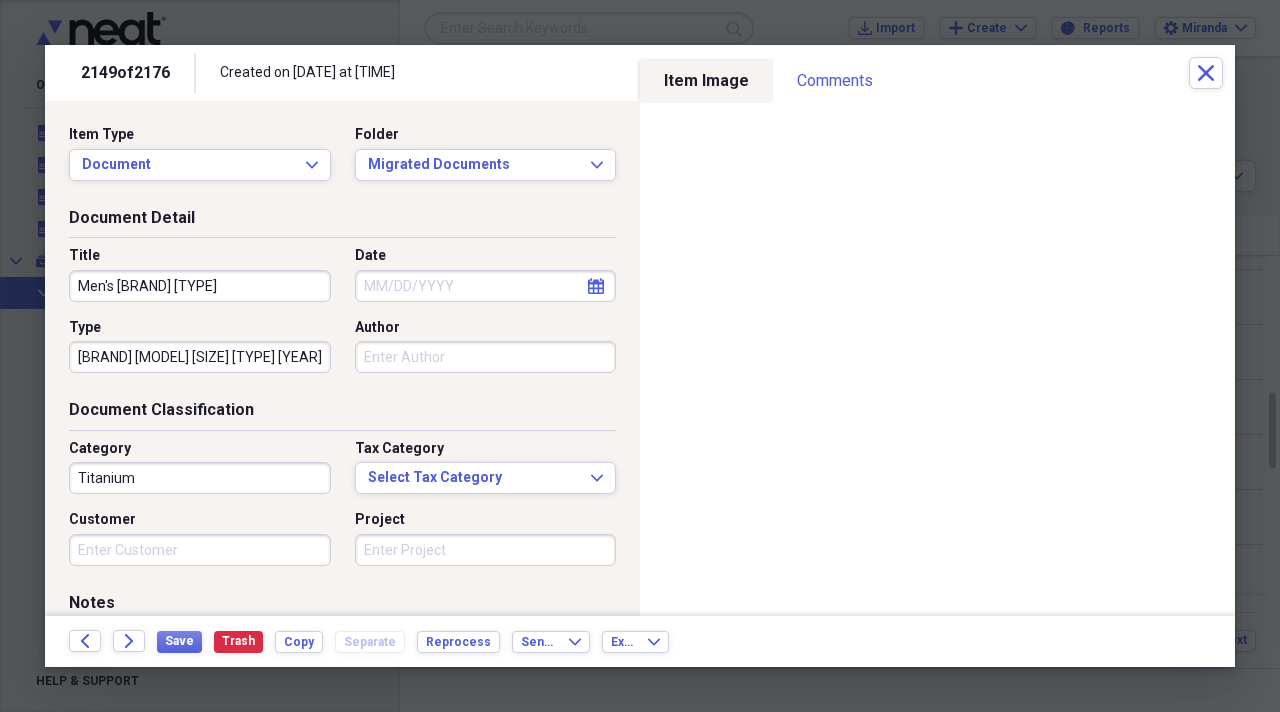 click on "Category" at bounding box center (200, 449) 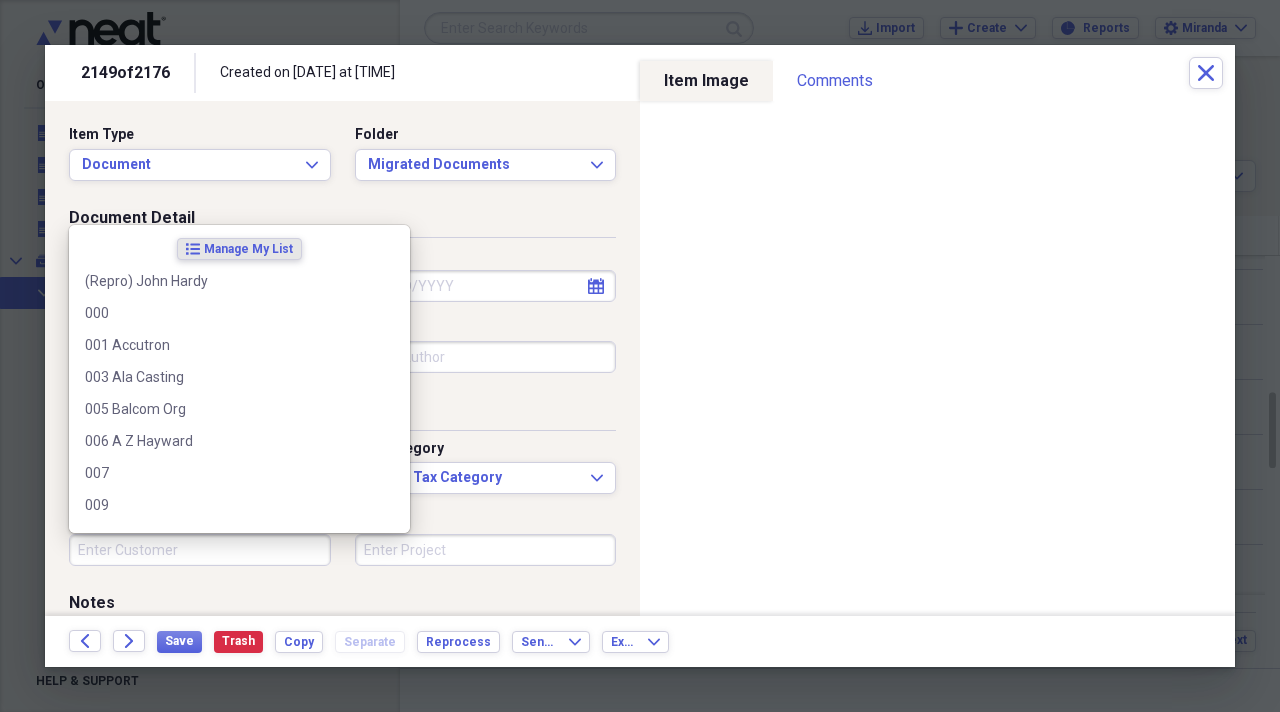 click on "Customer" at bounding box center (200, 550) 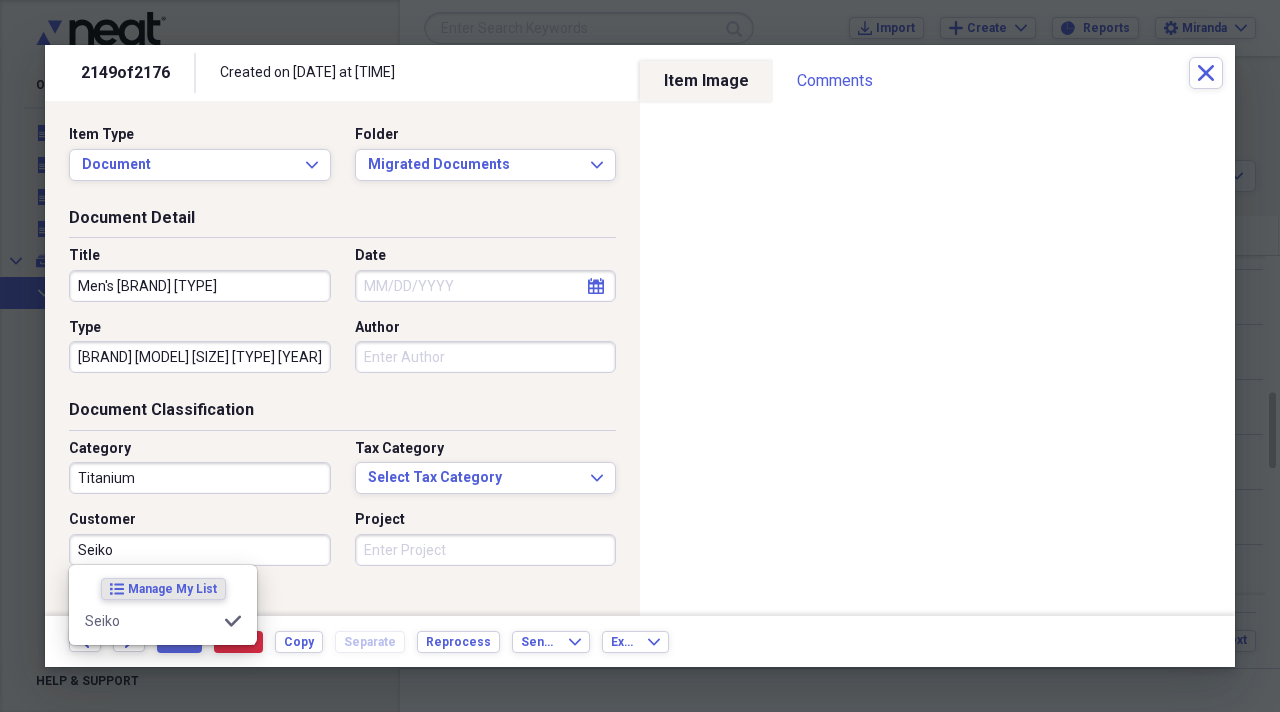 type on "Seiko" 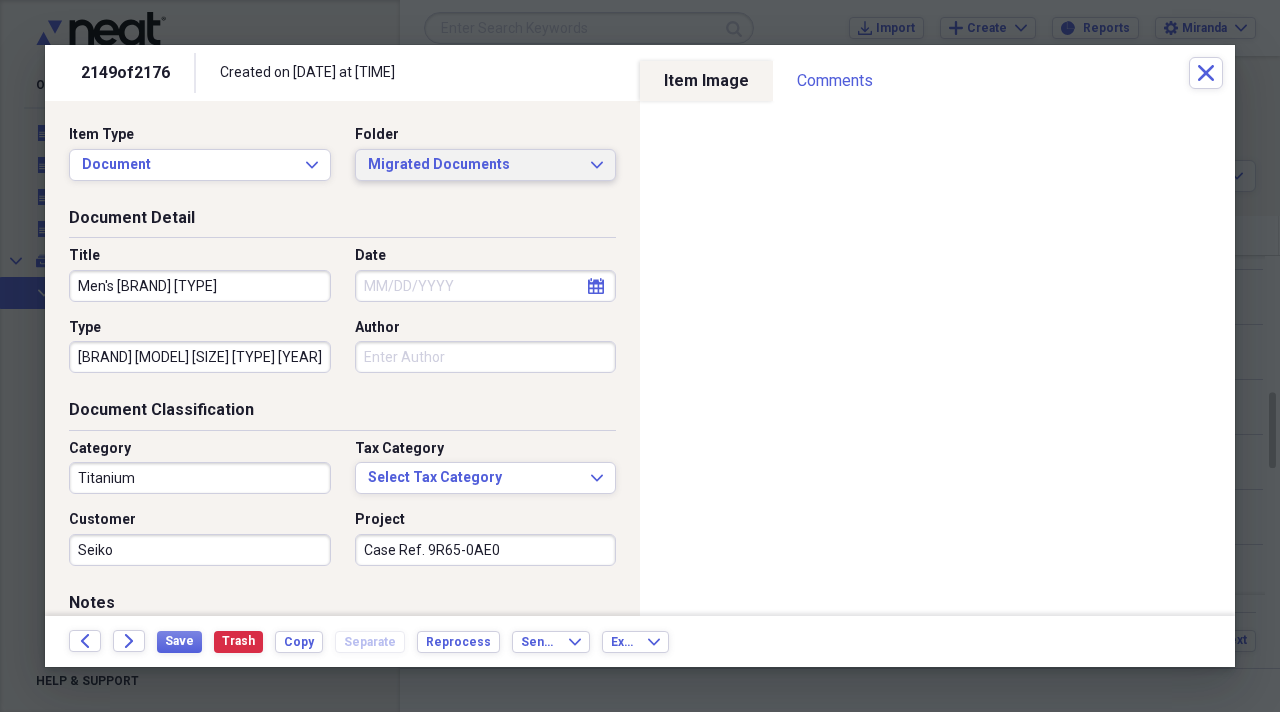 type on "Case Ref. [NUMBER]-[NUMBER]" 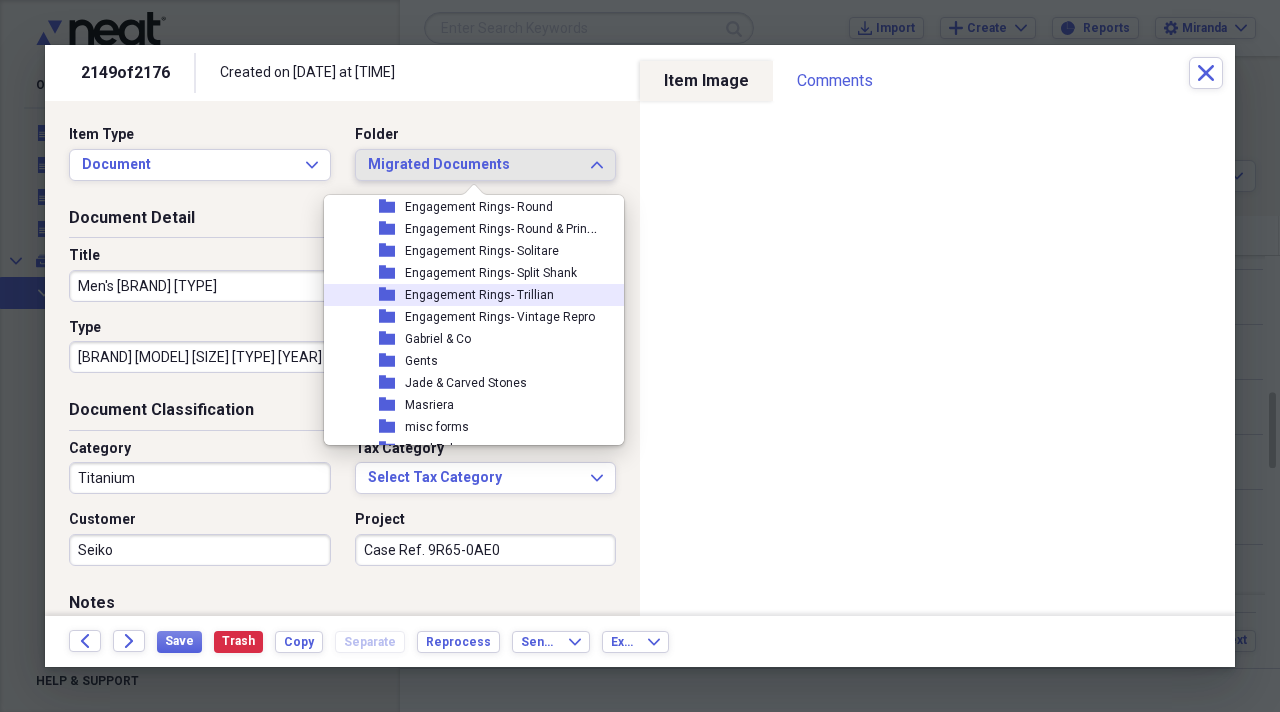 scroll, scrollTop: 2000, scrollLeft: 0, axis: vertical 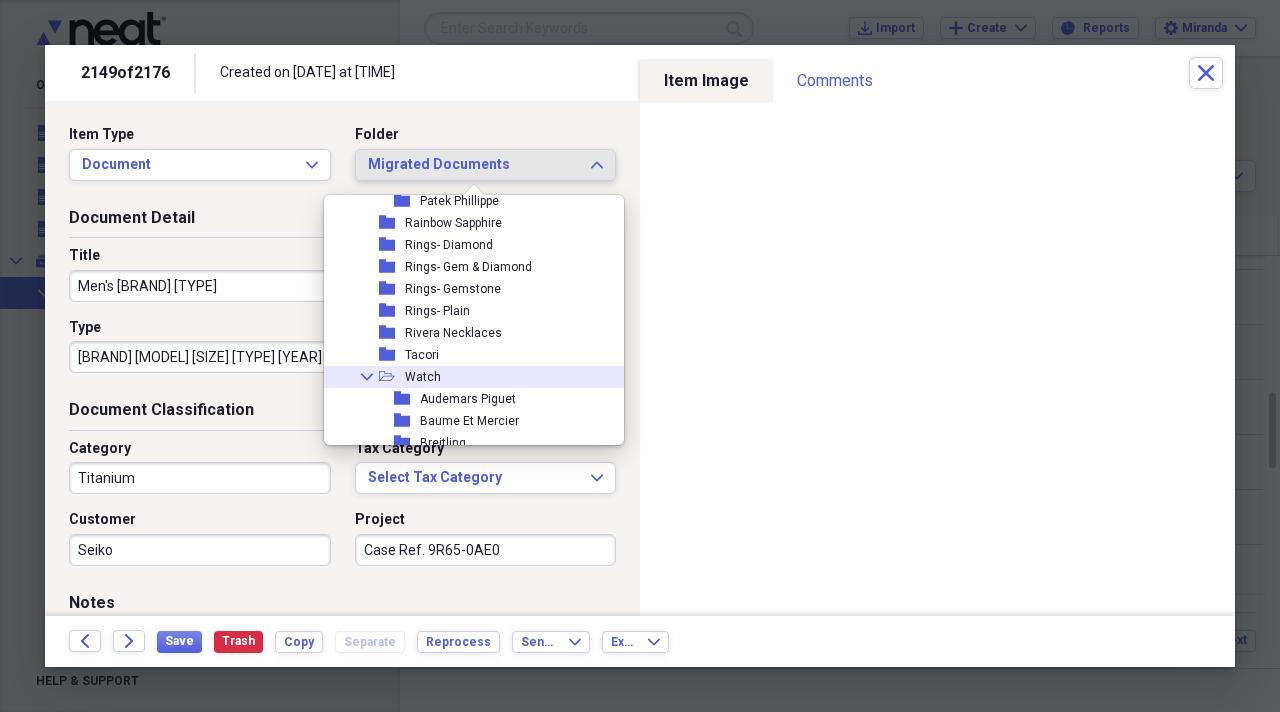 click on "Collapse open-folder Watch" at bounding box center (466, 377) 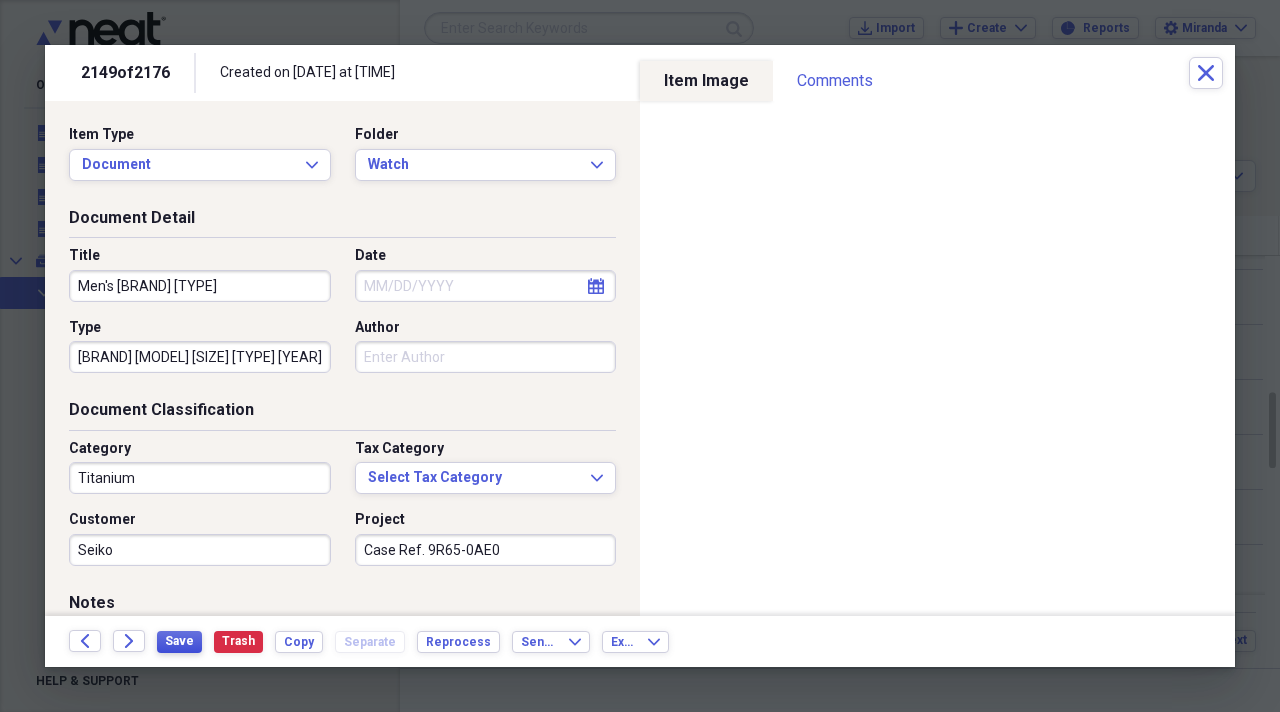 click on "Save" at bounding box center [179, 641] 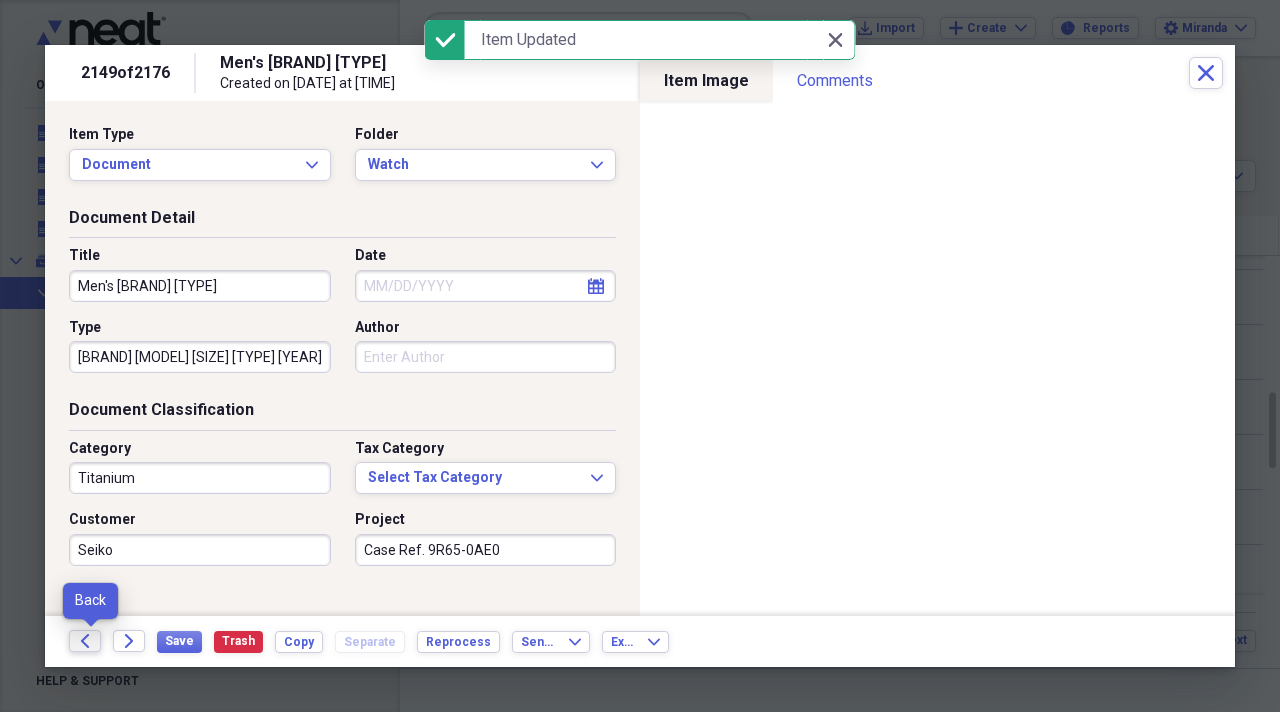 click on "Back" at bounding box center (85, 641) 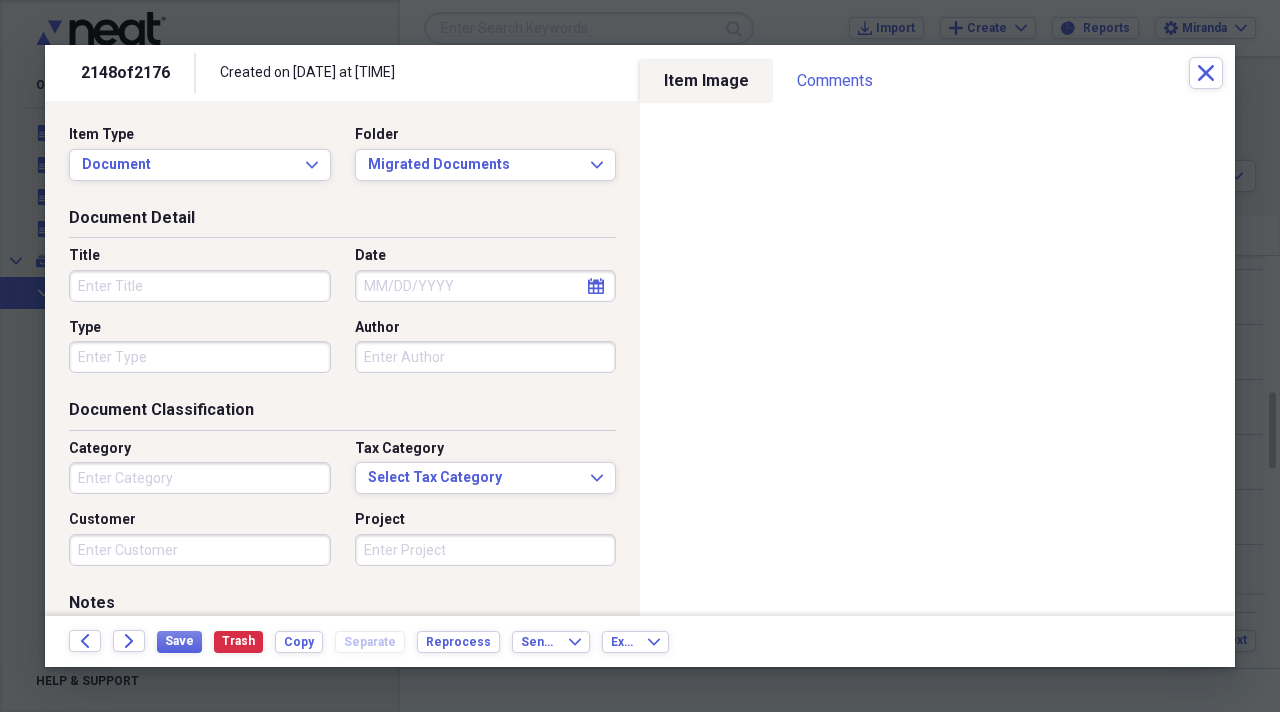 click on "Title" at bounding box center [200, 286] 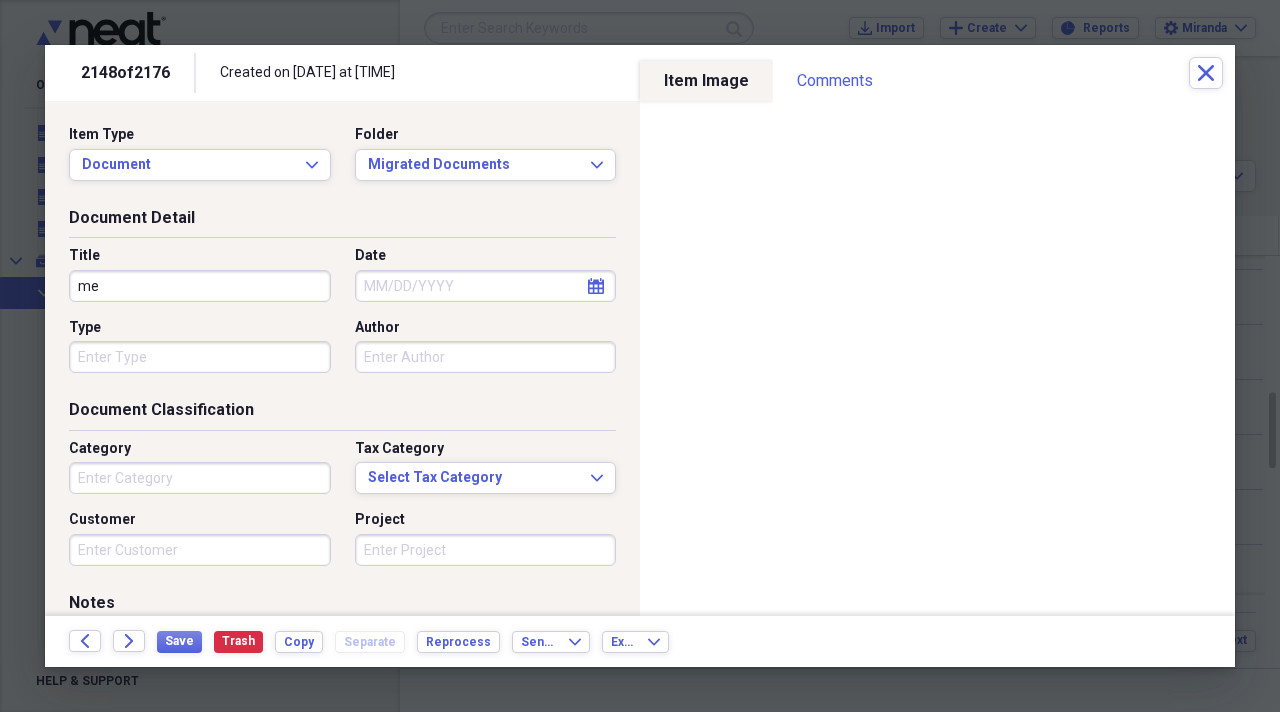 type on "m" 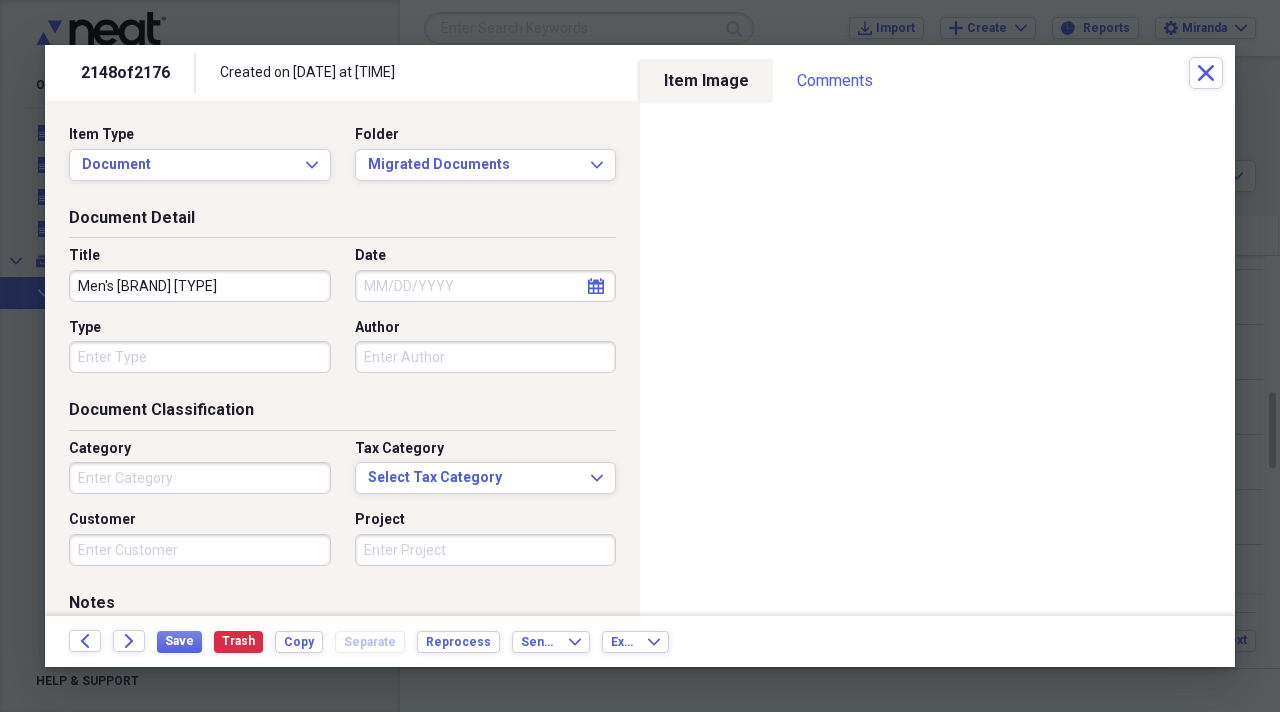 type on "Men's Raymond Weil Watch" 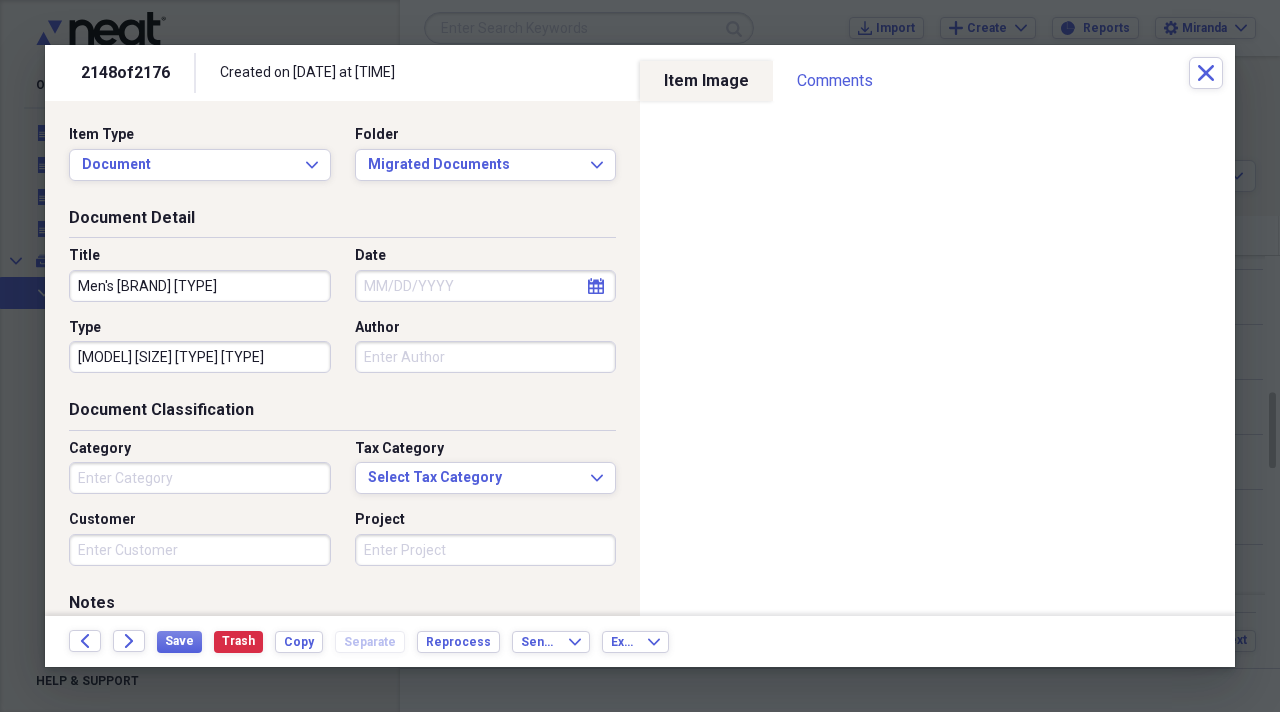 scroll, scrollTop: 0, scrollLeft: 0, axis: both 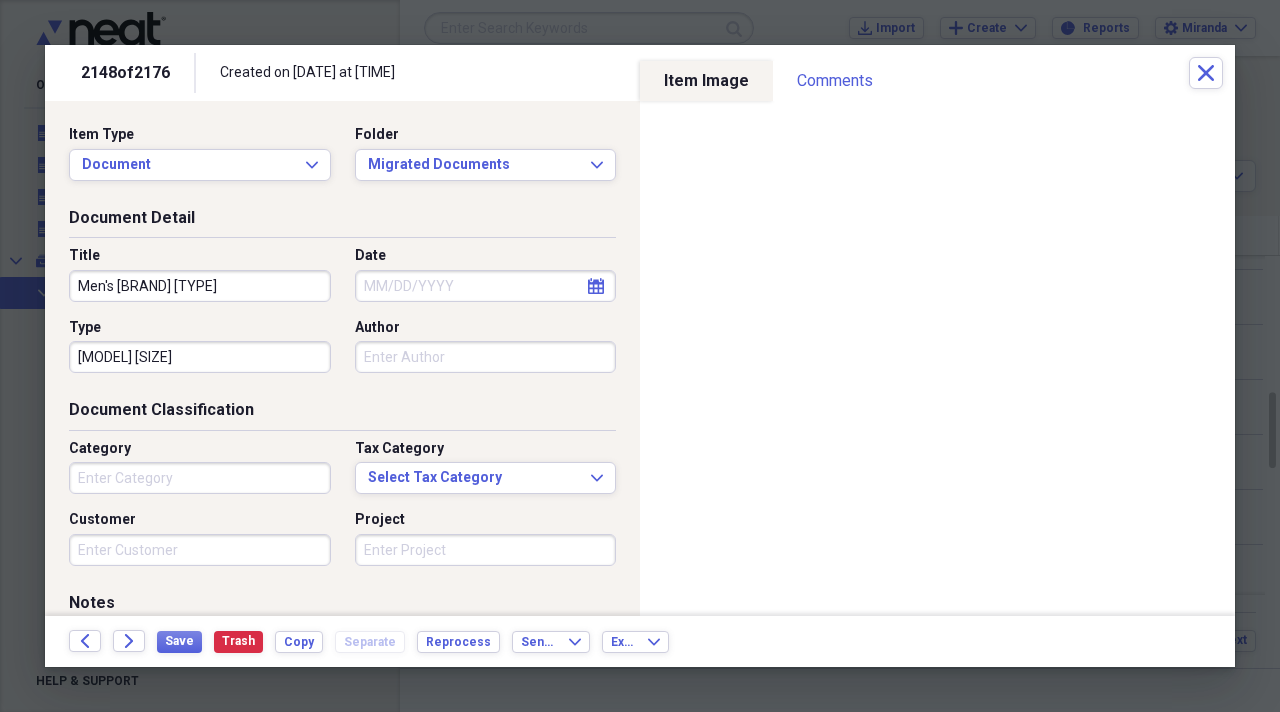 type on "Con Giovanni Chrono. [NUMBER]x[NUMBER]mm" 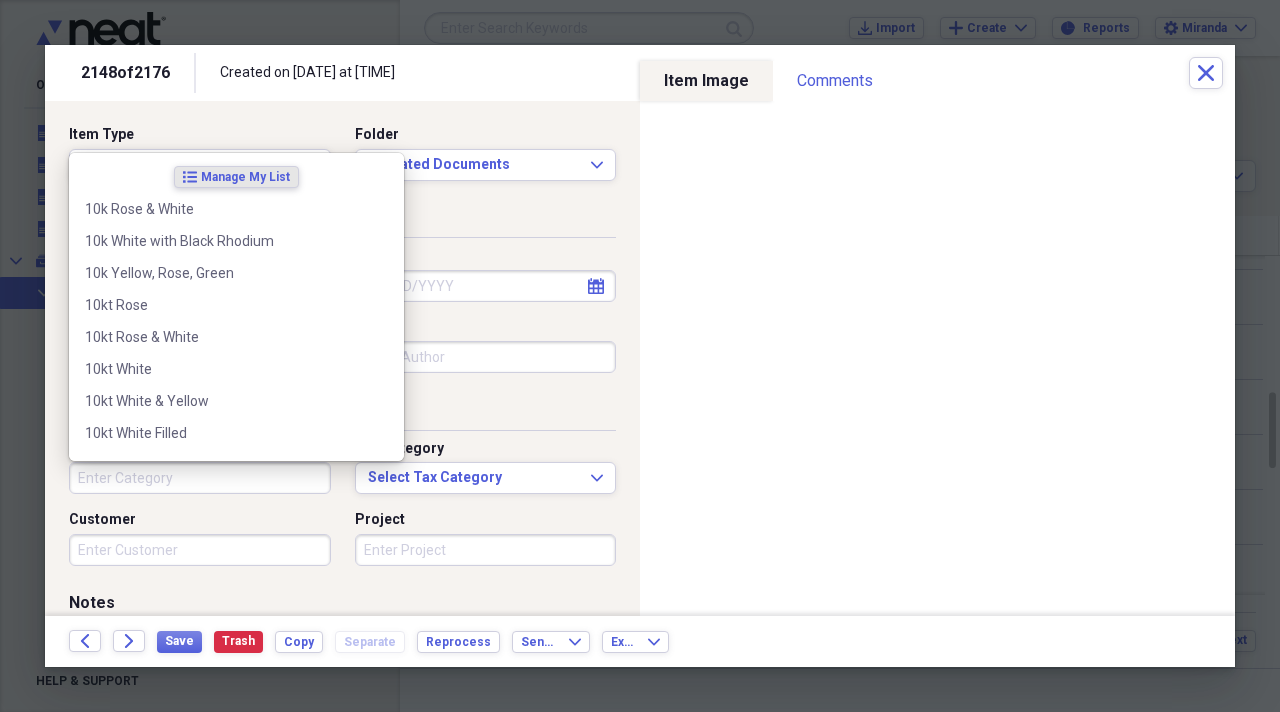 click on "Organize My Files 99+ Collapse Unfiled Needs Review 99+ Unfiled All Files Unfiled Unfiled Unfiled Saved Reports Collapse My Cabinet Miranda's Cabinet Add Folder Collapse Open Folder Migrated Documents Add Folder Folder Antique & Vintage Bracelet Add Folder Folder Antique & Vintage Brooches Add Folder Folder Antique & Vintage Cameo Add Folder Folder Antique & Vintage Earrings Add Folder Folder Antique & Vintage Engagement Rings Add Folder Folder Antique & Vintage Misc. Add Folder Folder Antique & Vintage Necklace Add Folder Folder Antique & Vintage Pendant Add Folder Folder Antique & Vintage Rings Add Folder Folder Beads, Southwest, Indian Add Folder Folder Bracelet- Charms Add Folder Folder Bracelets- Diamond Add Folder Folder Bracelets- Gem & Dia Add Folder Folder Bracelets- Gemstone Add Folder Folder Bracelets- Pearl Add Folder Folder Bracelets- Plain Add Folder Folder Bracelets- Slides Add Folder Folder Brooches Add Folder Folder Chains Add Folder Folder Coin Add Folder Folder Cross Add Folder Folder Gents" at bounding box center (640, 356) 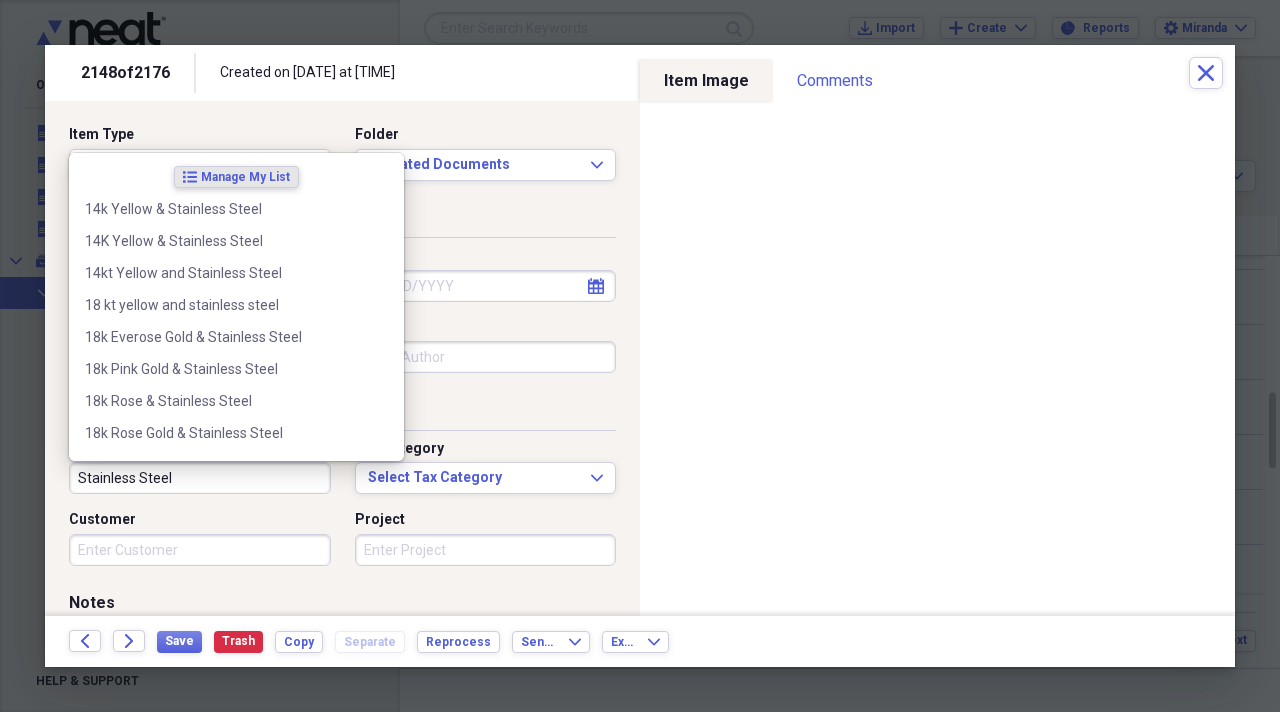type on "Stainless Steel" 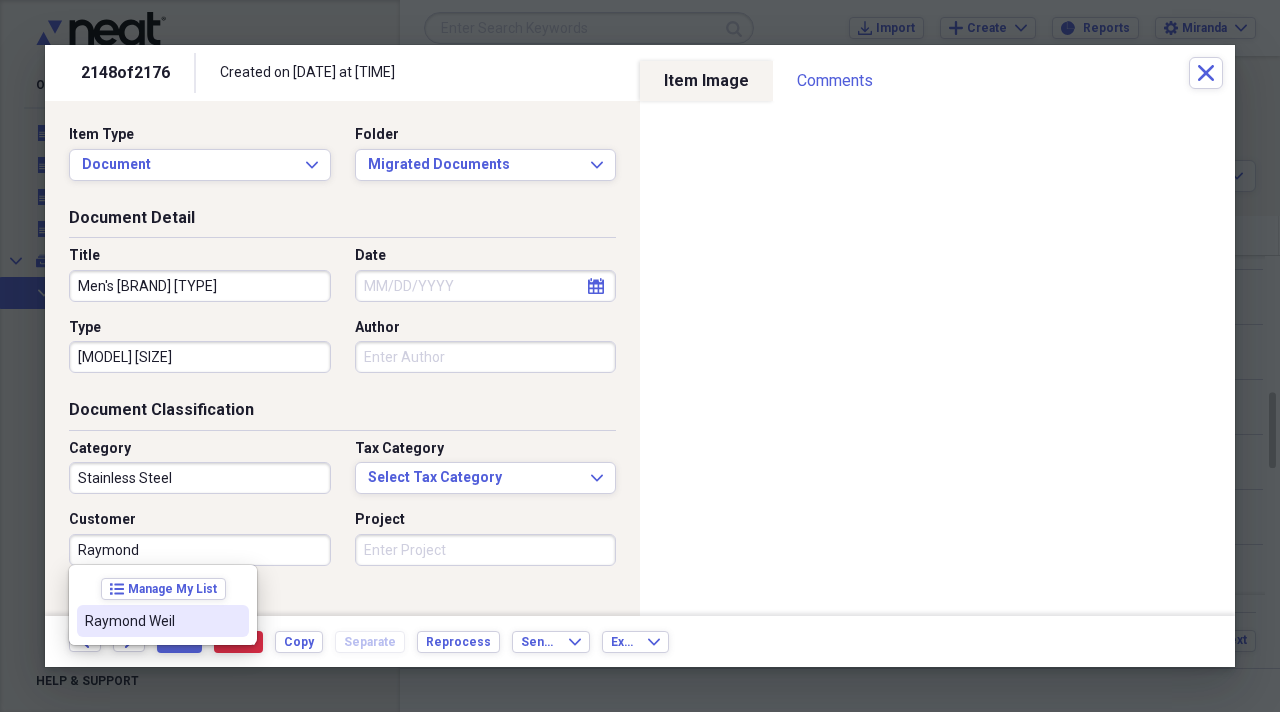click on "list Manage My List Raymond Weil" at bounding box center [163, 605] 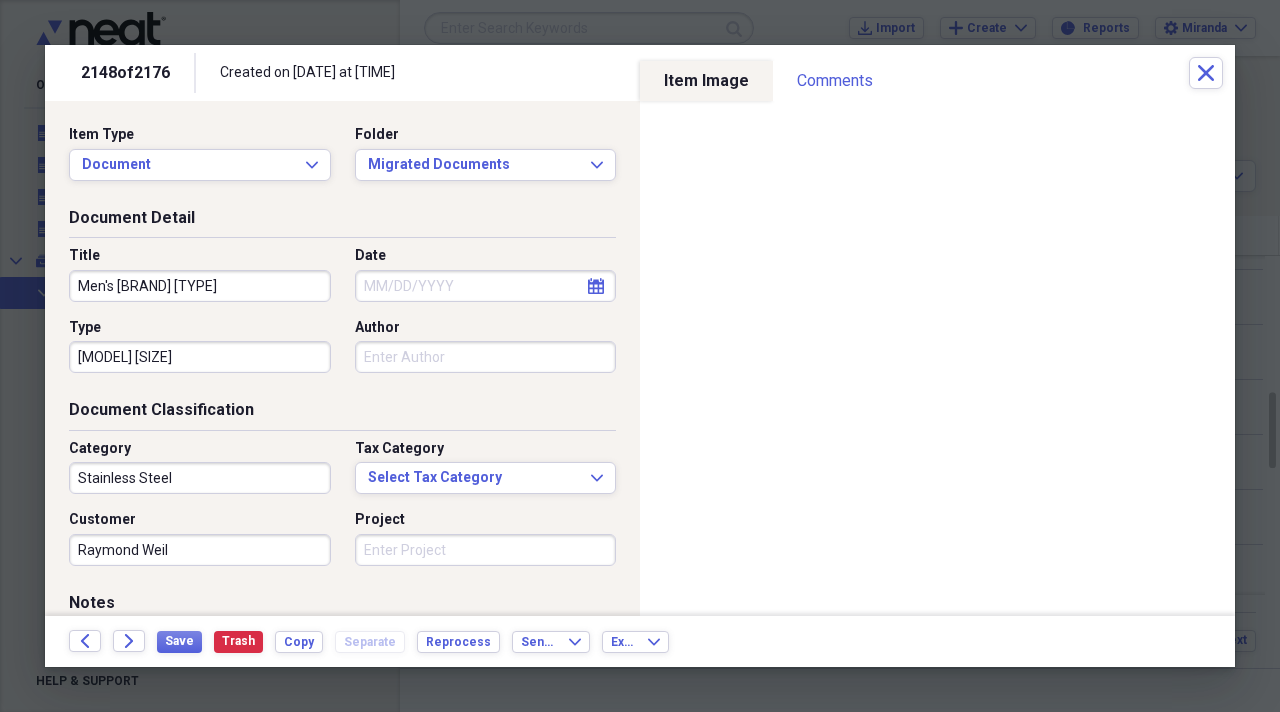 click on "Project" at bounding box center (486, 550) 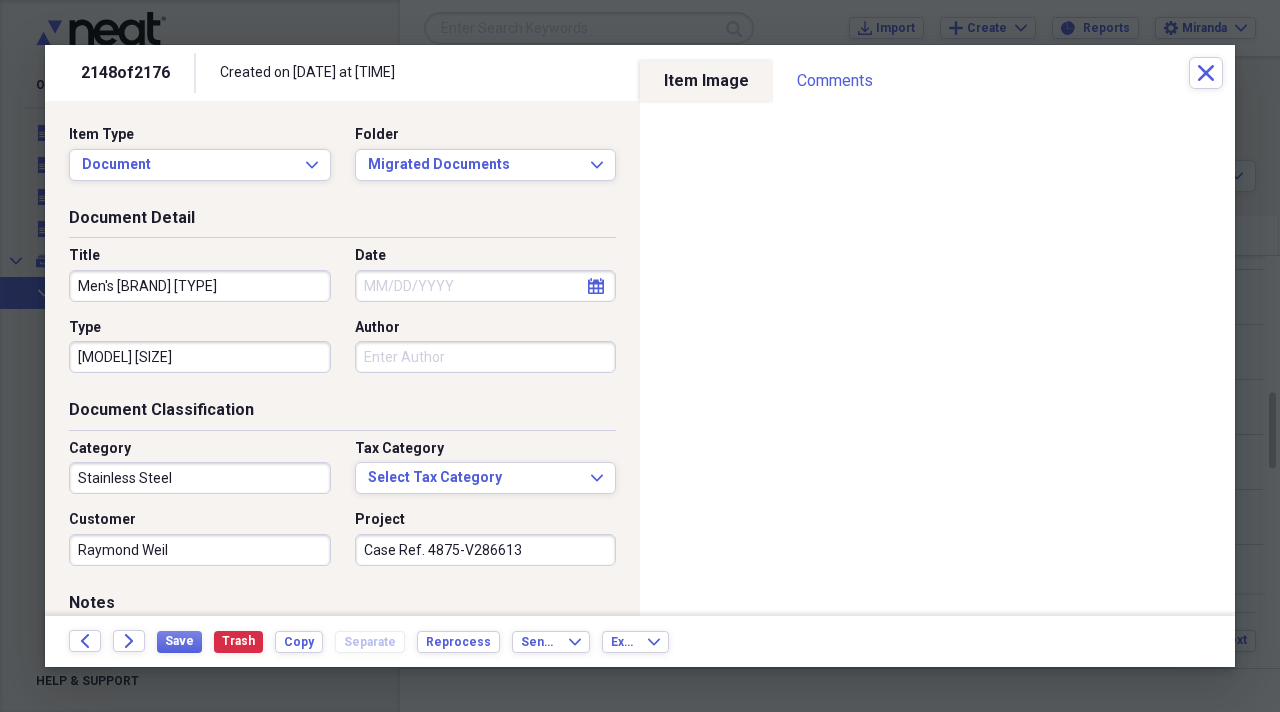 type on "Case Ref. [NUMBER]-V[NUMBER]" 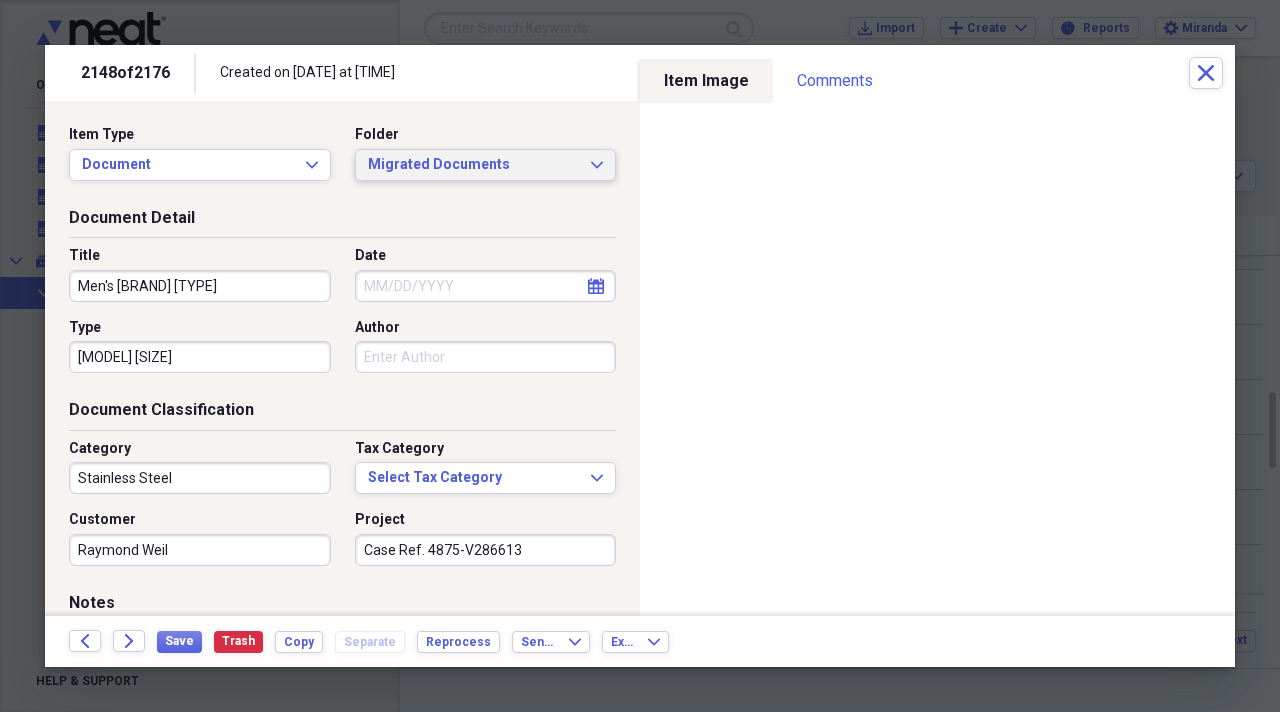 drag, startPoint x: 540, startPoint y: 161, endPoint x: 537, endPoint y: 175, distance: 14.3178215 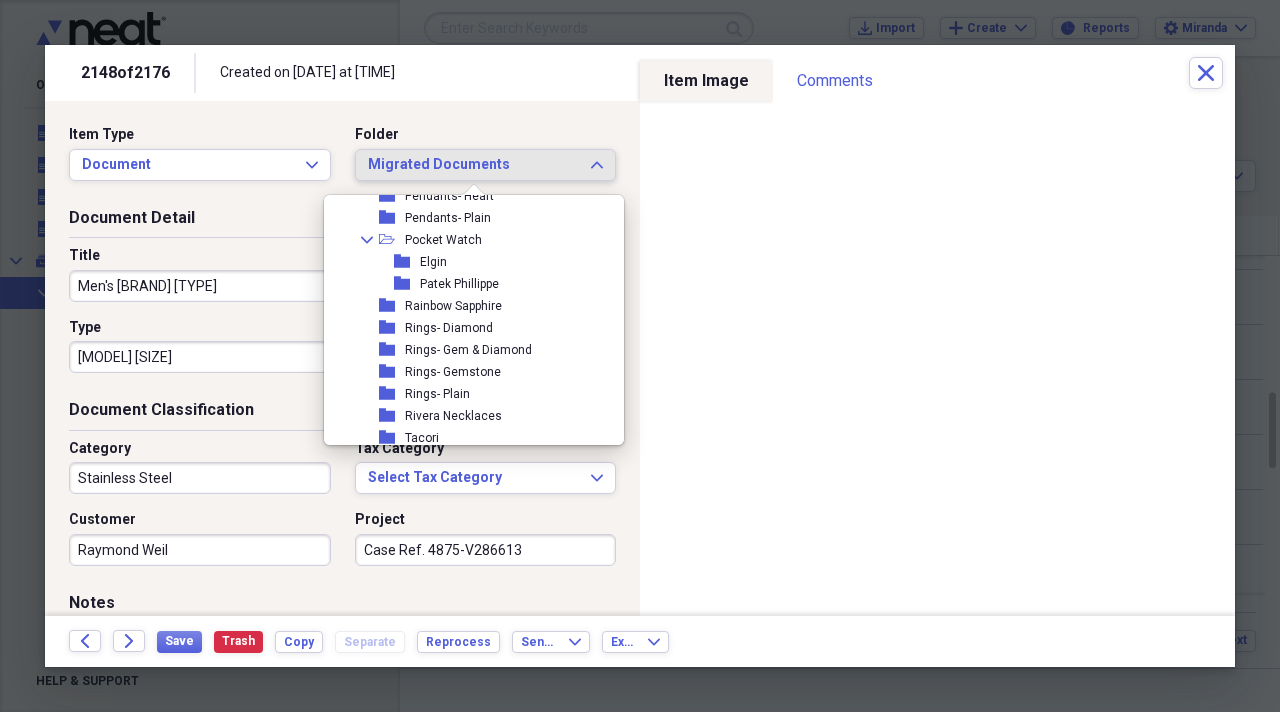 scroll, scrollTop: 2000, scrollLeft: 0, axis: vertical 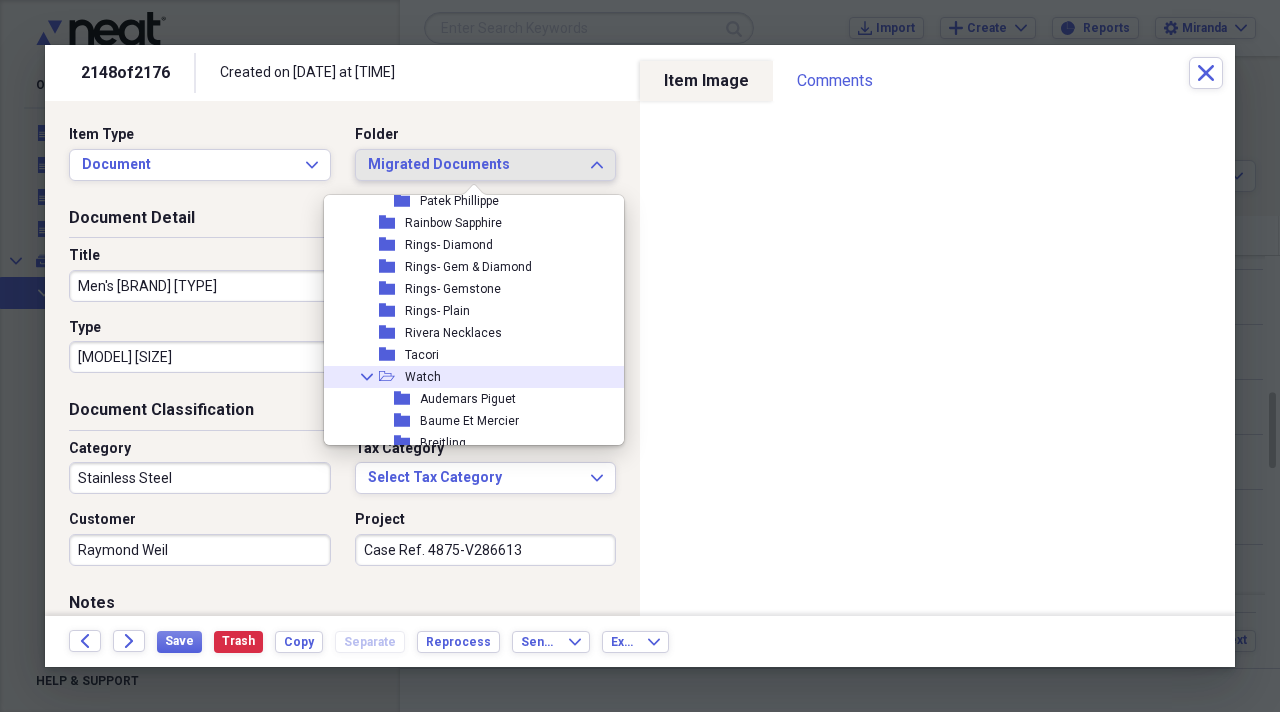 click on "Collapse open-folder Watch" at bounding box center (466, 377) 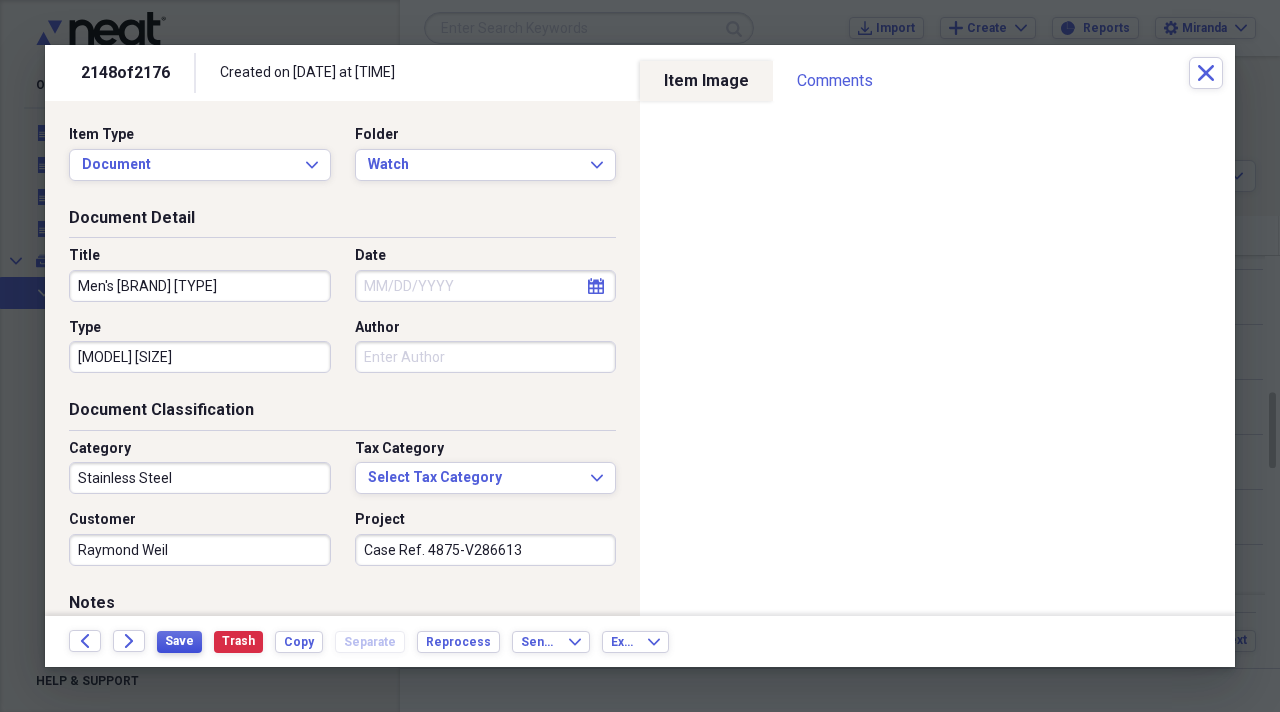 click on "Save" at bounding box center [179, 641] 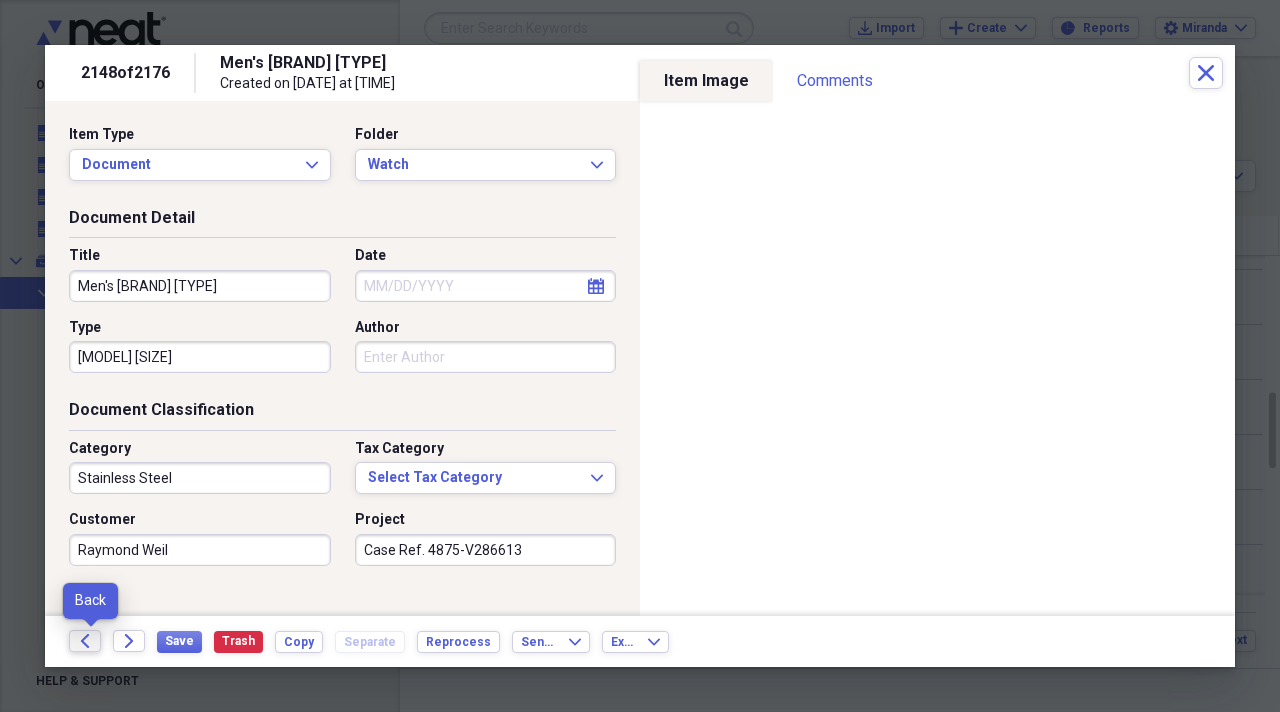 click 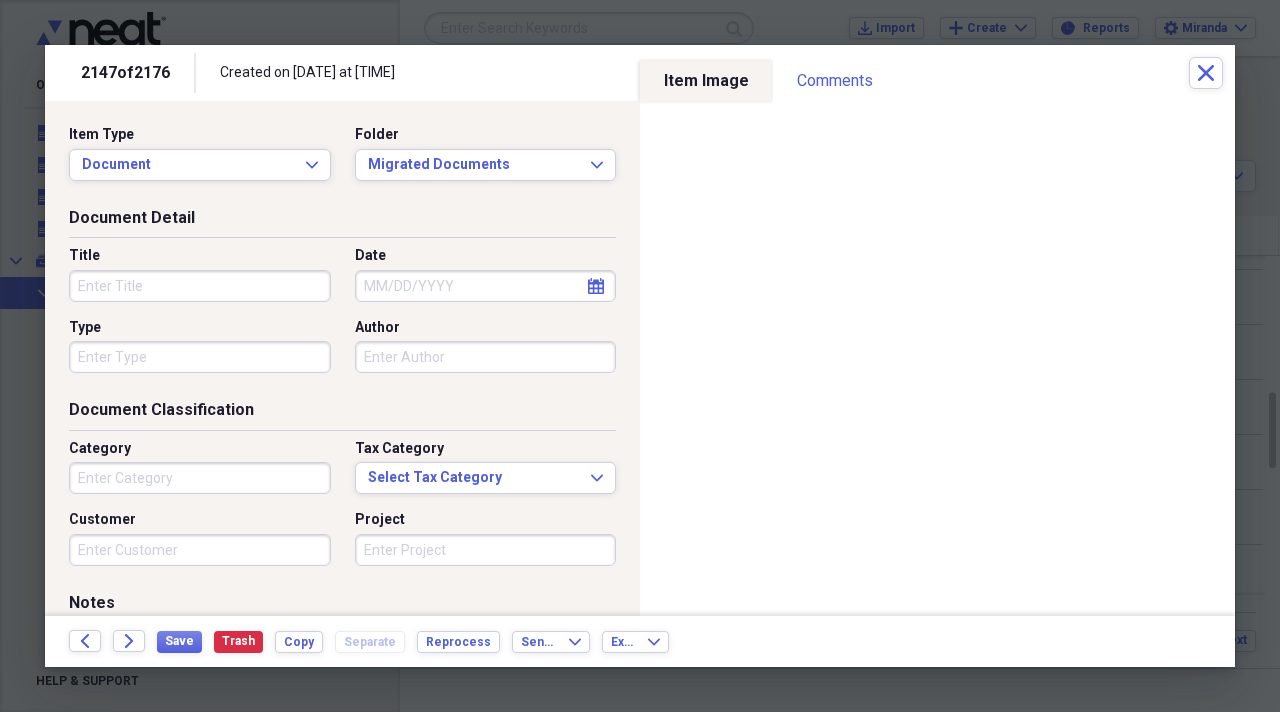 click on "Title" at bounding box center (200, 286) 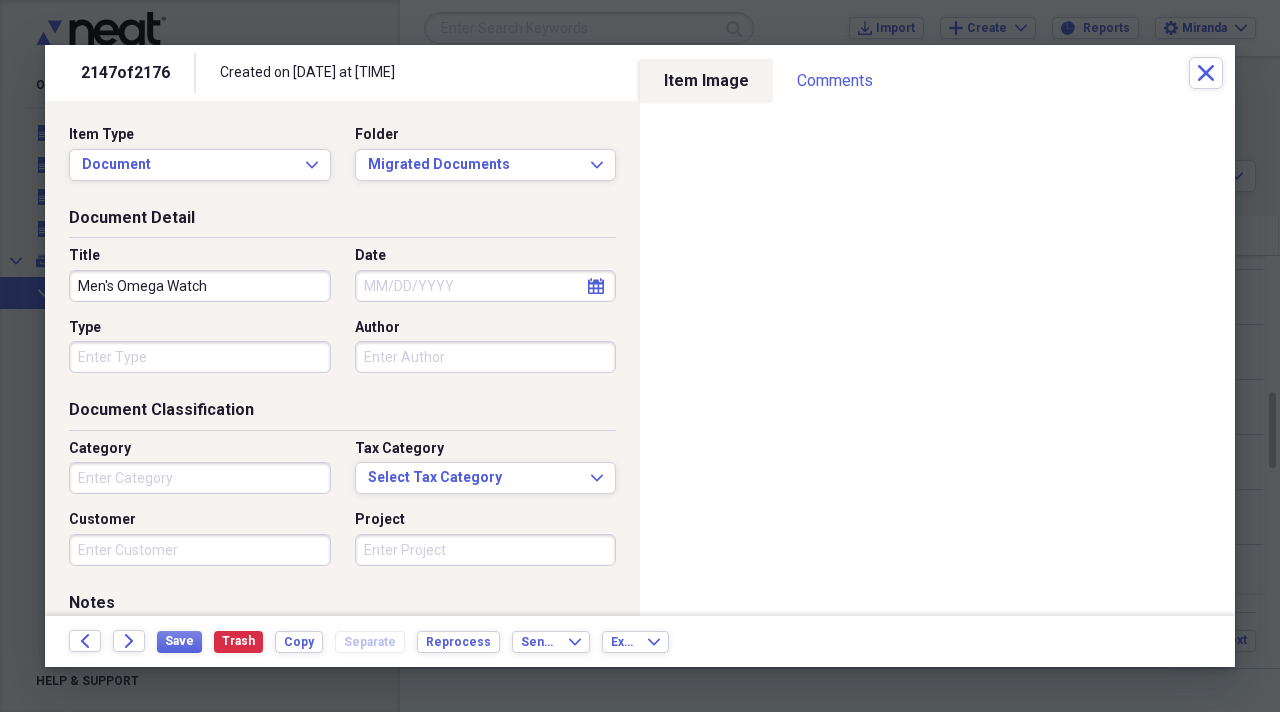 type on "Men's Omega Watch" 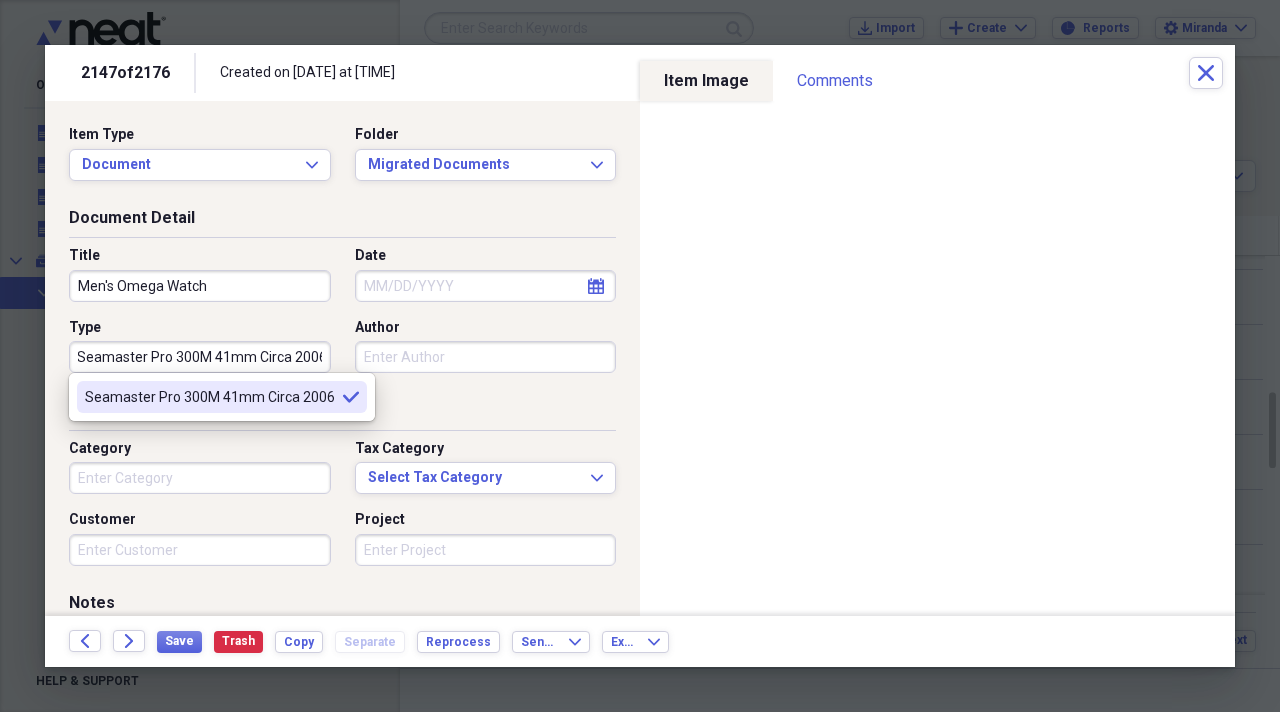 scroll, scrollTop: 0, scrollLeft: 9, axis: horizontal 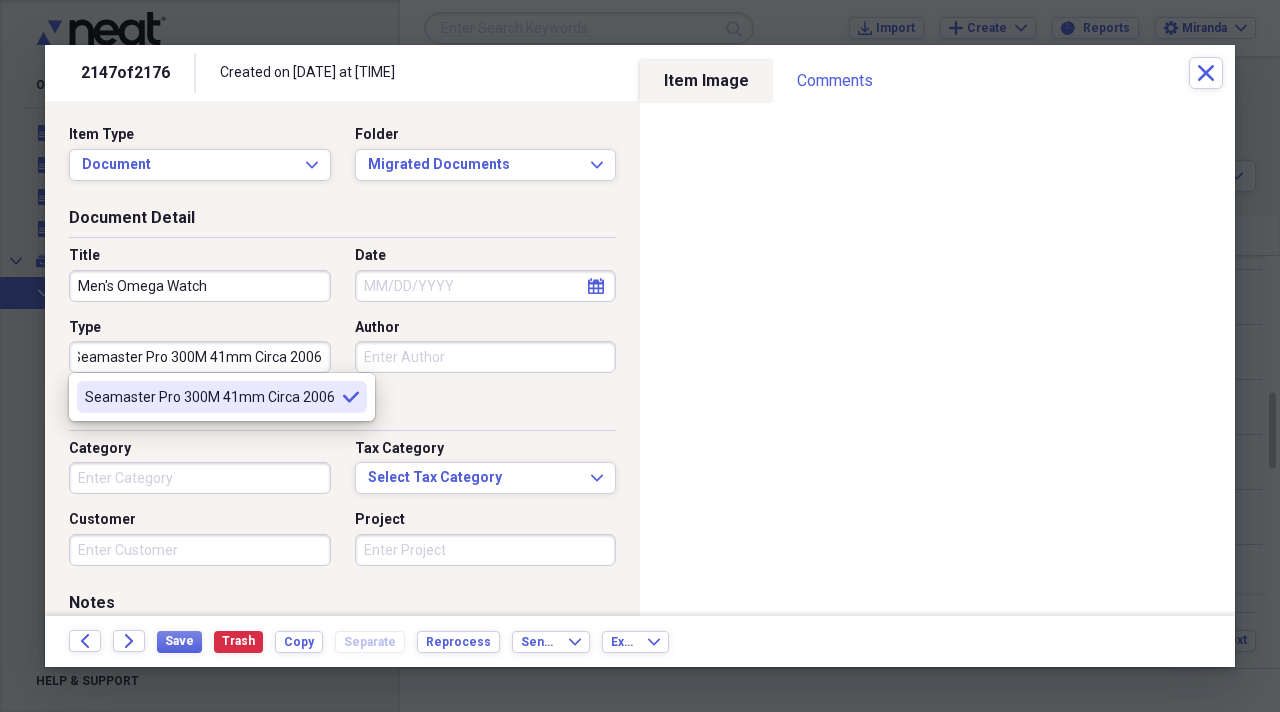 type on "Seamaster Pro 300M 41mm Circa 2006" 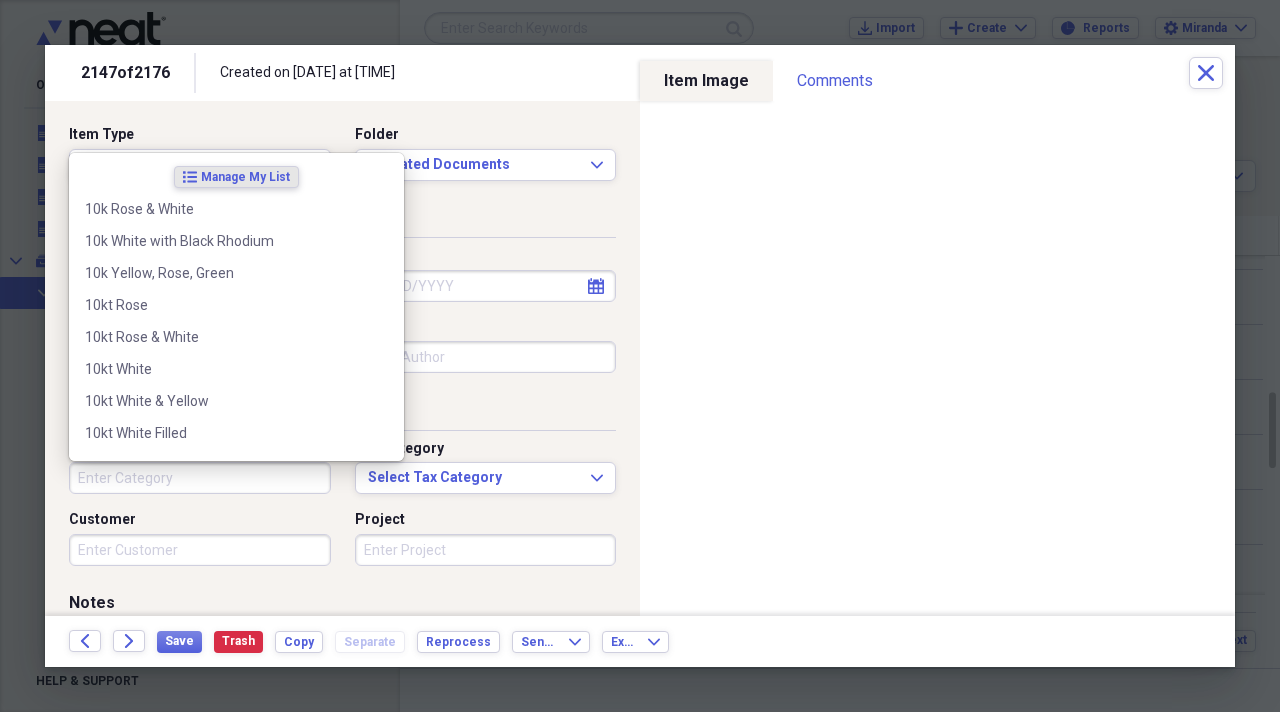 scroll, scrollTop: 0, scrollLeft: 0, axis: both 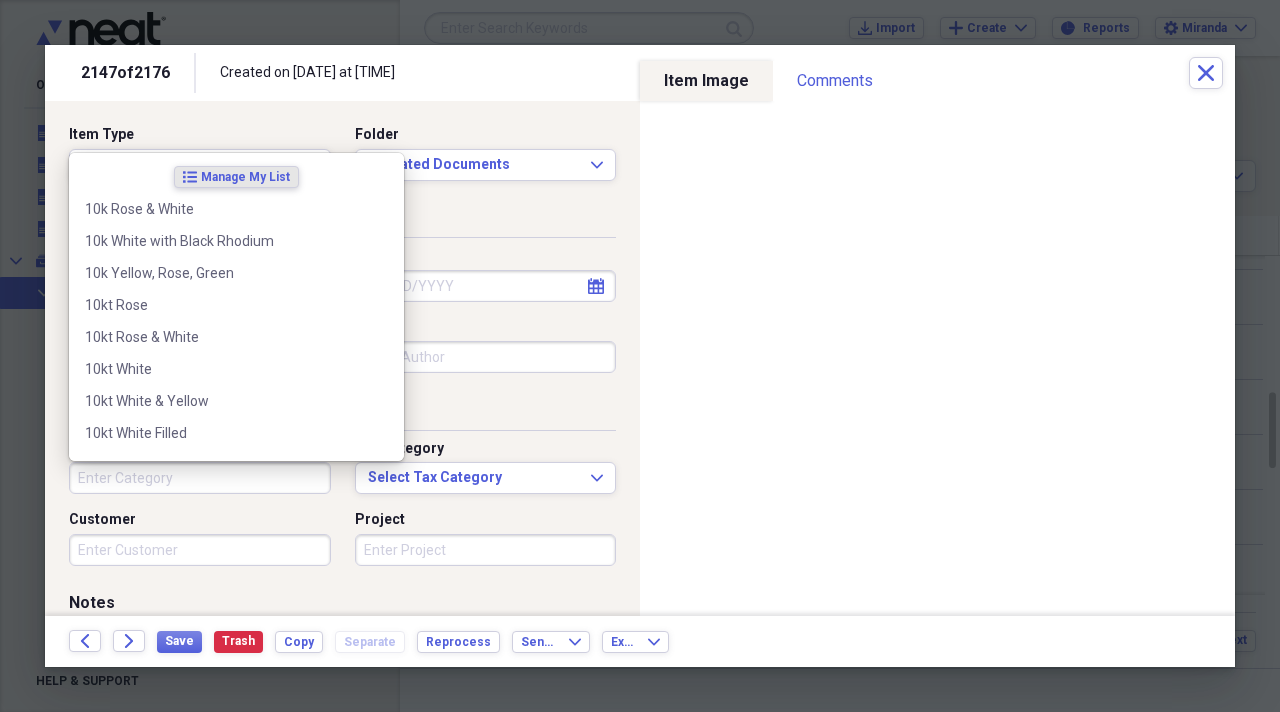 click on "Category" at bounding box center [200, 478] 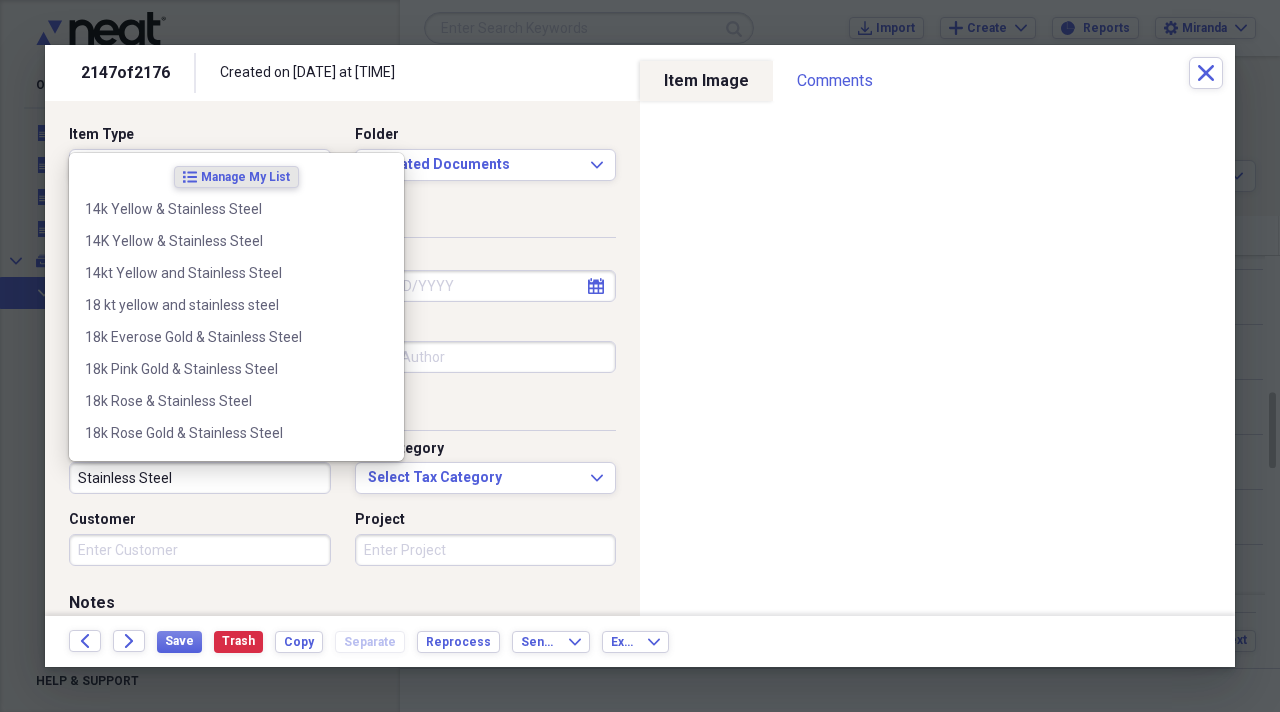 type on "Stainless Steel" 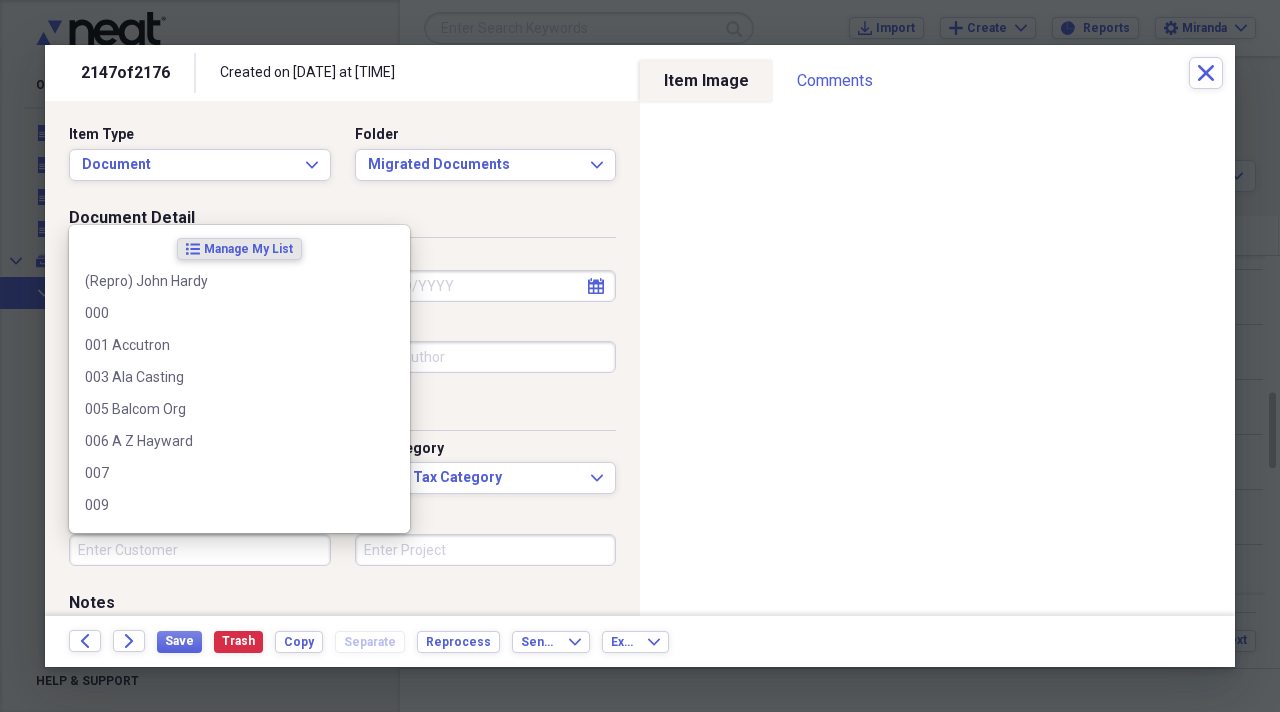 click on "Customer" at bounding box center (200, 550) 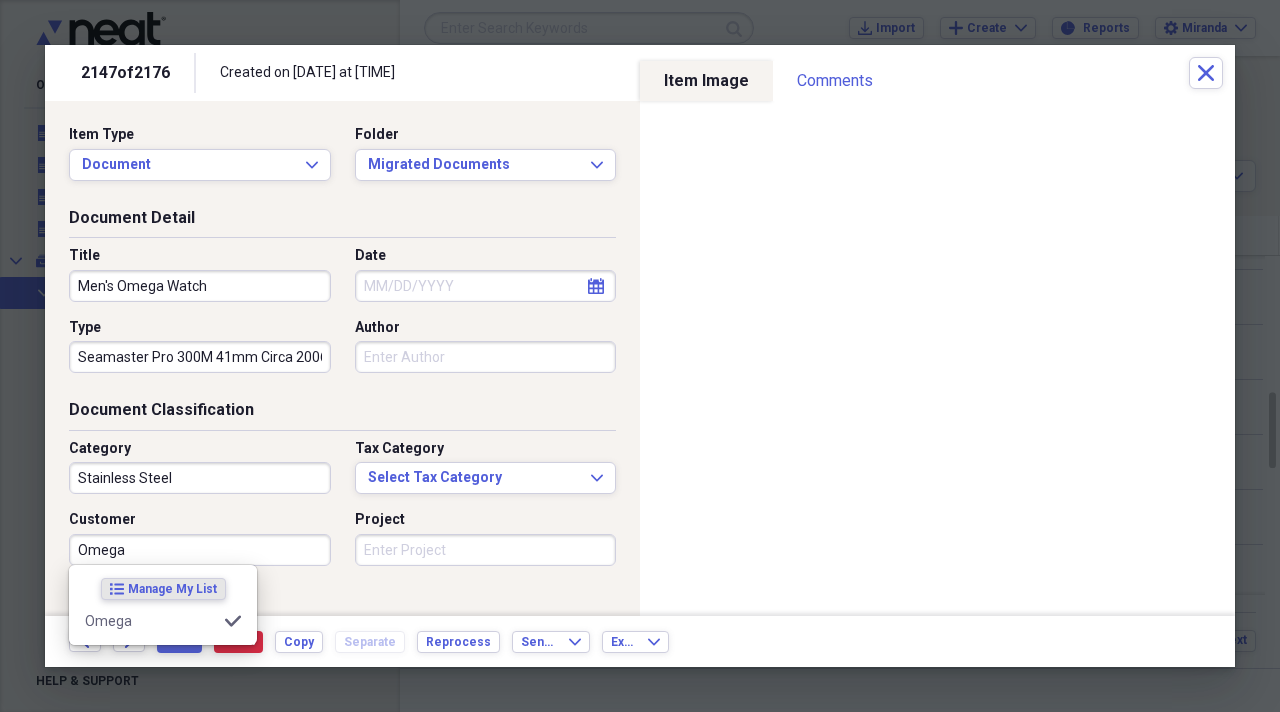 type on "Omega" 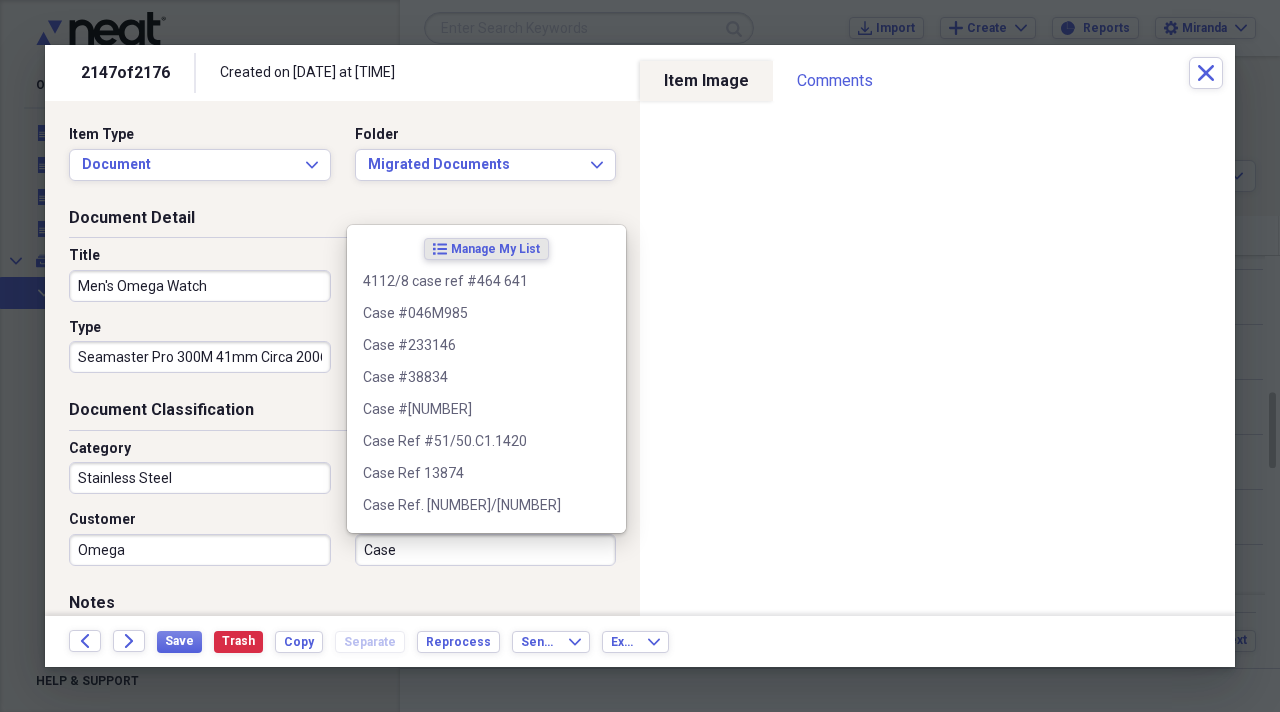 type on "Case R" 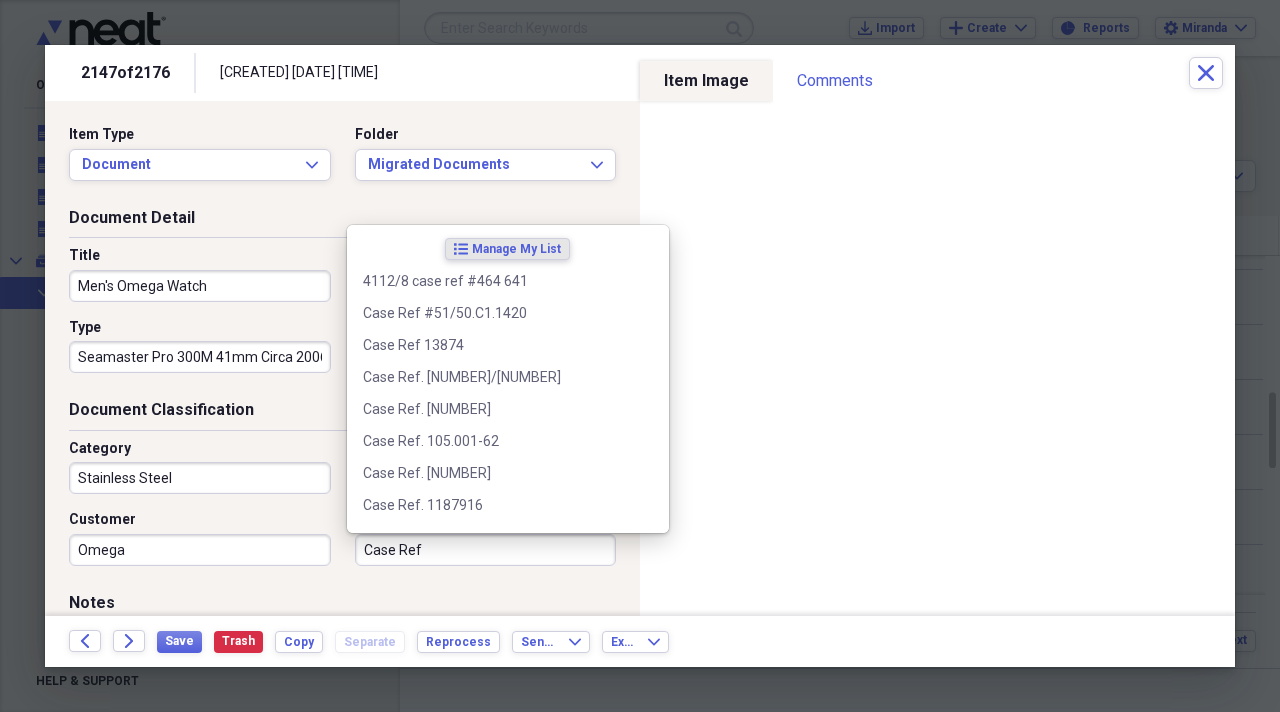 scroll, scrollTop: 0, scrollLeft: 0, axis: both 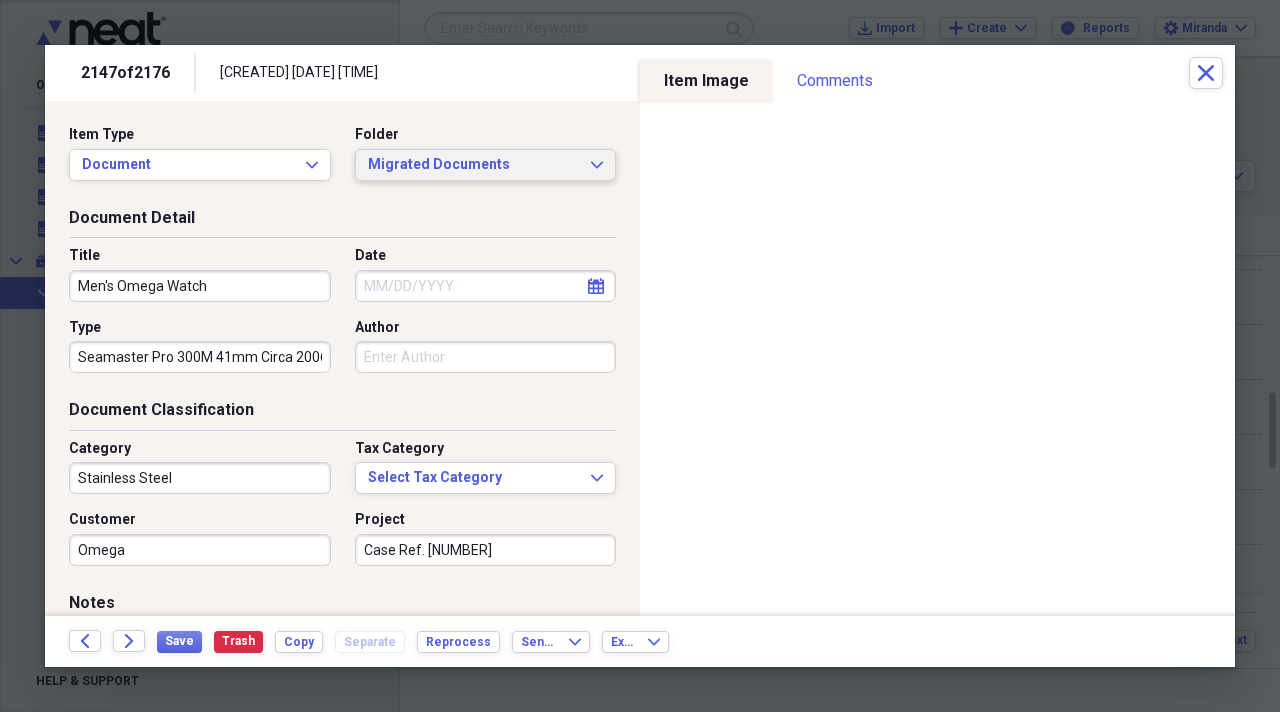 type on "Case Ref. [NUMBER]" 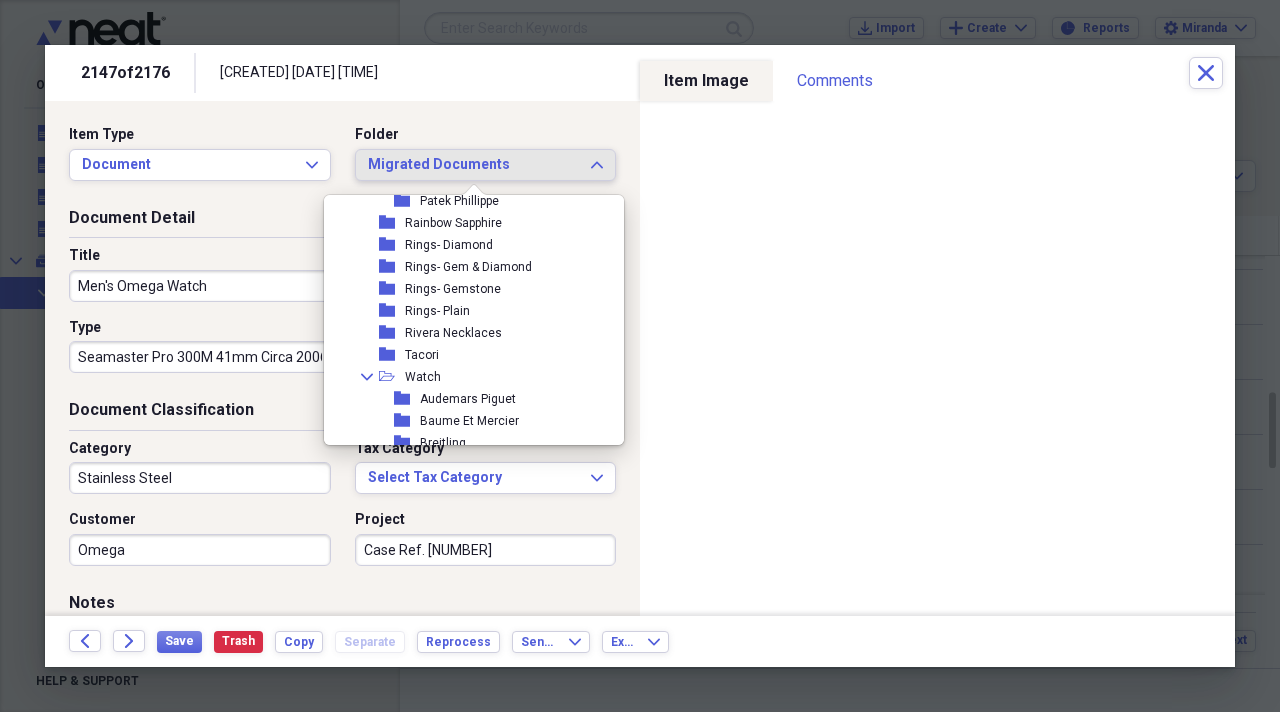 scroll, scrollTop: 2300, scrollLeft: 0, axis: vertical 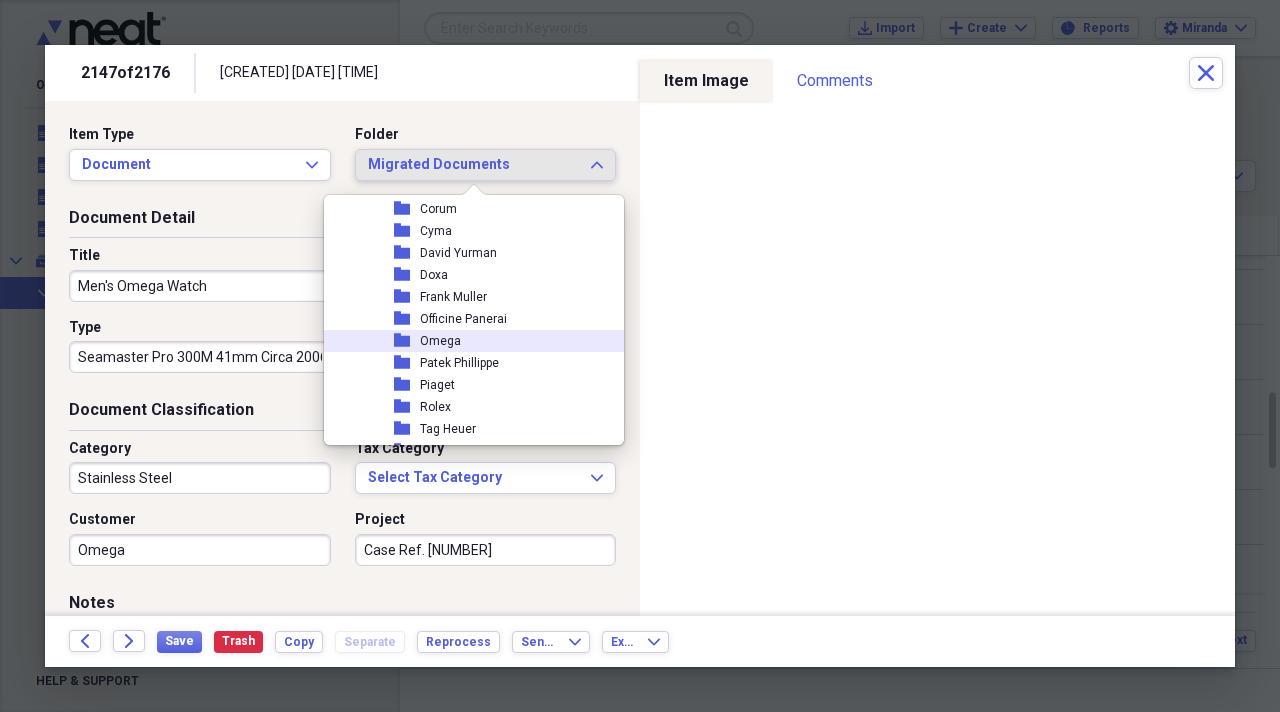 click on "folder Omega" at bounding box center (466, 341) 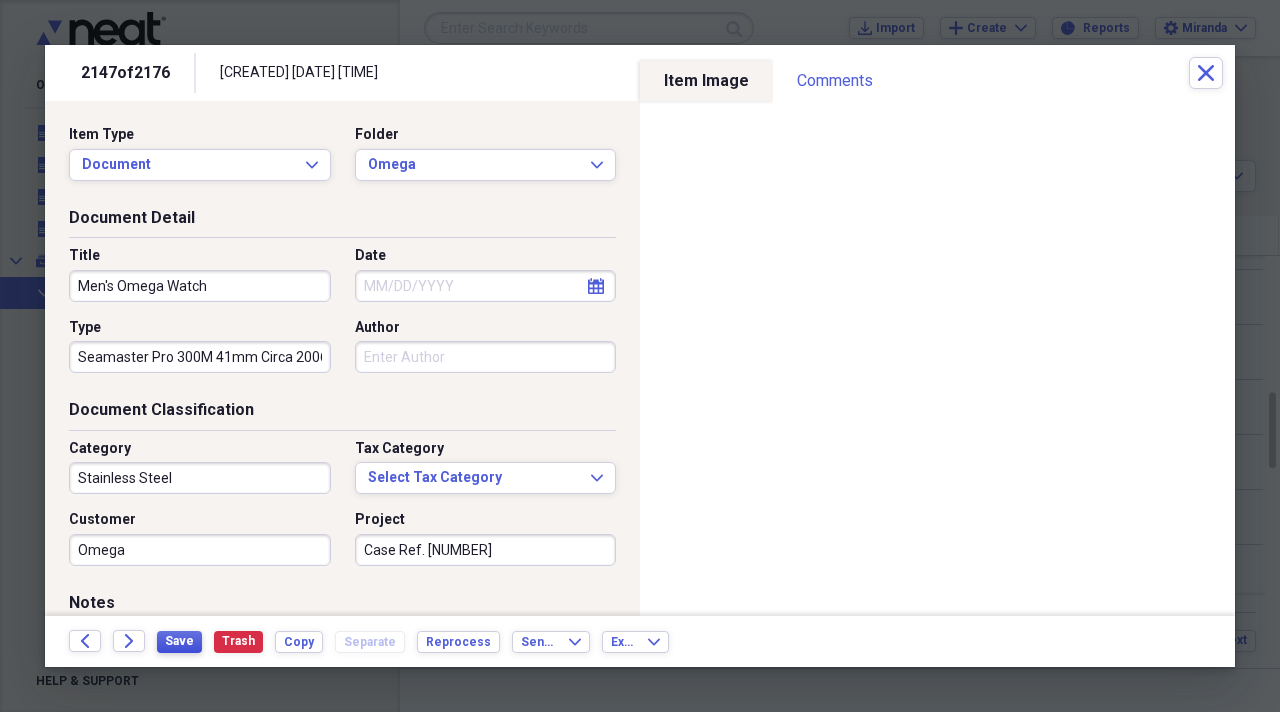 click on "Save" at bounding box center [179, 641] 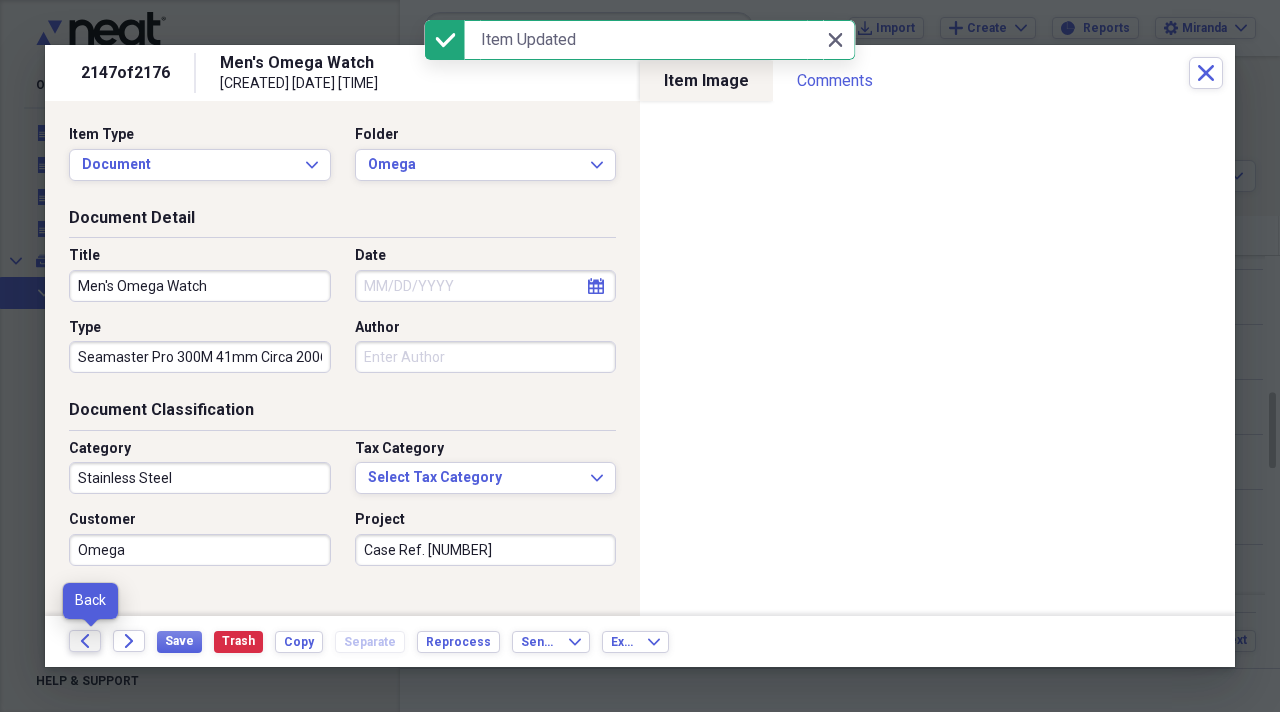 click on "Back" 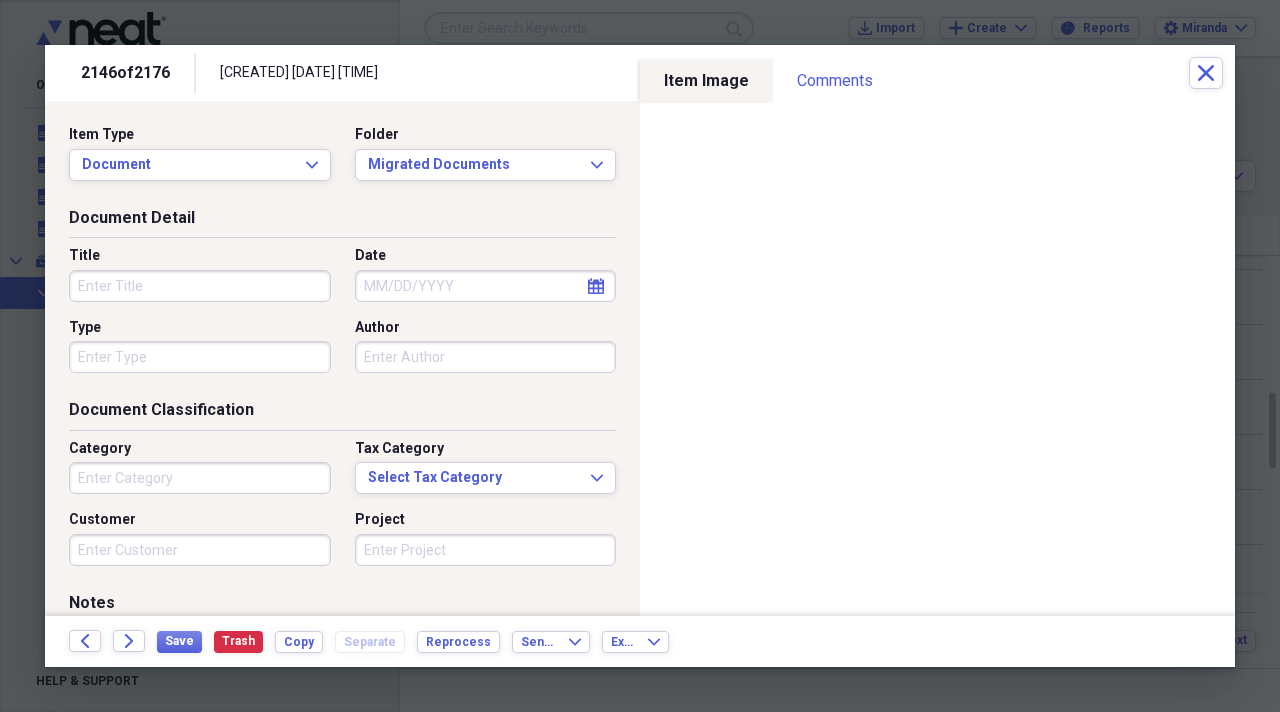 click on "Title" at bounding box center [200, 286] 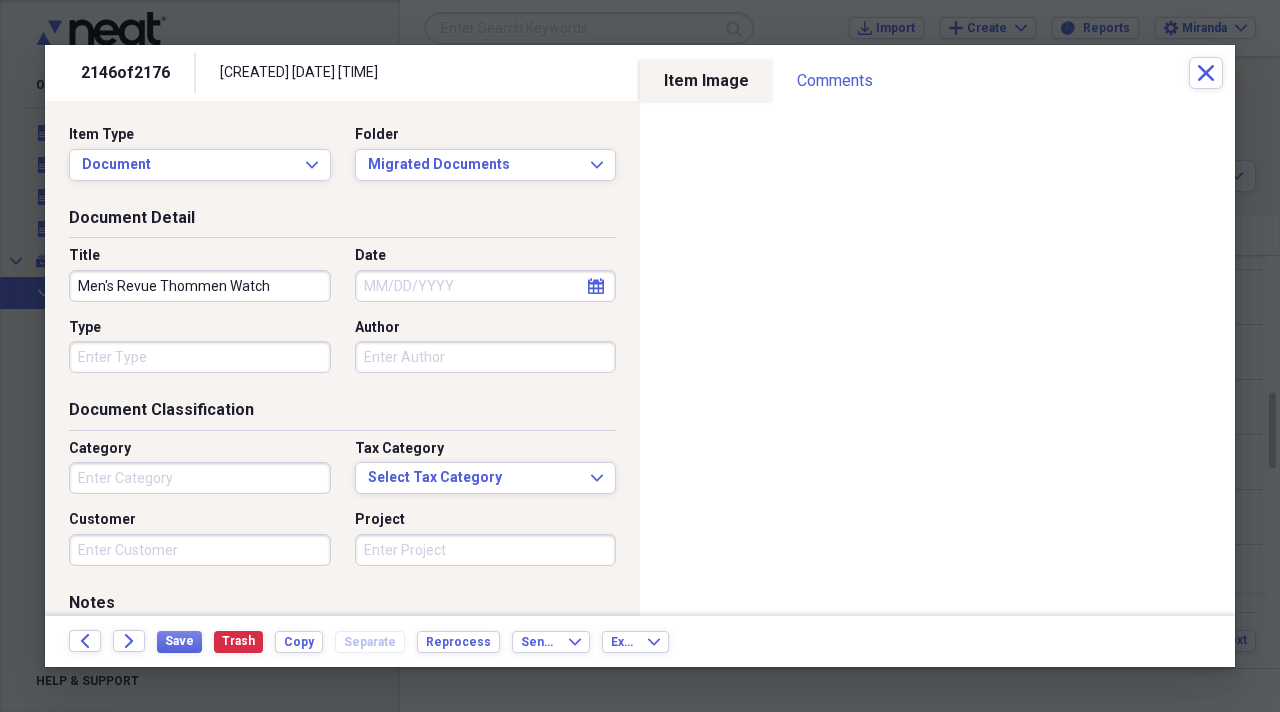 type on "Men's Revue Thommen Watch" 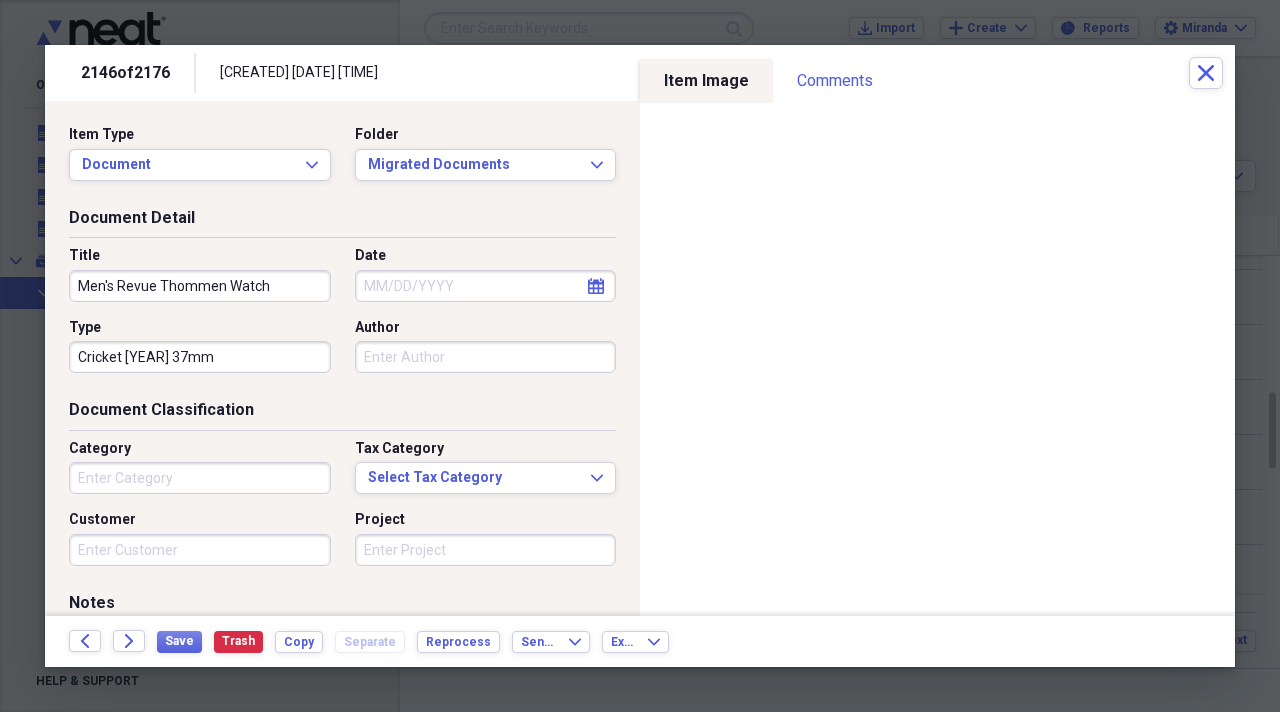 type on "Cricket [YEAR] 37mm" 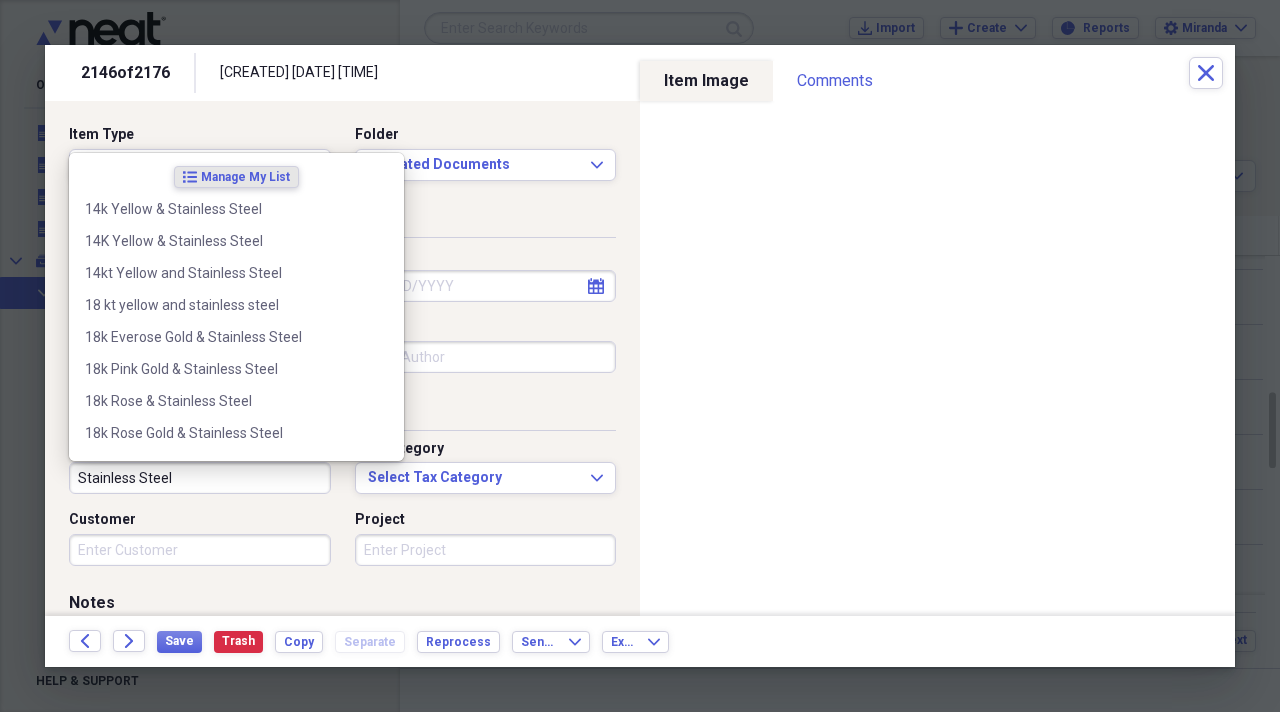 type on "Stainless Steel" 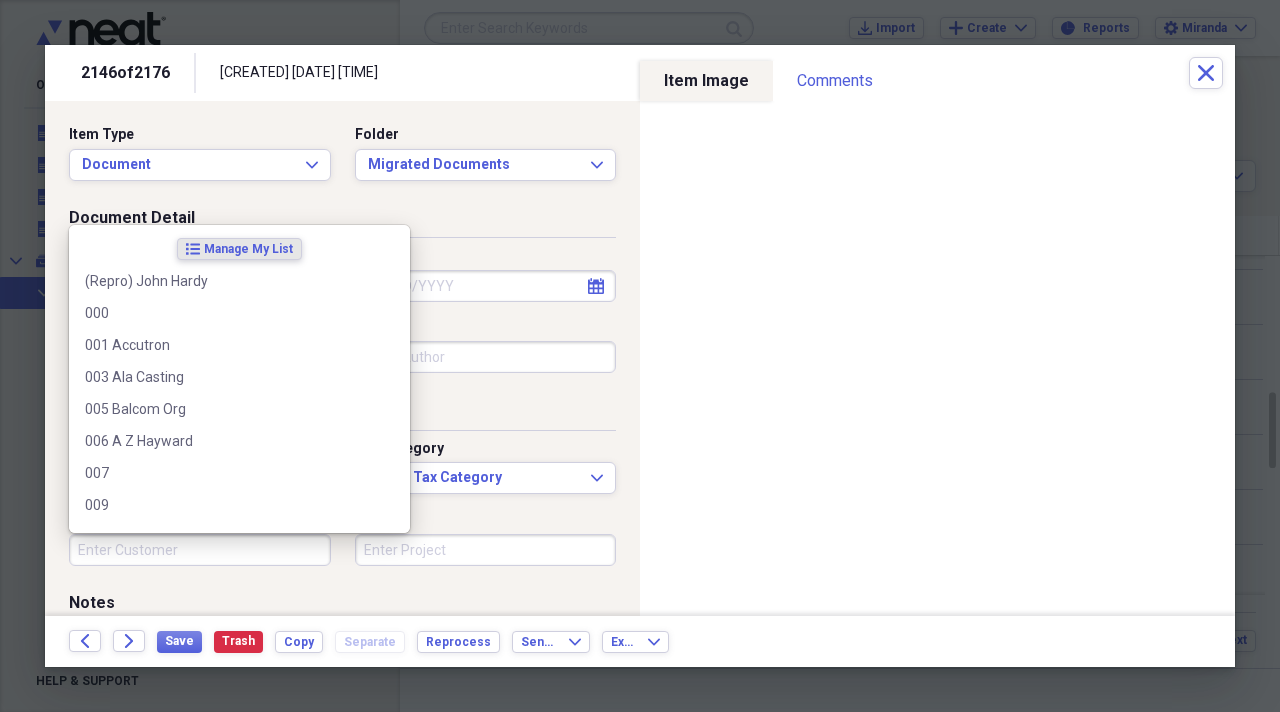 click on "Customer" at bounding box center (200, 550) 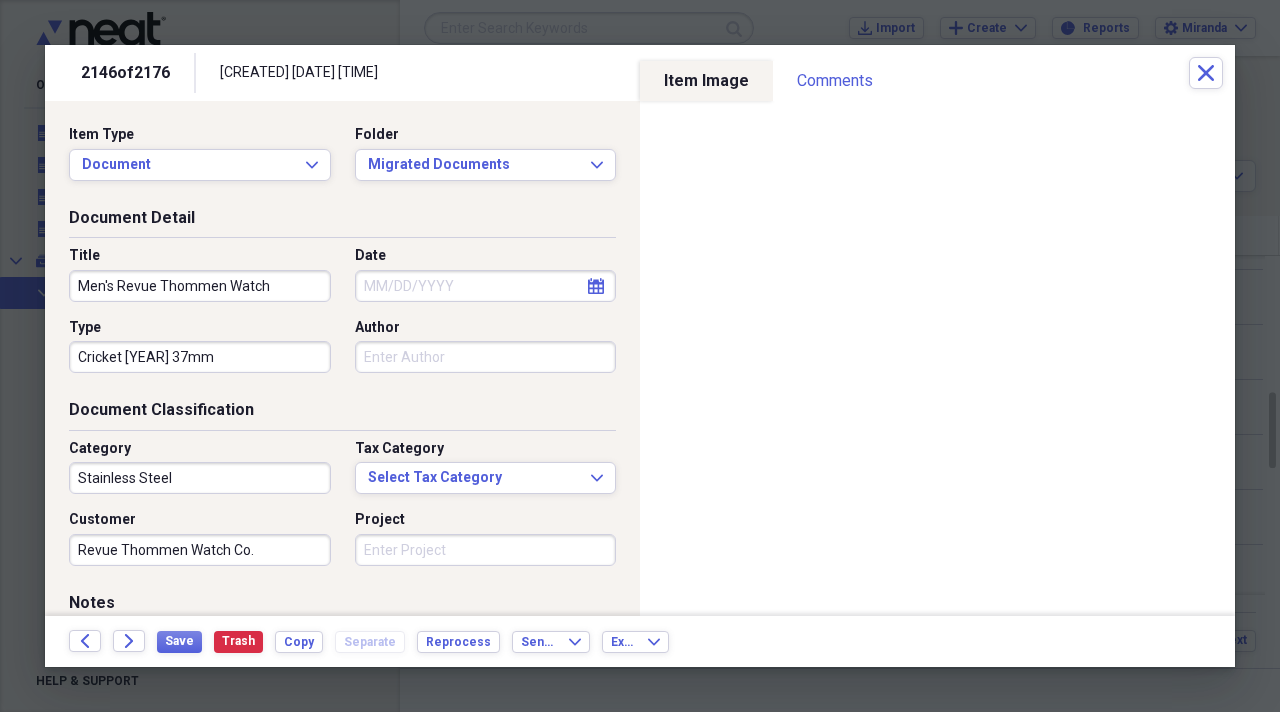 type on "Revue Thommen Watch Co." 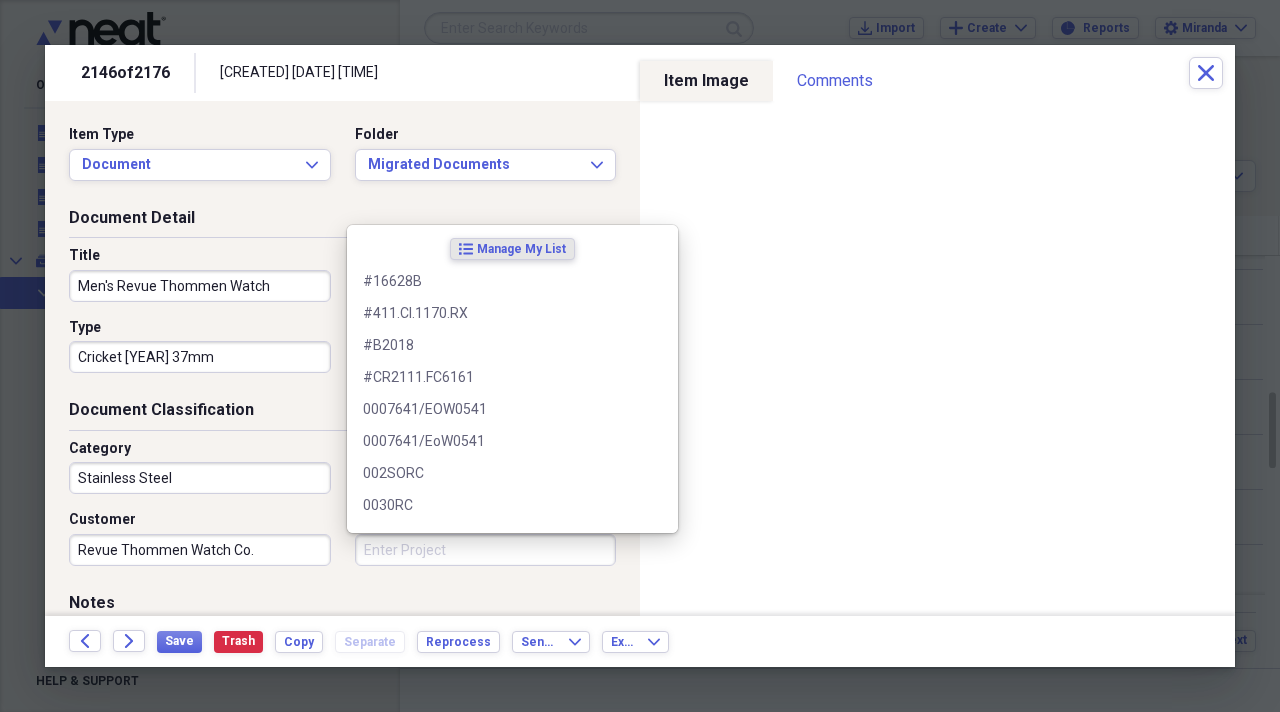 type on "m" 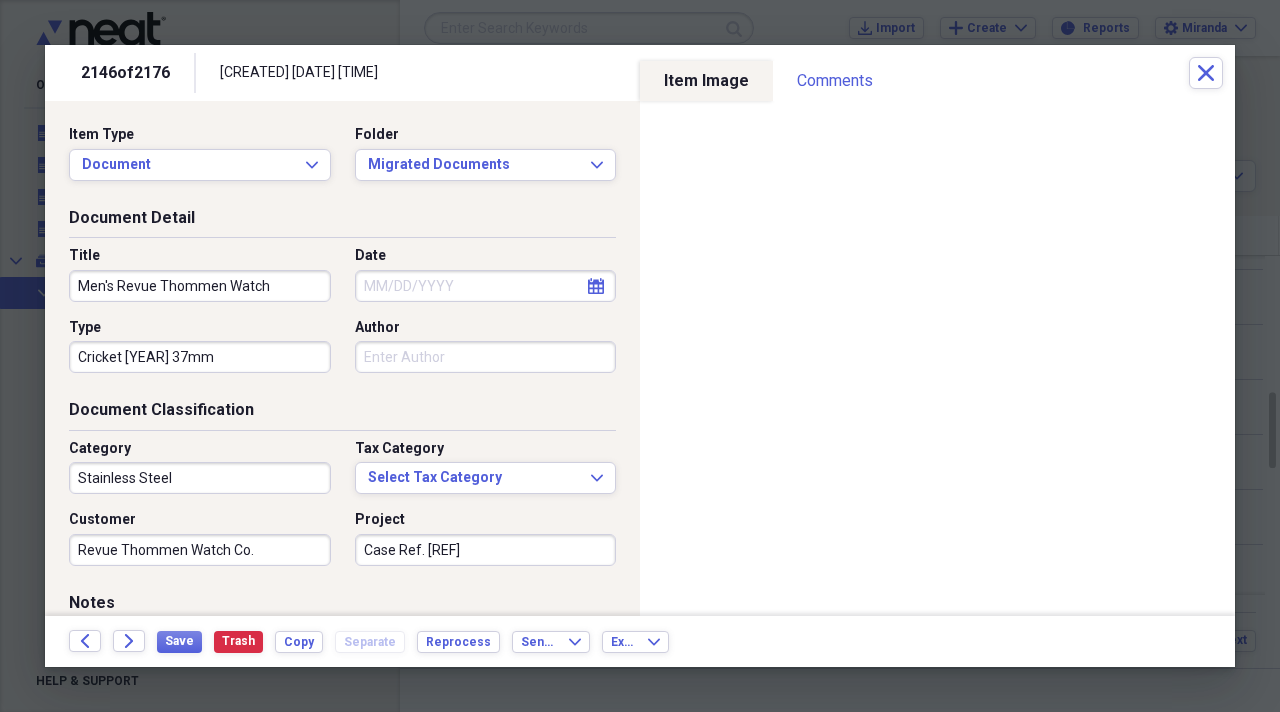 click on "Case Ref. [REF]" at bounding box center (486, 550) 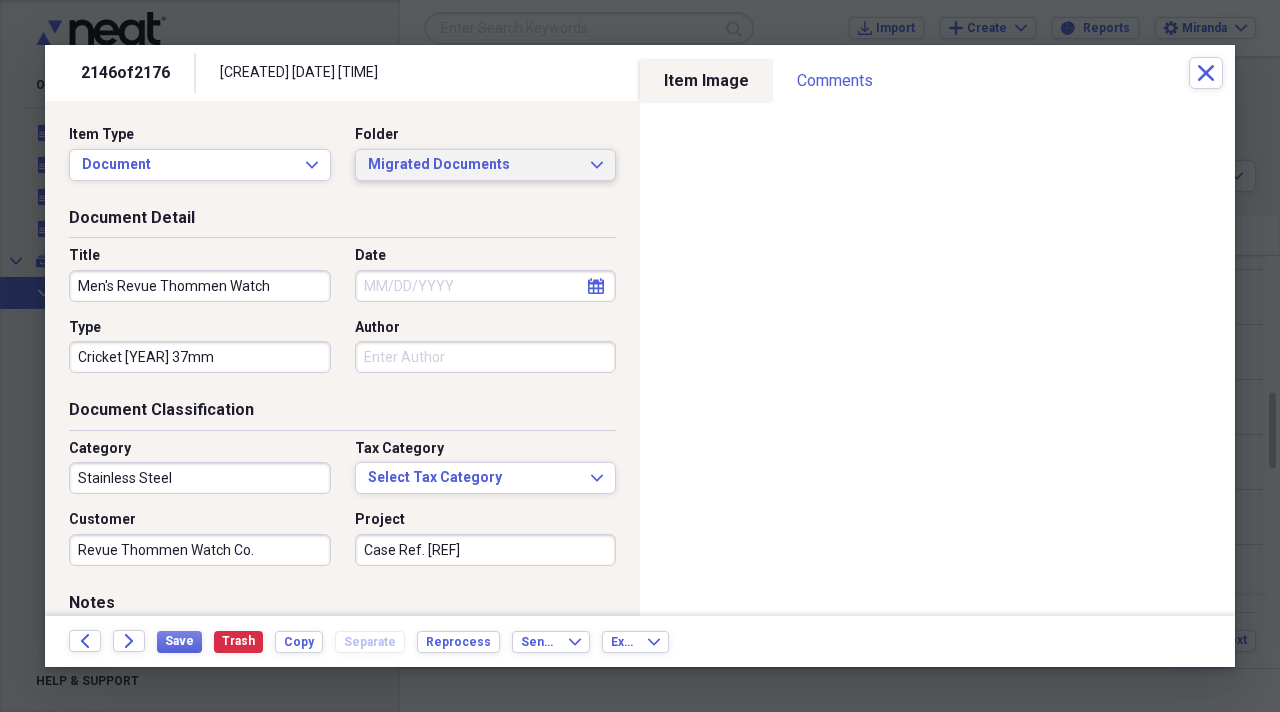 type on "Case Ref. [REF]" 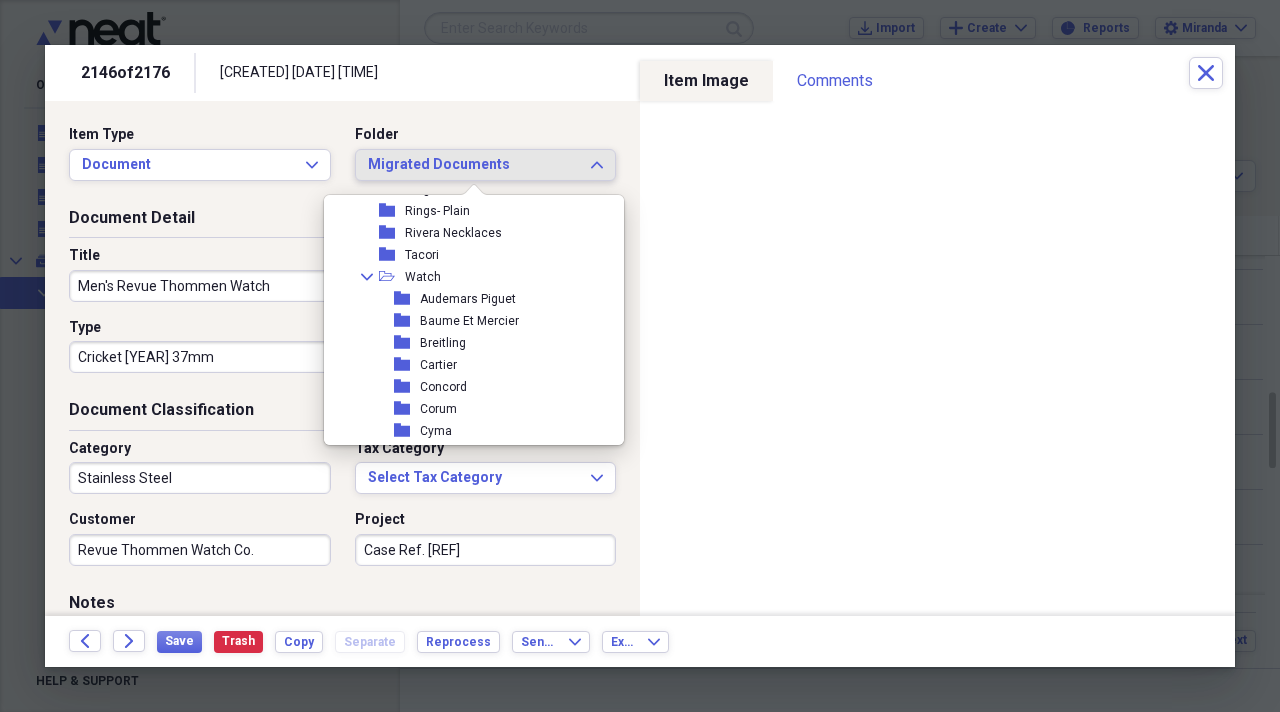 scroll, scrollTop: 2000, scrollLeft: 0, axis: vertical 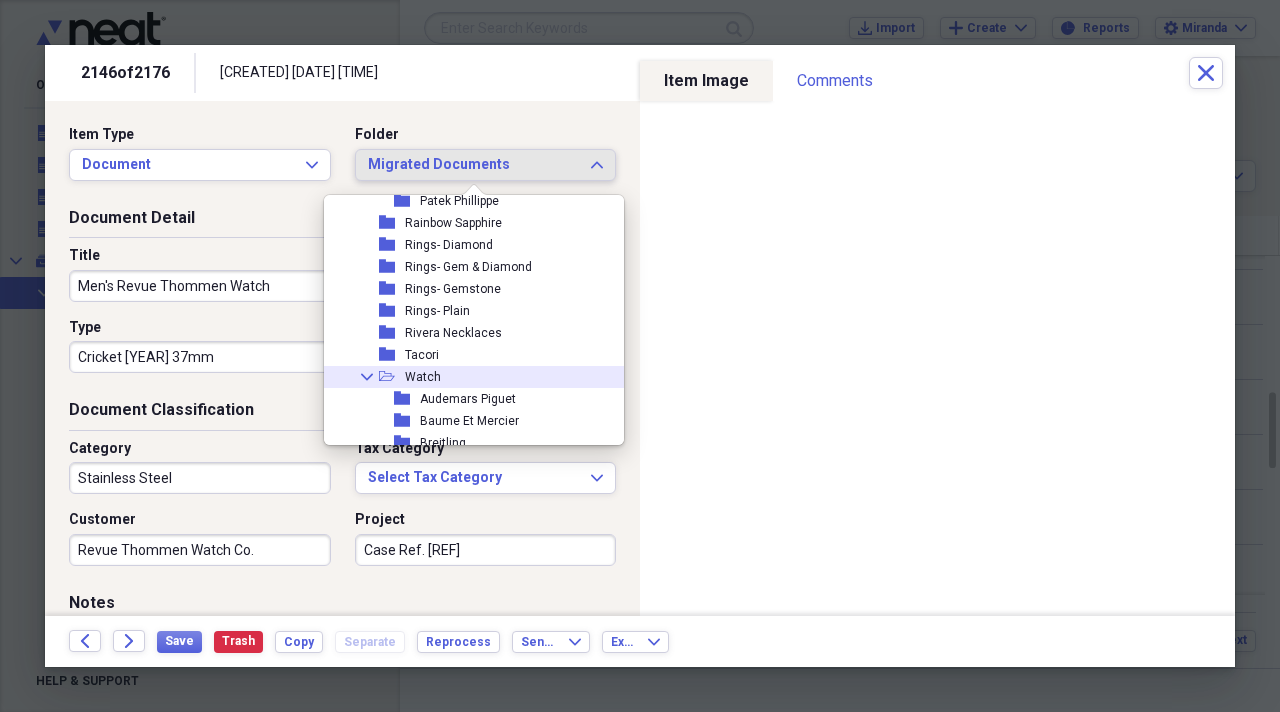 click on "Collapse open-folder Watch" at bounding box center [466, 377] 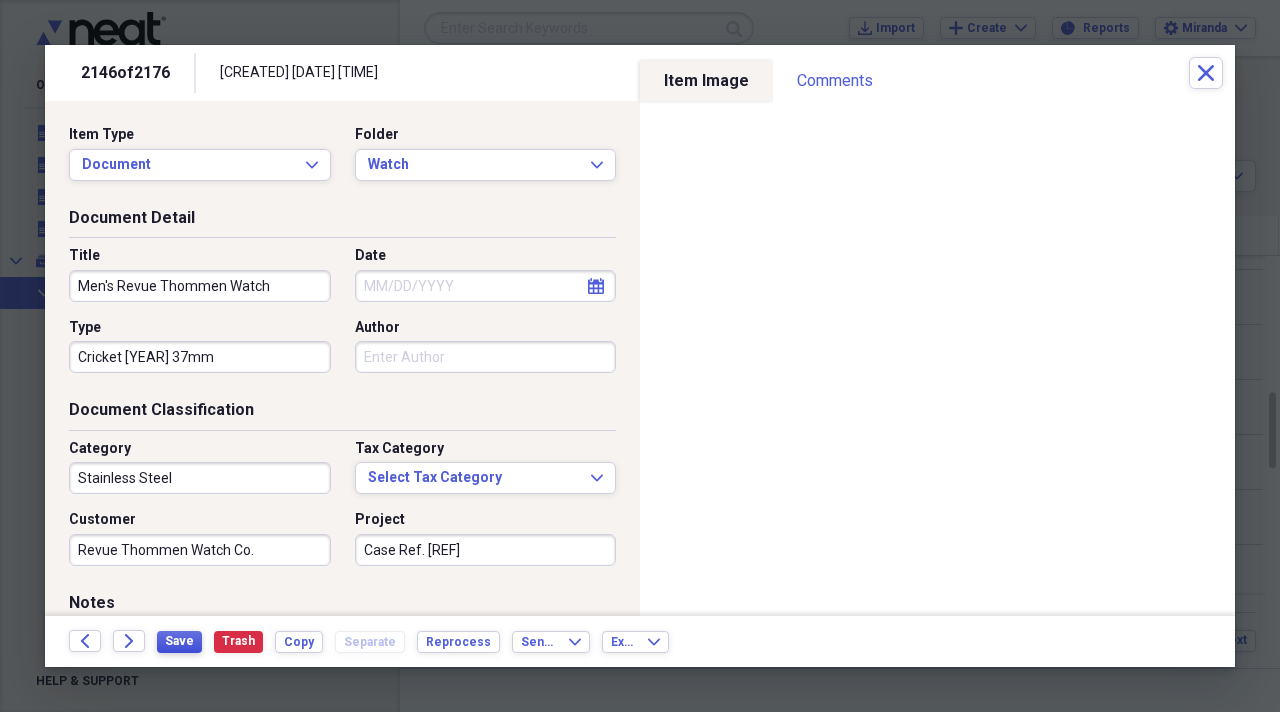 click on "Save" at bounding box center [179, 642] 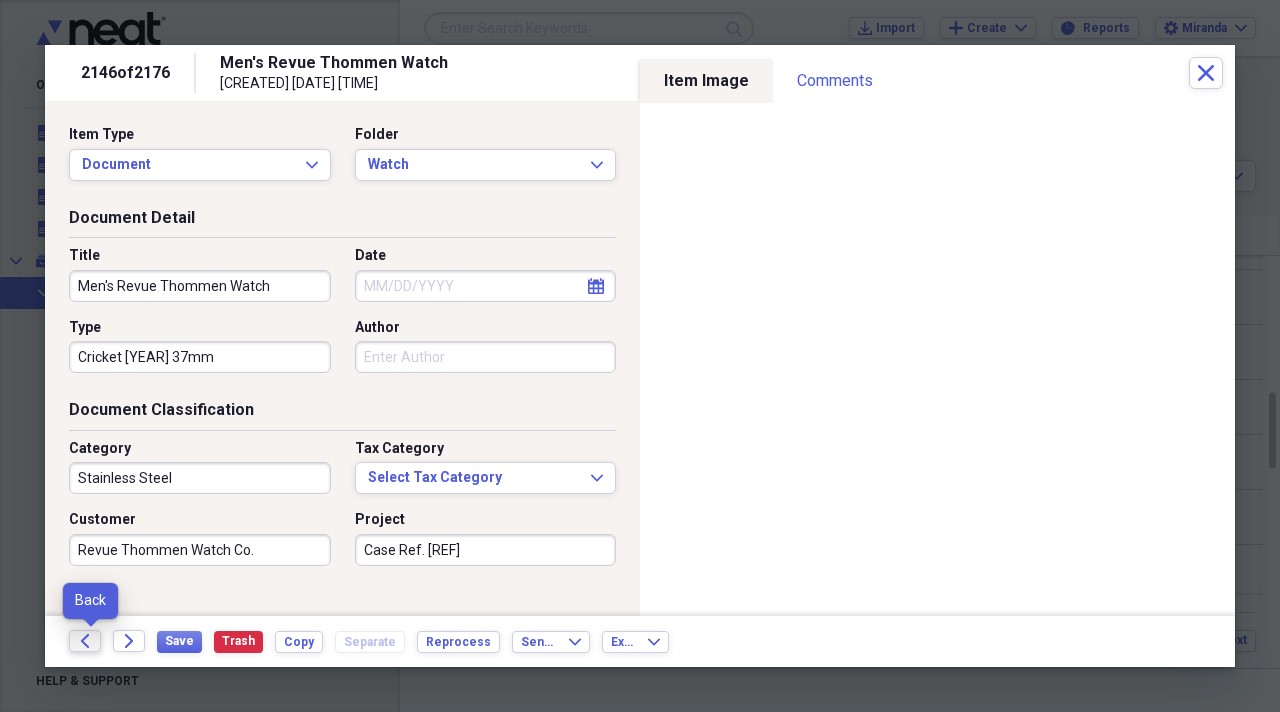 click on "Back" at bounding box center (85, 641) 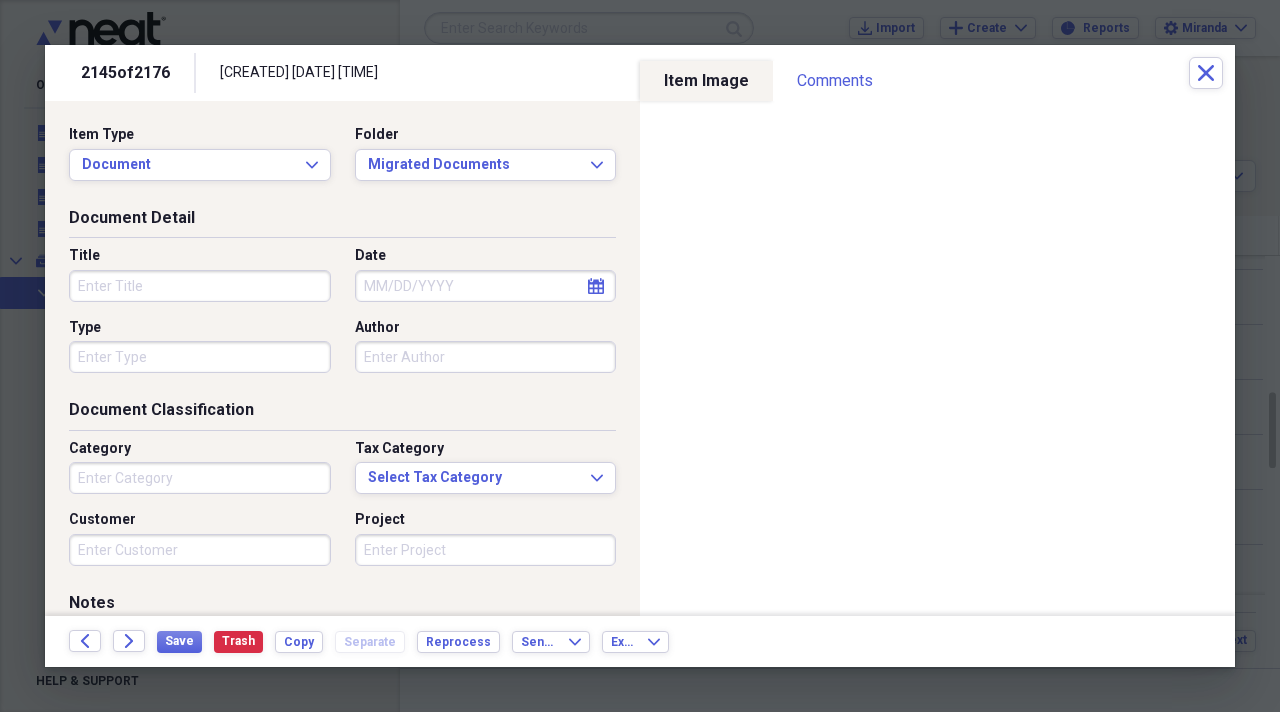 click on "Title" at bounding box center [200, 286] 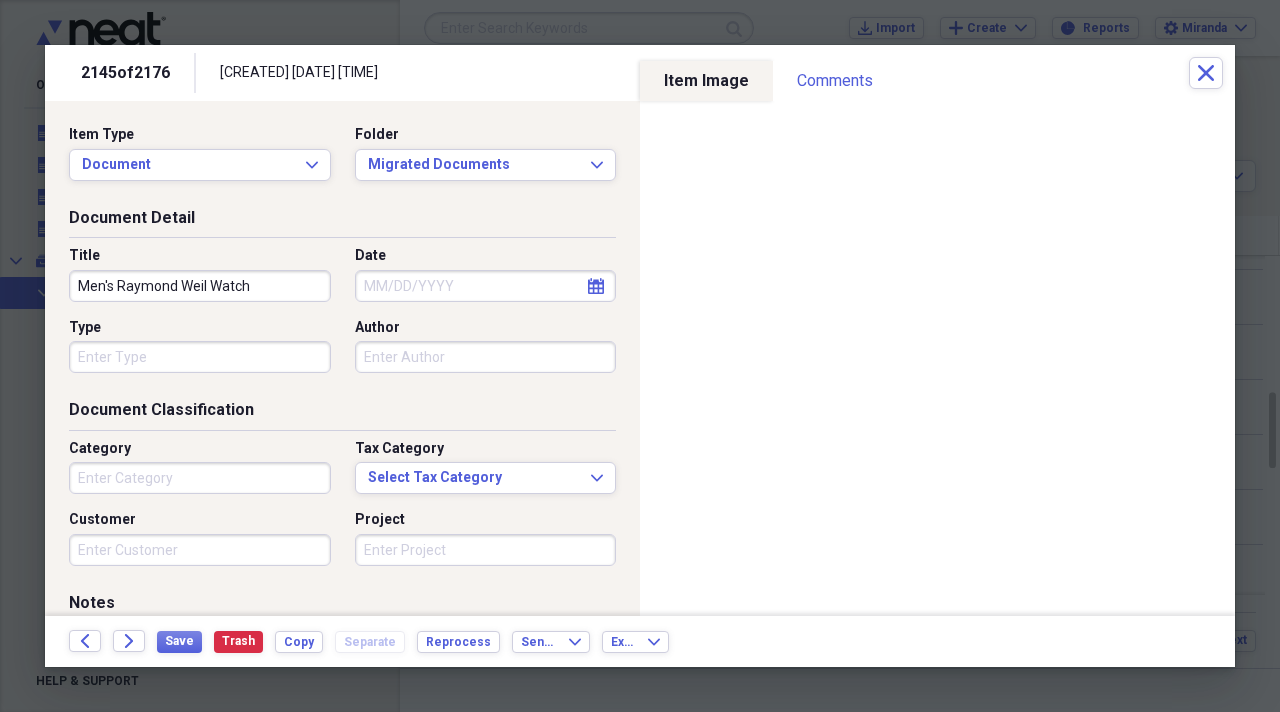 type on "Men's Raymond Weil Watch" 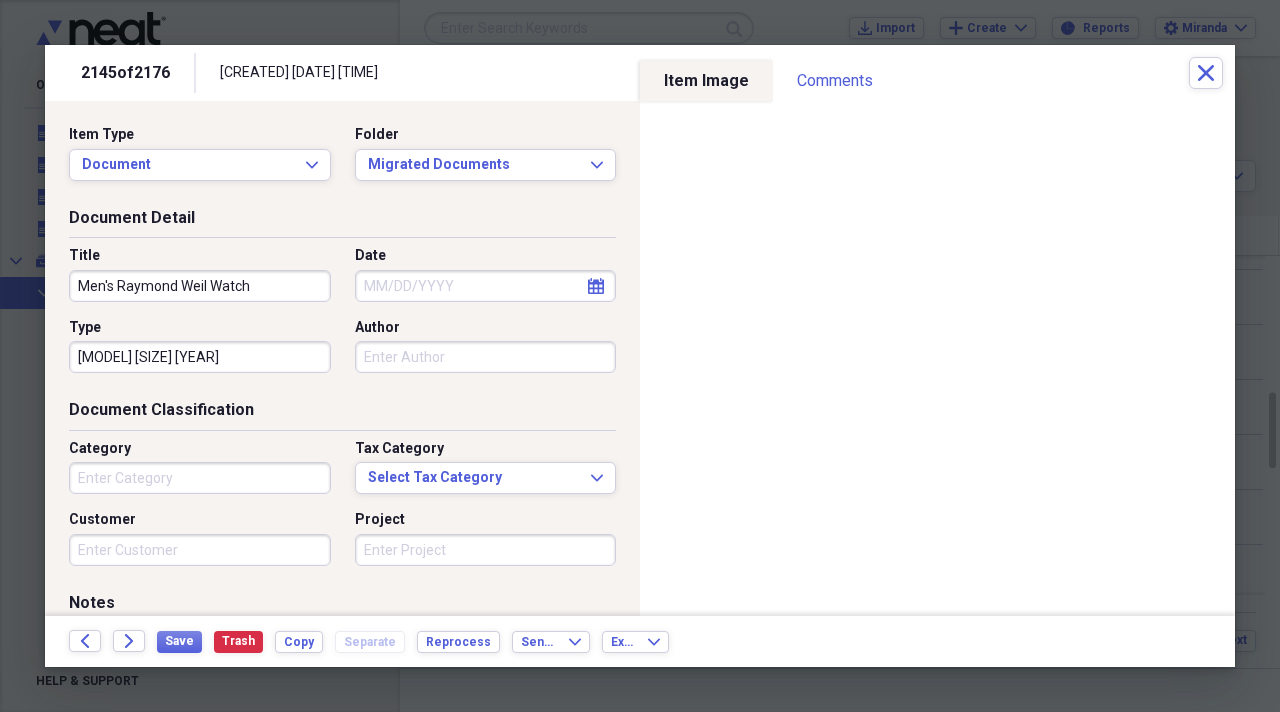 scroll, scrollTop: 0, scrollLeft: 32, axis: horizontal 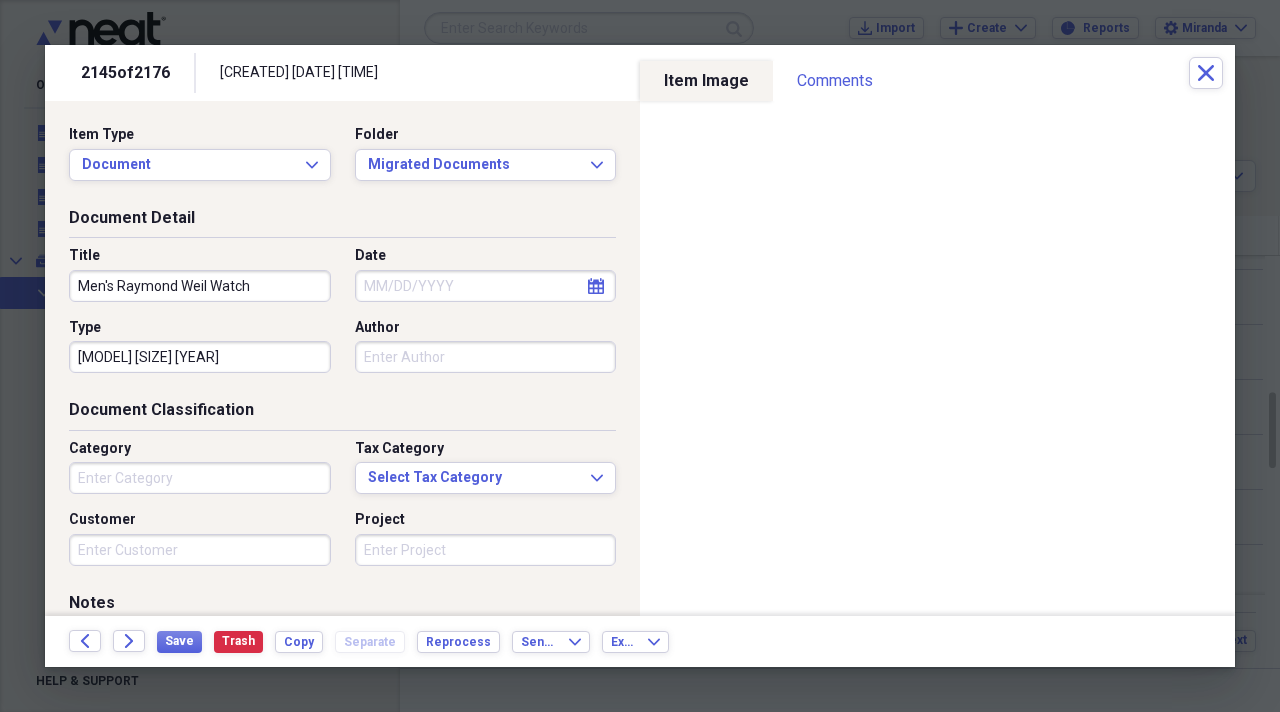 type on "[MODEL] [SIZE] [YEAR]" 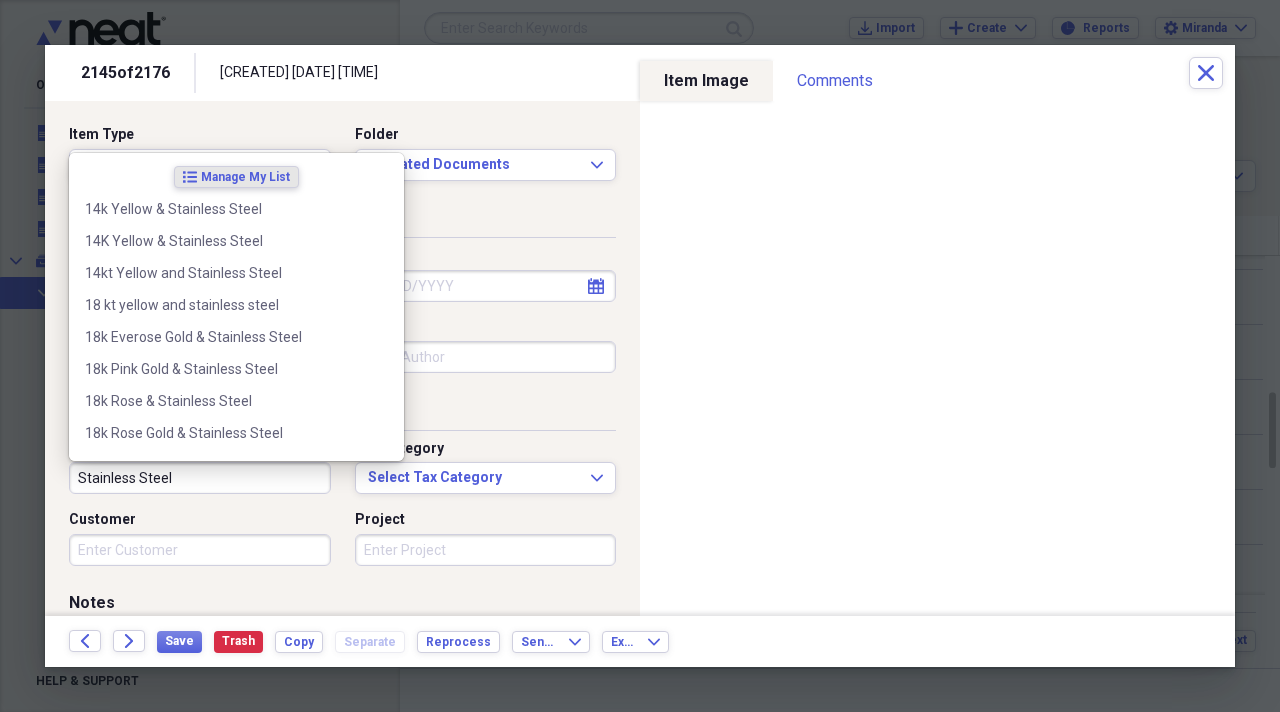 type on "Stainless Steel" 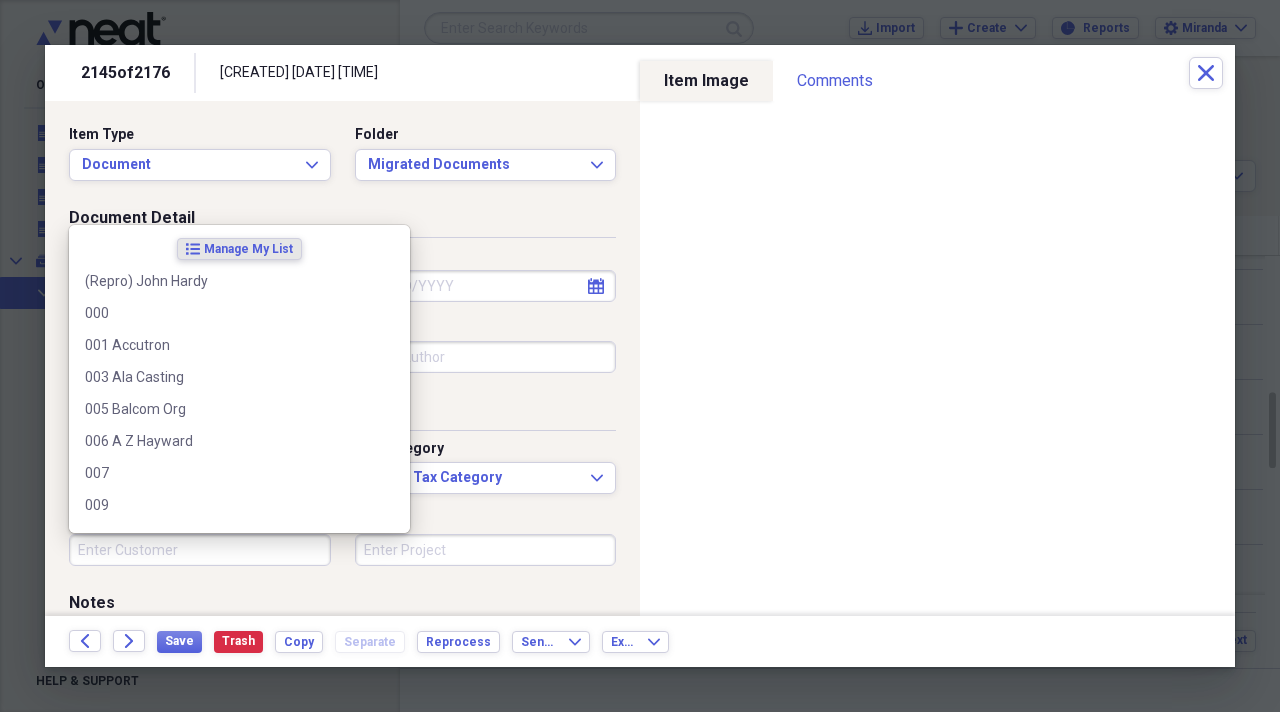click on "Customer" at bounding box center [200, 550] 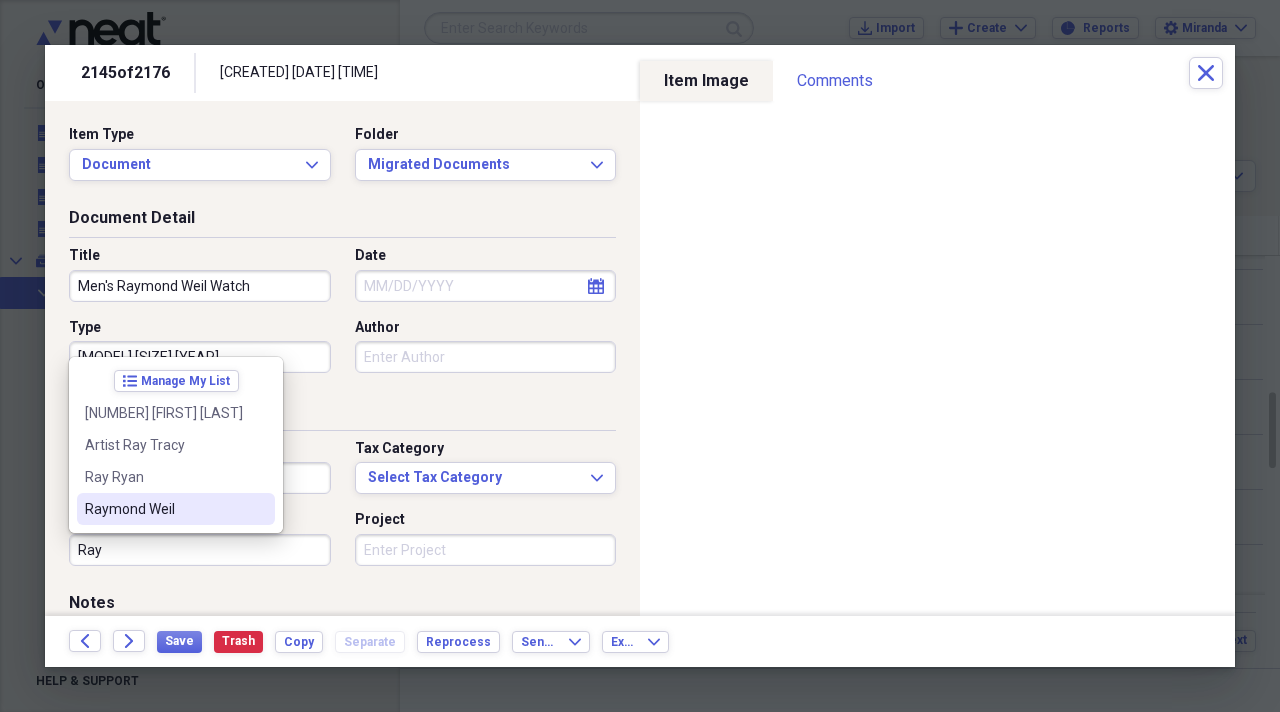drag, startPoint x: 170, startPoint y: 517, endPoint x: 205, endPoint y: 505, distance: 37 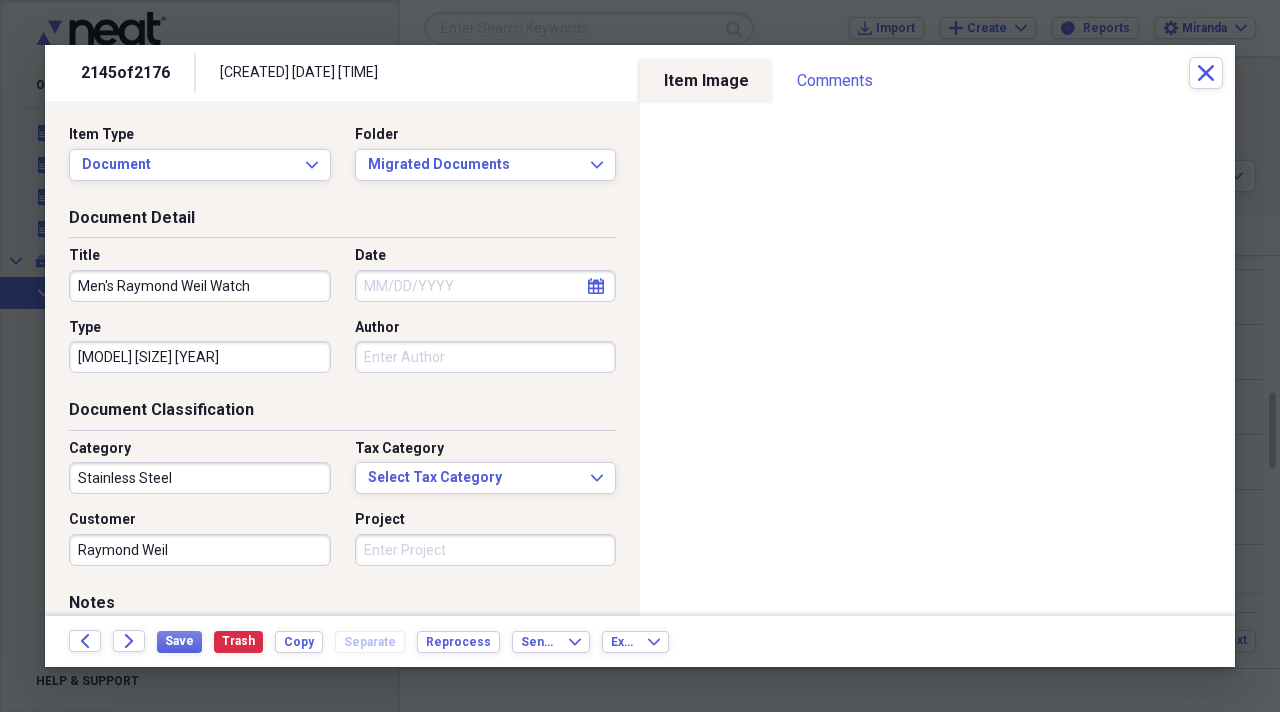 click on "[CATEGORY] [MATERIAL] [CATEGORY] [CATEGORY] [PERSON] [BRAND] [PERSON]" at bounding box center [342, 510] 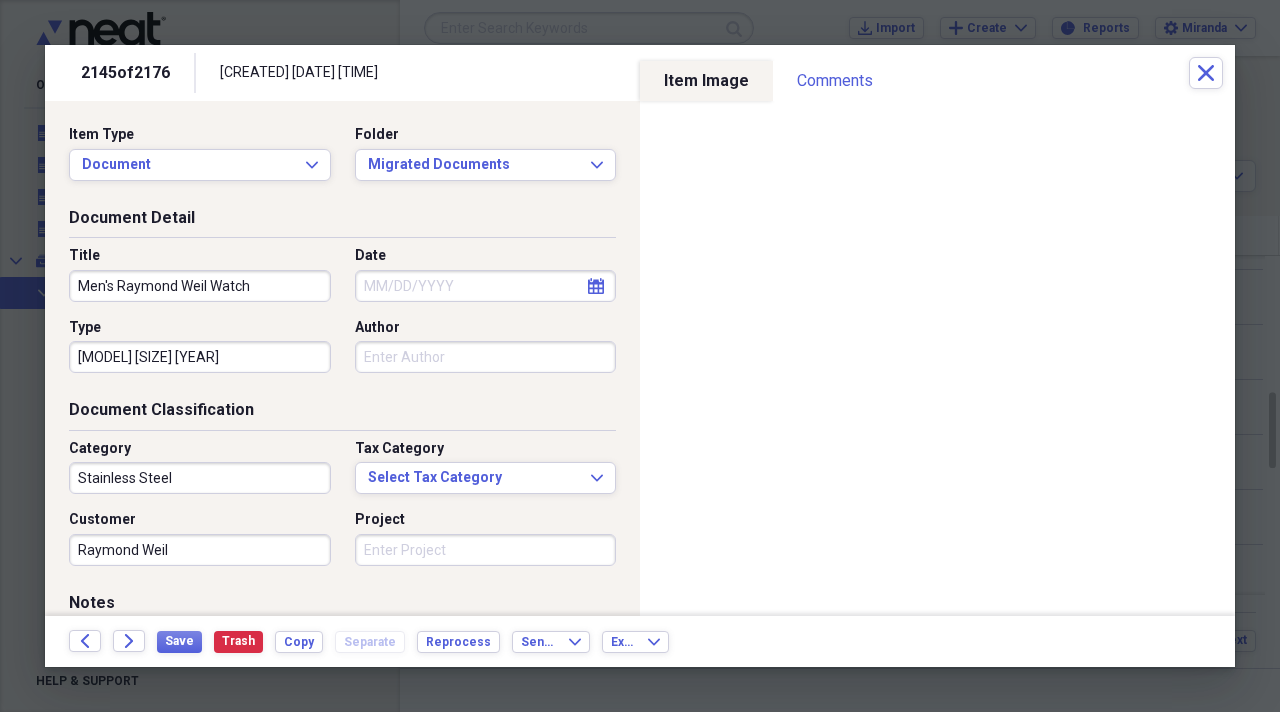 click on "Project" at bounding box center [486, 550] 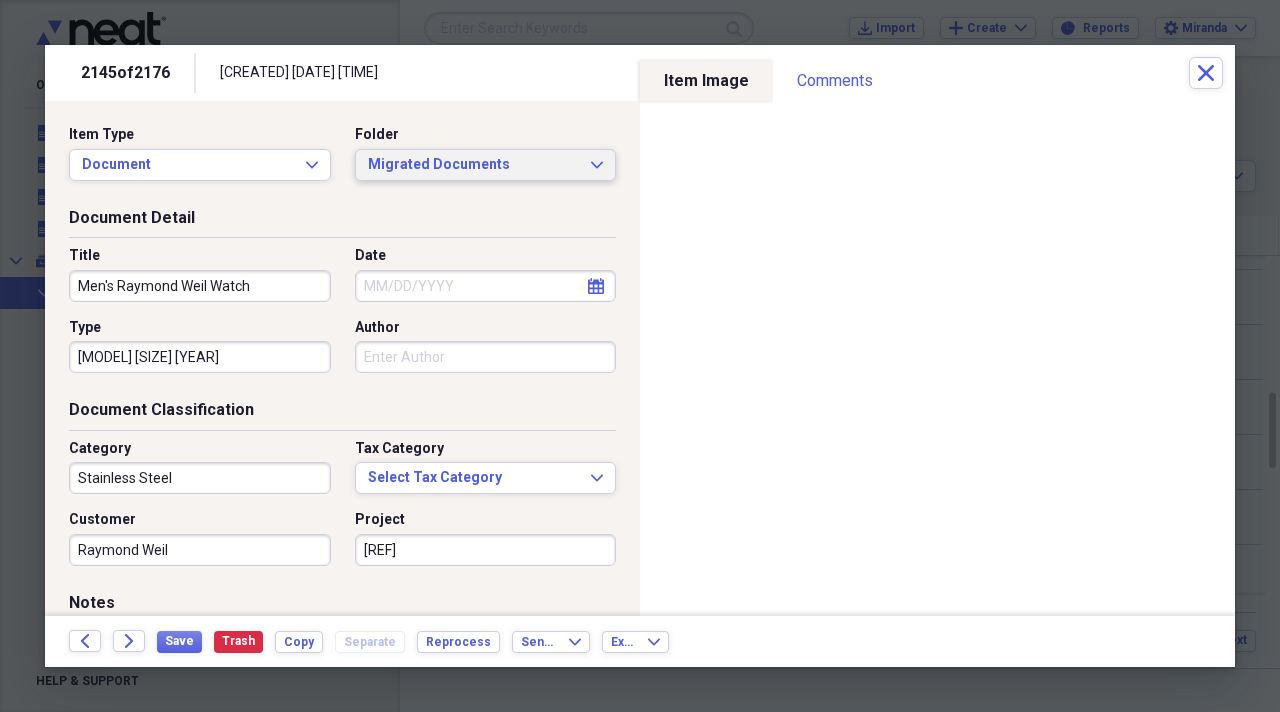 type on "[REF]" 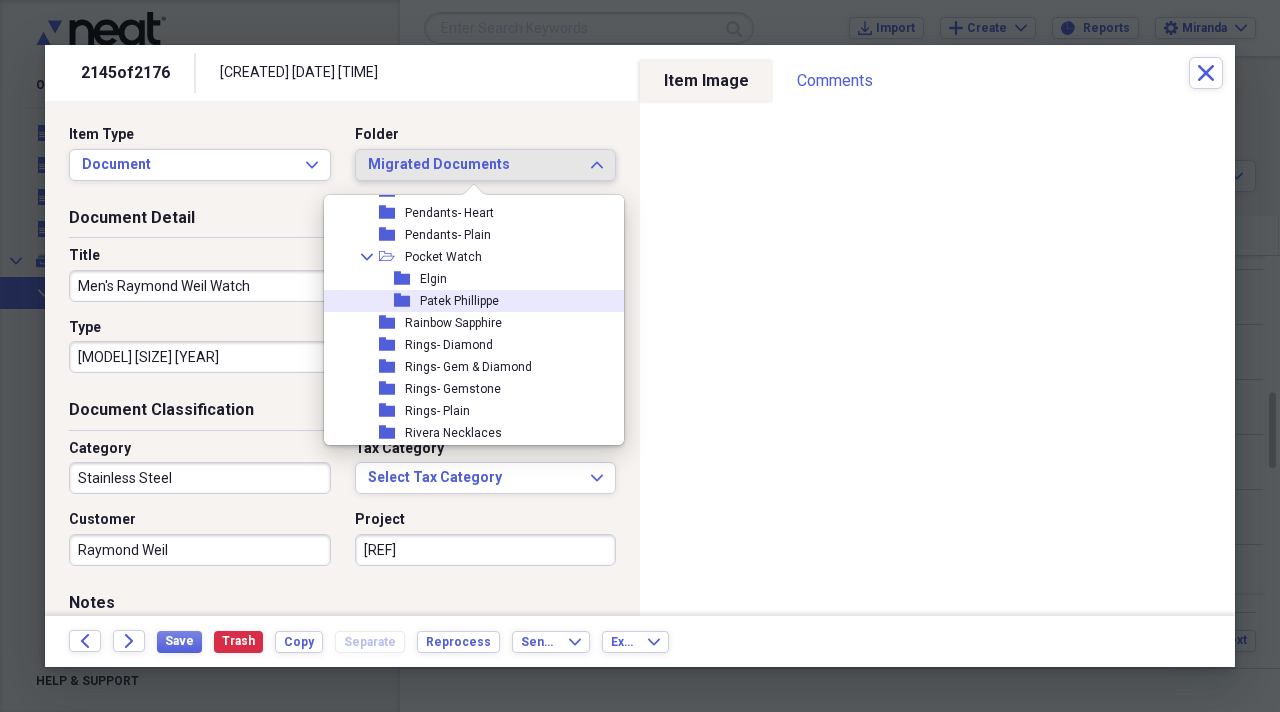 scroll, scrollTop: 2100, scrollLeft: 0, axis: vertical 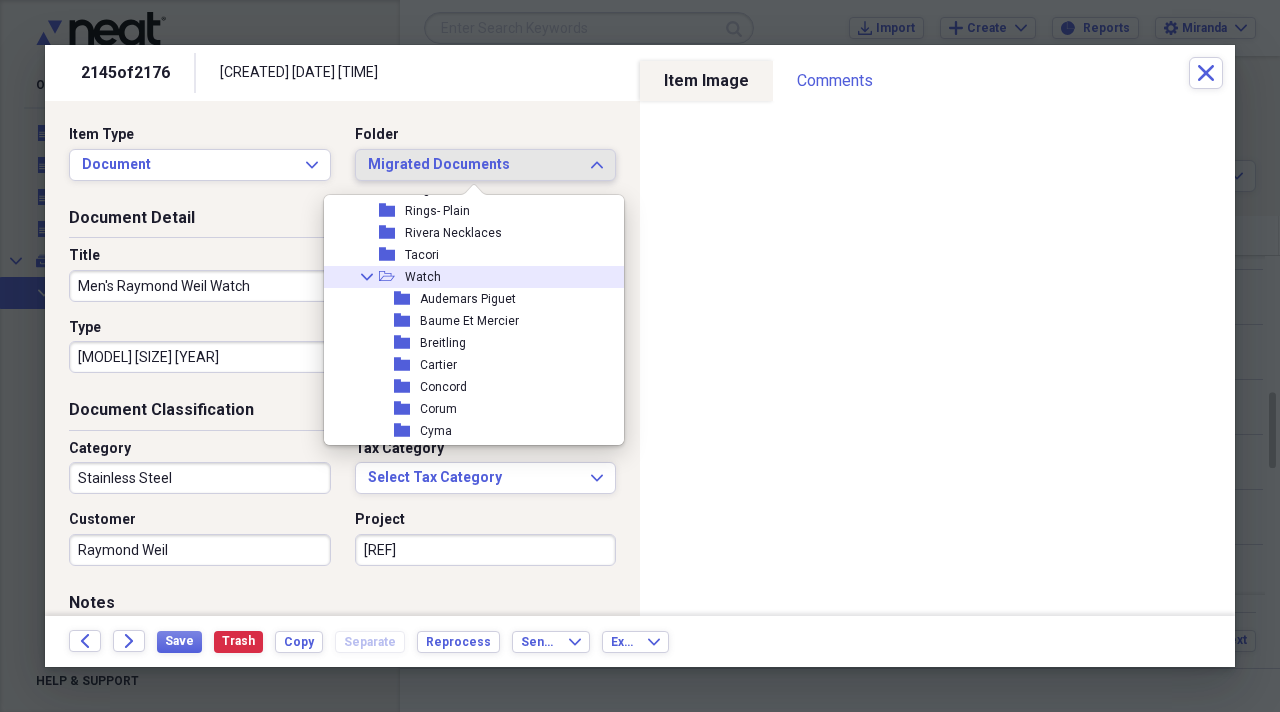 drag, startPoint x: 447, startPoint y: 273, endPoint x: 449, endPoint y: 283, distance: 10.198039 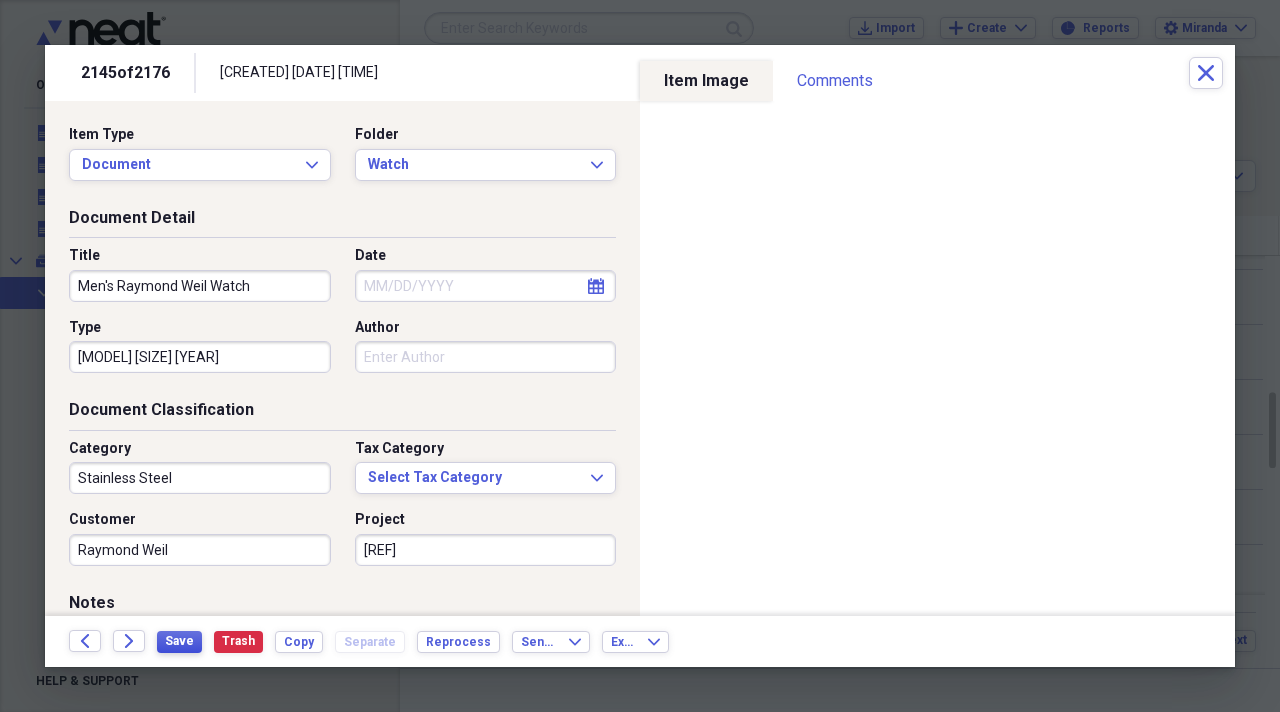 click on "Save" at bounding box center (179, 641) 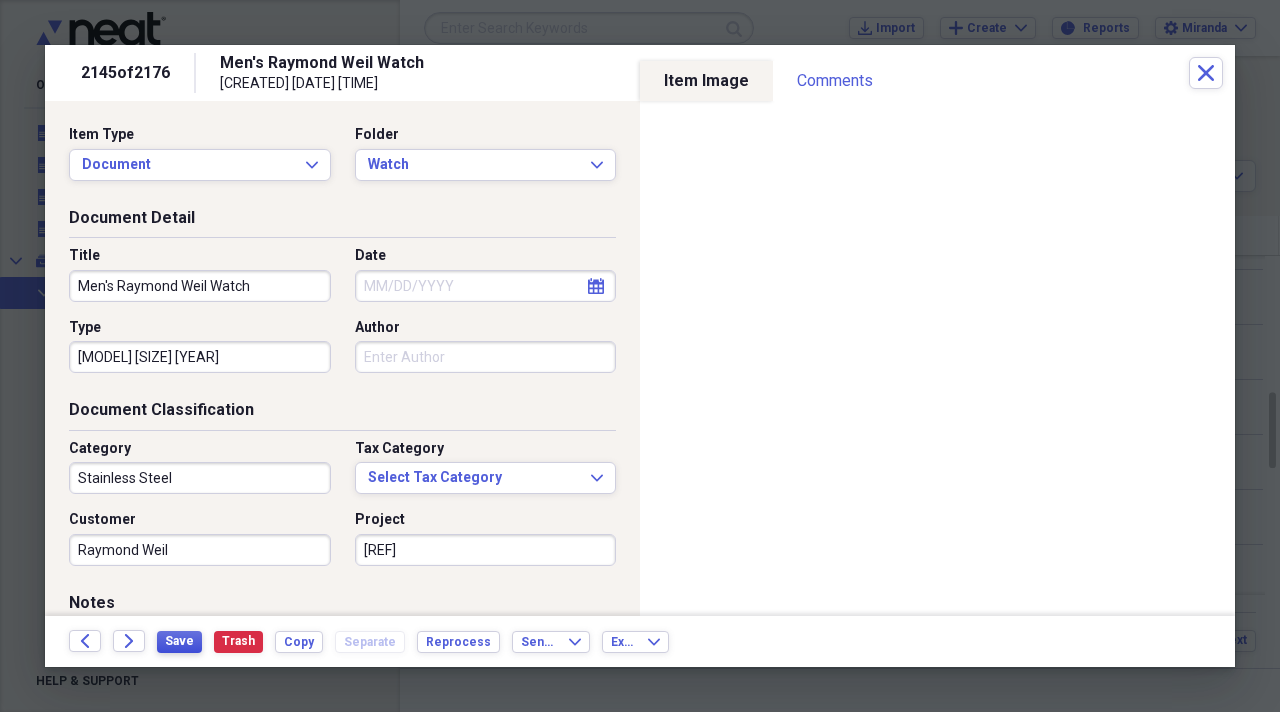click on "Save" at bounding box center [179, 642] 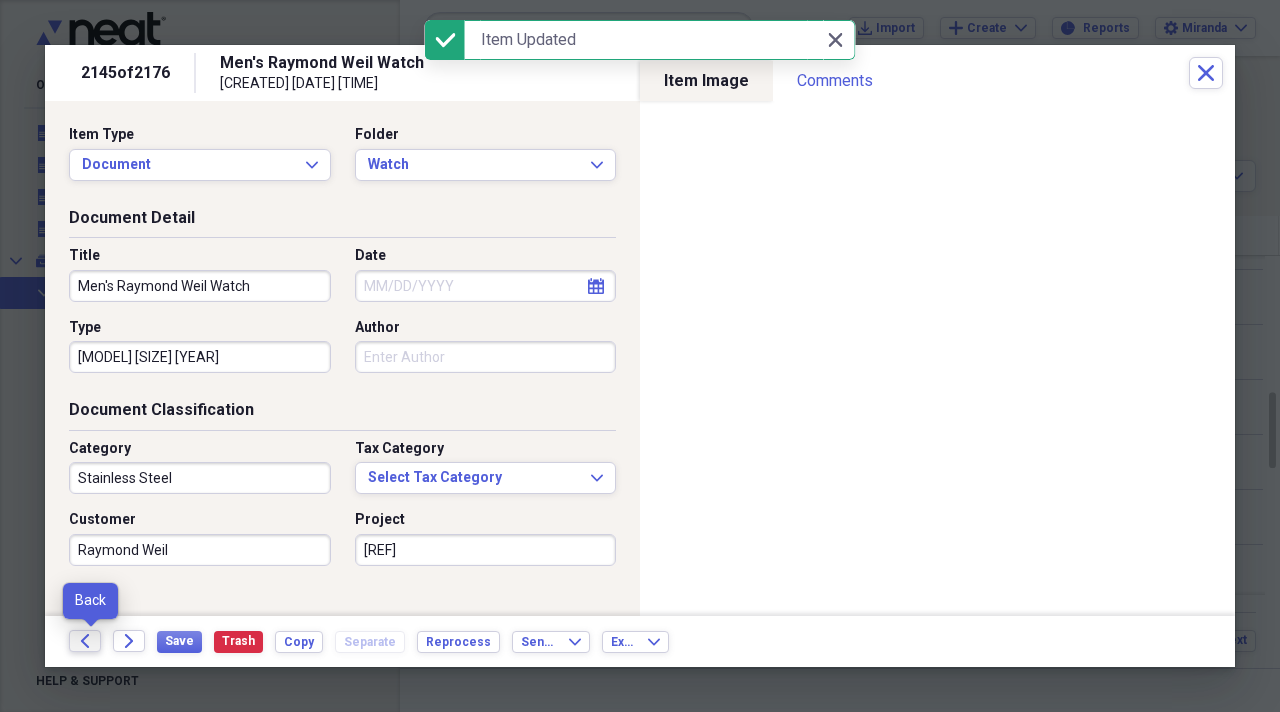 click on "Back" at bounding box center (85, 641) 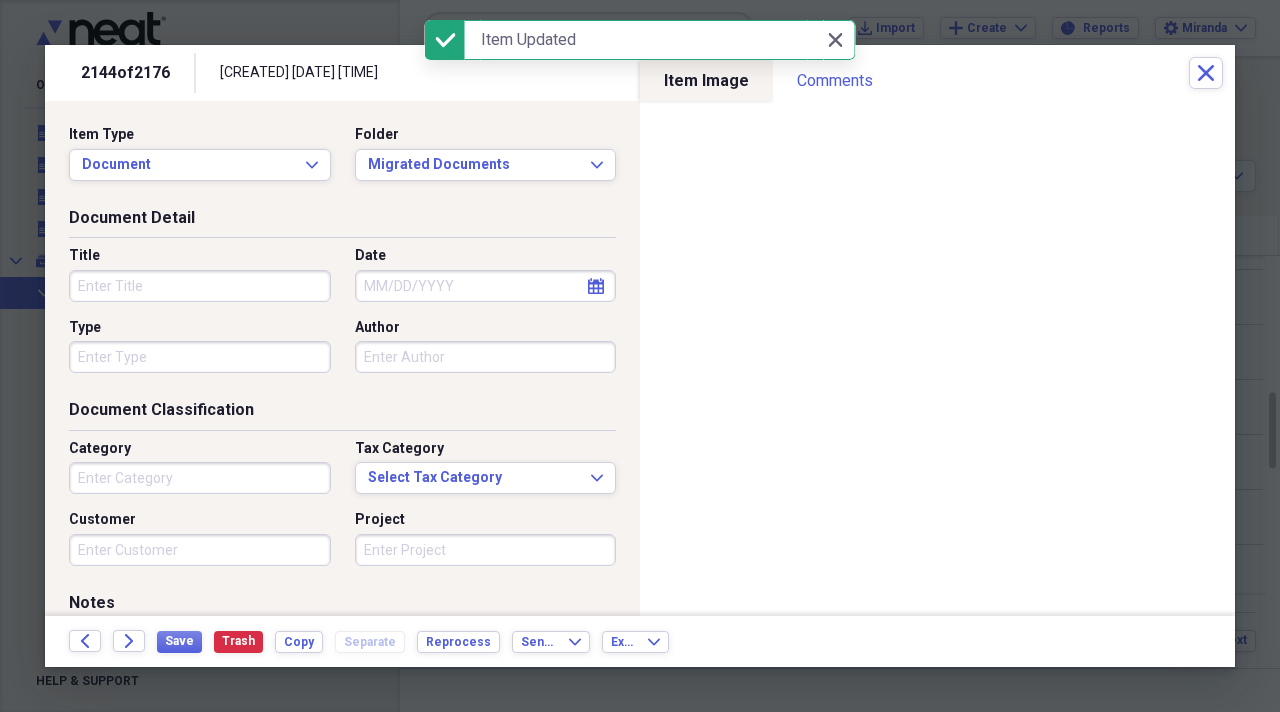 click on "Title" at bounding box center (200, 286) 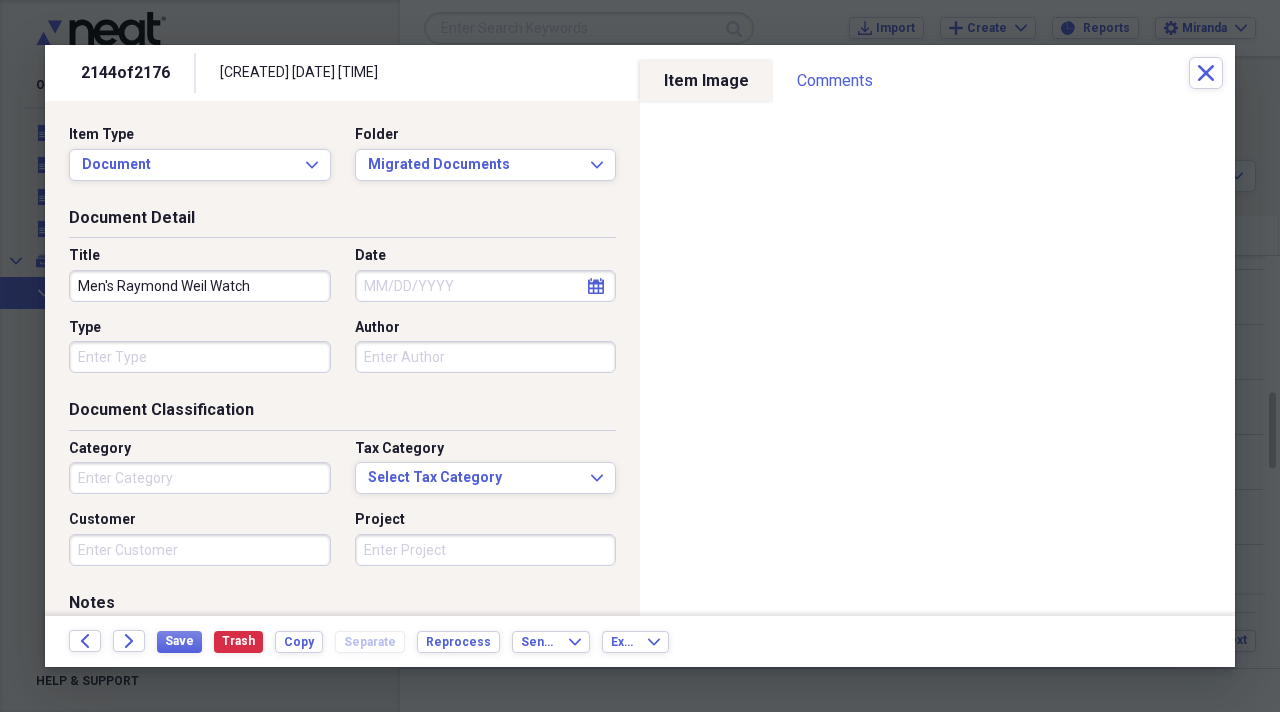type on "Men's Raymond Weil Watch" 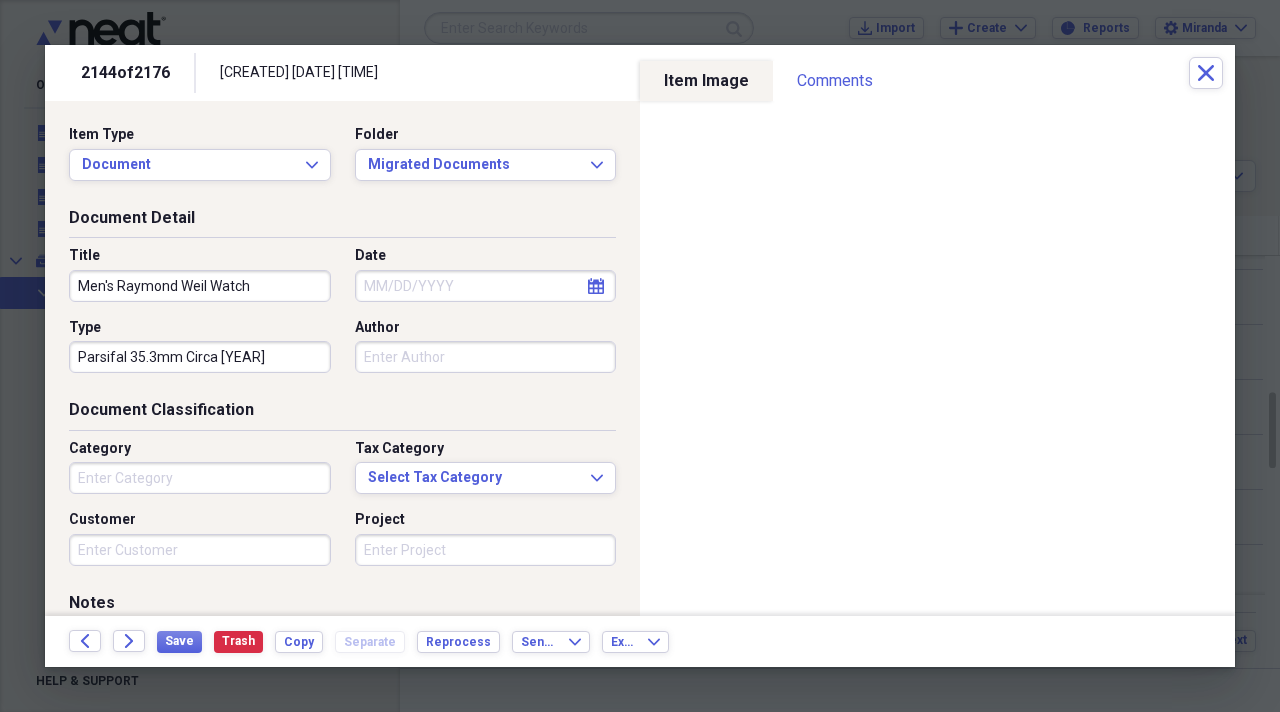 type on "Parsifal 35.3mm Circa [YEAR]" 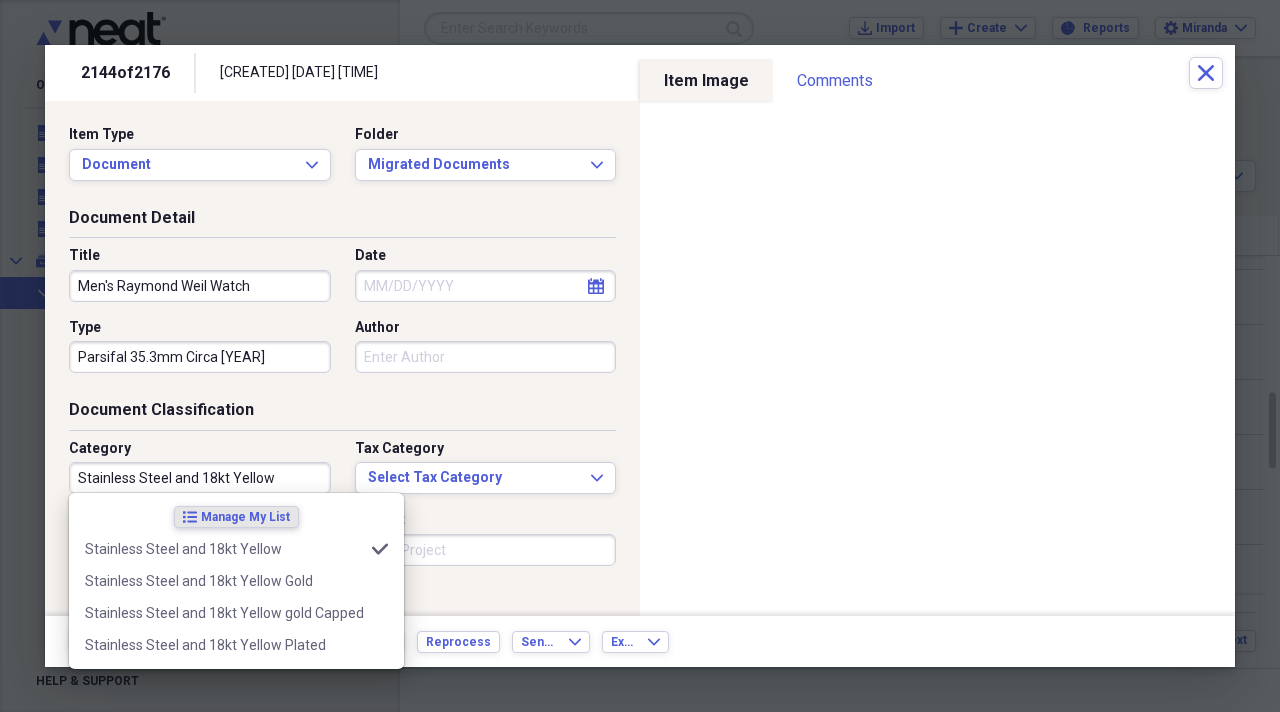 type on "Stainless Steel and 18kt Yellow" 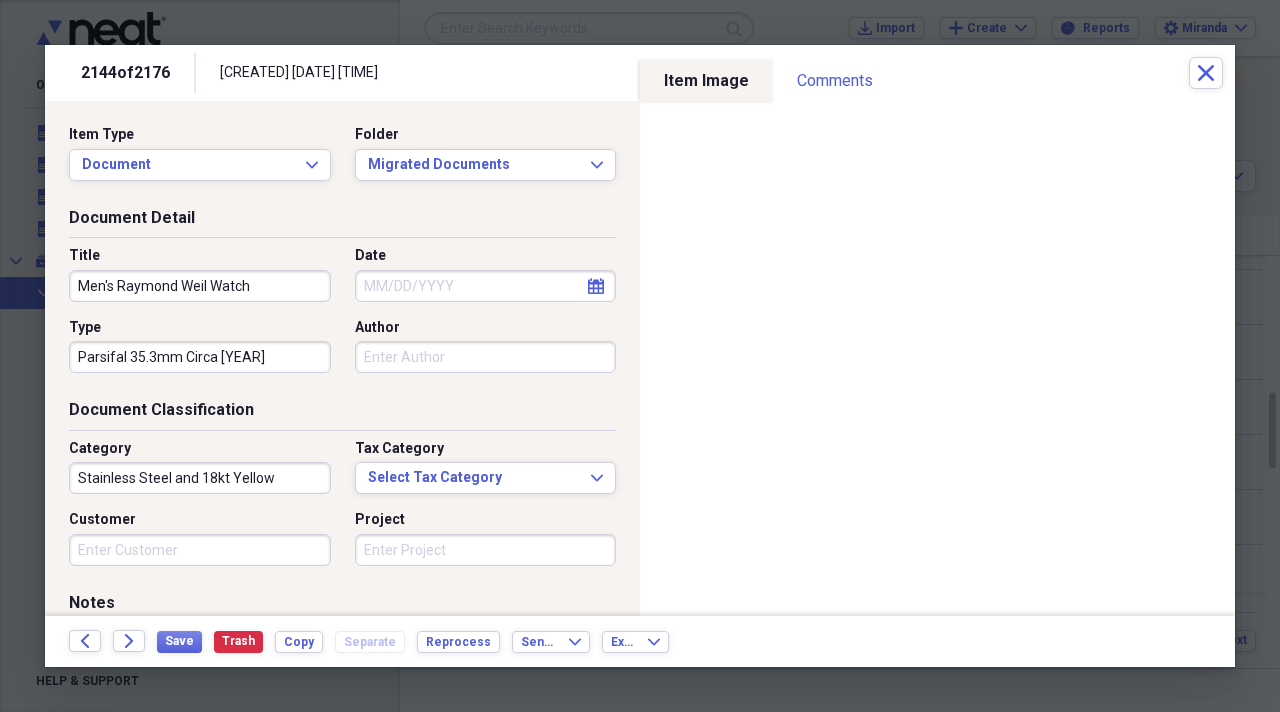 click on "Category" at bounding box center (200, 449) 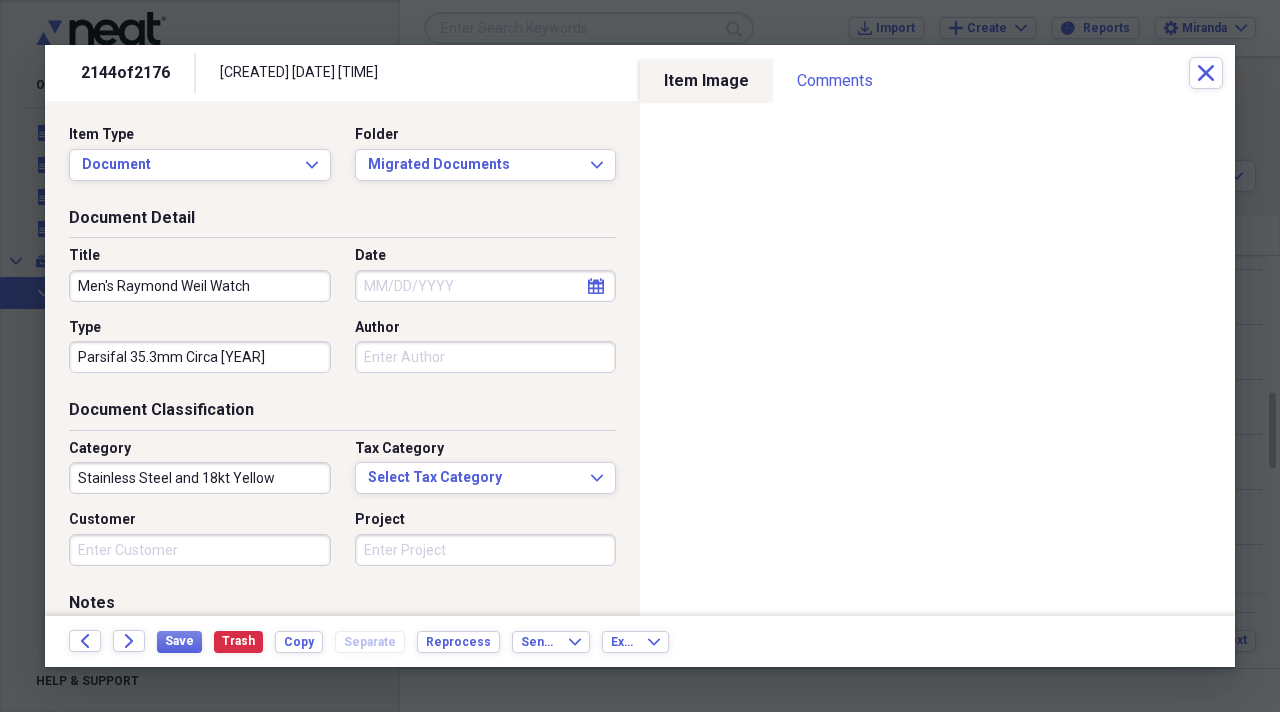click on "Customer" at bounding box center [200, 550] 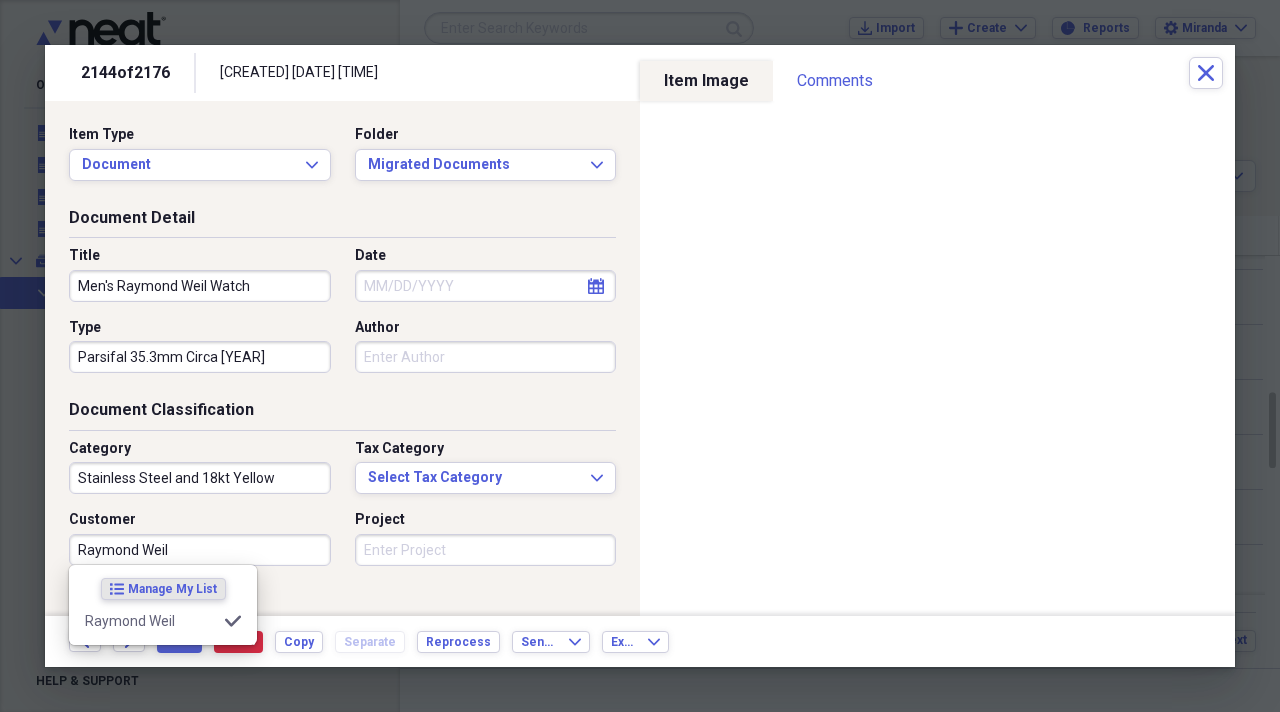 type on "Raymond Weil" 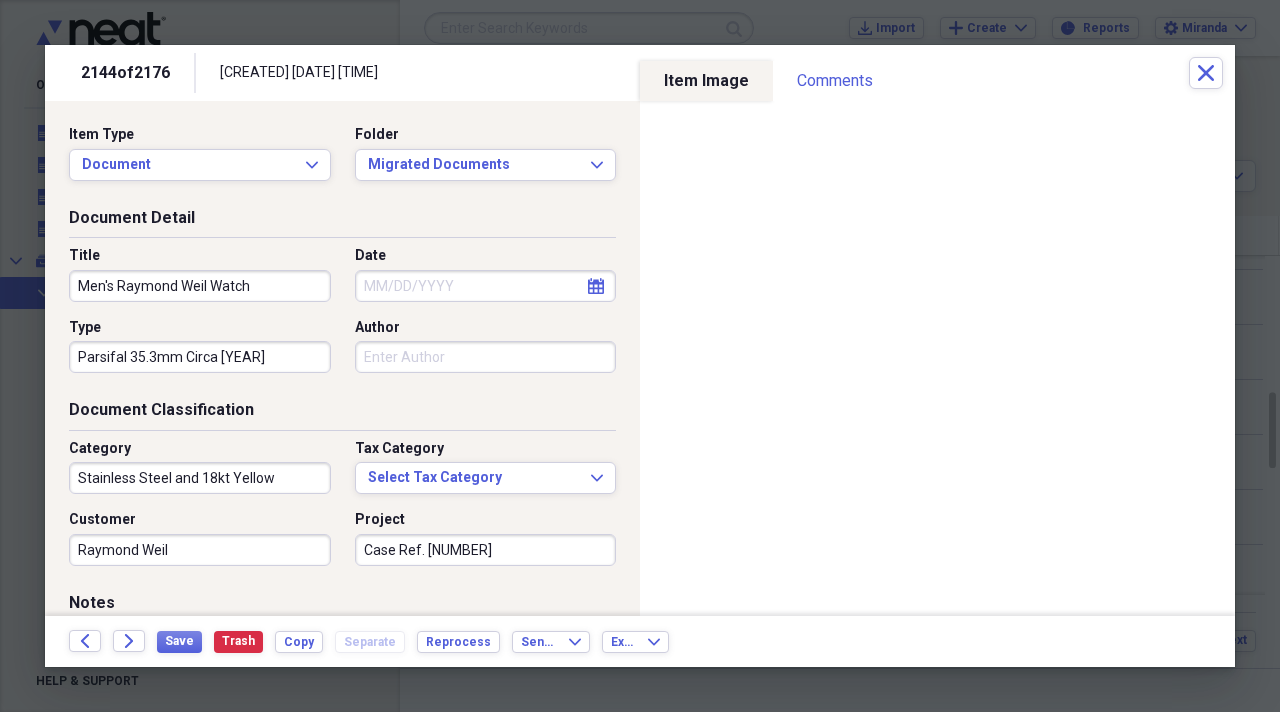 type on "Case Ref. [NUMBER]" 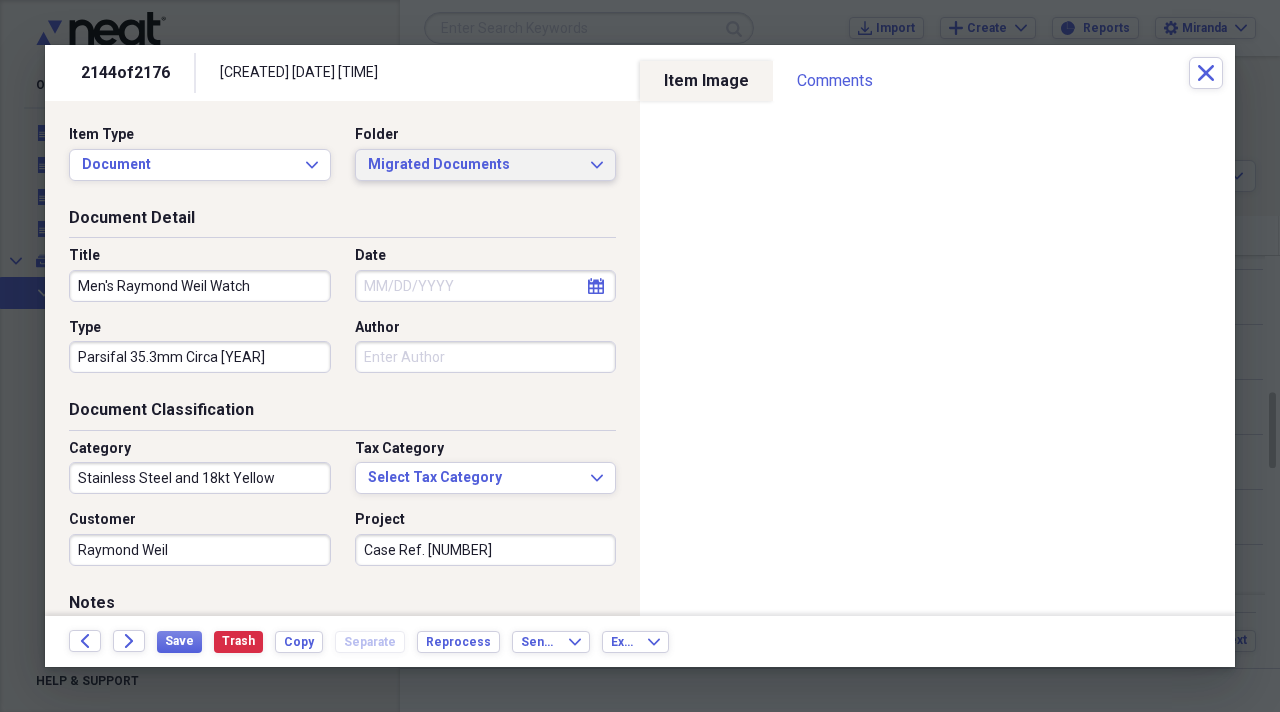 click on "Migrated Documents" at bounding box center [474, 165] 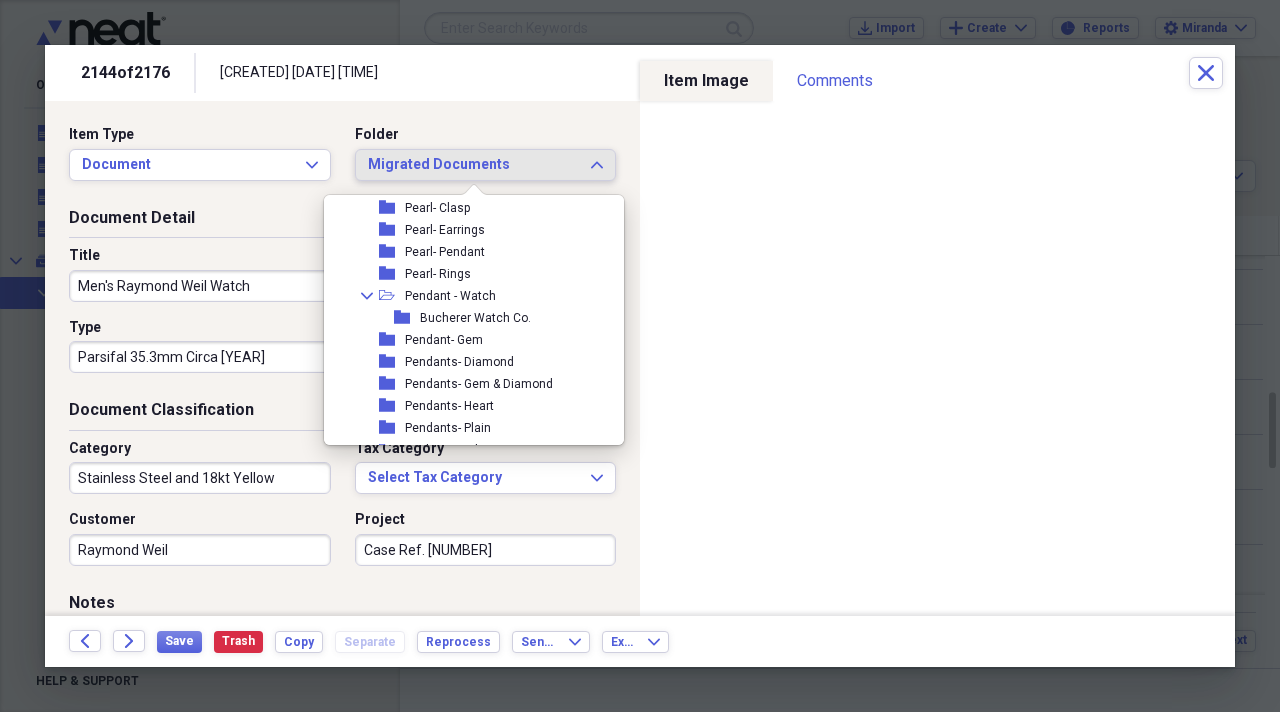 scroll, scrollTop: 2000, scrollLeft: 0, axis: vertical 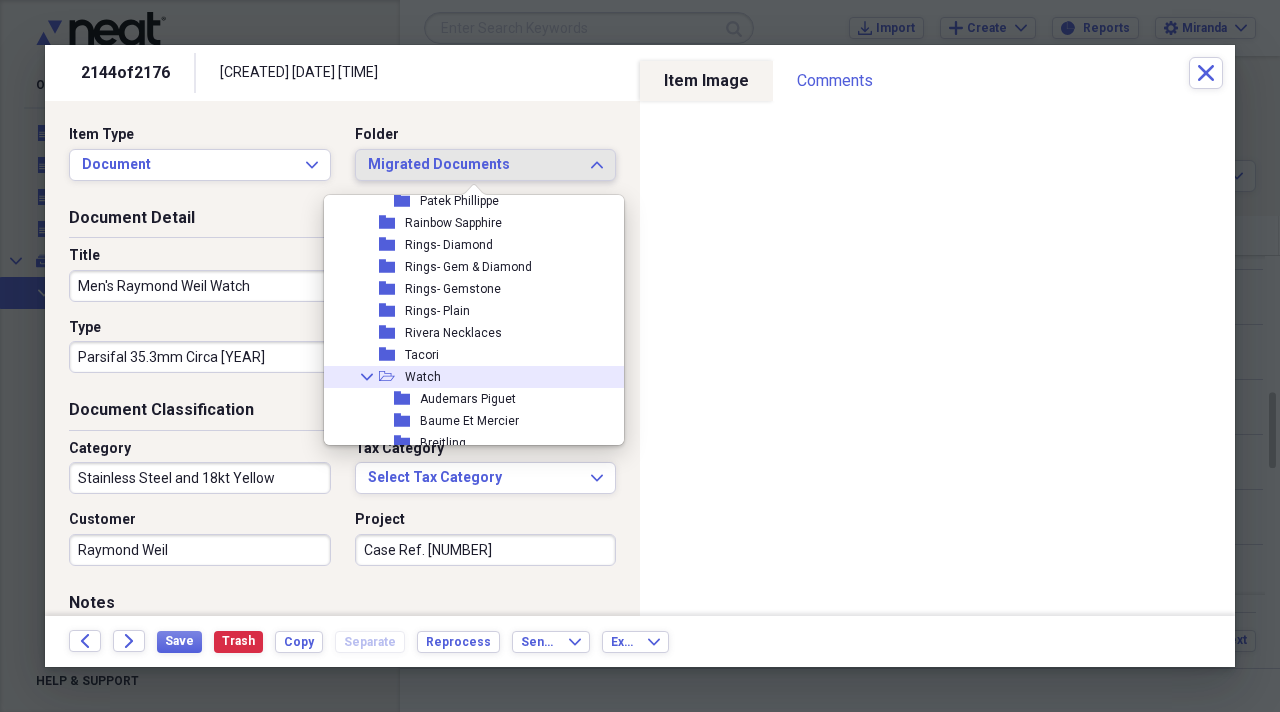 click on "Watch" at bounding box center [423, 377] 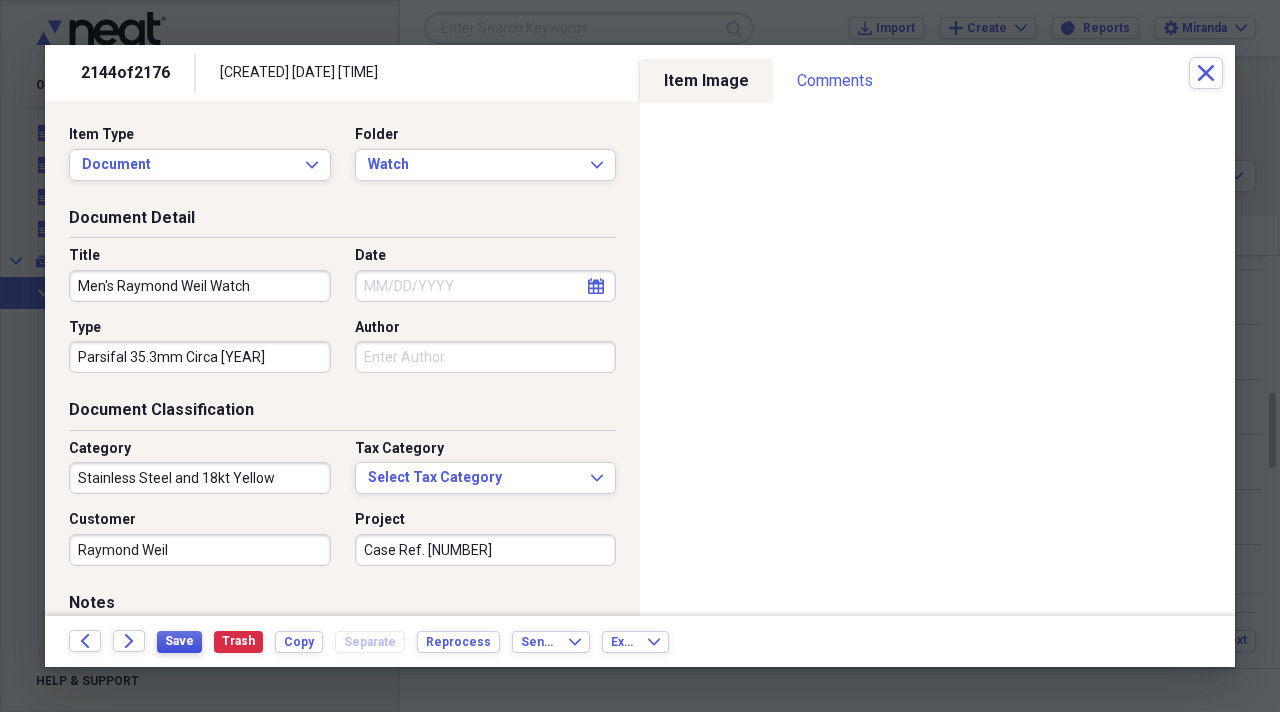 click on "Save" at bounding box center [179, 641] 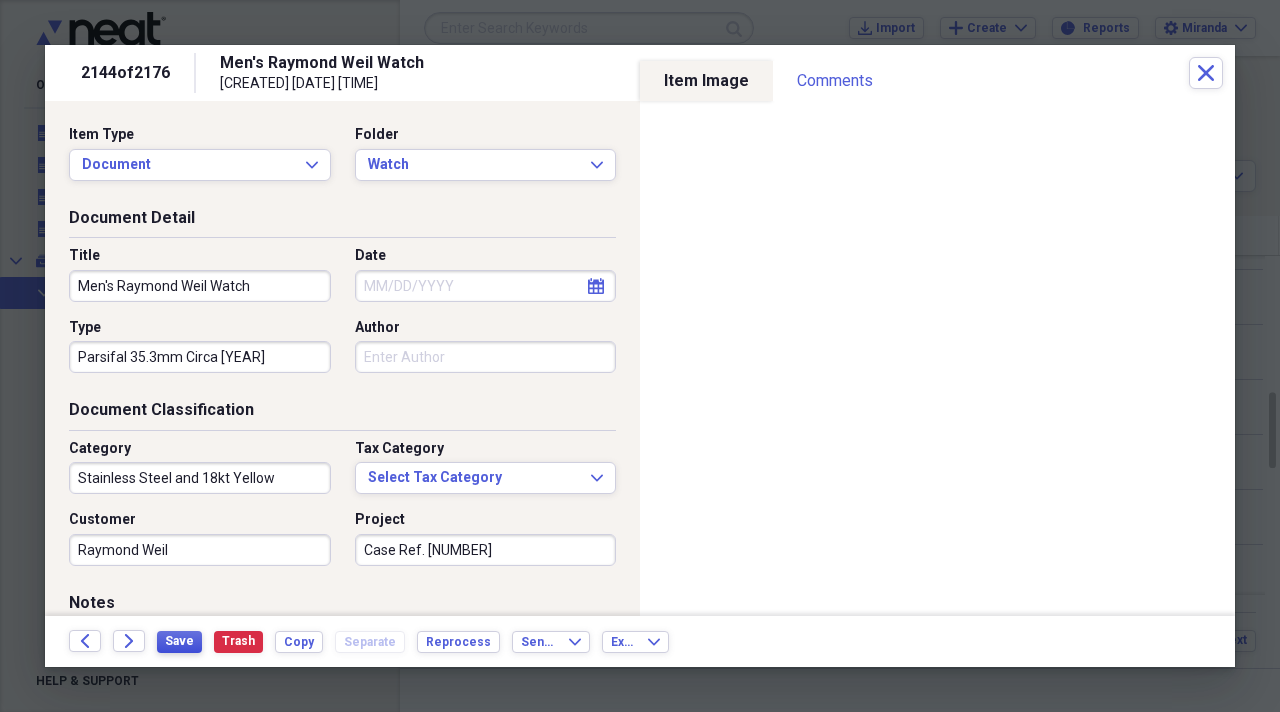 click on "Save" at bounding box center (179, 641) 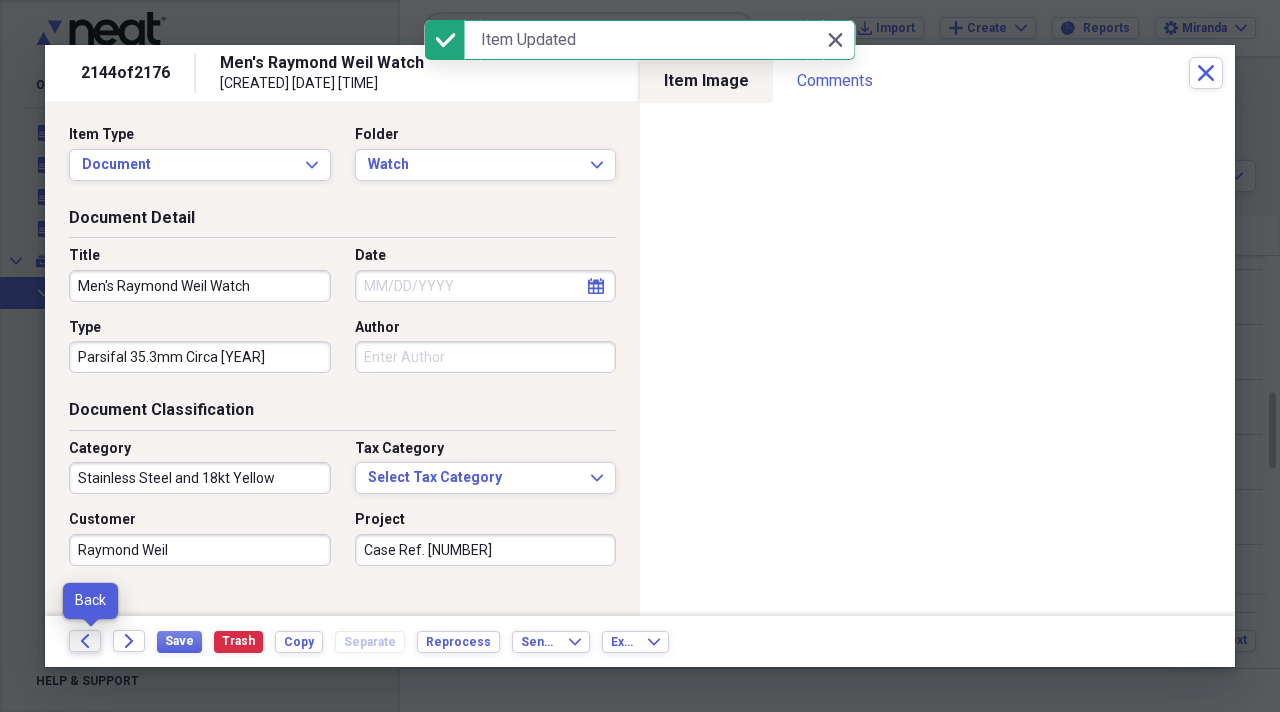 click on "Back" at bounding box center (85, 641) 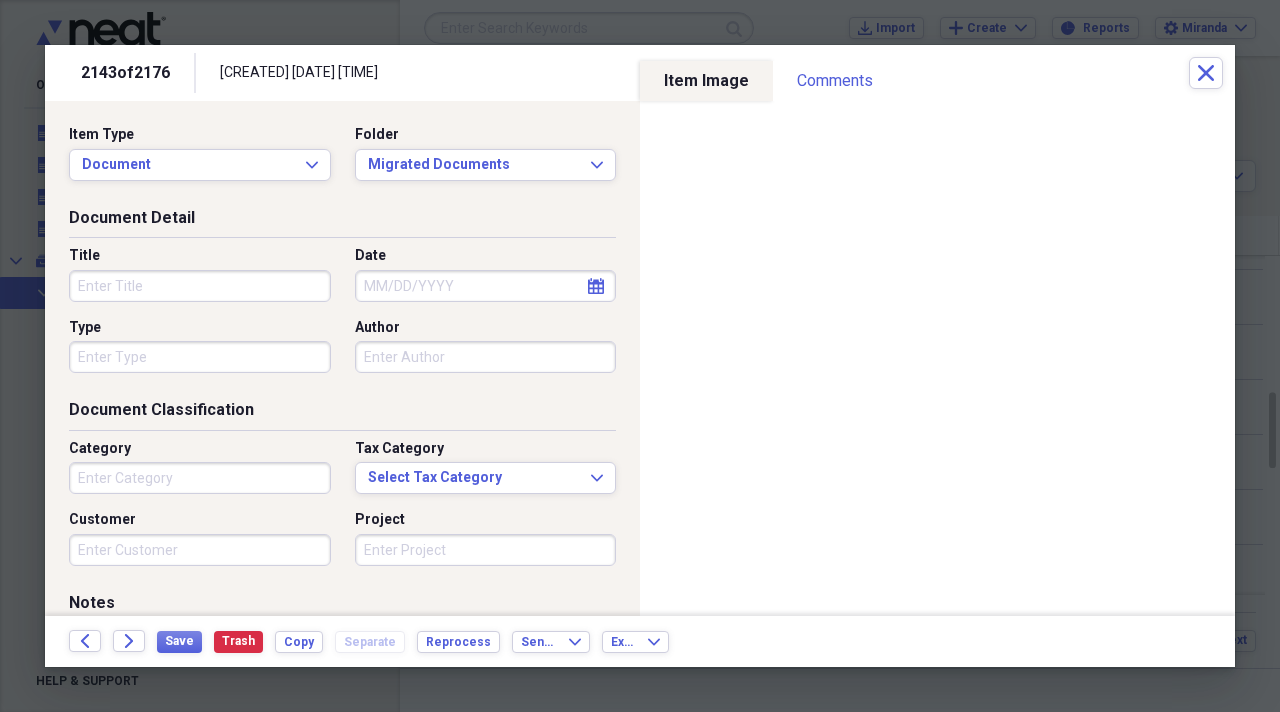 click on "Title" at bounding box center [200, 286] 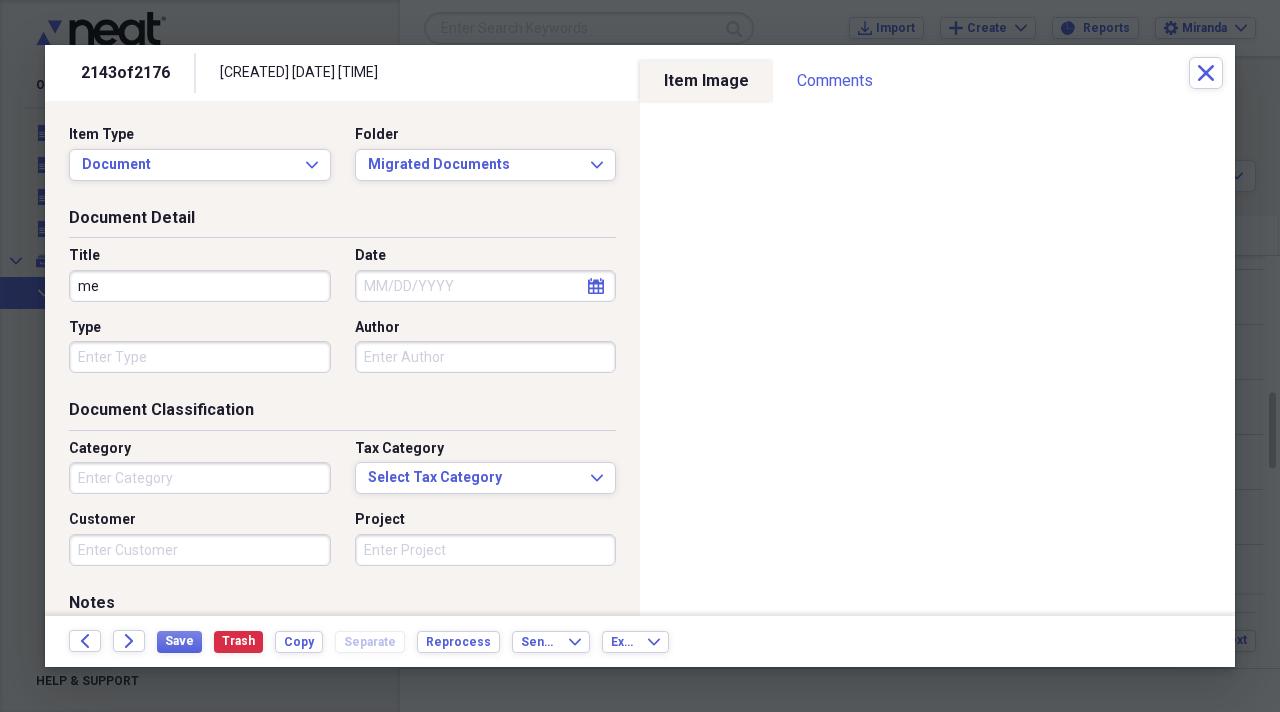 type on "m" 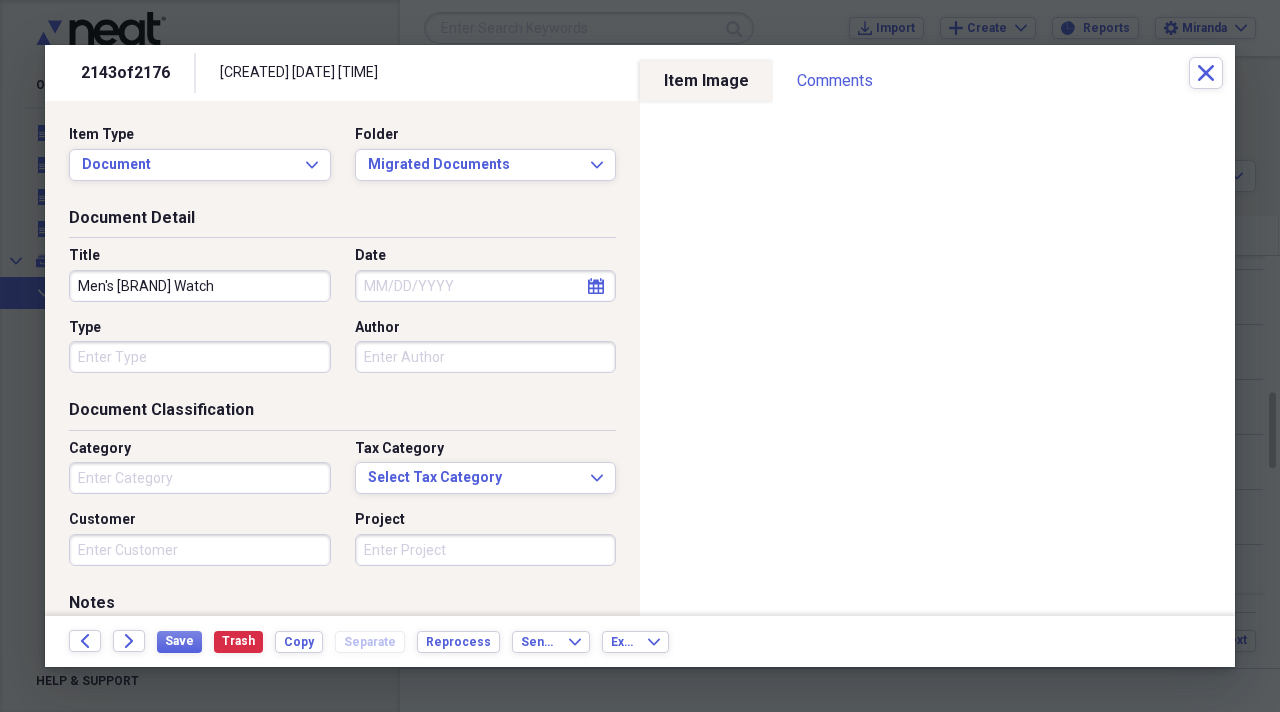 type on "Men's [BRAND] Watch" 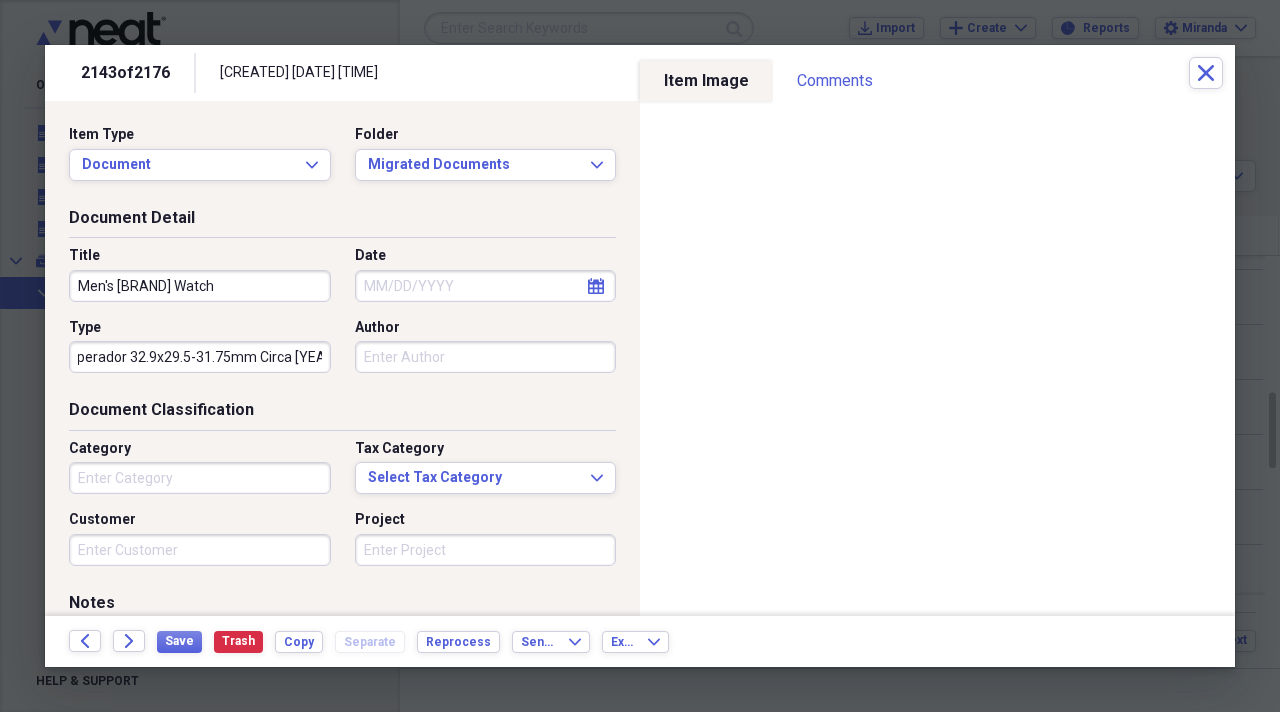 scroll, scrollTop: 0, scrollLeft: 30, axis: horizontal 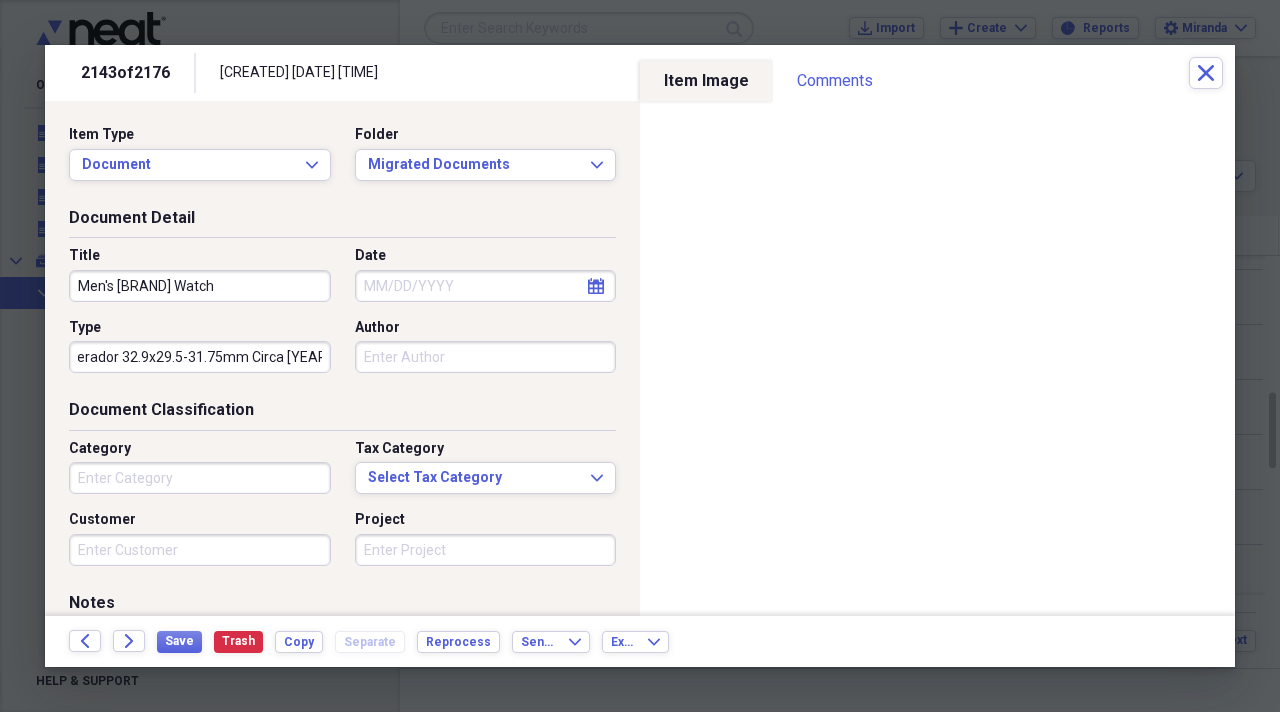 type on "Emperador 32.9x29.5-31.75mm Circa [YEAR]" 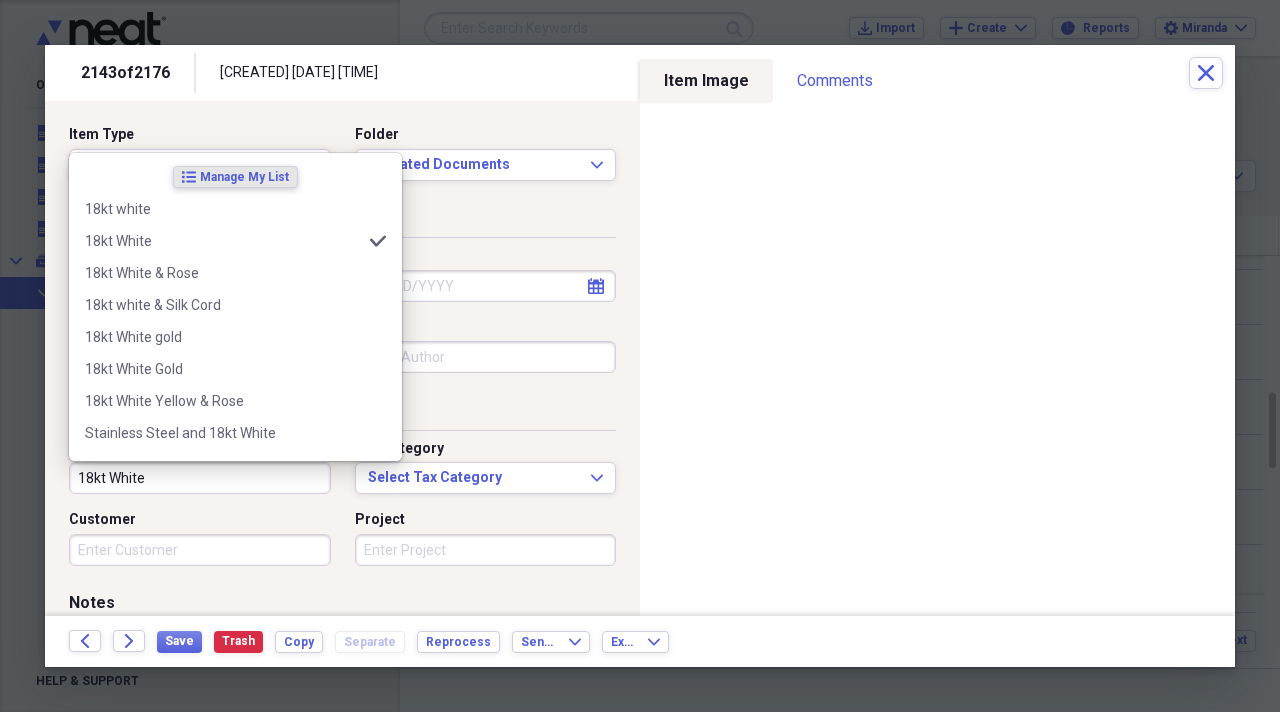 type on "18kt White" 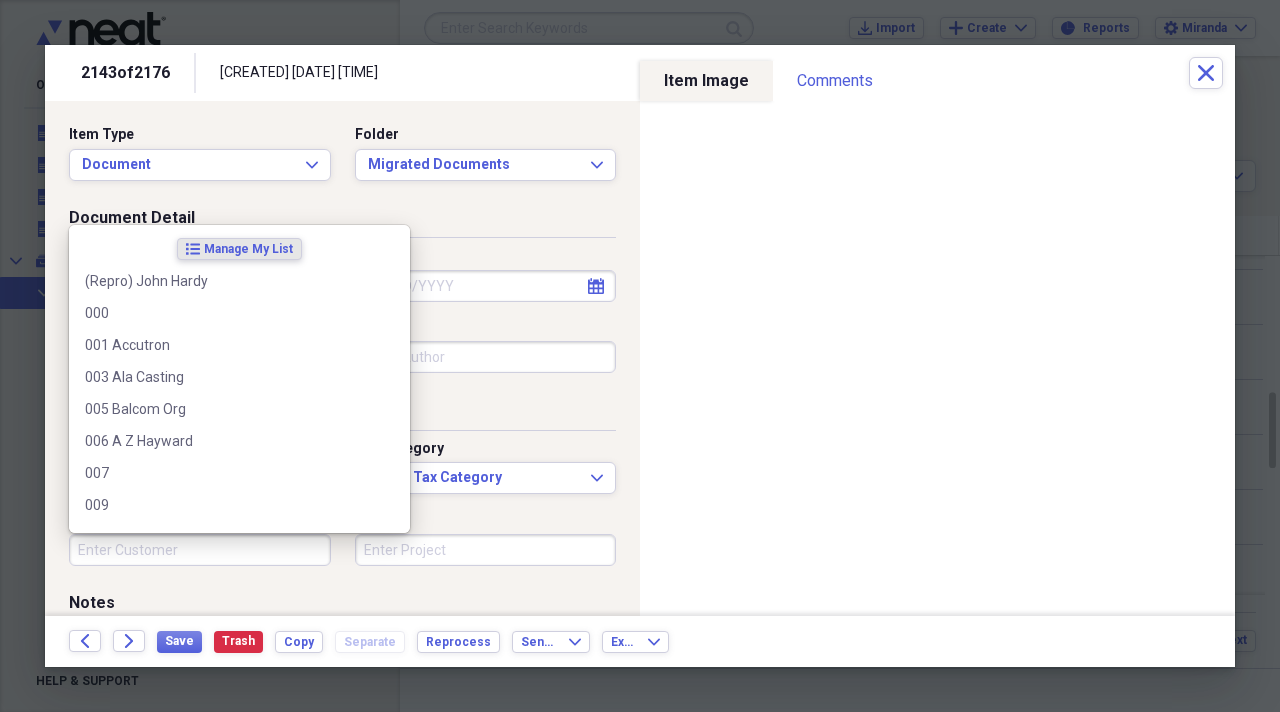 click on "Customer" at bounding box center (200, 550) 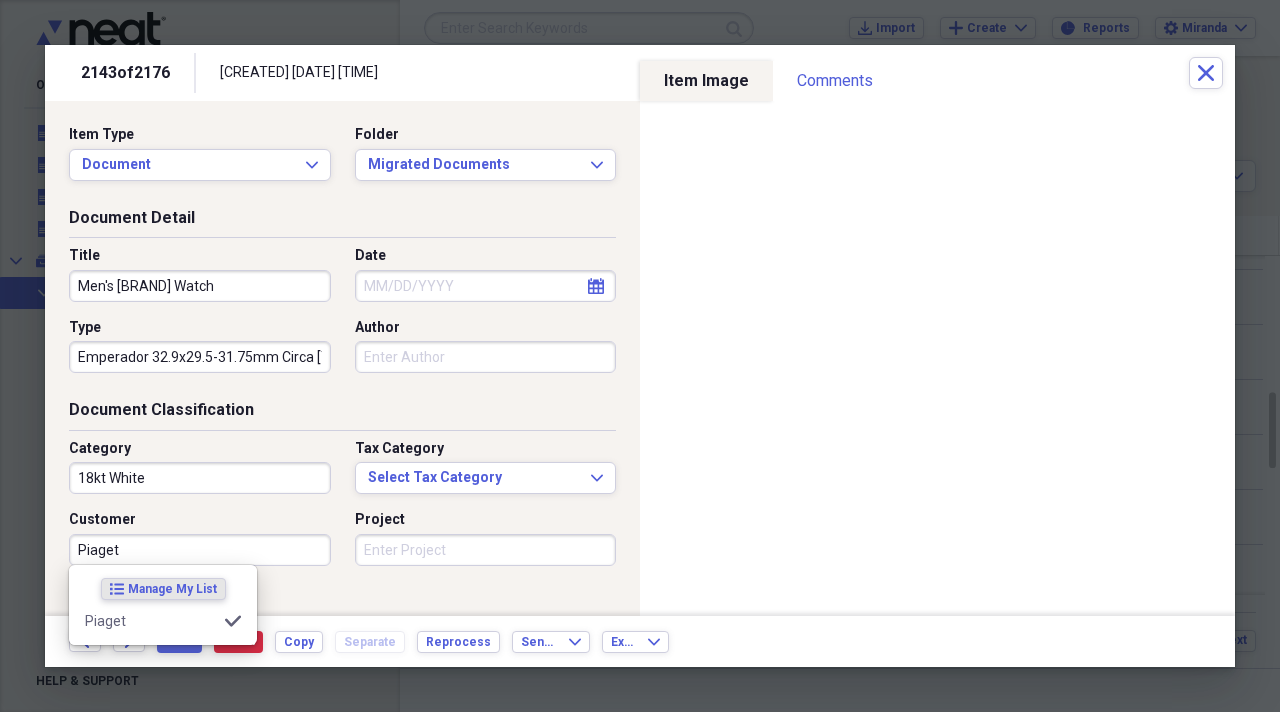 type on "Piaget" 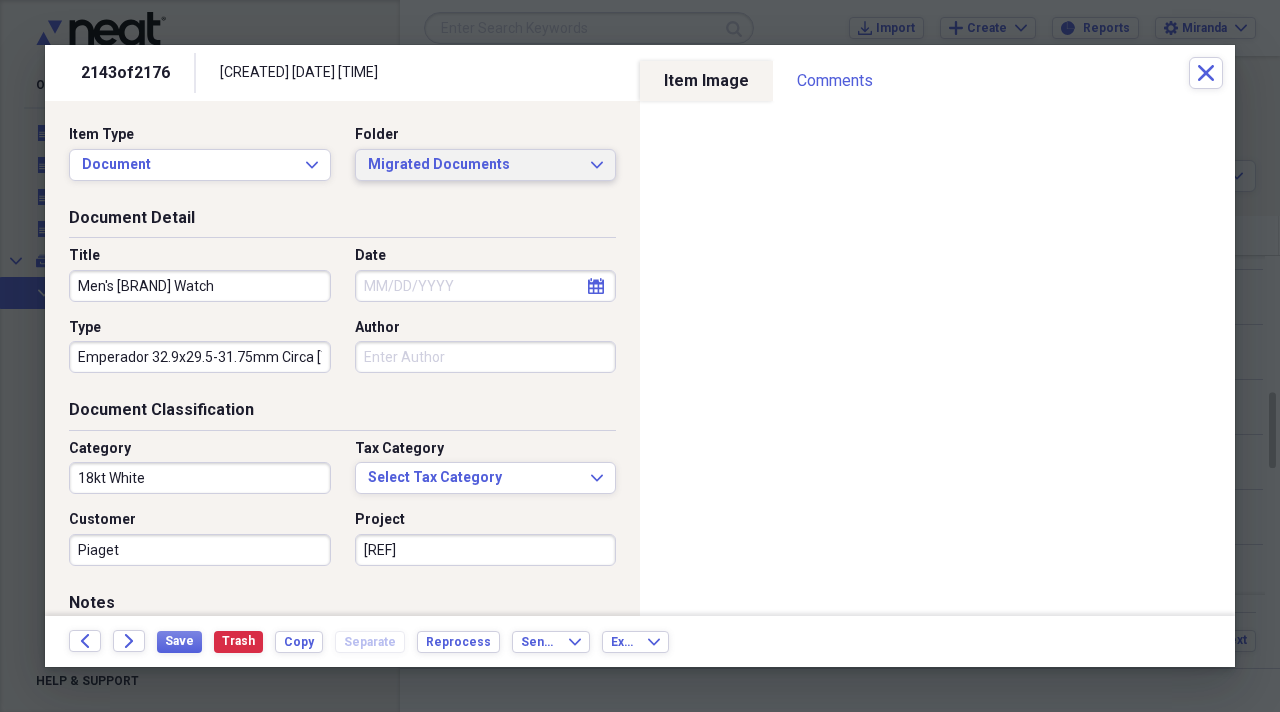type on "[REF]" 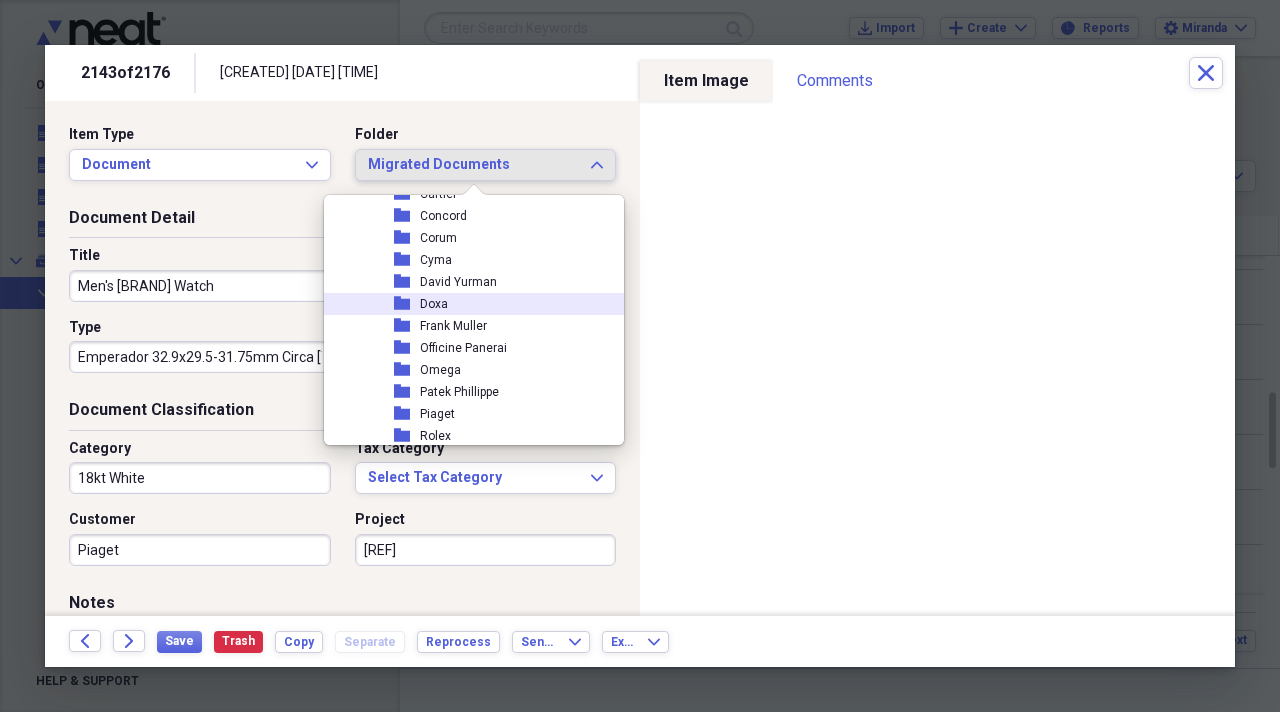scroll, scrollTop: 2300, scrollLeft: 0, axis: vertical 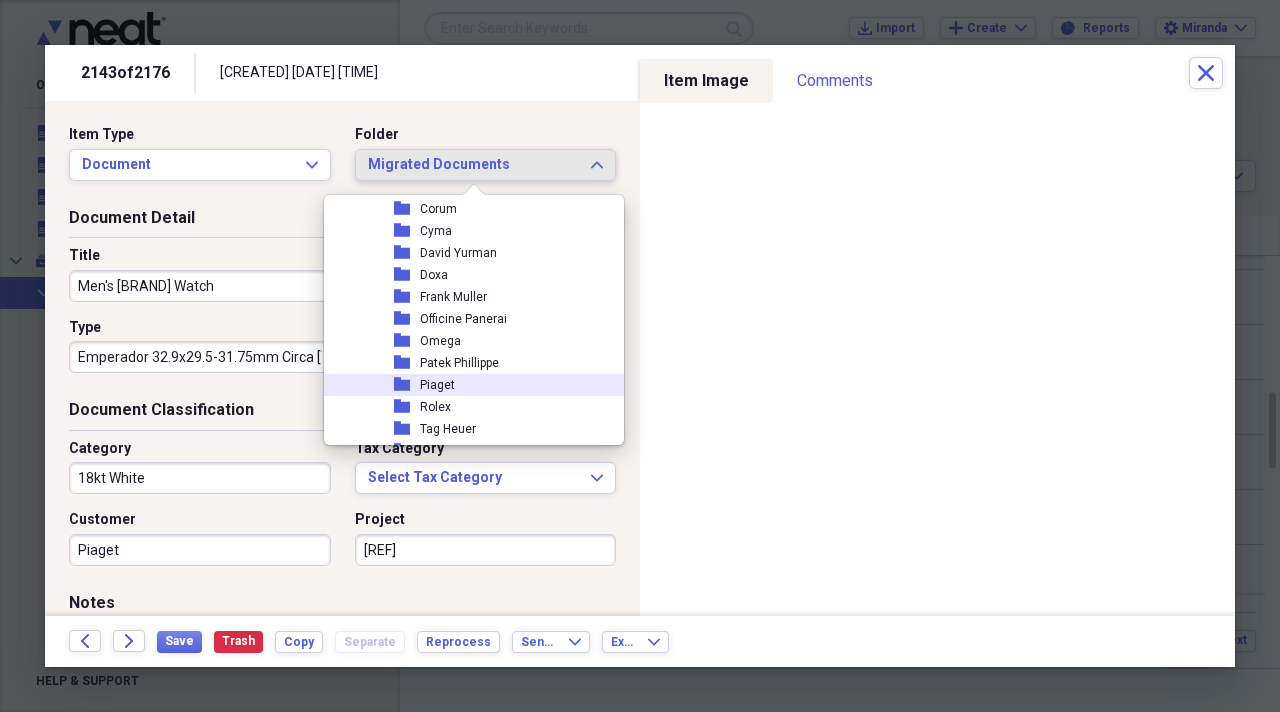 click on "folder Piaget" at bounding box center (466, 385) 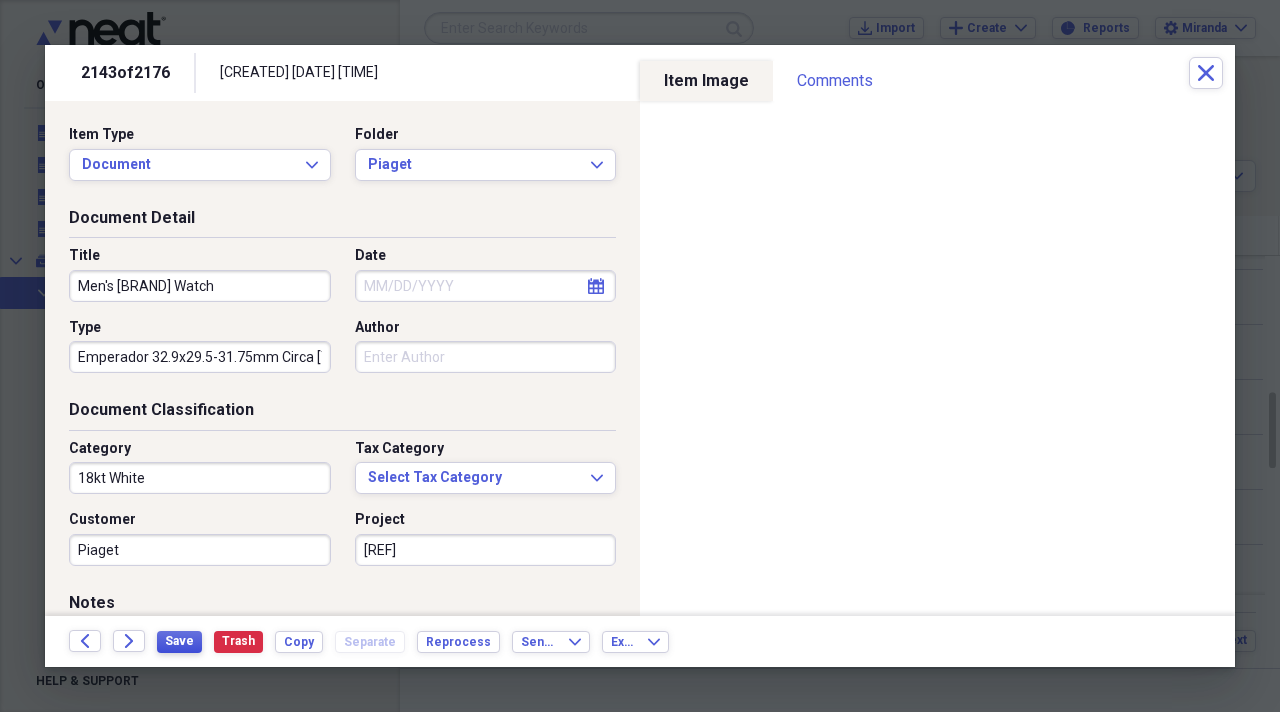 click on "Save" at bounding box center [179, 641] 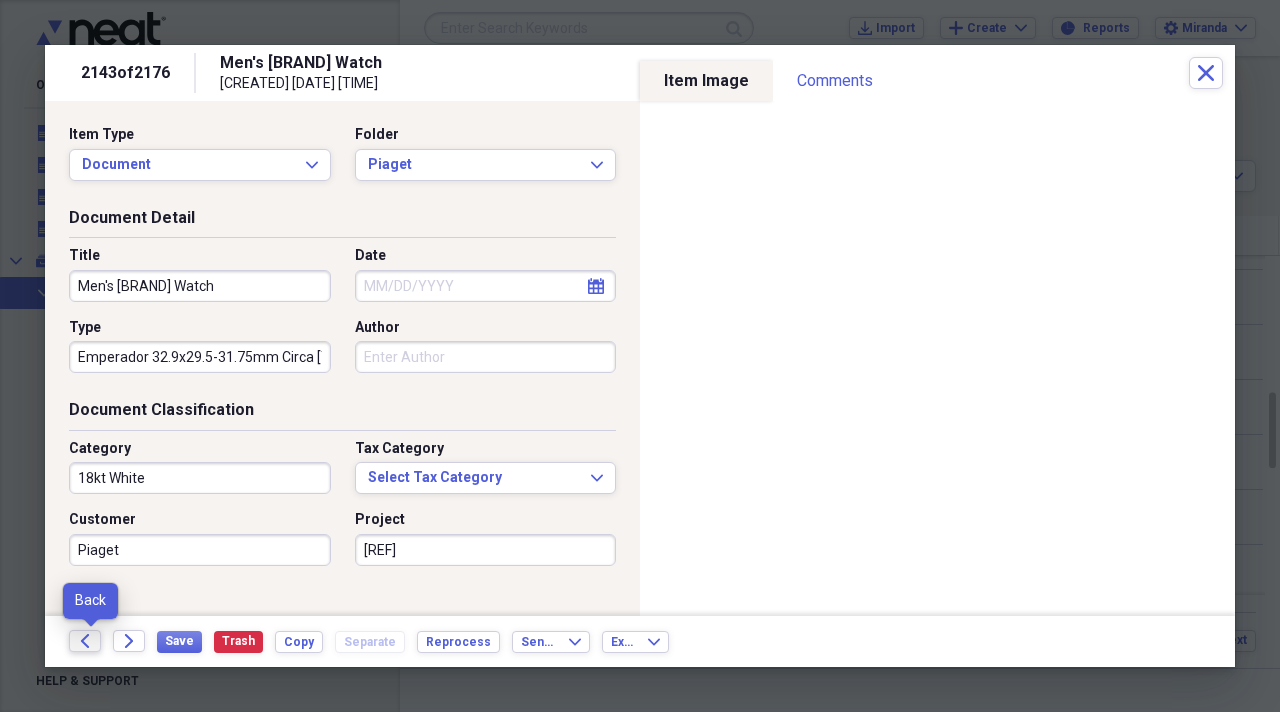 click on "Back" 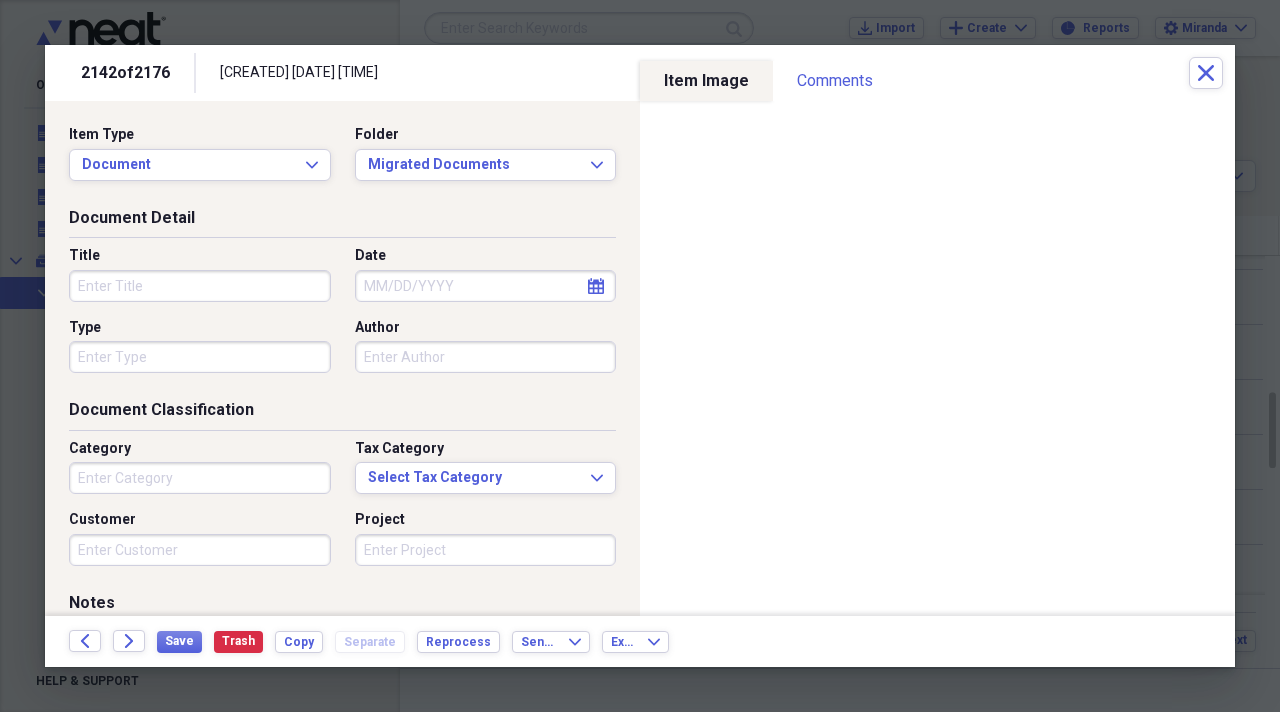 click on "Title" at bounding box center [200, 286] 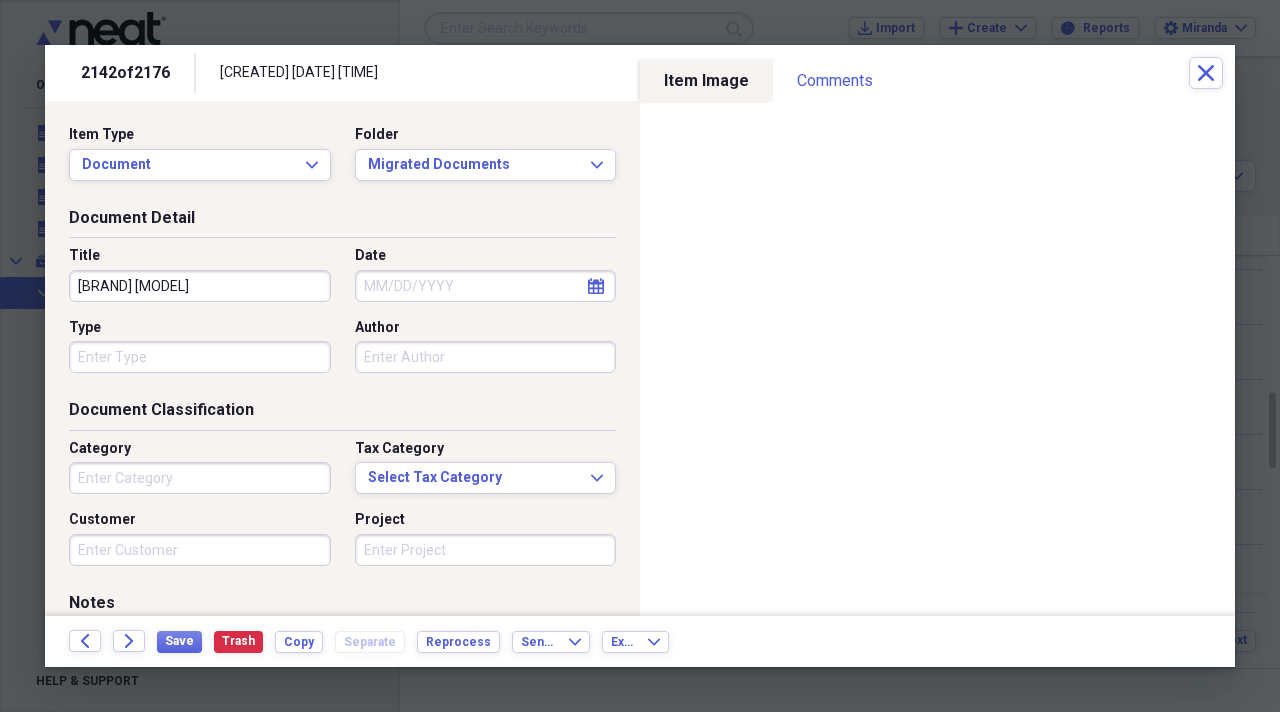 type on "[BRAND] [MODEL]" 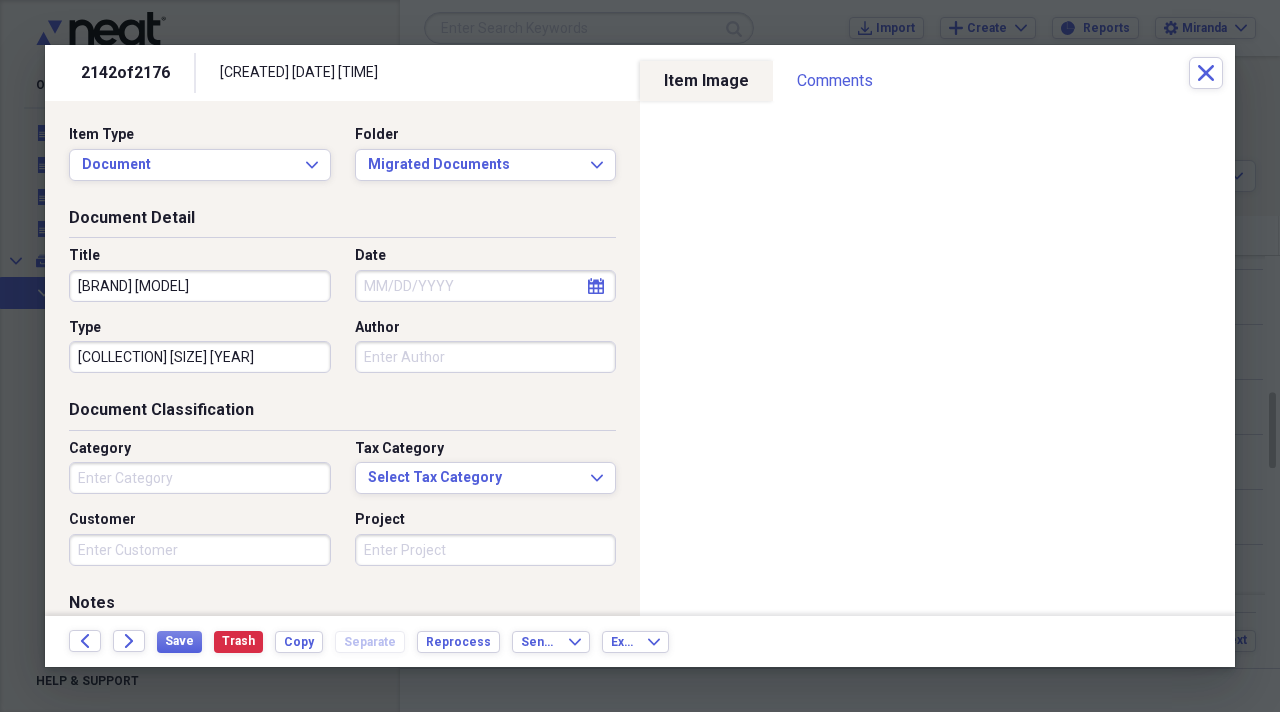 type on "[COLLECTION] [SIZE] [YEAR]" 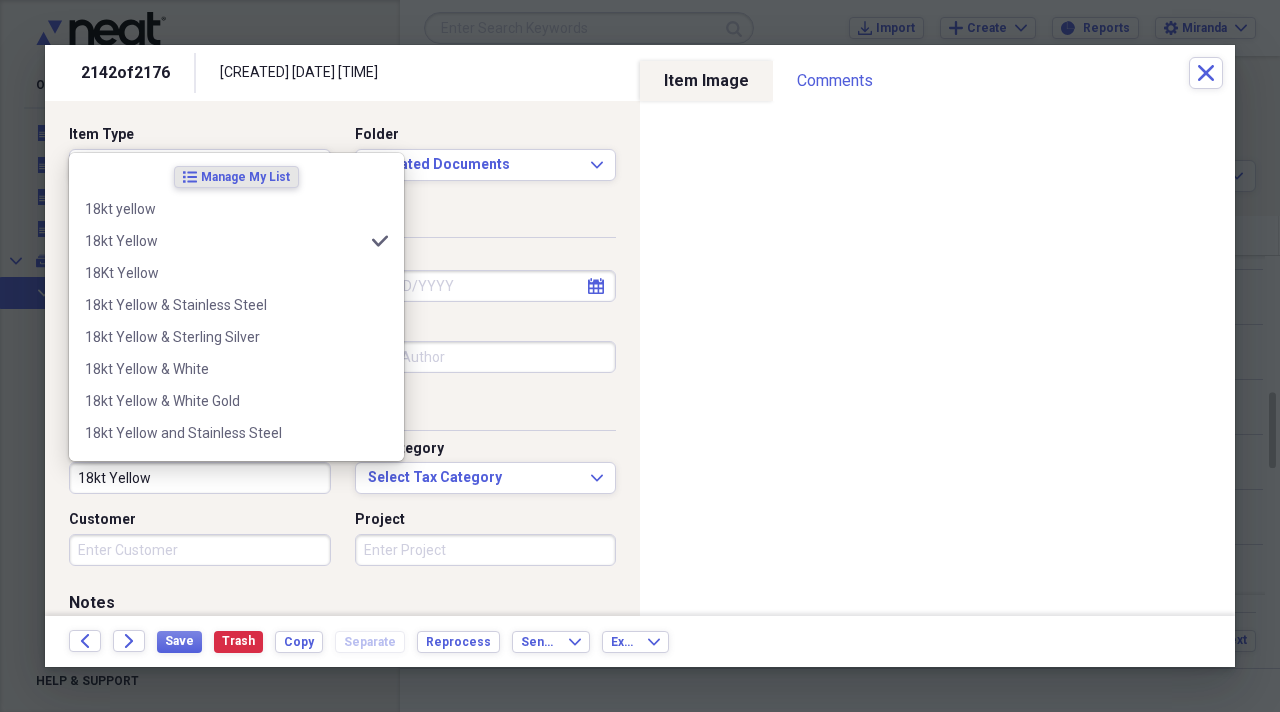 type on "18kt Yellow" 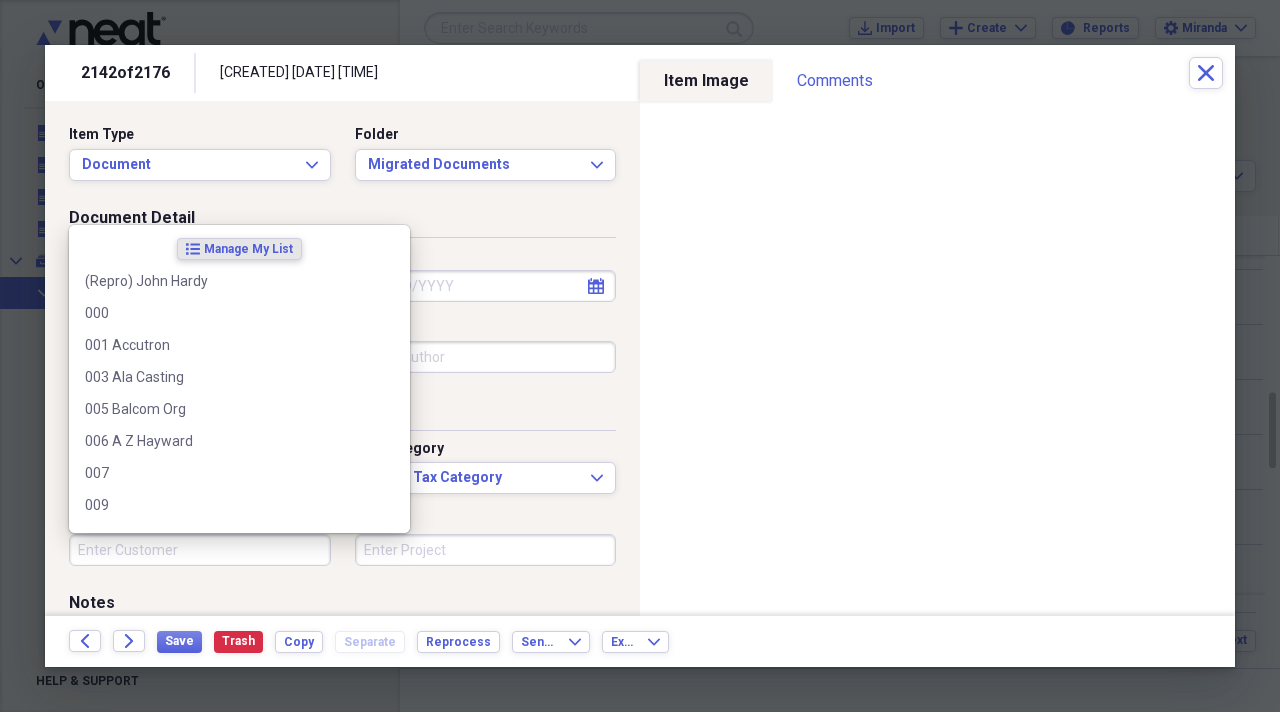 click on "Customer" at bounding box center [200, 550] 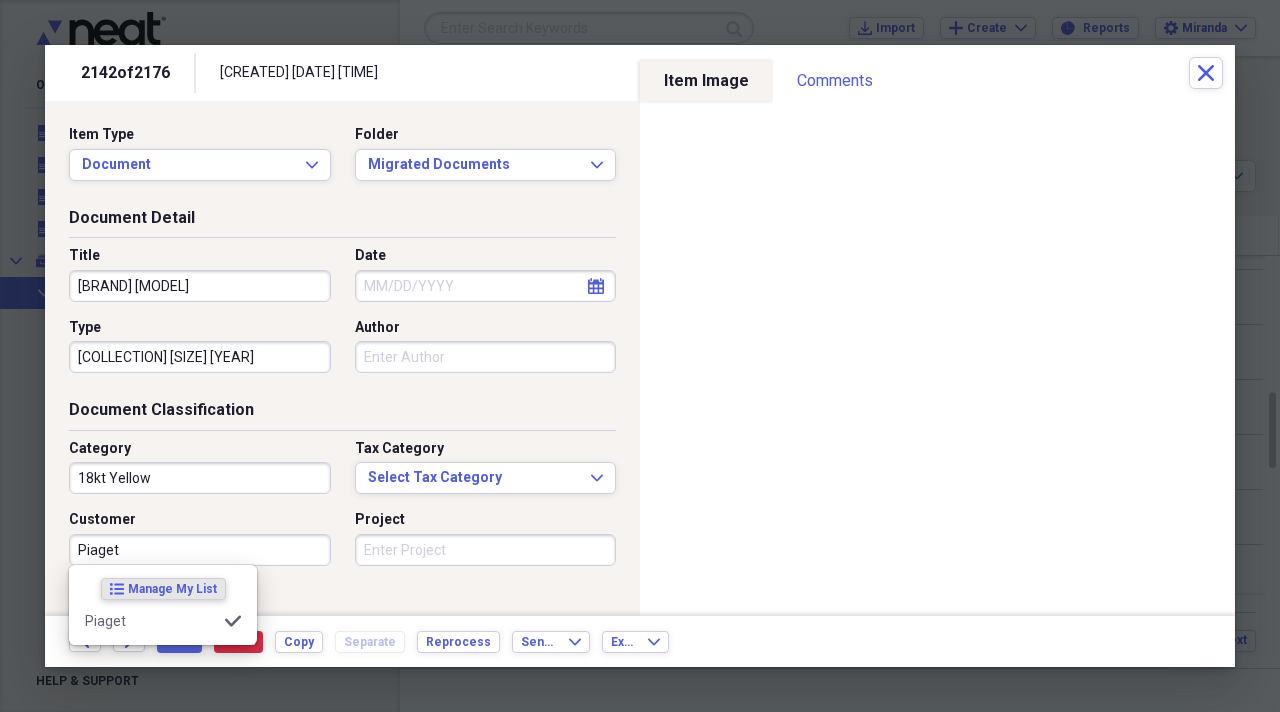 type on "Piaget" 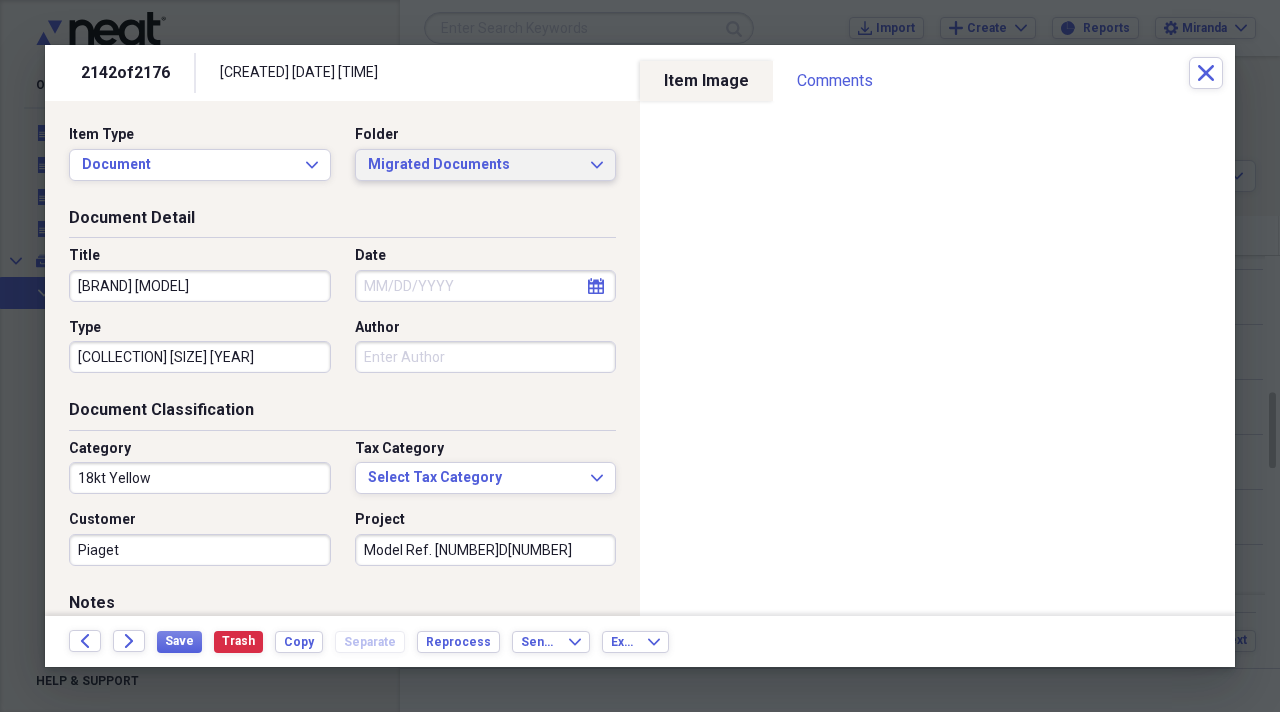 type on "Model Ref. [NUMBER]D[NUMBER]" 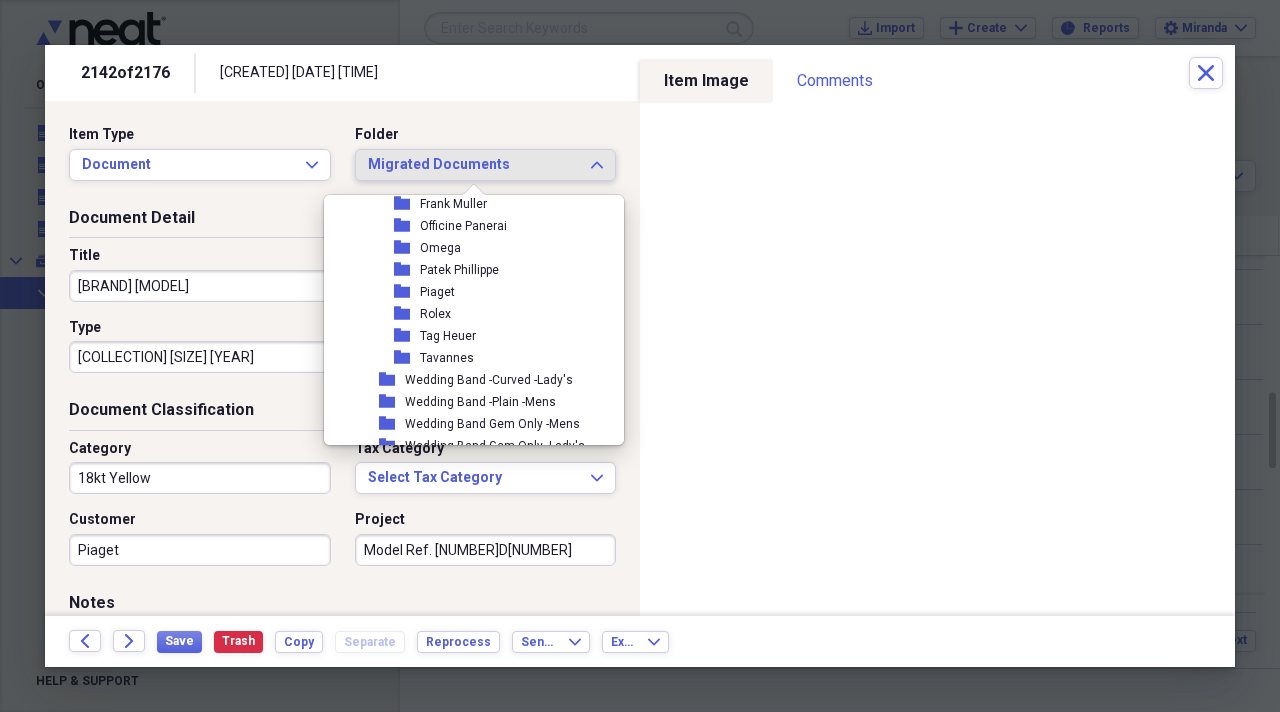 scroll, scrollTop: 2400, scrollLeft: 0, axis: vertical 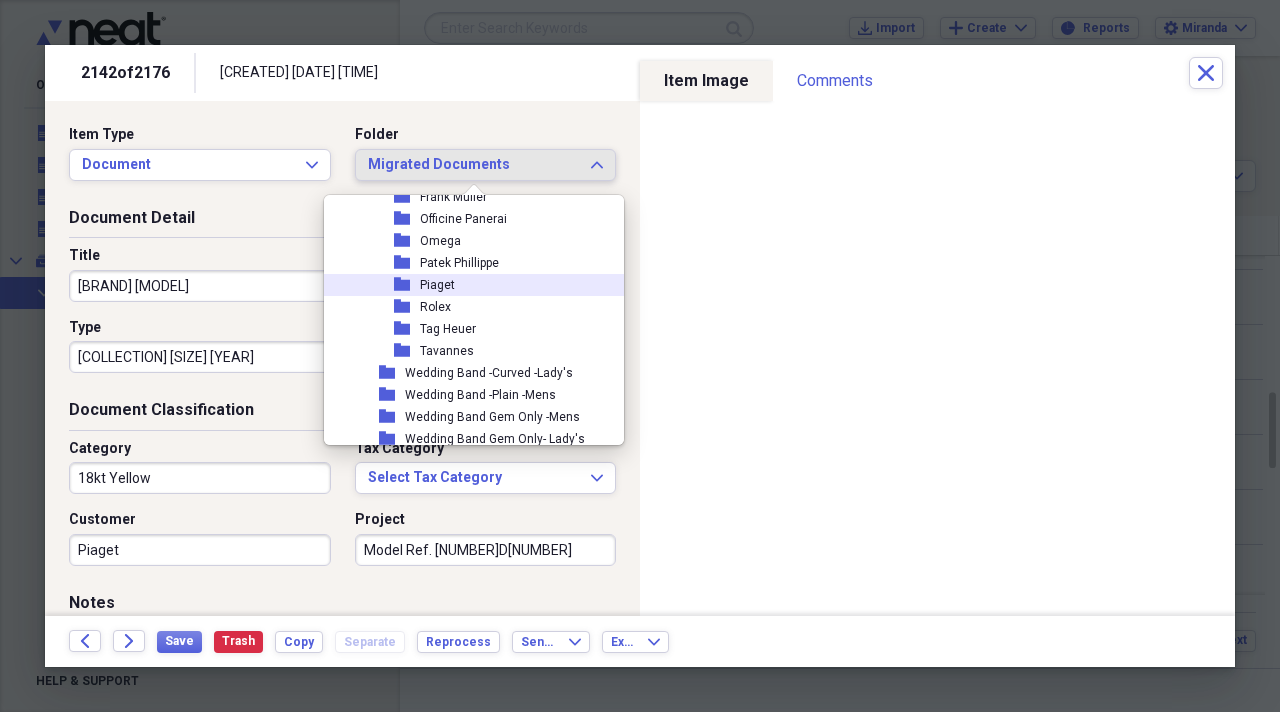 click on "folder" at bounding box center (407, 285) 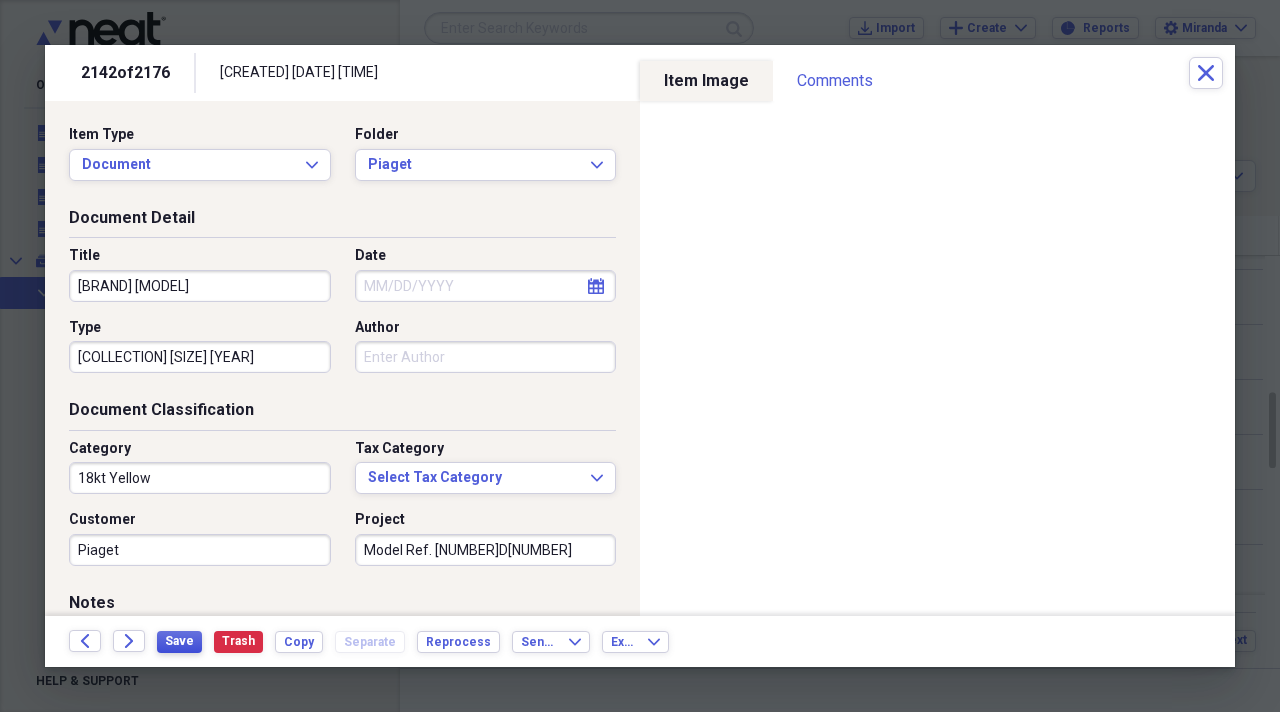 click on "Save" at bounding box center [179, 641] 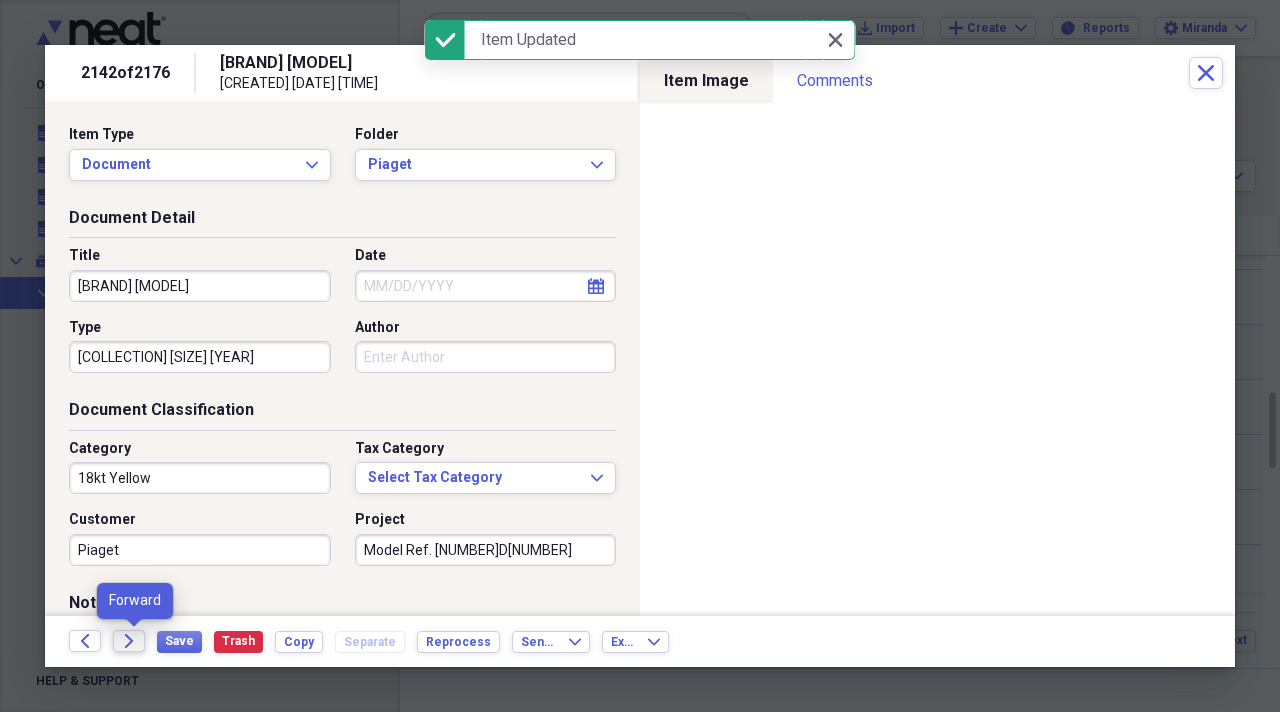 click on "Forward" 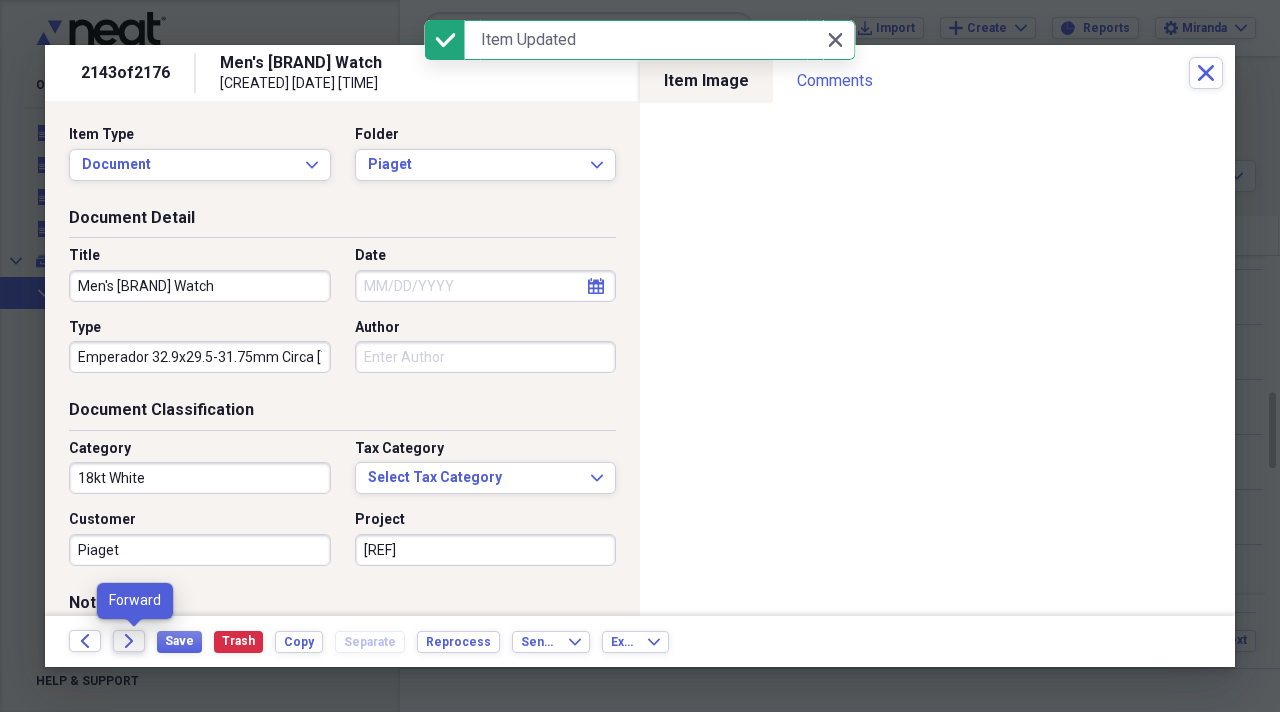 click on "Forward" at bounding box center (129, 641) 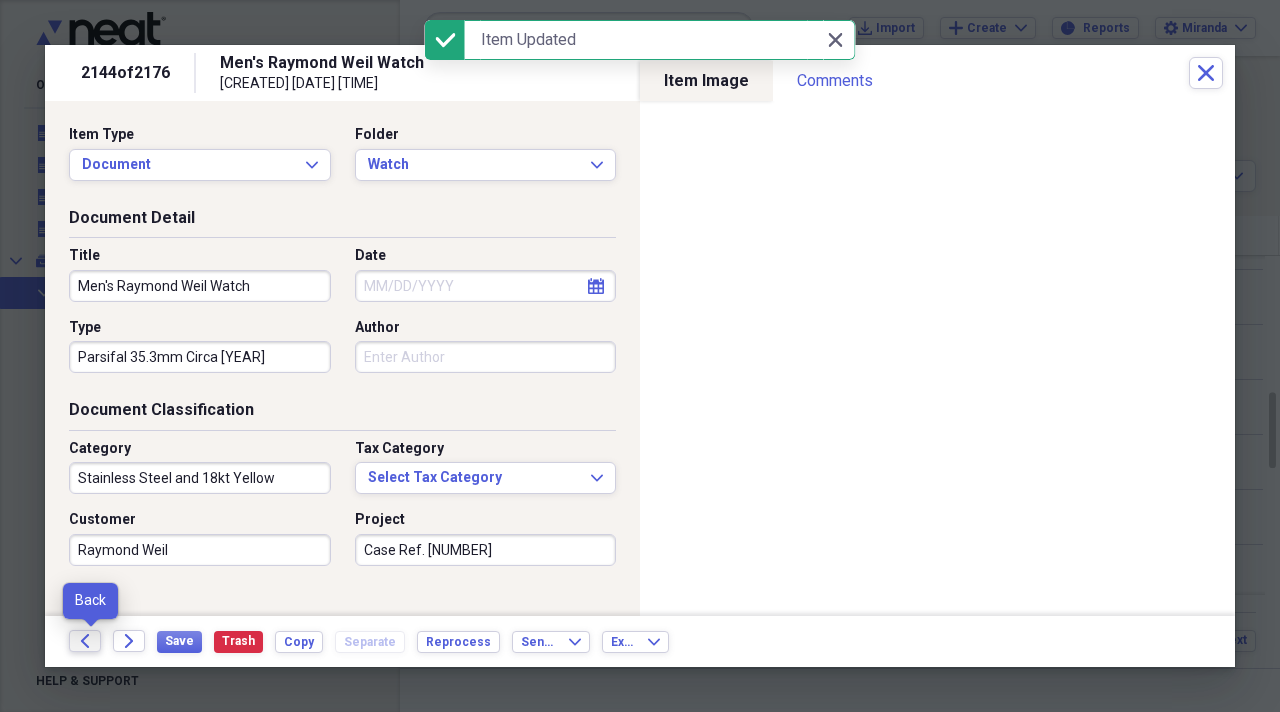 click on "Back" at bounding box center [85, 641] 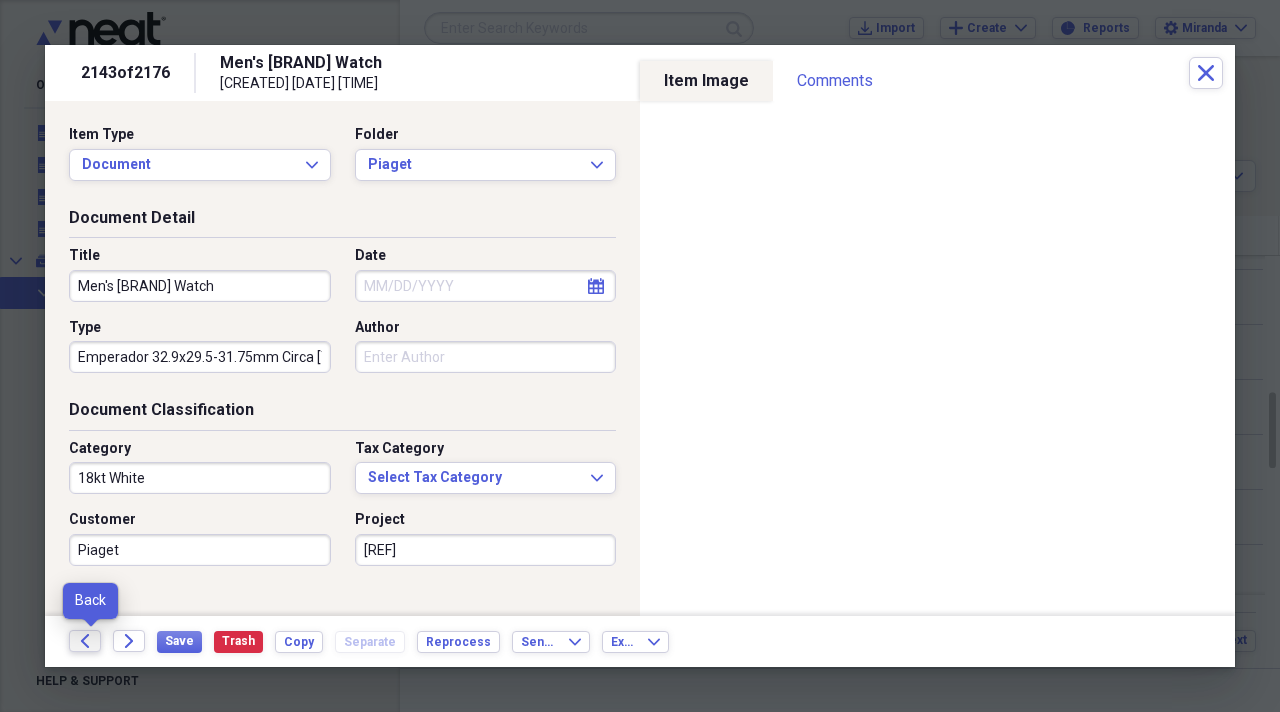 click on "Back" at bounding box center (85, 641) 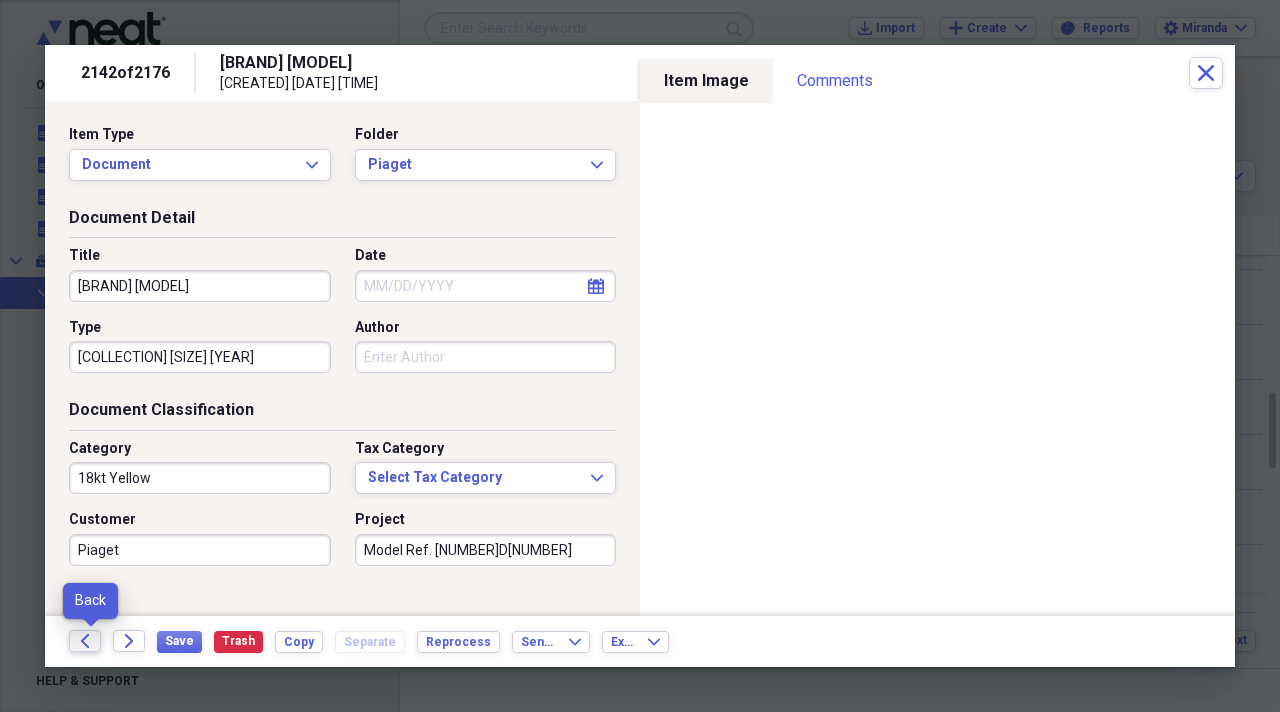 click on "Back" at bounding box center (85, 641) 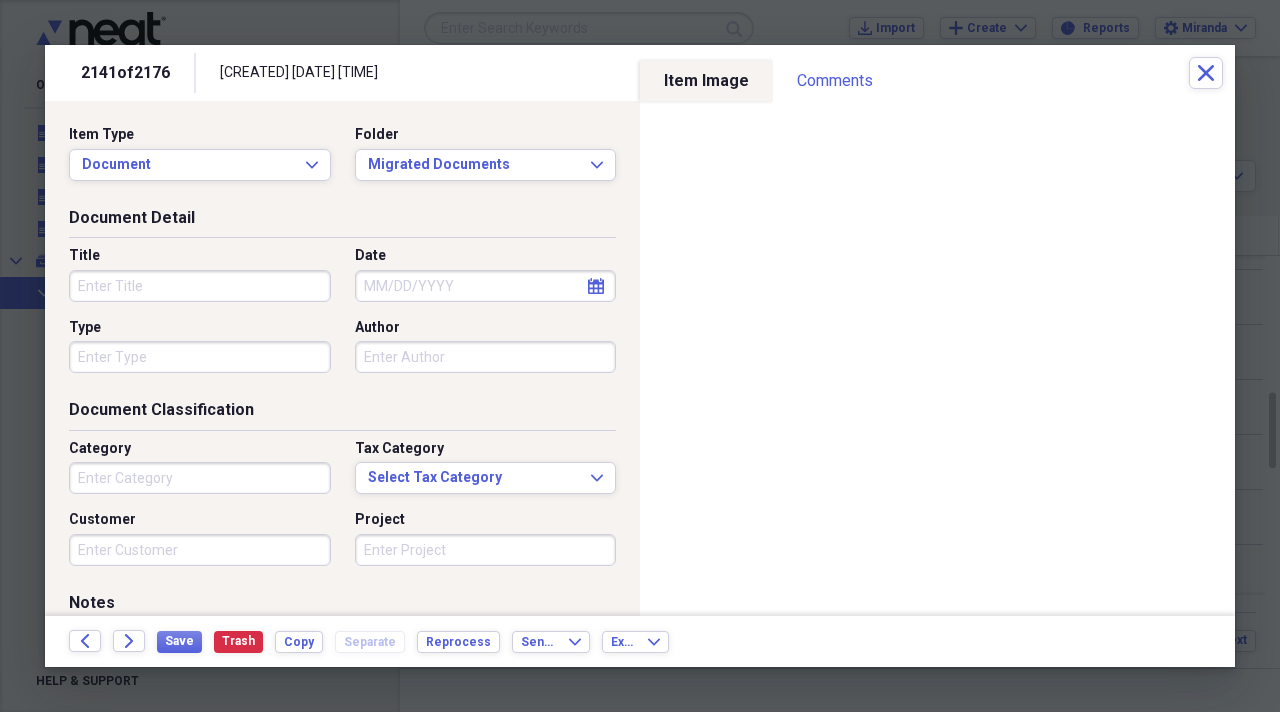 click on "Title" at bounding box center [200, 286] 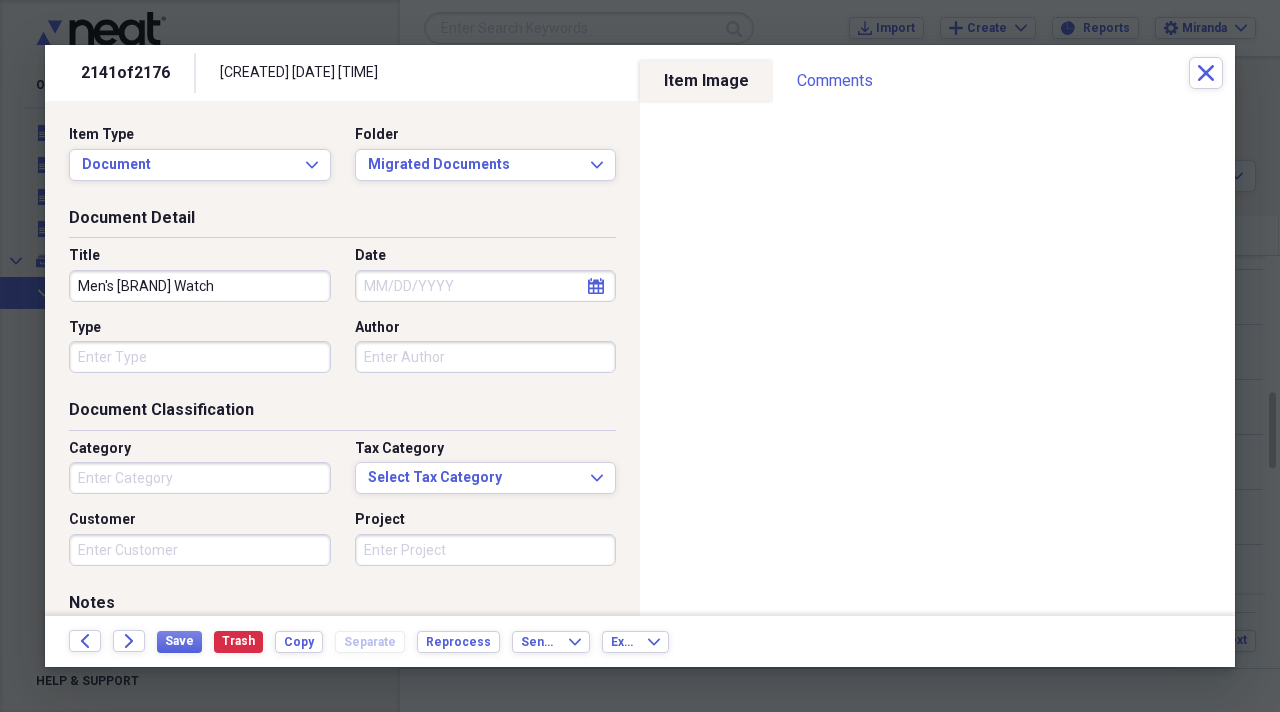 type on "Men's [BRAND] Watch" 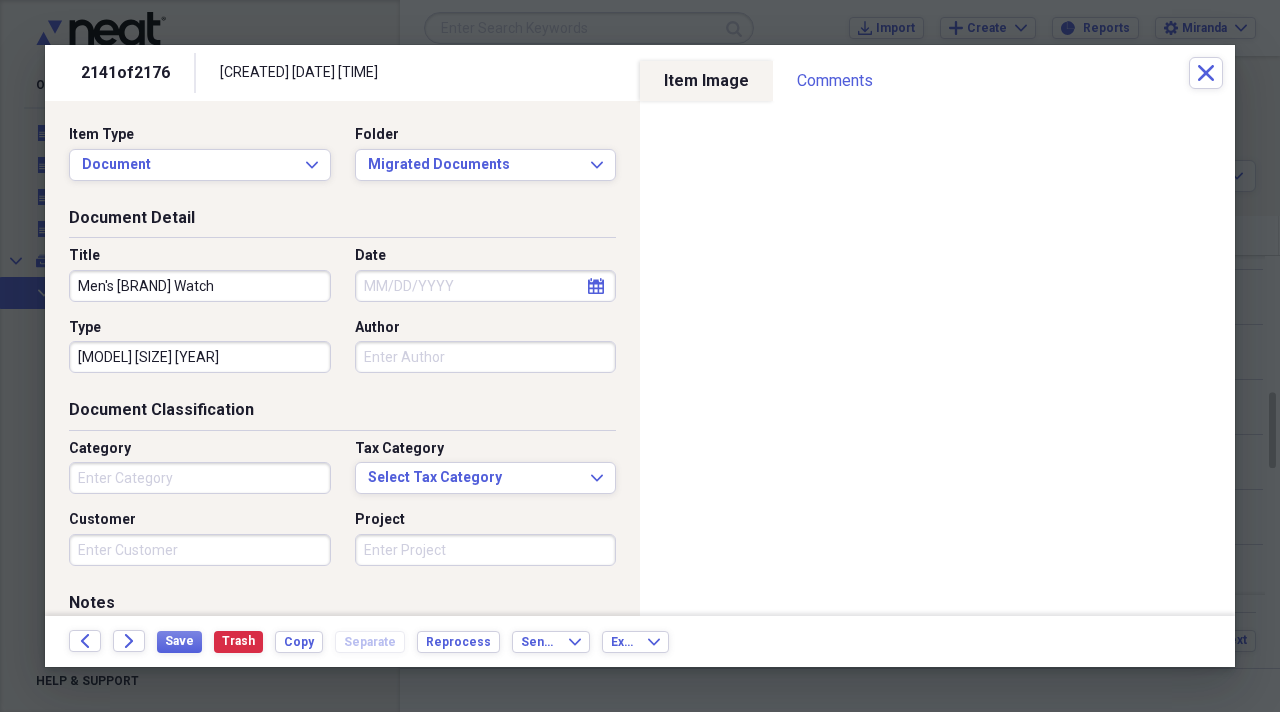 scroll, scrollTop: 0, scrollLeft: 2, axis: horizontal 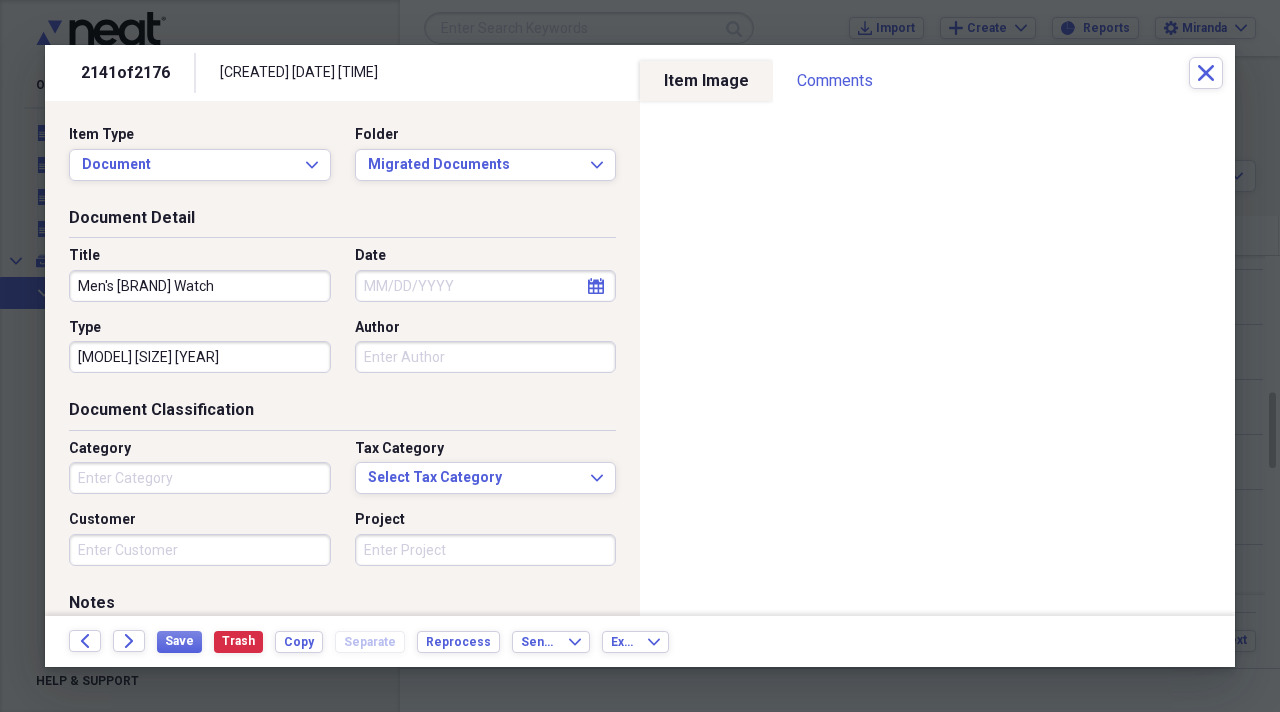 type on "[MODEL] [SIZE] [YEAR]" 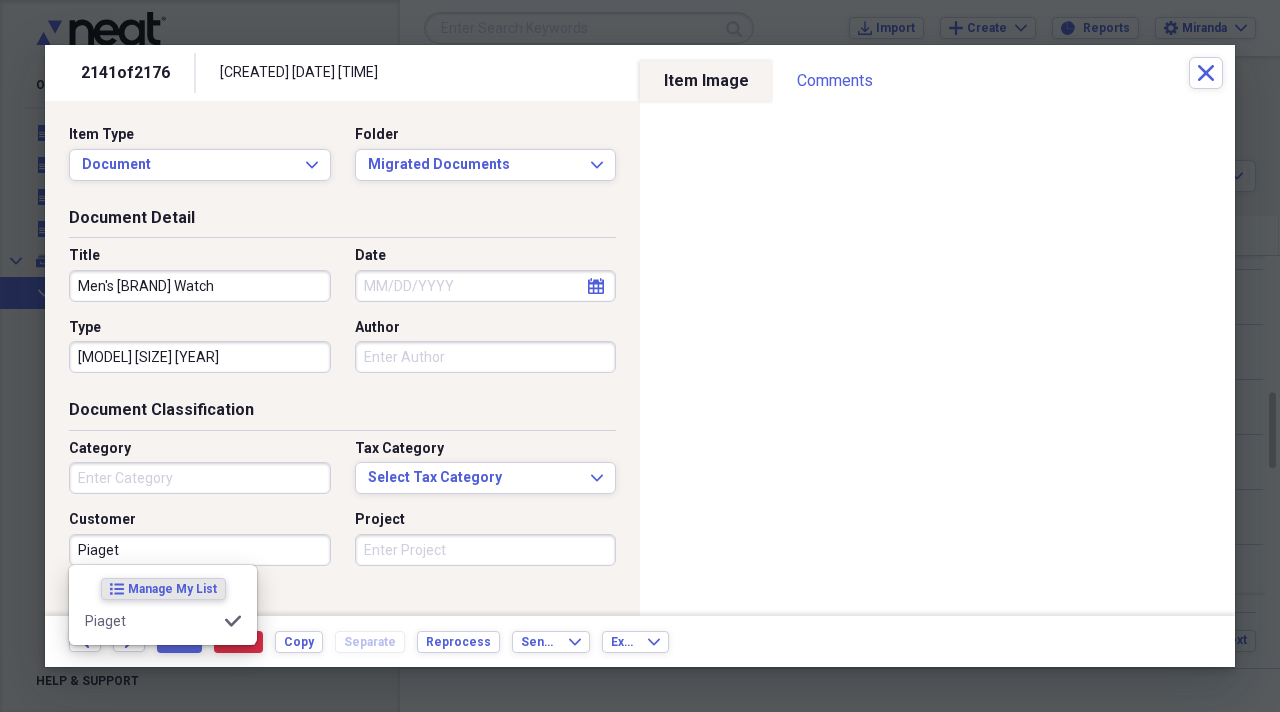 type on "Piaget" 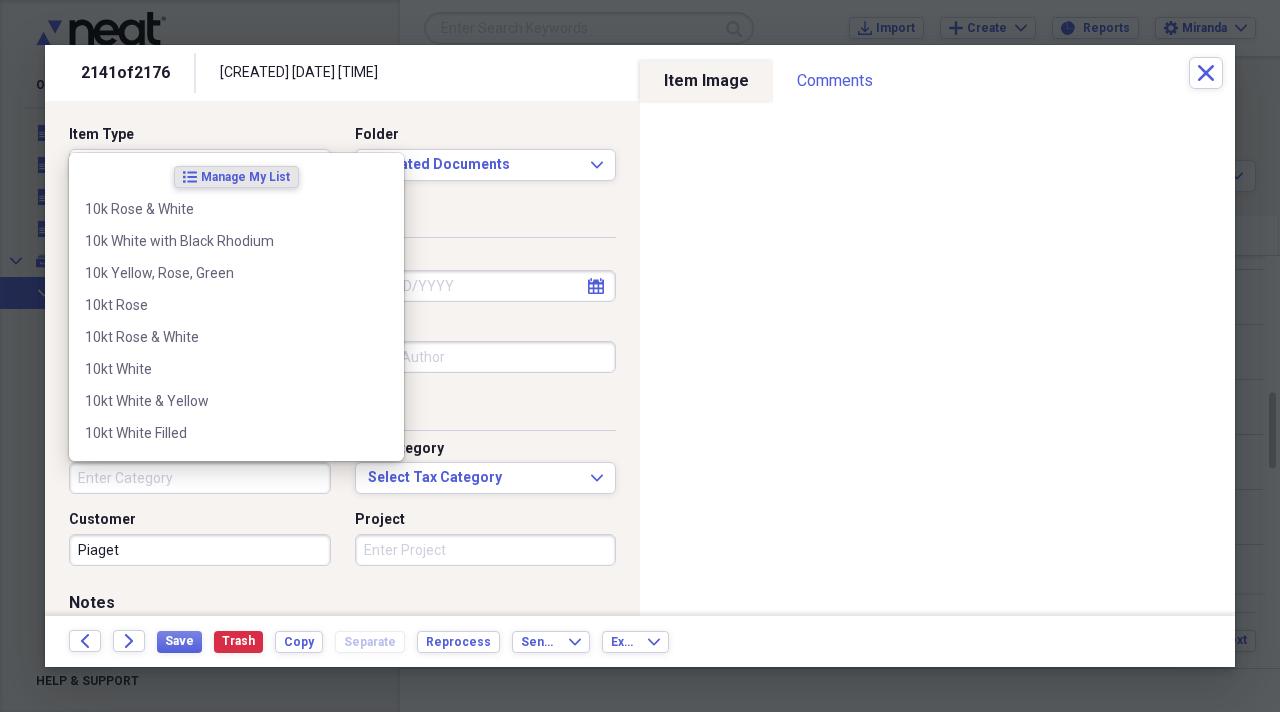 click on "Category" at bounding box center (200, 478) 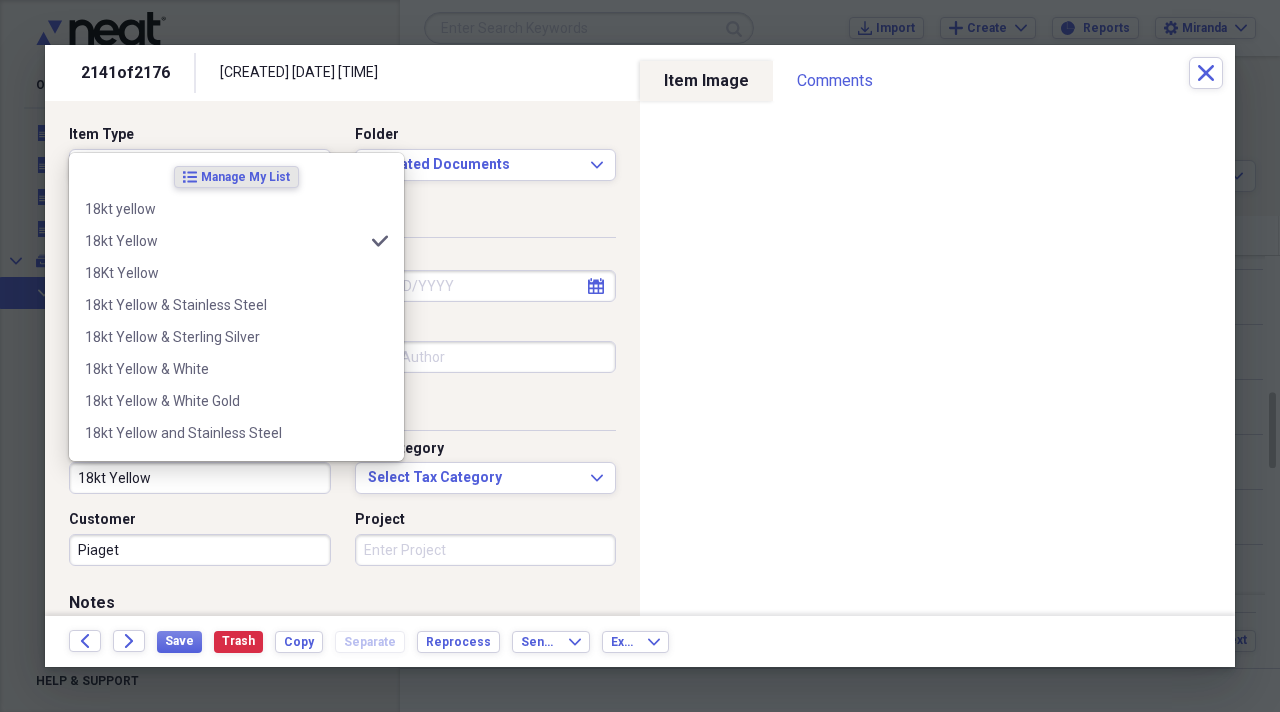 type on "18kt Yellow" 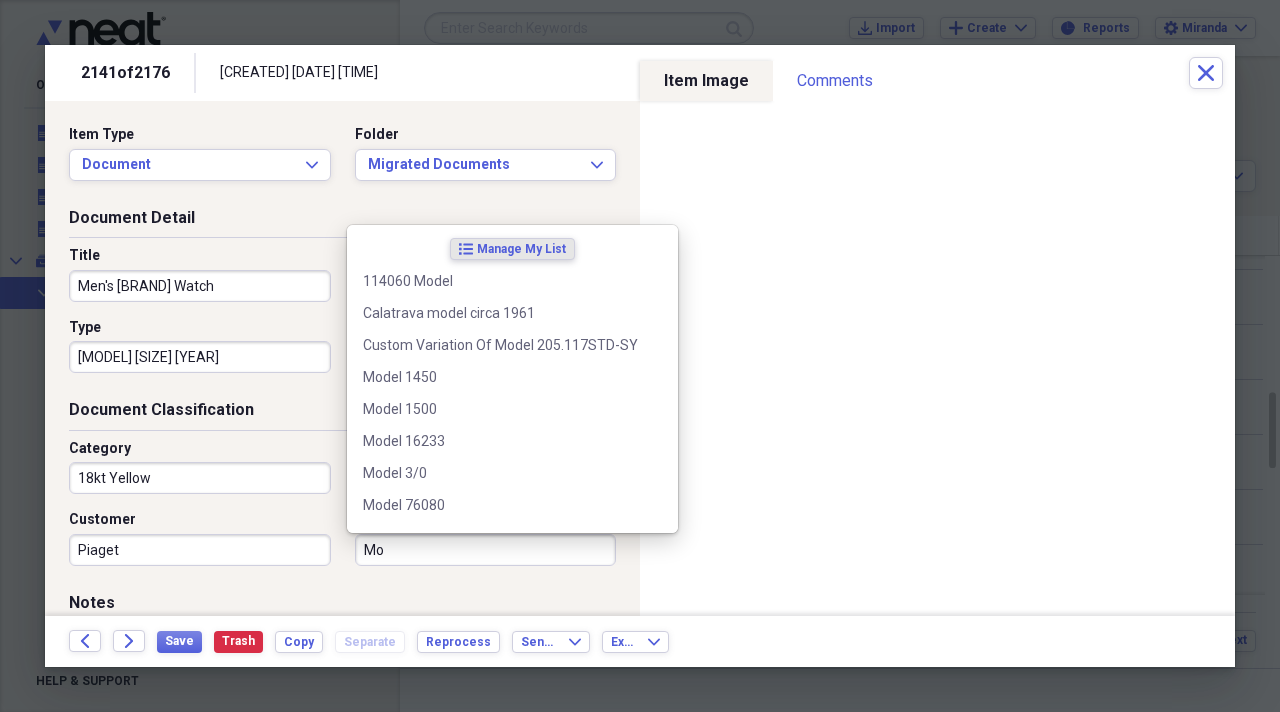 type on "M" 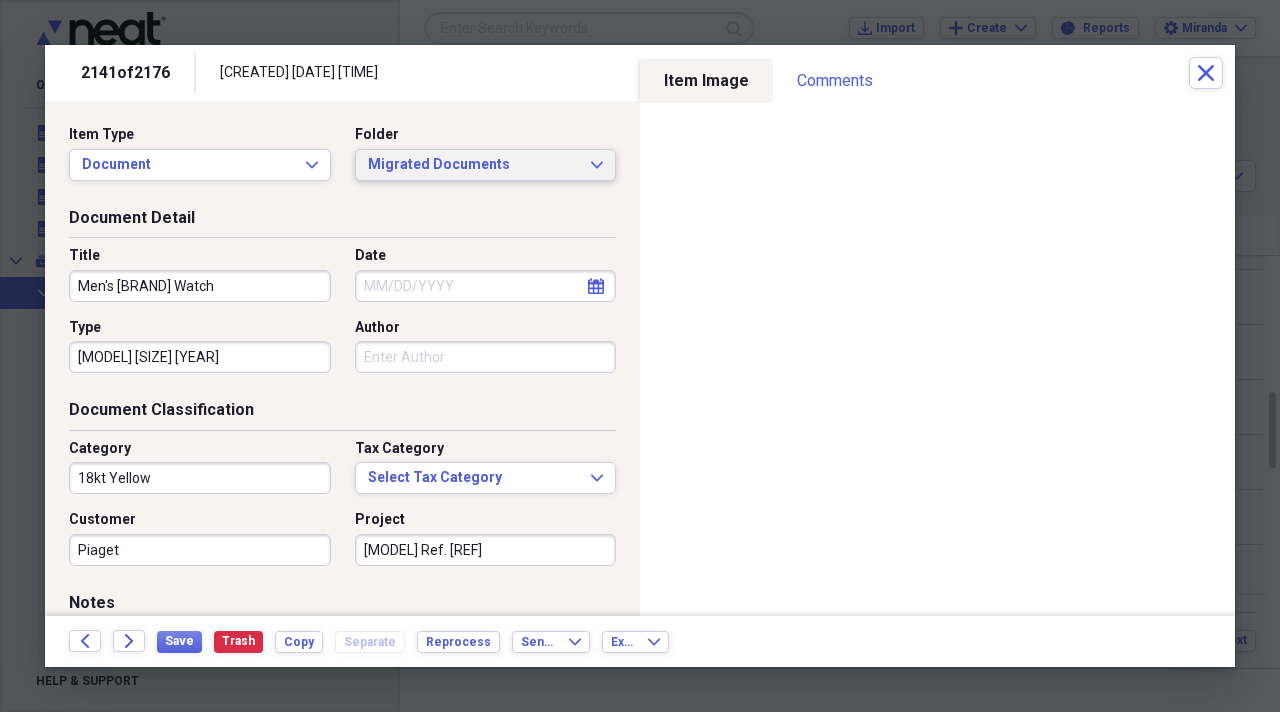 type on "[MODEL] Ref. [REF]" 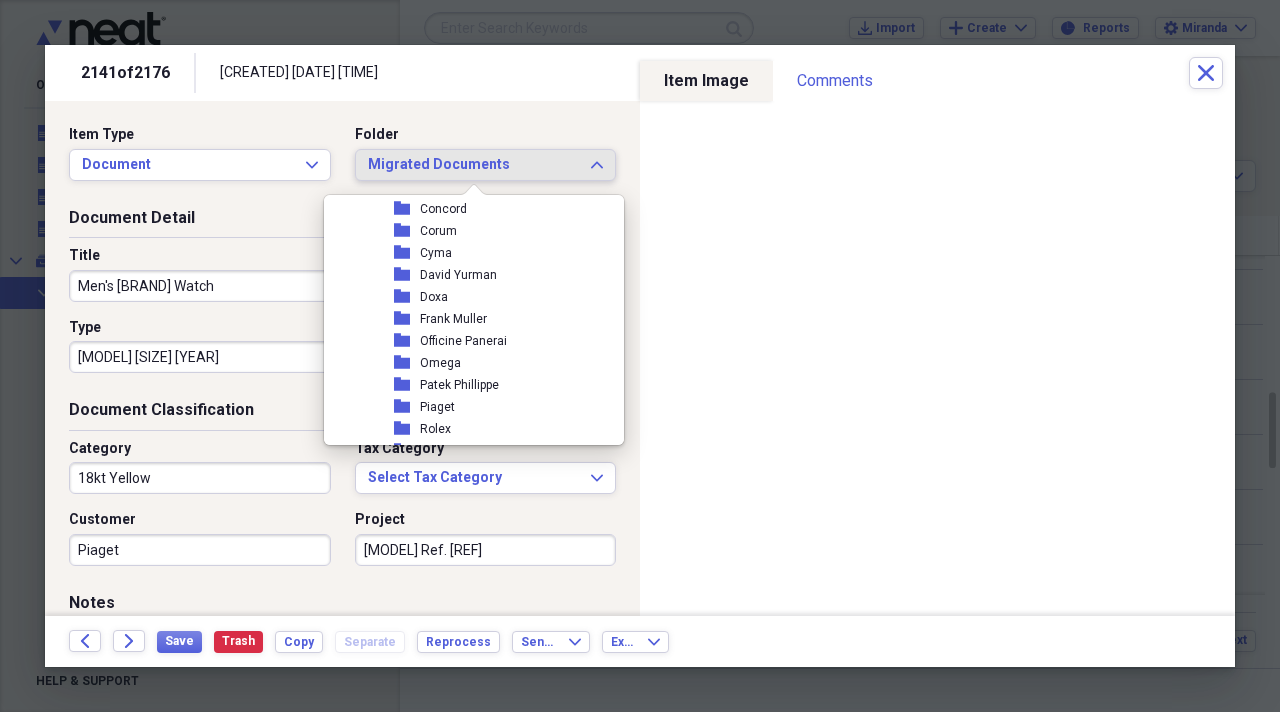 scroll, scrollTop: 2300, scrollLeft: 0, axis: vertical 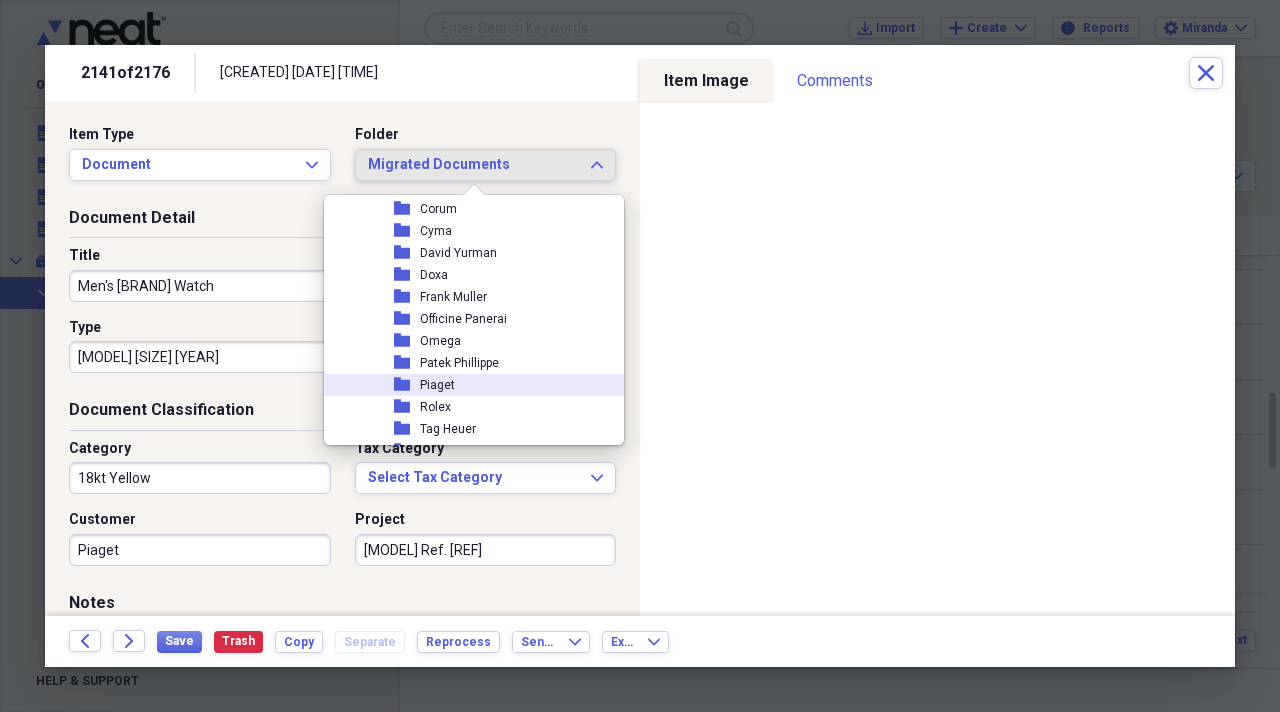 click on "folder Piaget" at bounding box center (466, 385) 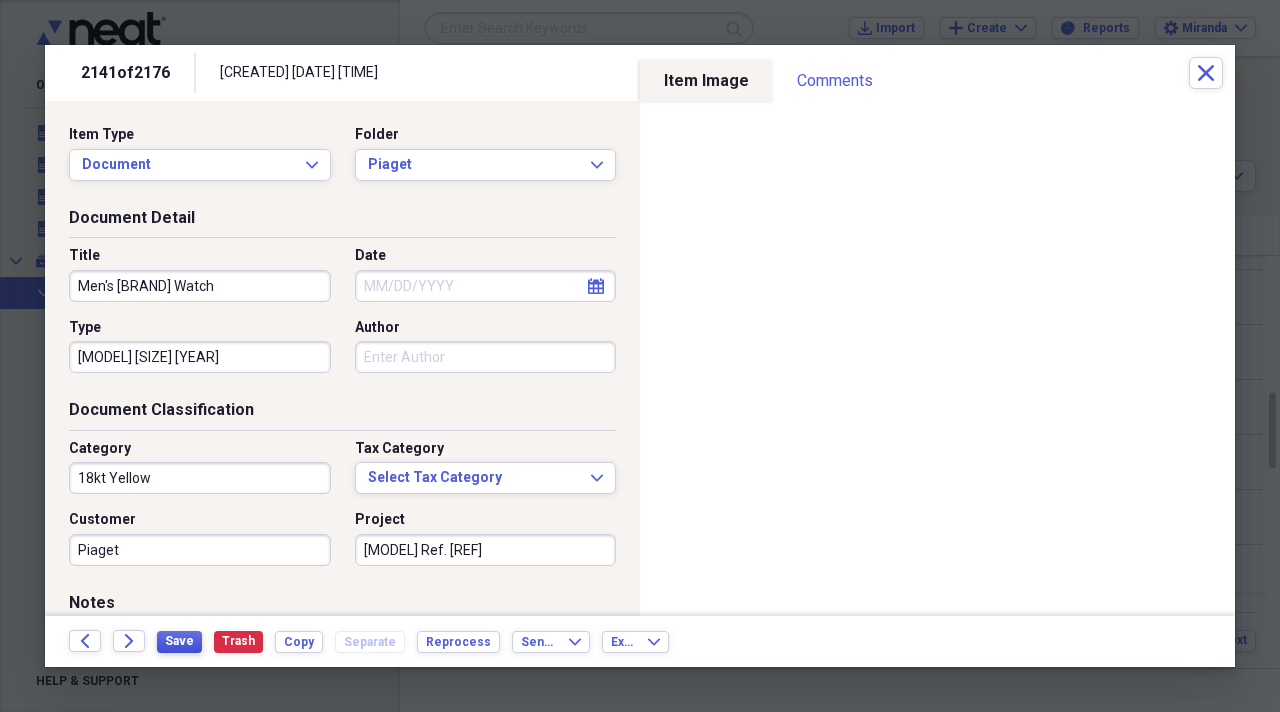 click on "Save" at bounding box center [179, 641] 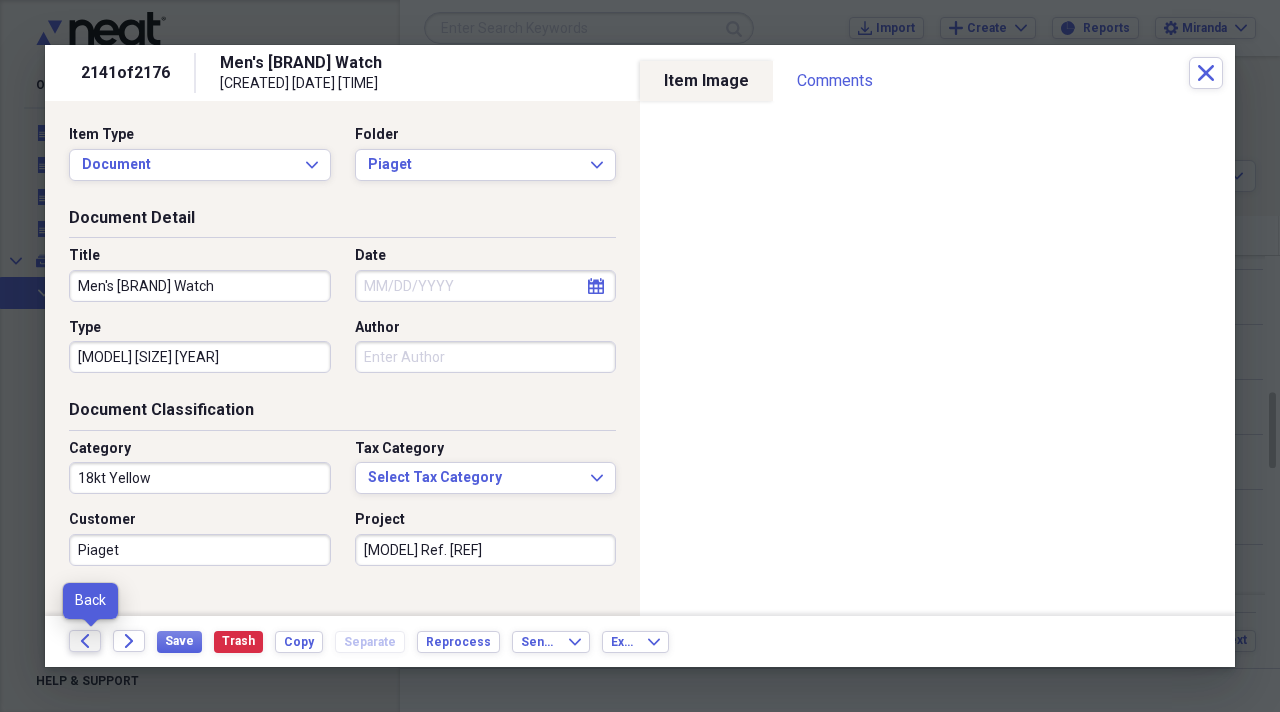 click on "Back" 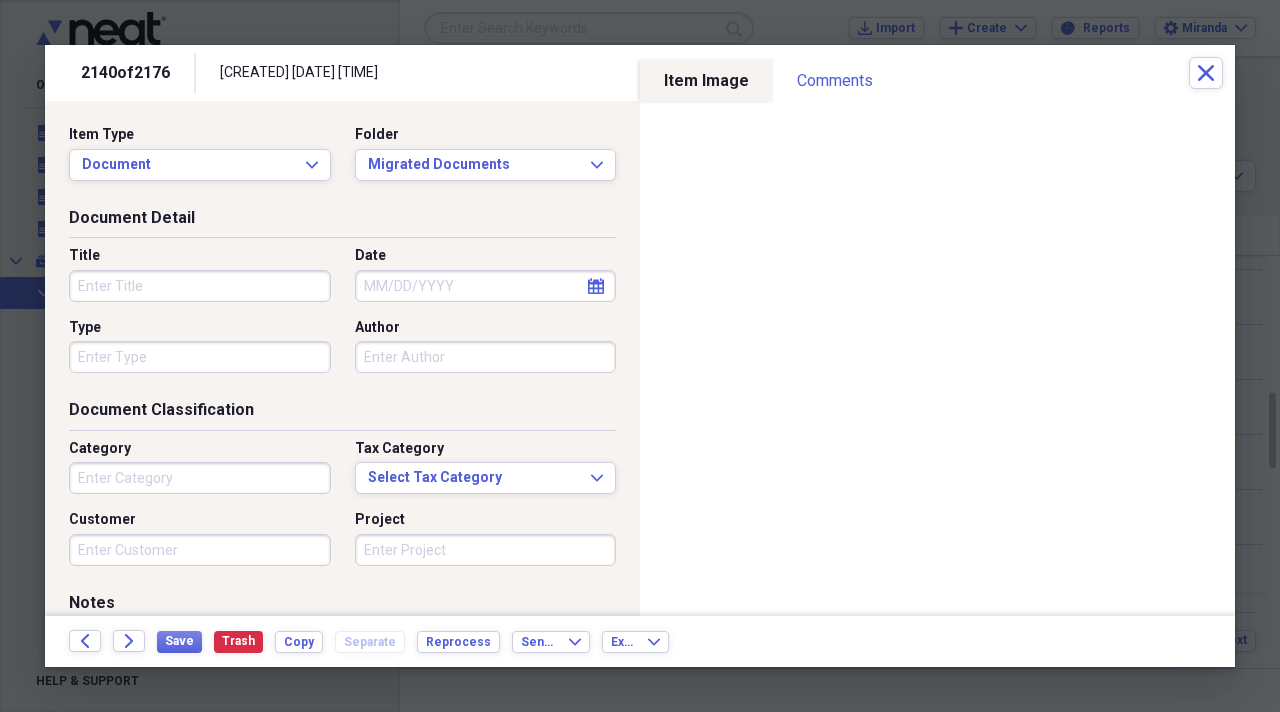 click on "Title" at bounding box center [200, 286] 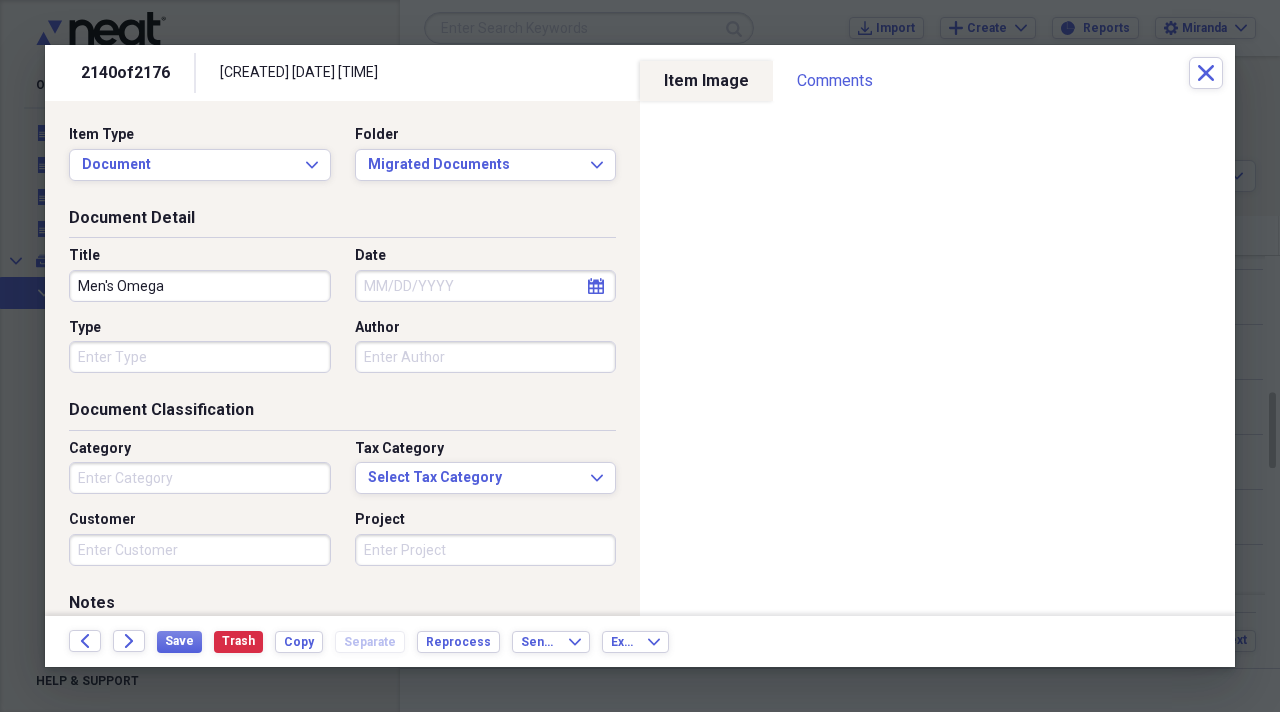 click on "Men's Omega" at bounding box center (200, 286) 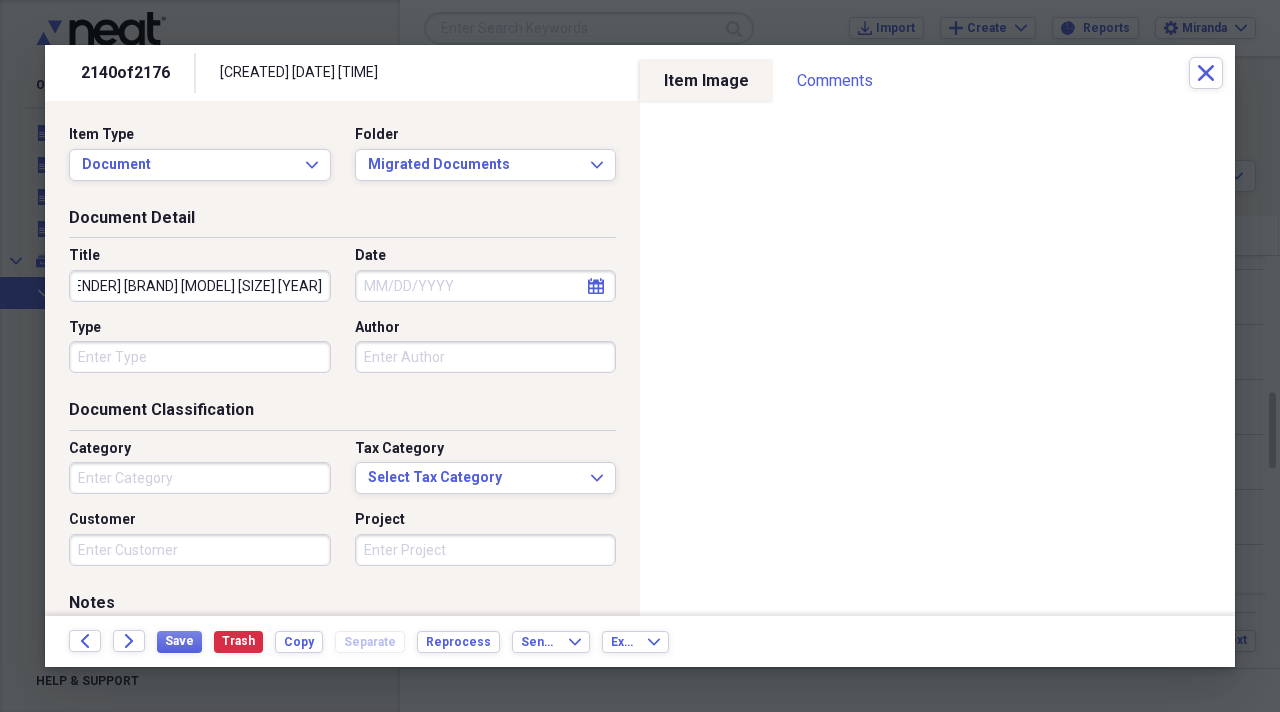 scroll, scrollTop: 0, scrollLeft: 96, axis: horizontal 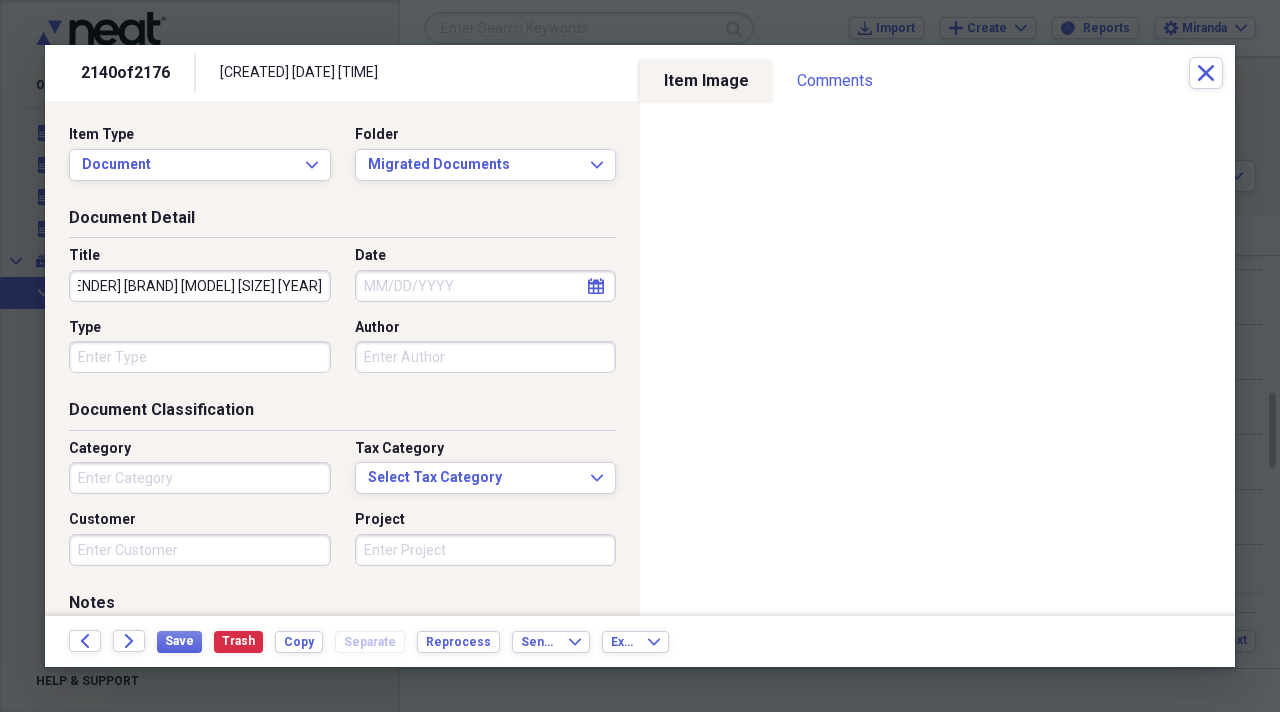 type on "[GENDER] [BRAND] [MODEL] [SIZE] [YEAR]" 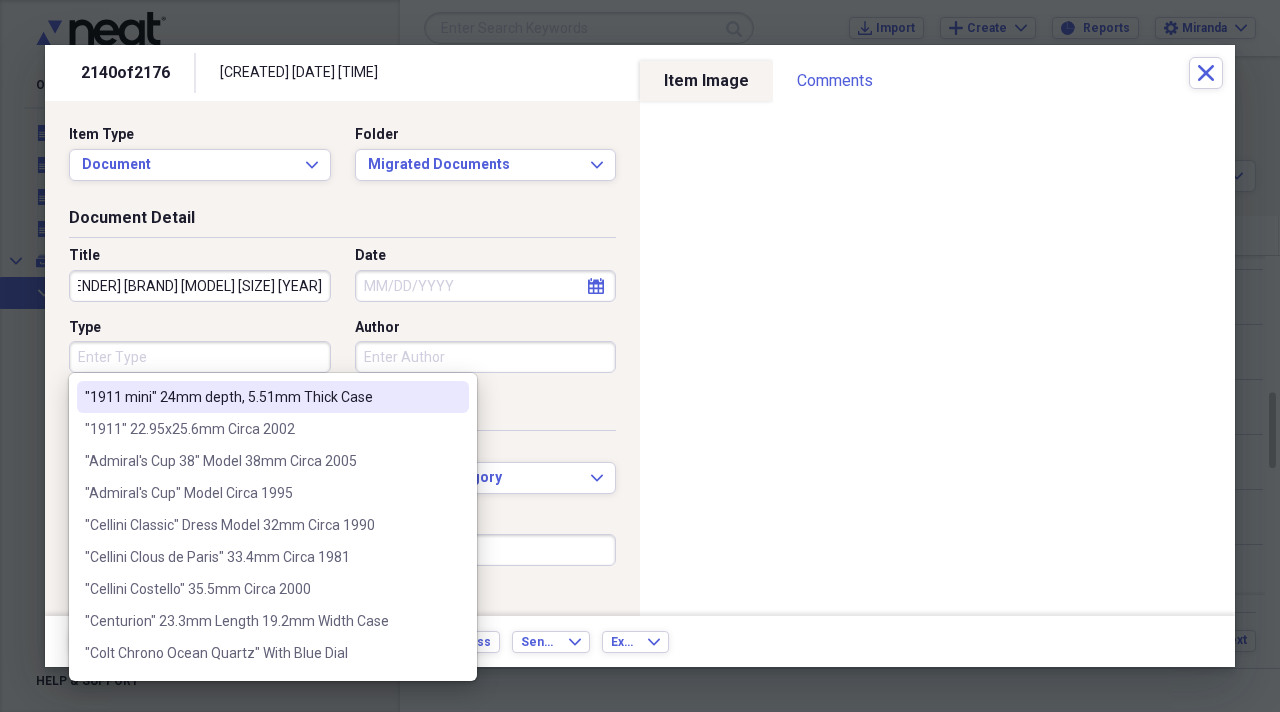 scroll, scrollTop: 0, scrollLeft: 0, axis: both 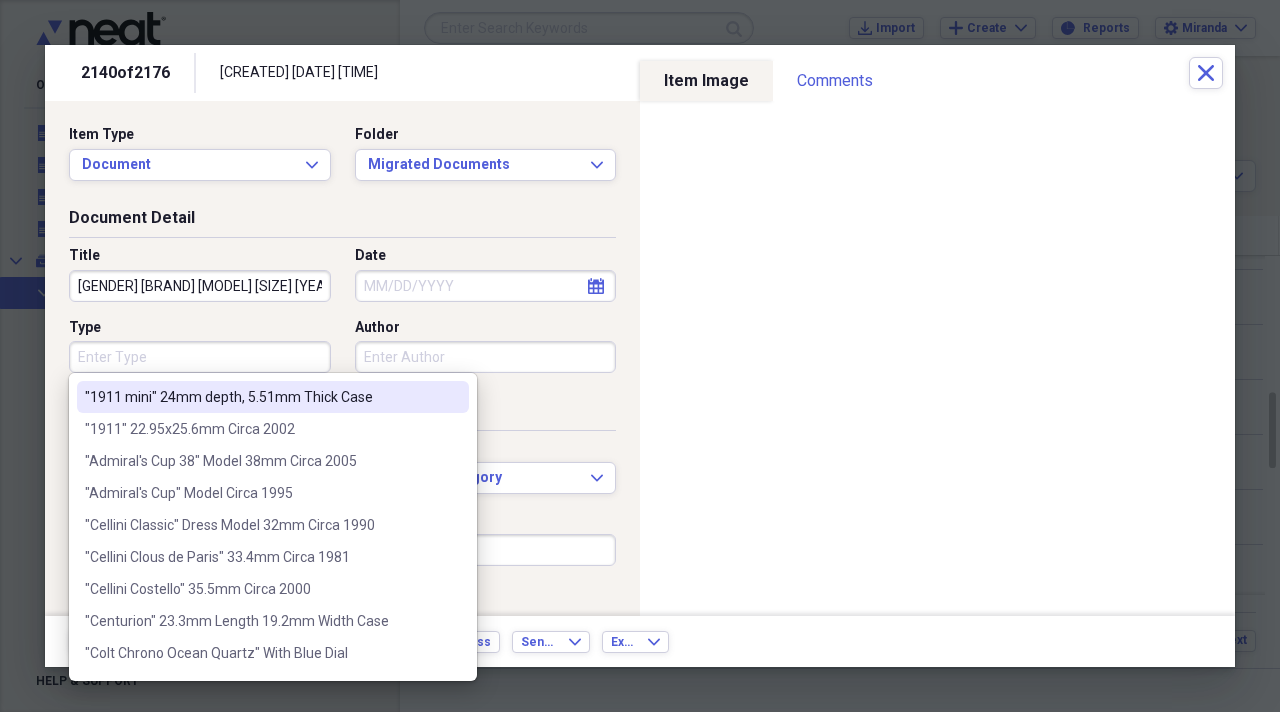 click on "[GENDER] [BRAND] [MODEL] [SIZE] [YEAR]" at bounding box center [200, 286] 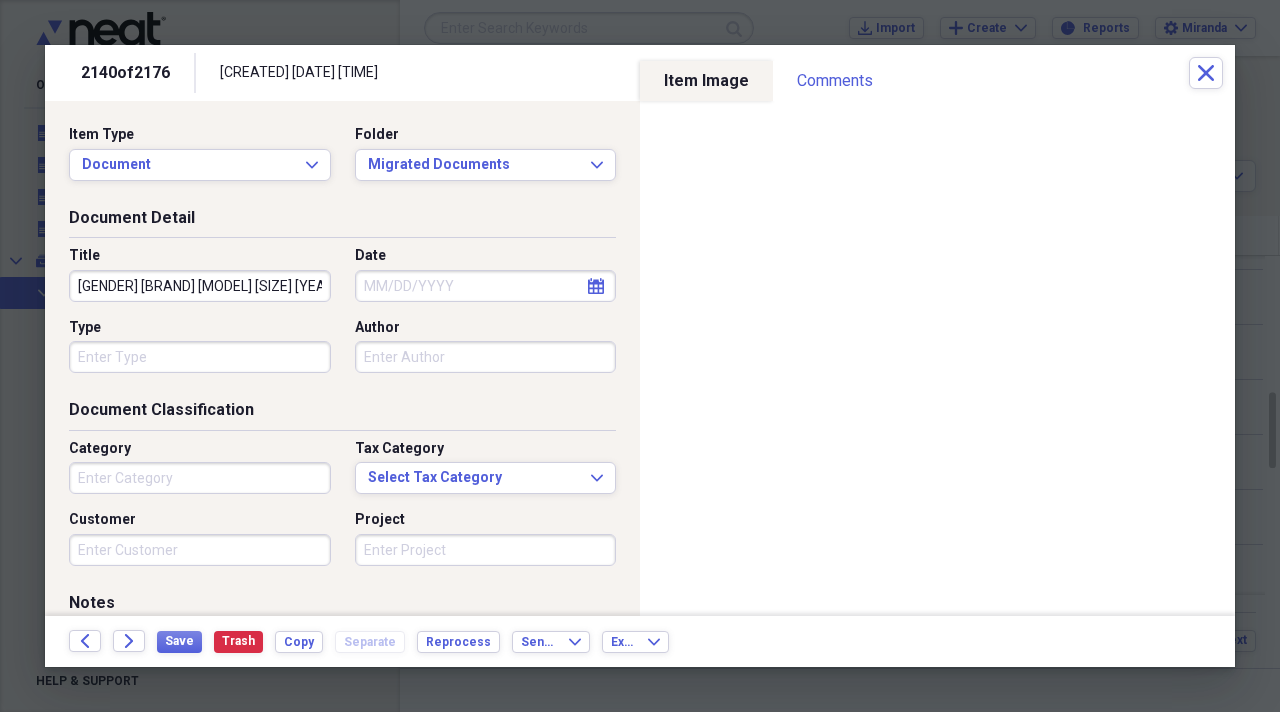 scroll, scrollTop: 0, scrollLeft: 96, axis: horizontal 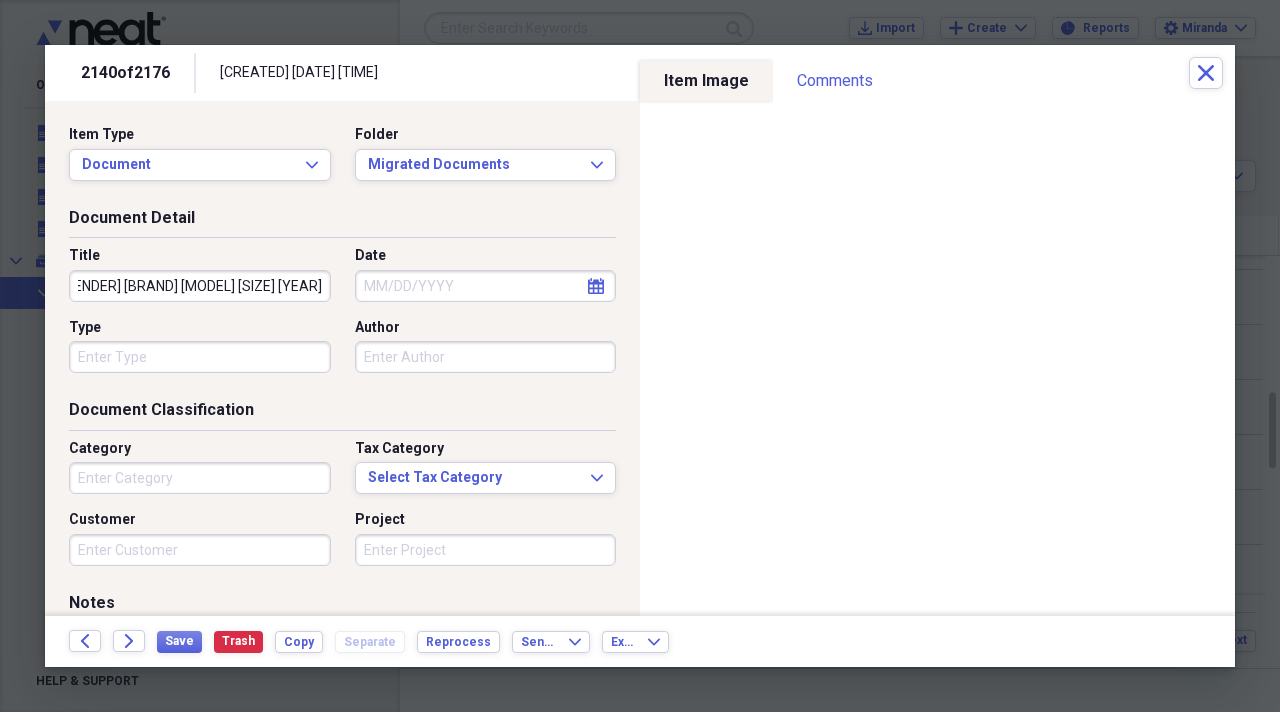 drag, startPoint x: 115, startPoint y: 284, endPoint x: 550, endPoint y: 271, distance: 435.1942 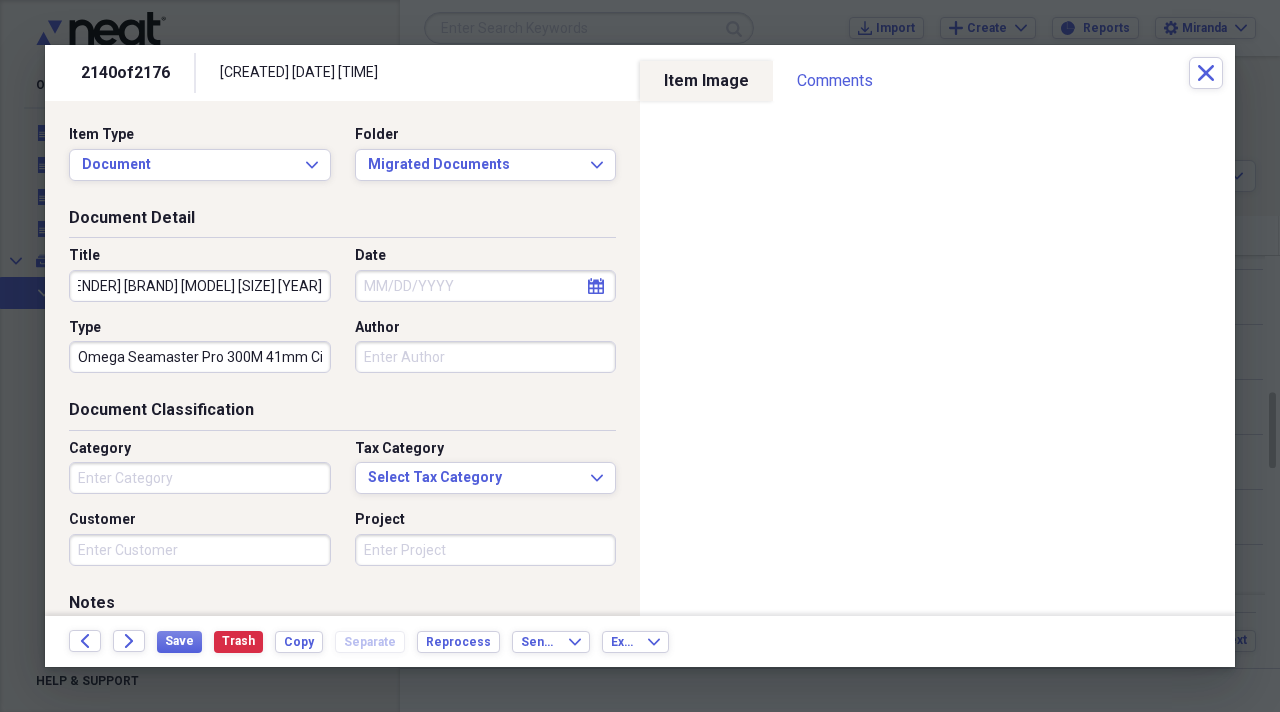 scroll, scrollTop: 0, scrollLeft: 0, axis: both 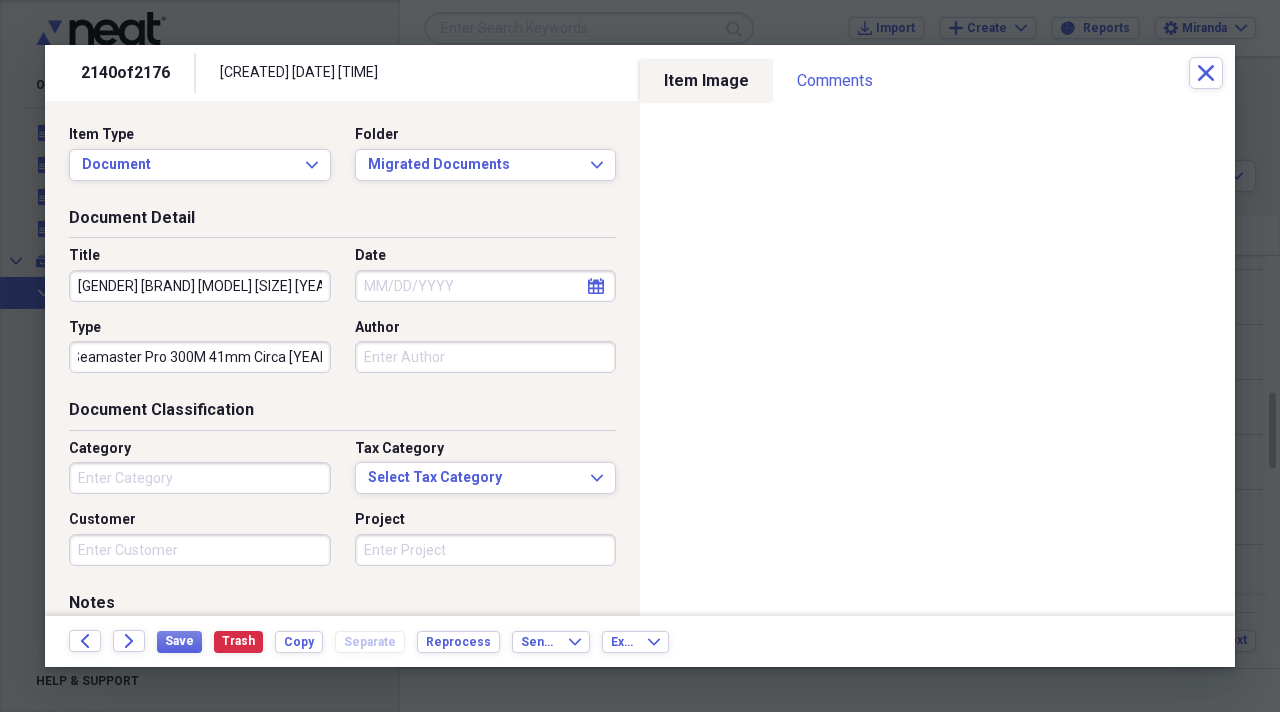 type on "Omega Seamaster Pro 300M 41mm Circa [YEAR]" 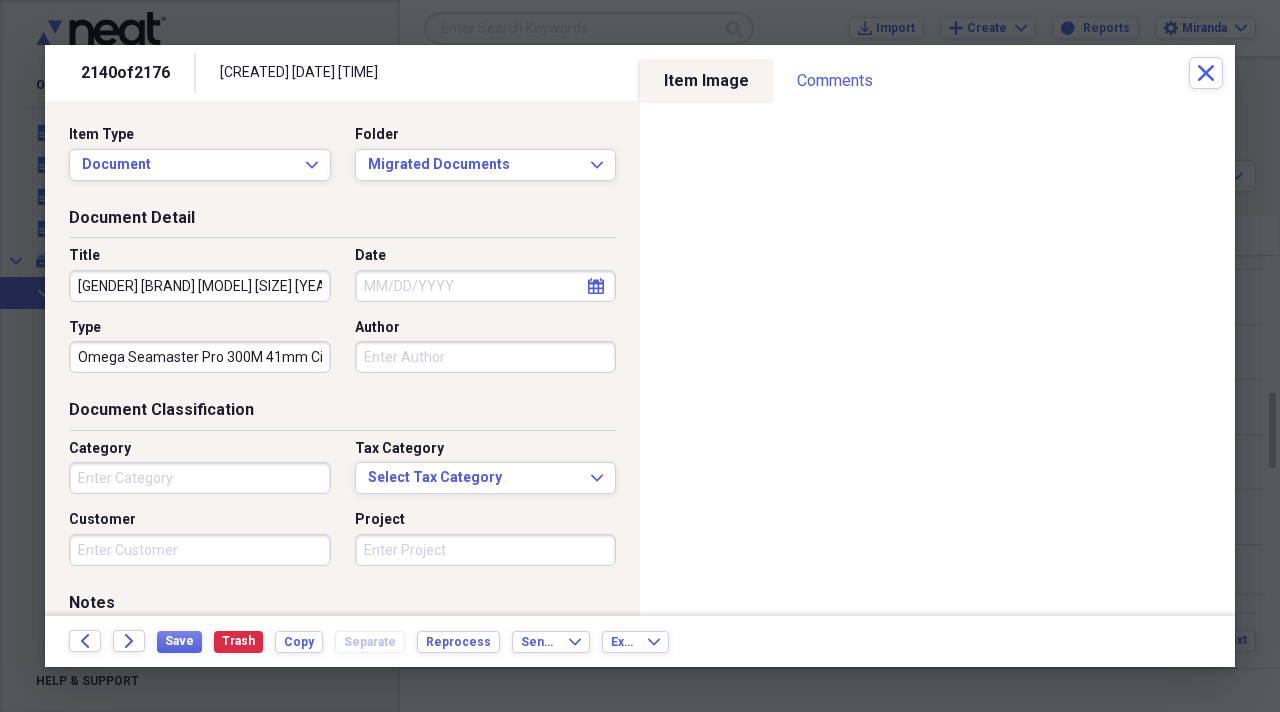 click on "[GENDER] [BRAND] [MODEL] [SIZE] [YEAR]" at bounding box center (200, 286) 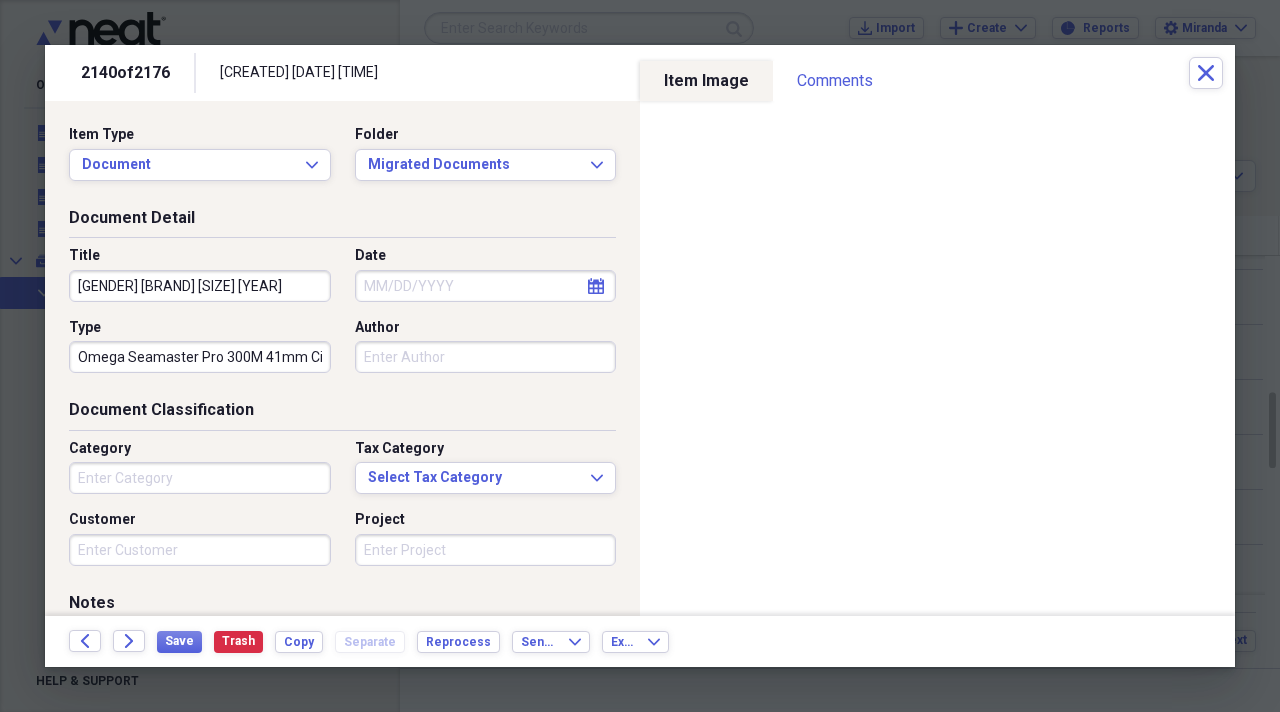 drag, startPoint x: 270, startPoint y: 283, endPoint x: 121, endPoint y: 283, distance: 149 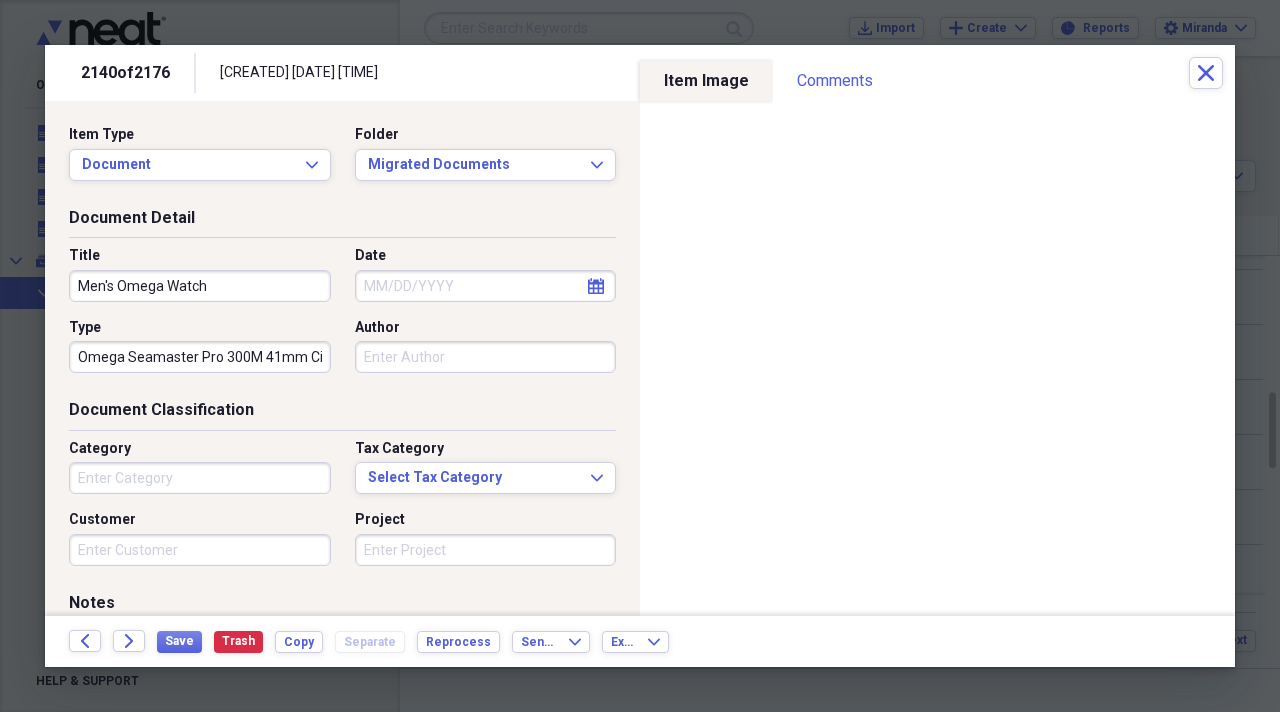 type on "Men's Omega Watch" 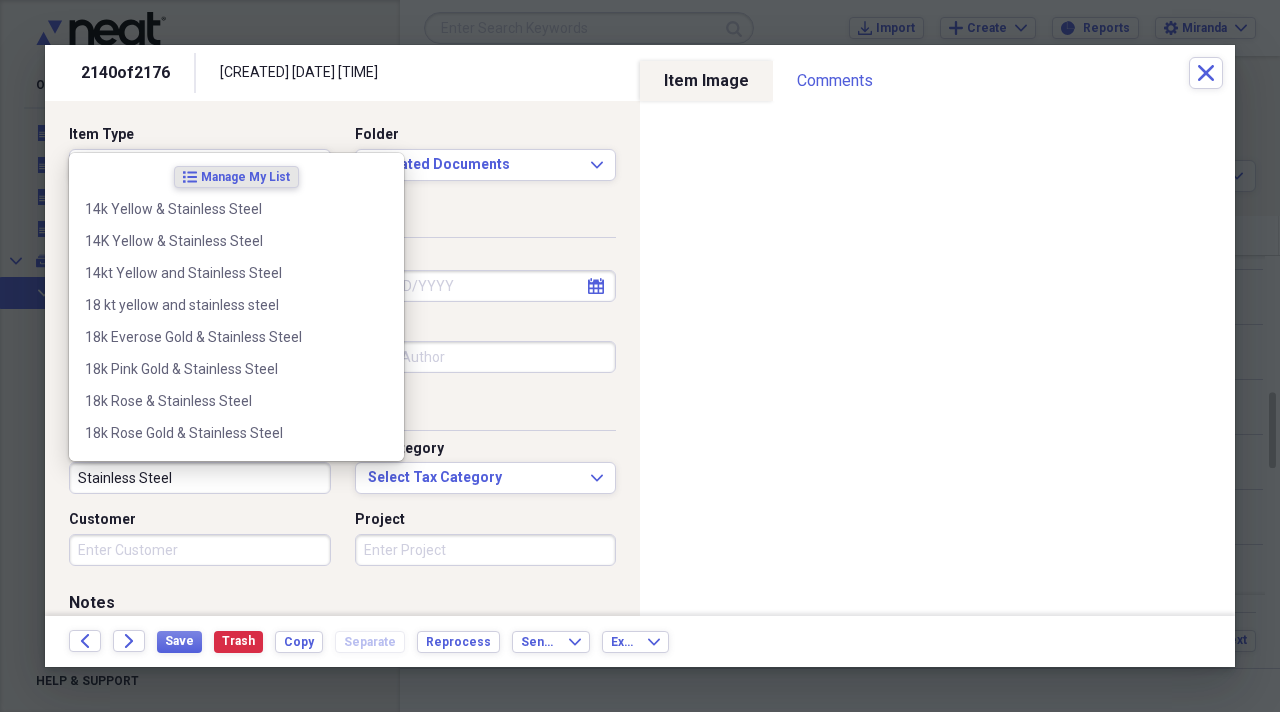 type on "Stainless Steel" 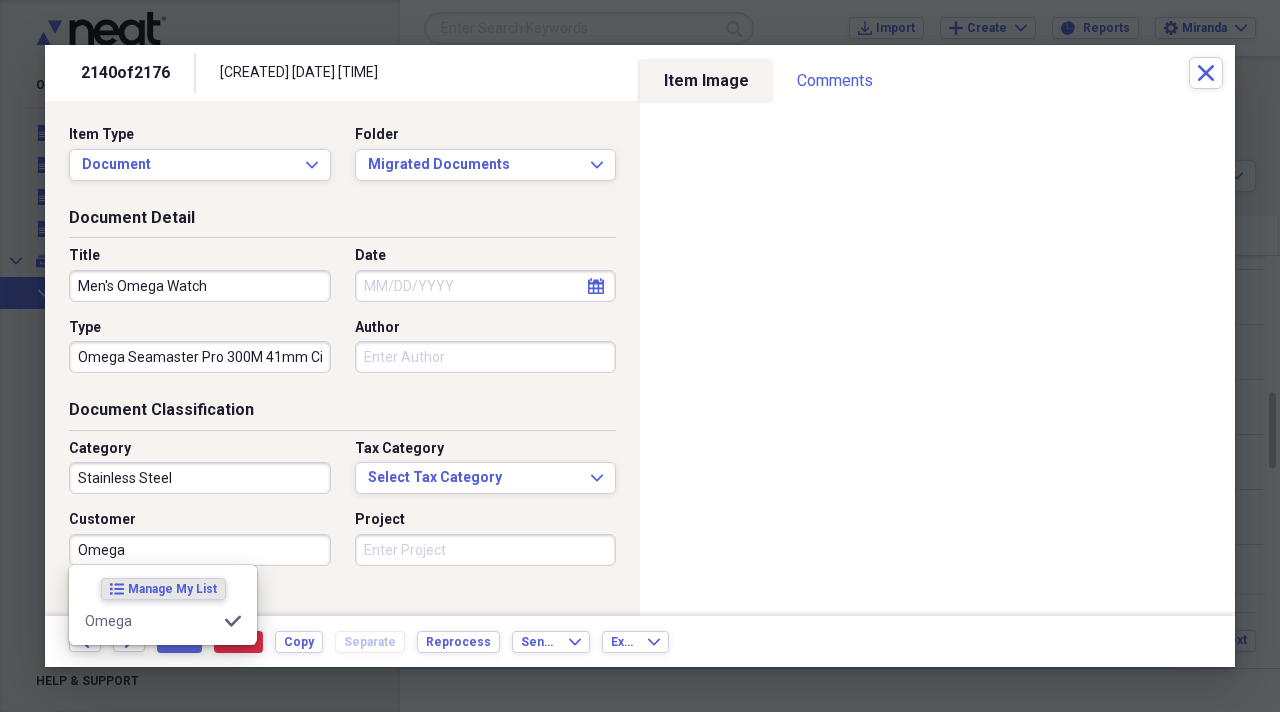 type on "Omega" 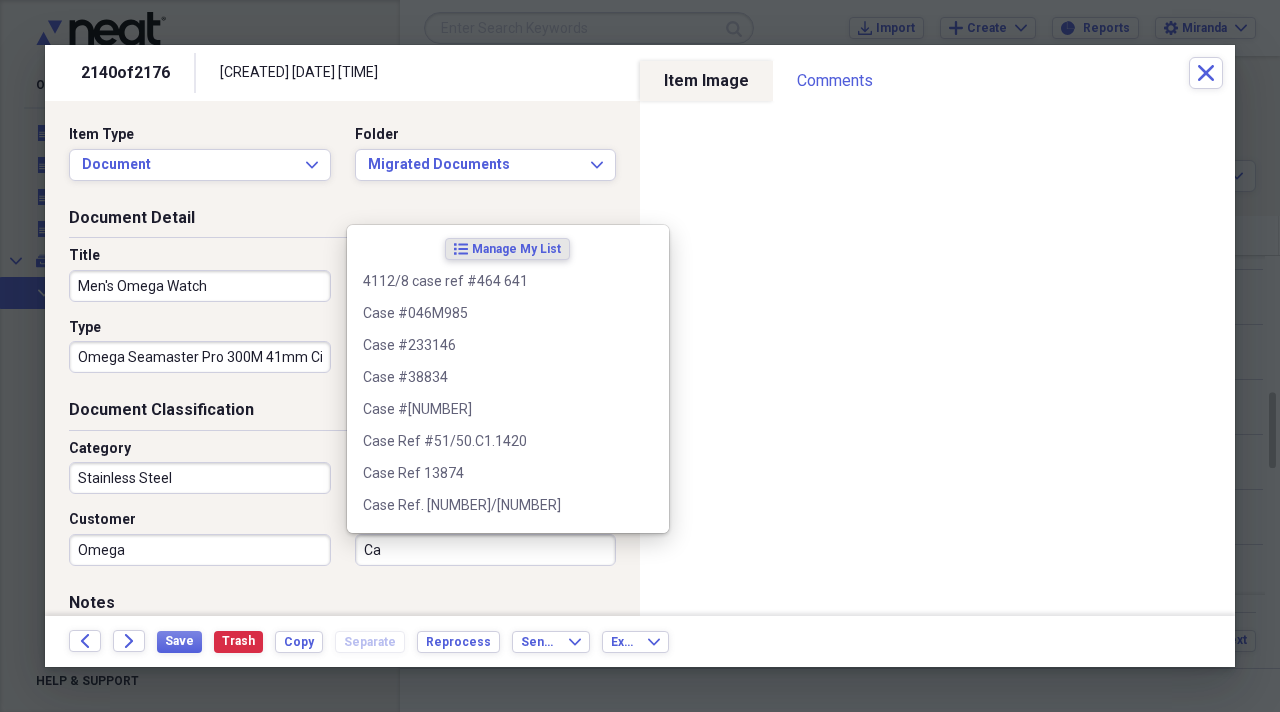 type on "C" 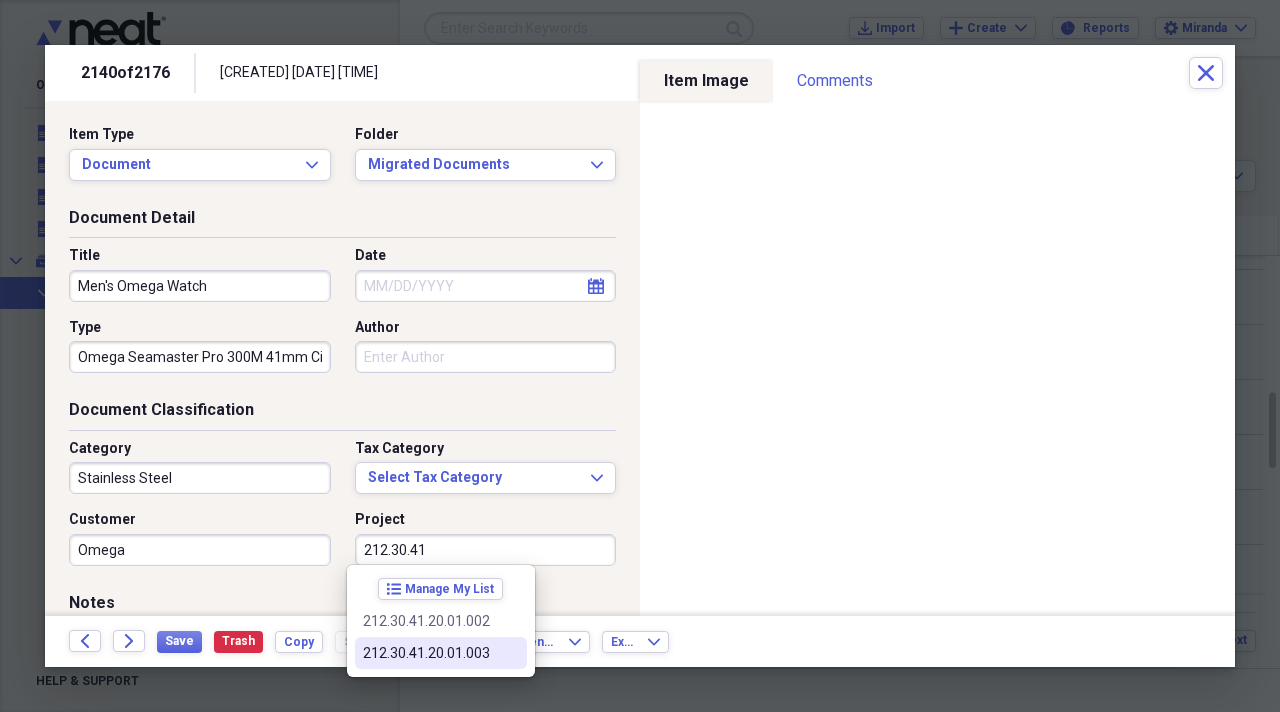 click on "212.30.41.20.01.003" at bounding box center [429, 653] 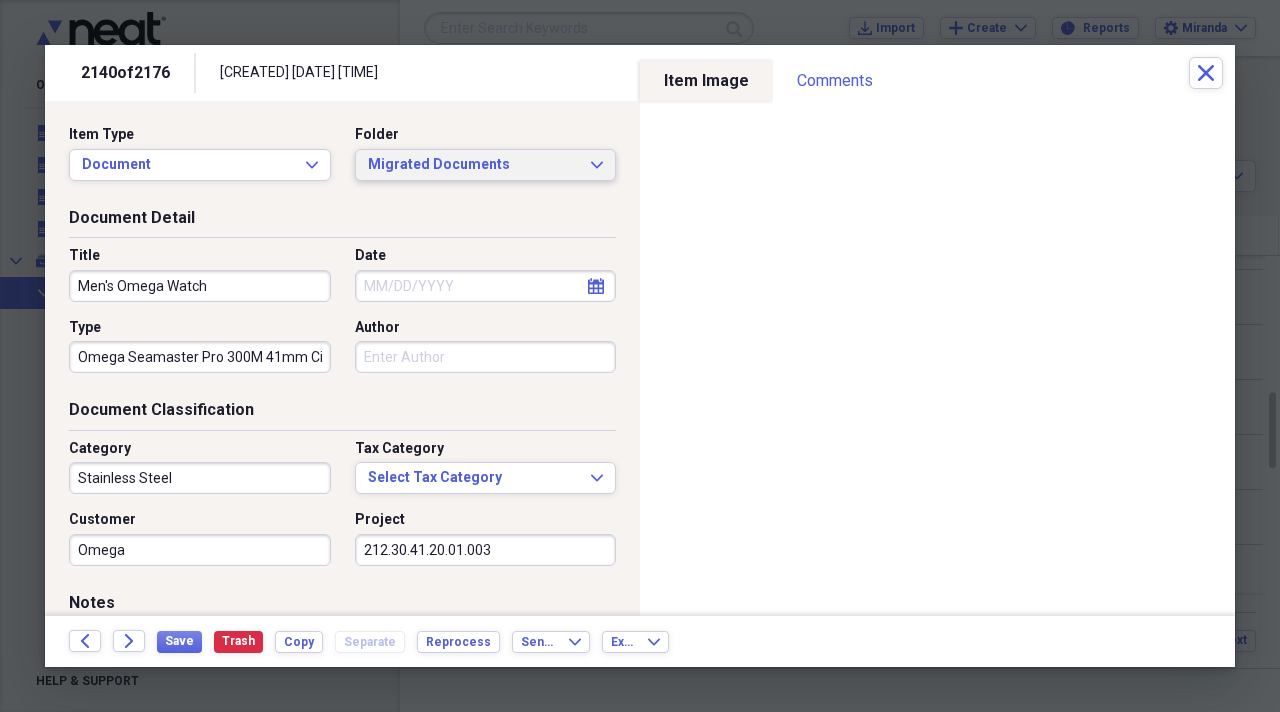 click on "Migrated Documents" at bounding box center (474, 165) 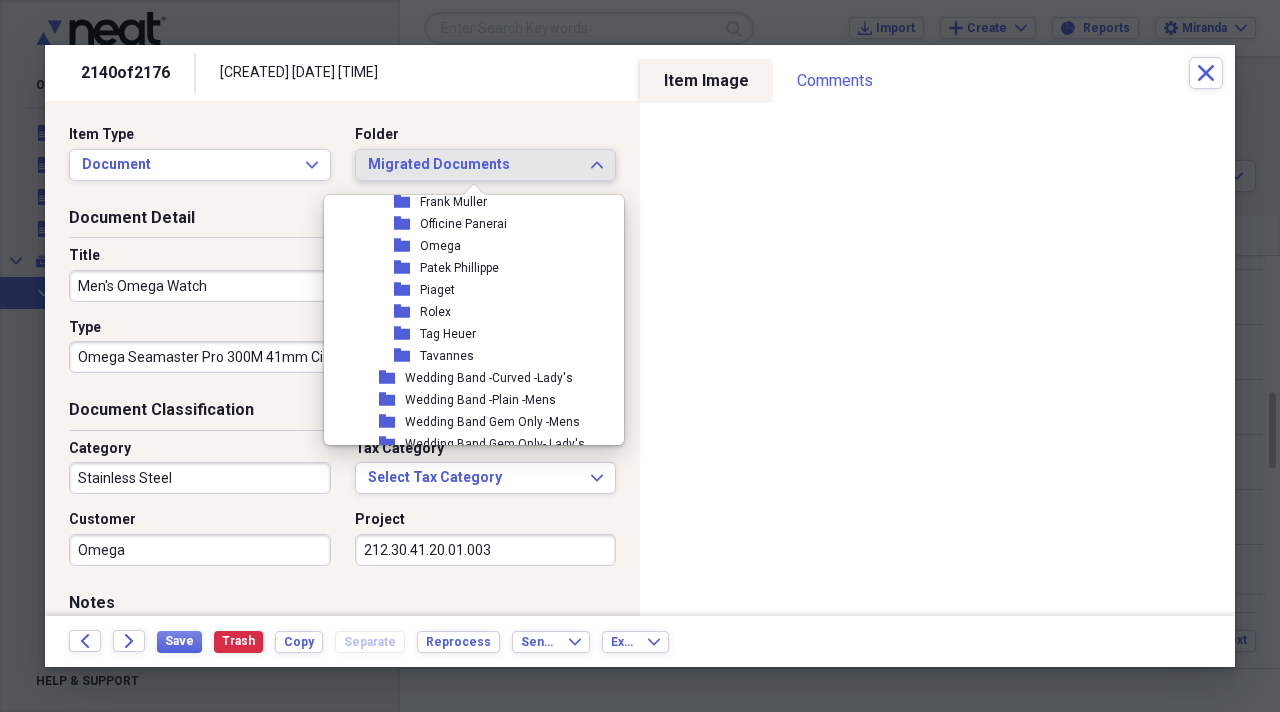 scroll, scrollTop: 2400, scrollLeft: 0, axis: vertical 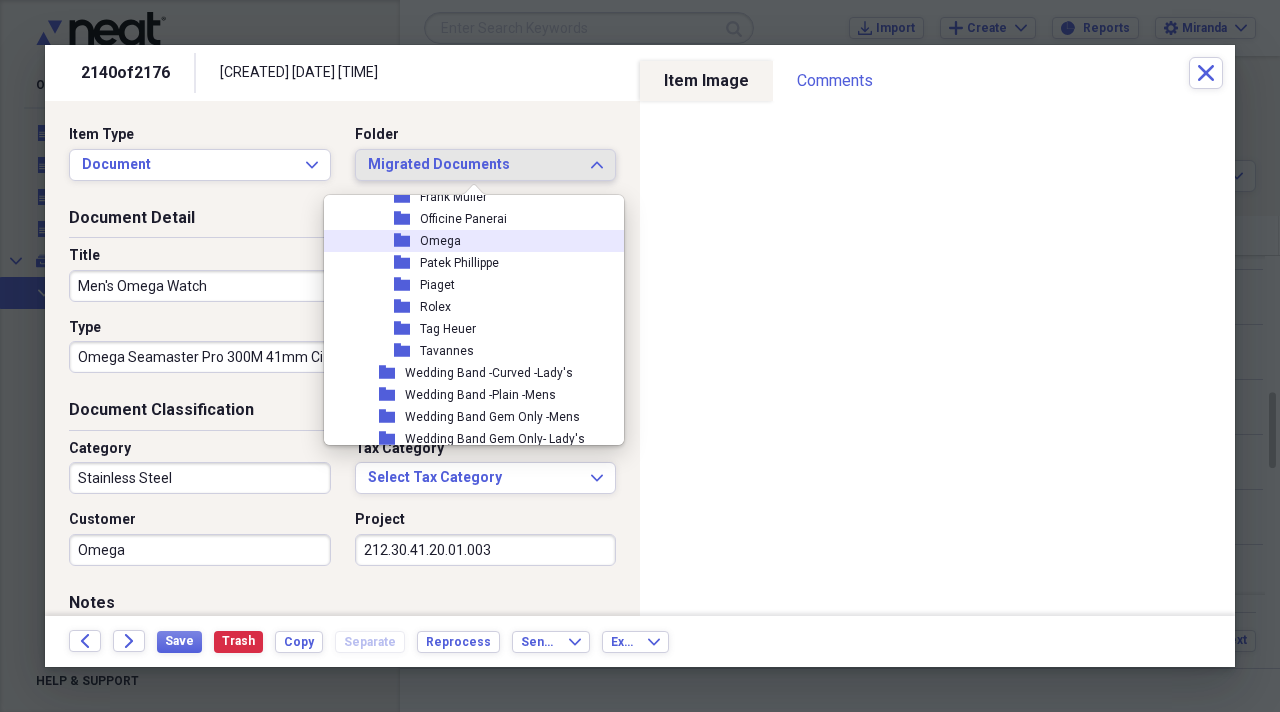 click on "folder Omega" at bounding box center (466, 241) 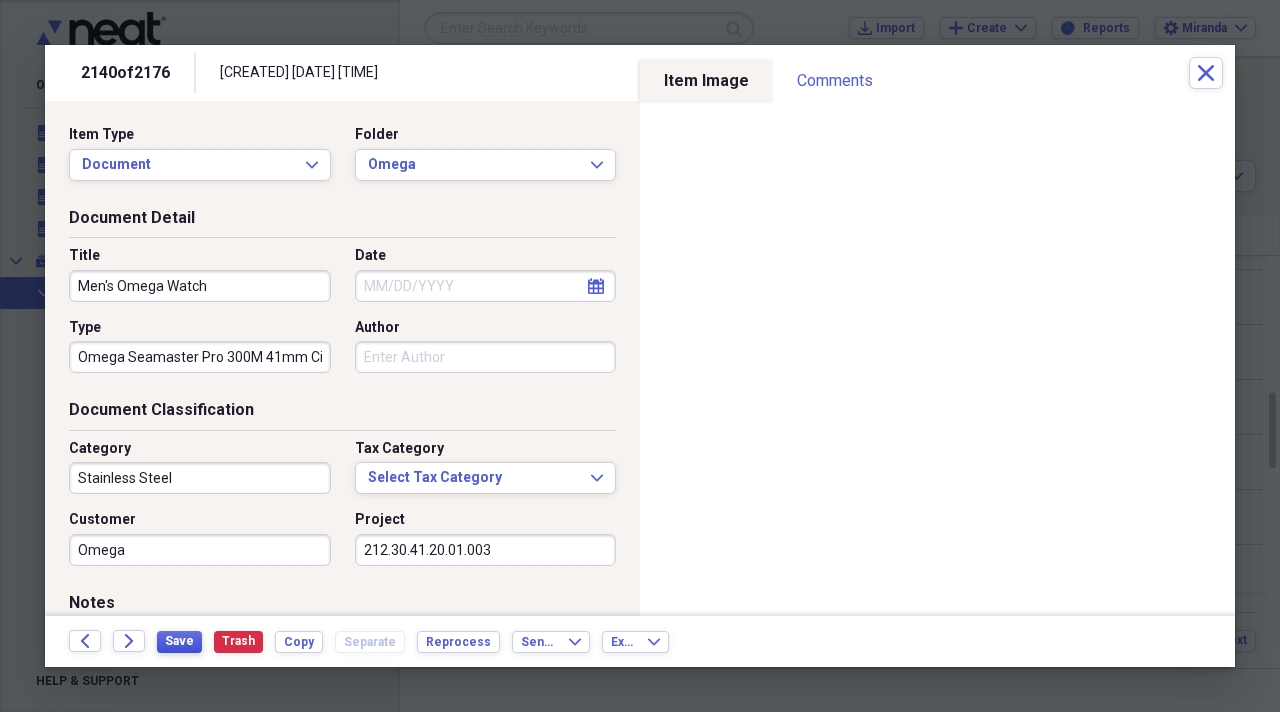 click on "Save Trash Copy Separate Reprocess" at bounding box center [334, 641] 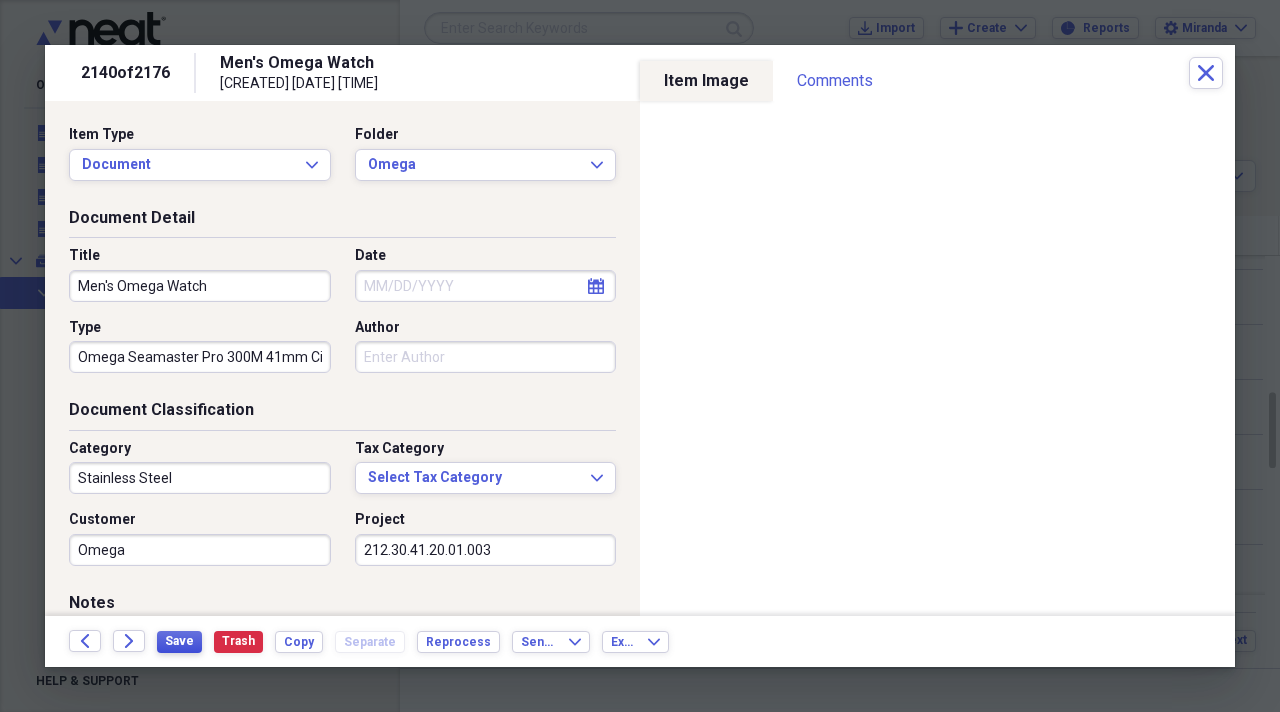 click on "Save" at bounding box center (179, 641) 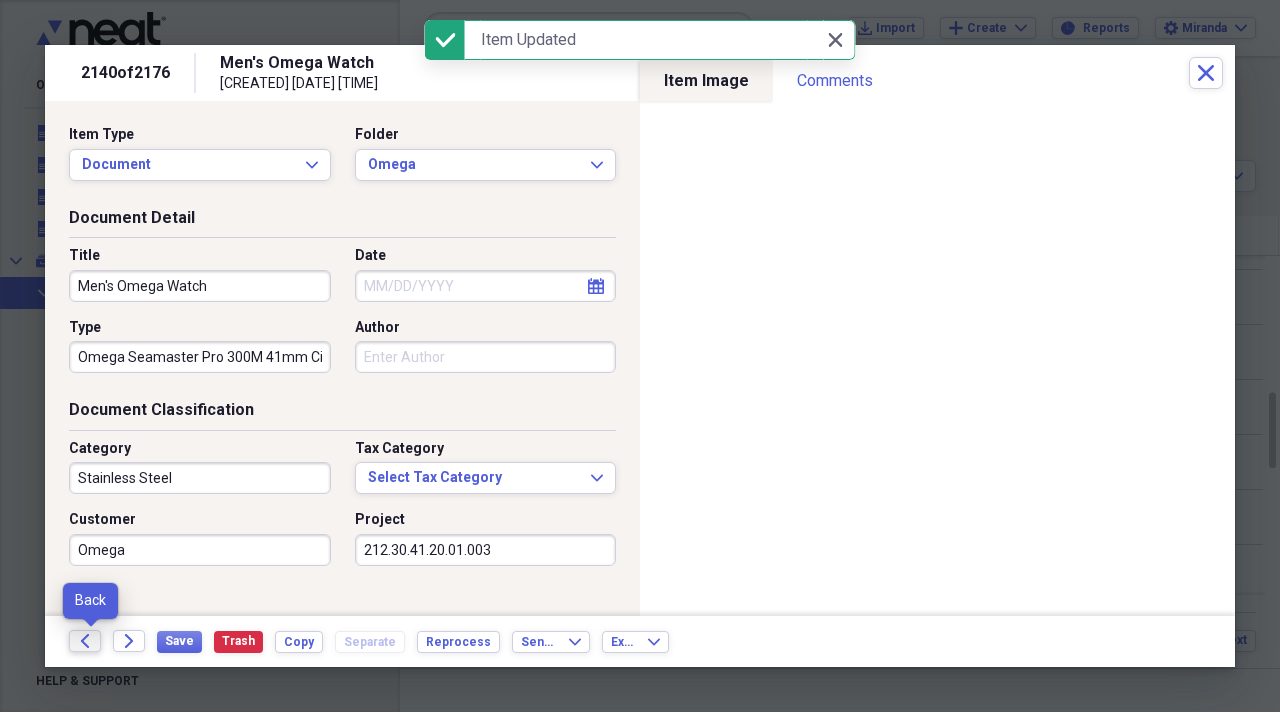 click on "Back" 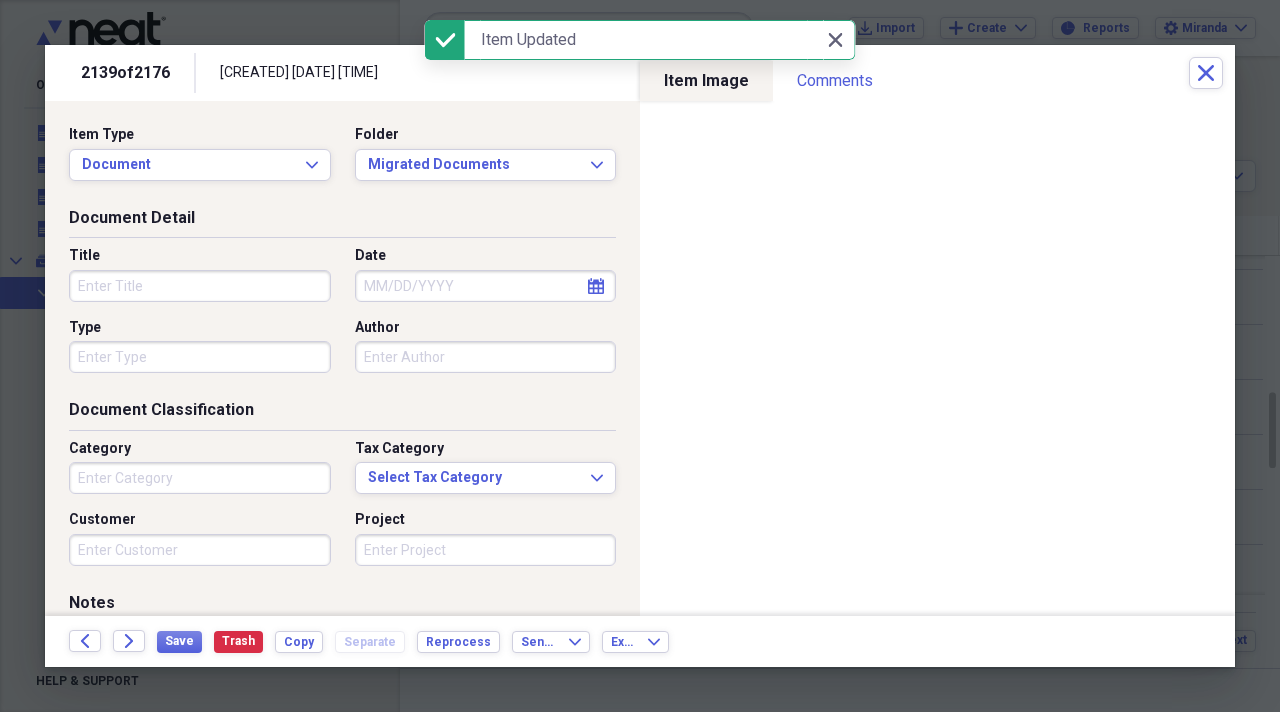 click on "Title" at bounding box center (200, 286) 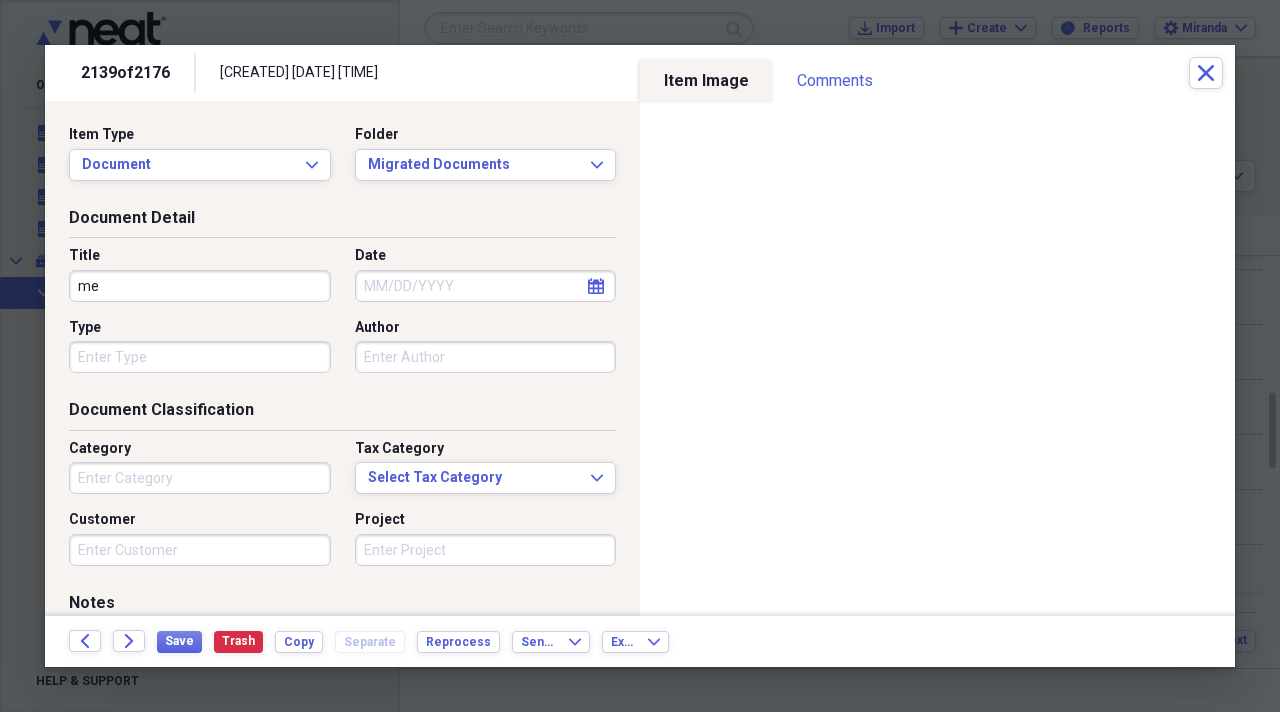 type on "m" 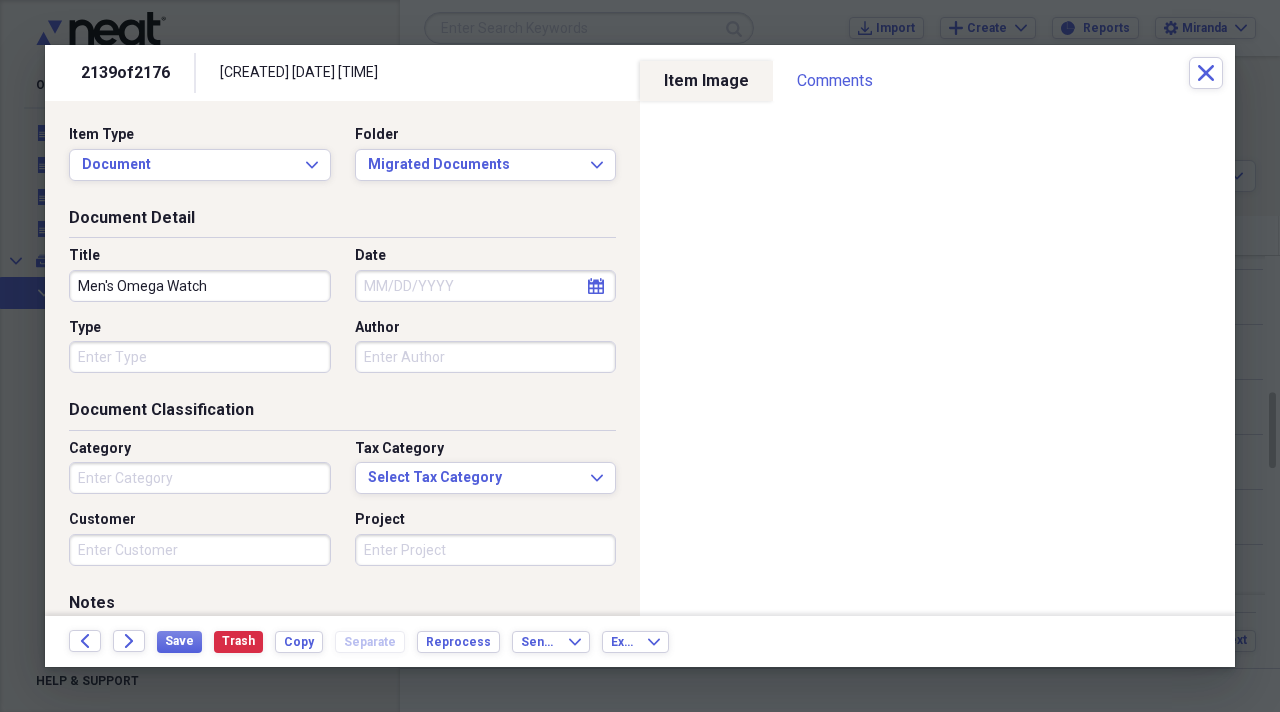 type on "Men's Omega Watch" 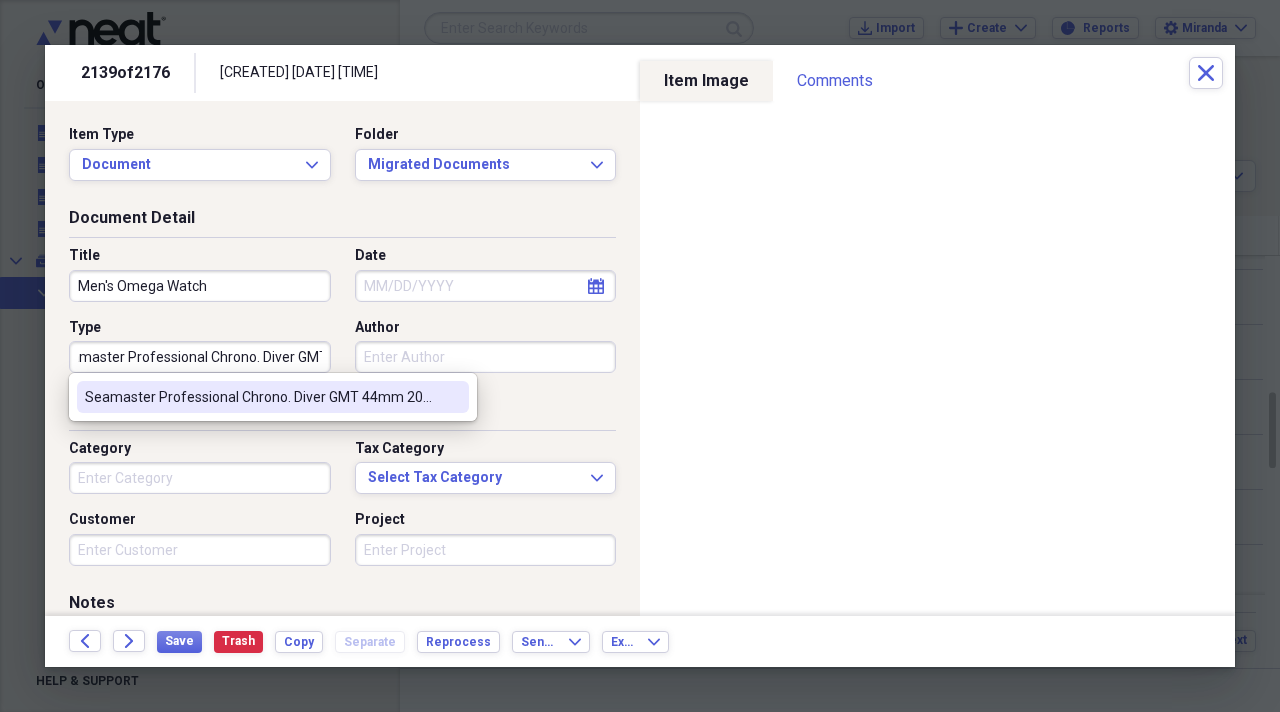 scroll, scrollTop: 0, scrollLeft: 32, axis: horizontal 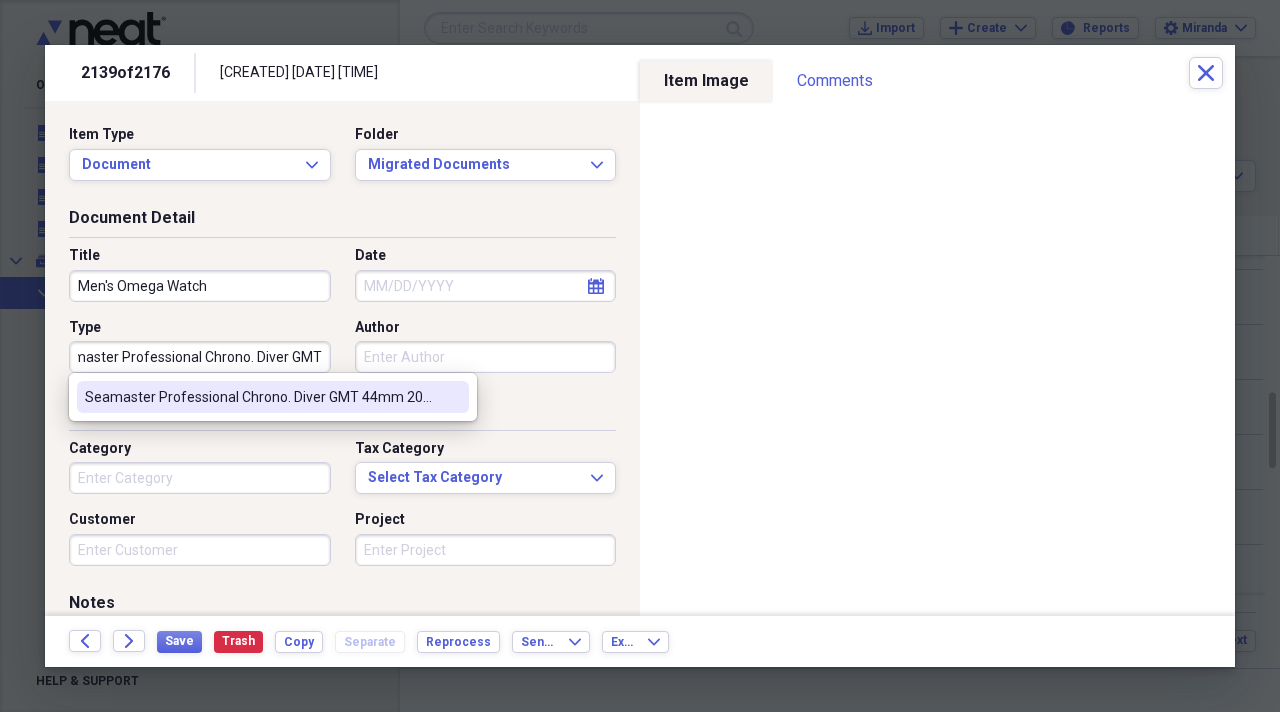 click on "Seamaster Professional Chrono. Diver GMT 44mm 2015" at bounding box center (261, 397) 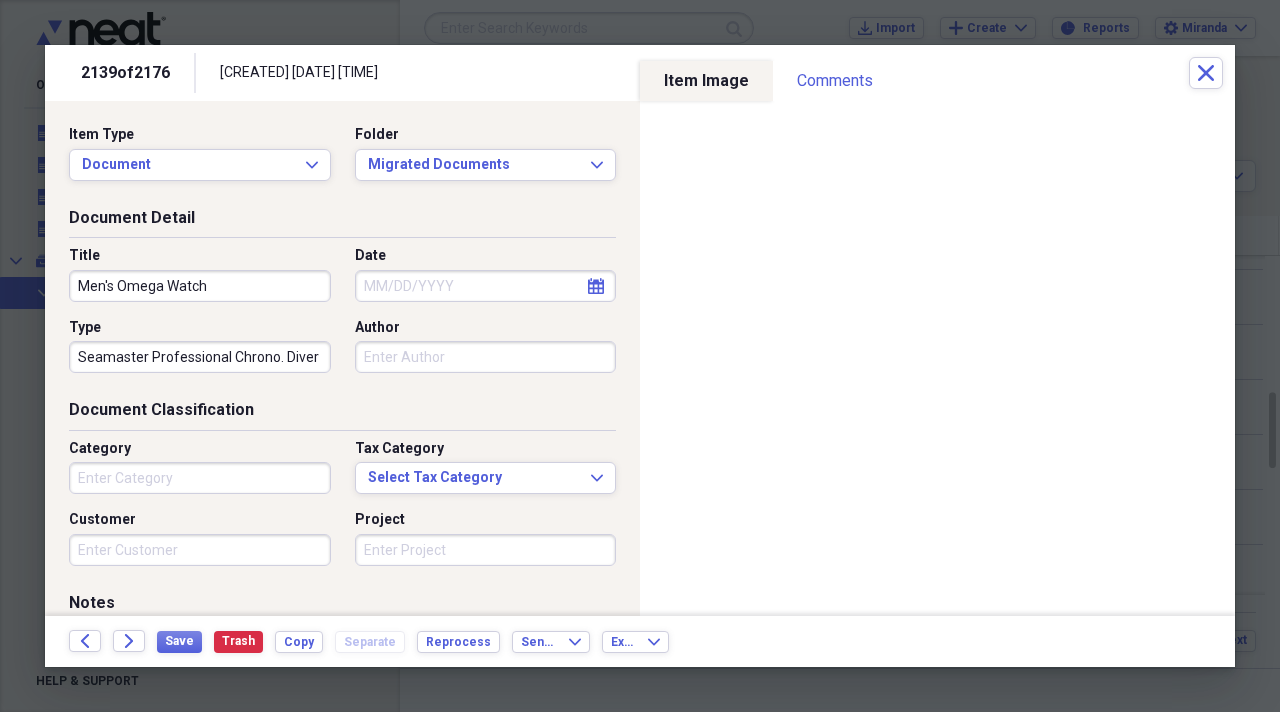 click on "Category" at bounding box center (200, 478) 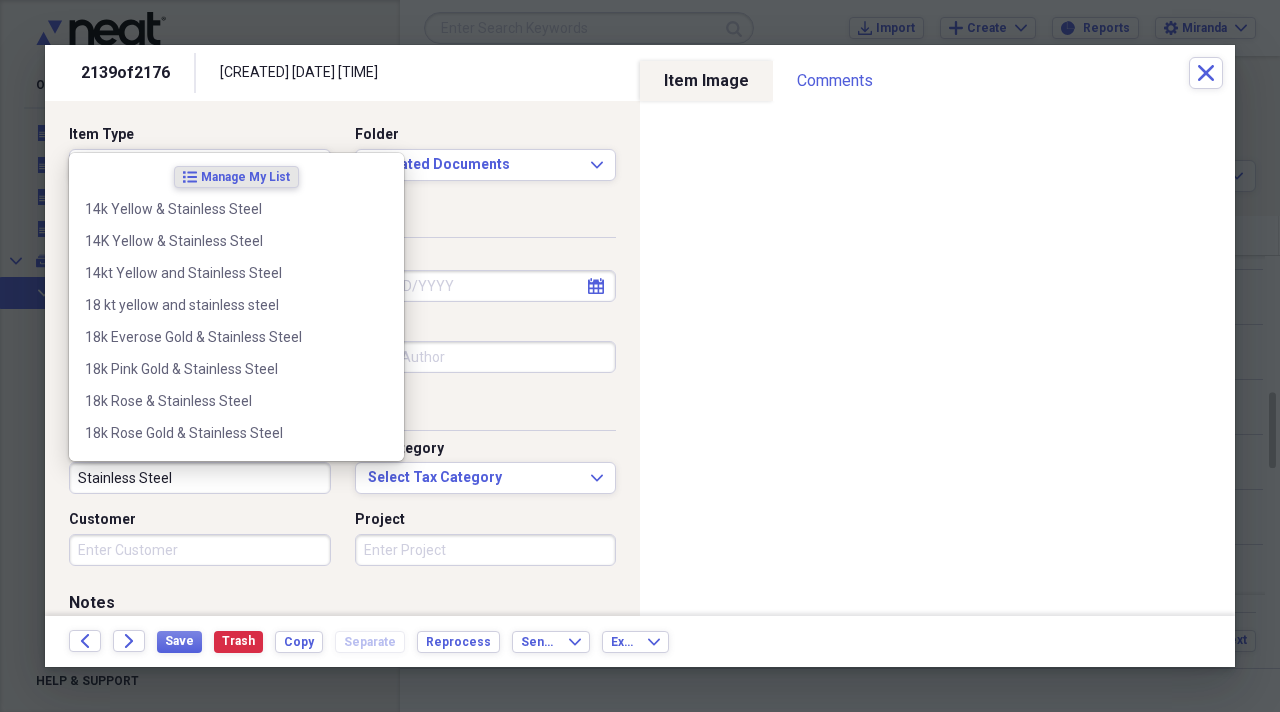 type on "Stainless Steel" 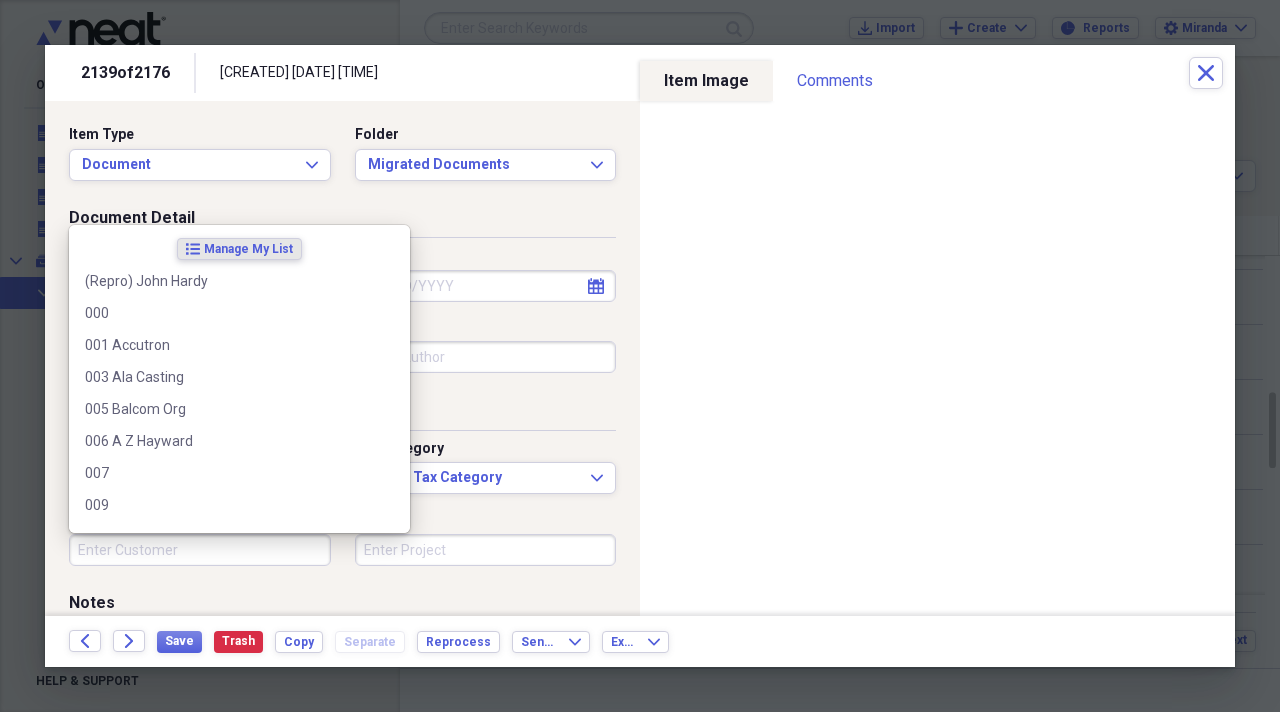 click on "Customer" at bounding box center [200, 550] 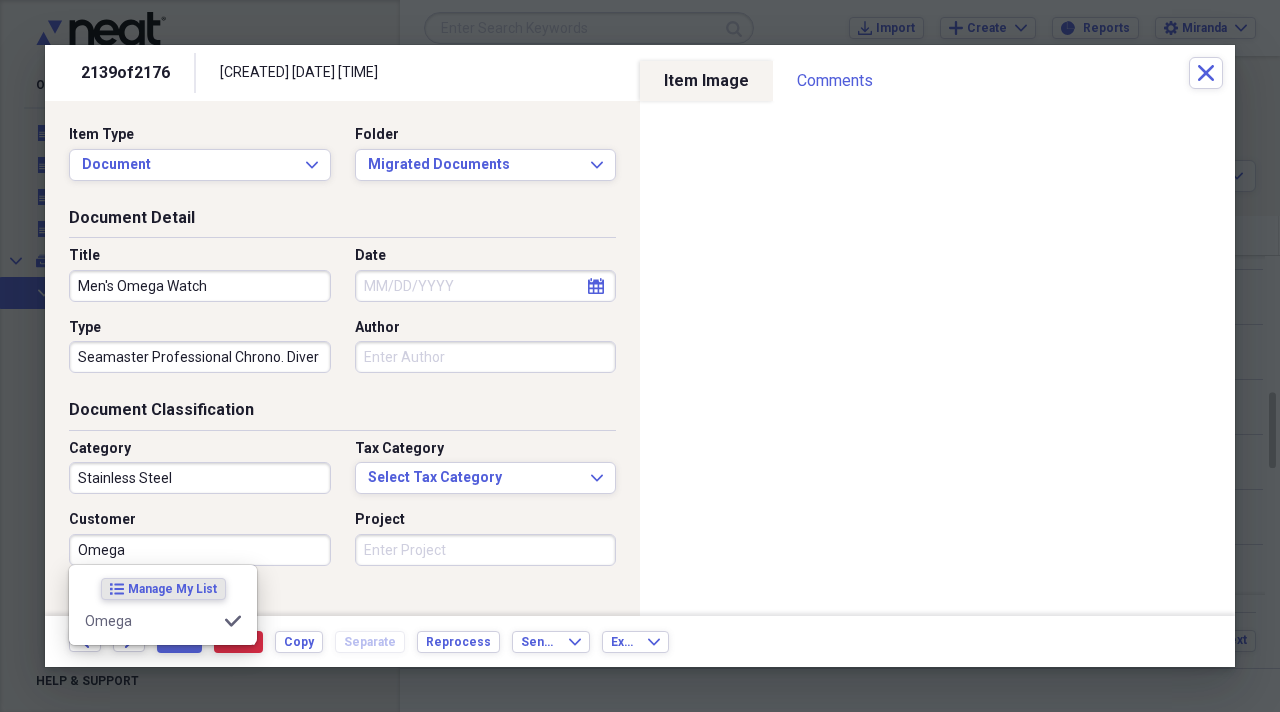 type on "Omega" 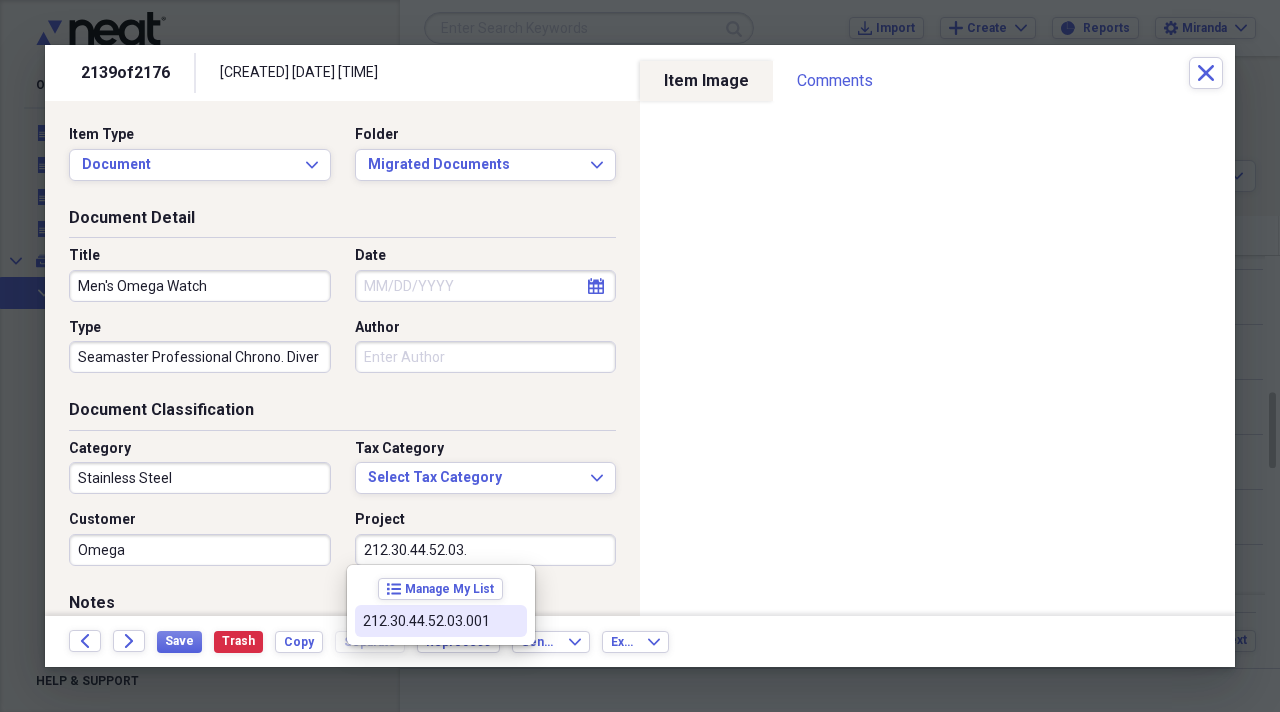 click on "212.30.44.52.03.001" at bounding box center [441, 621] 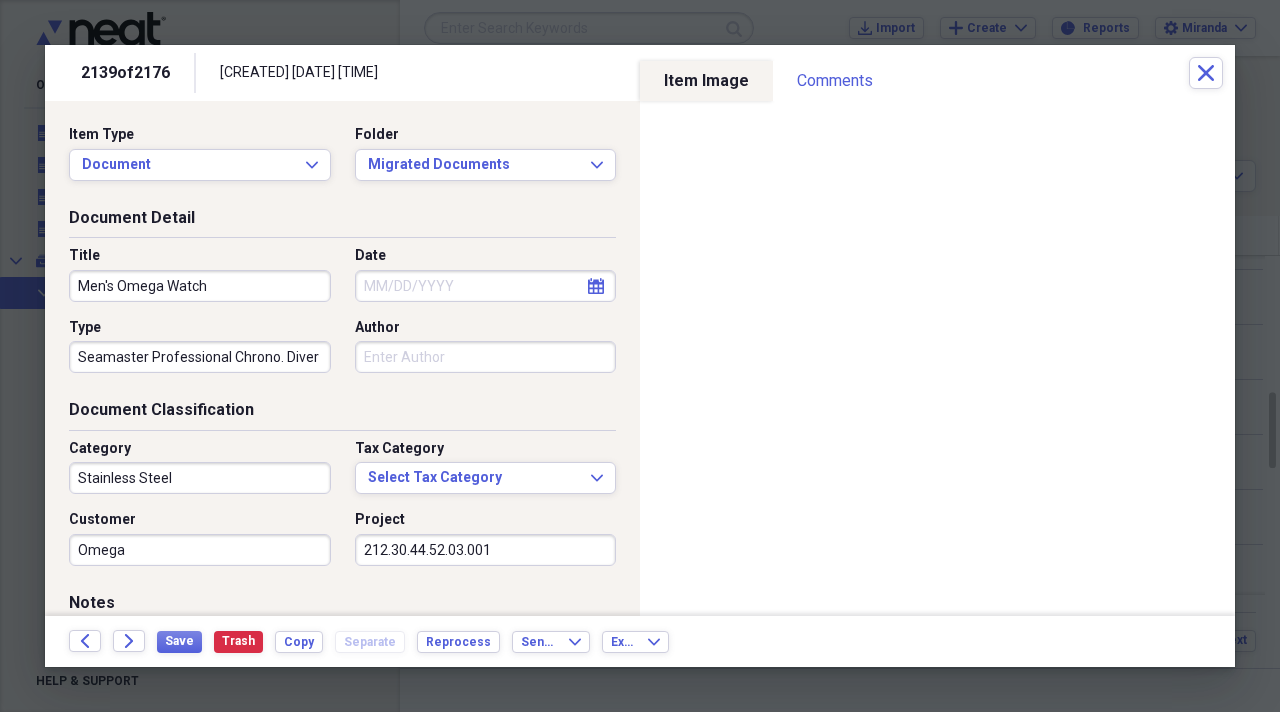 click on "Item Type Document Expand Folder Migrated Documents Expand" at bounding box center [342, 161] 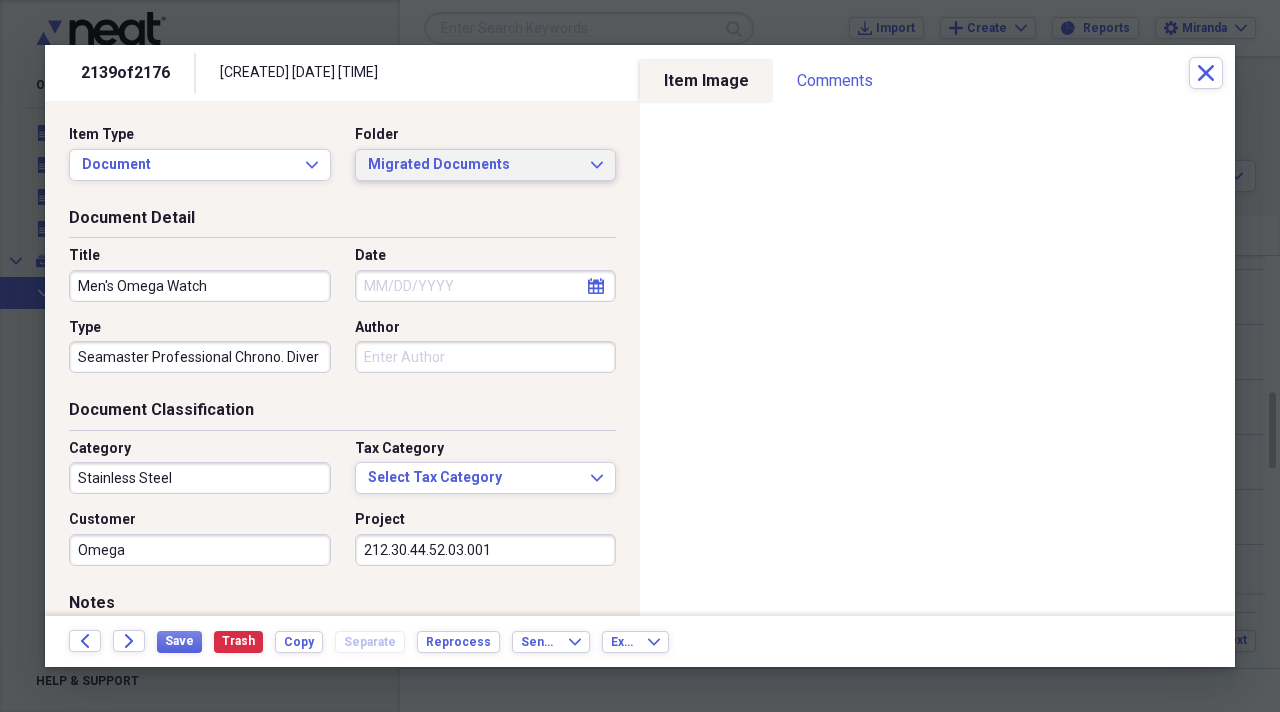click on "Migrated Documents Expand" at bounding box center [486, 165] 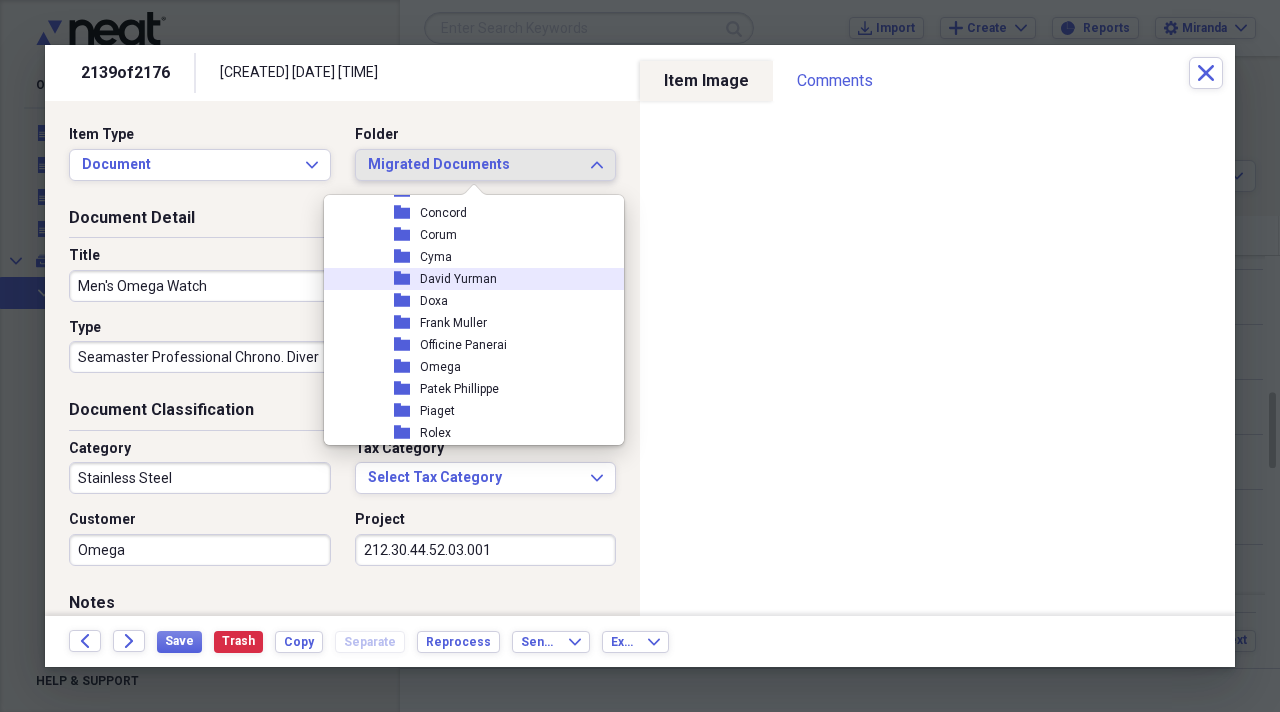 scroll, scrollTop: 2300, scrollLeft: 0, axis: vertical 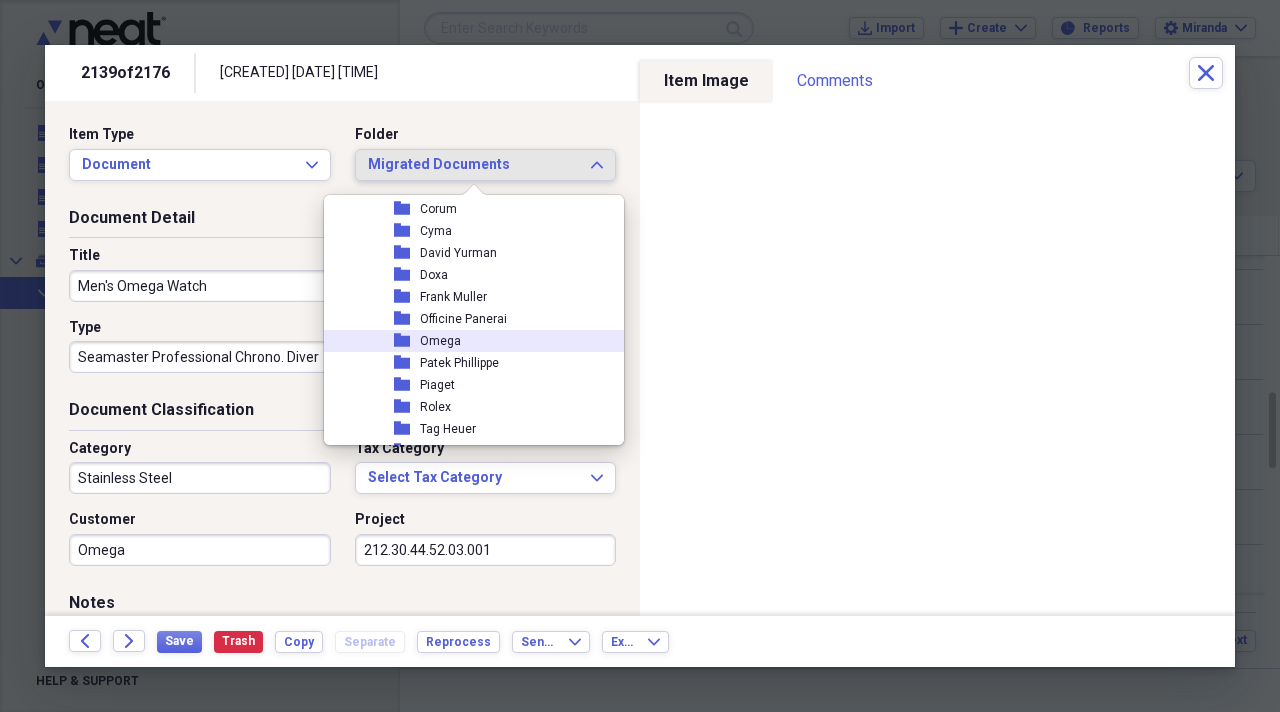 click on "folder Omega" at bounding box center (466, 341) 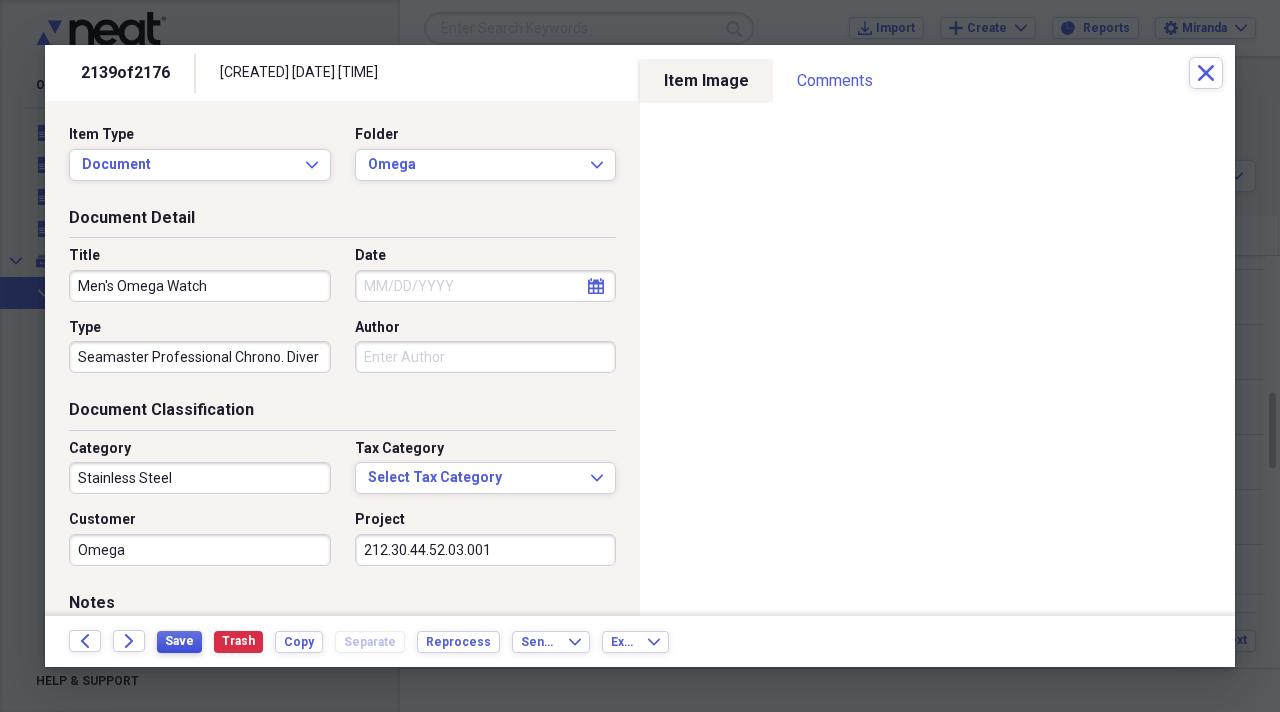 click on "Save" at bounding box center [179, 641] 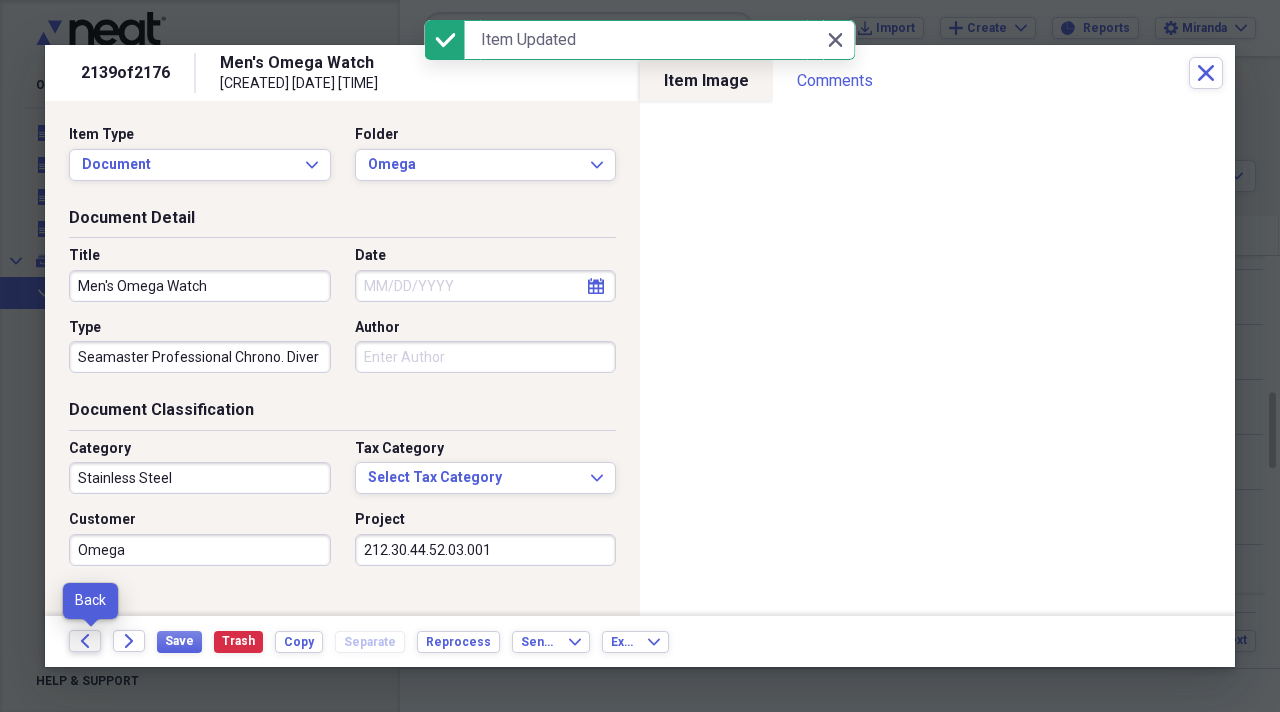 click on "Back" at bounding box center [85, 641] 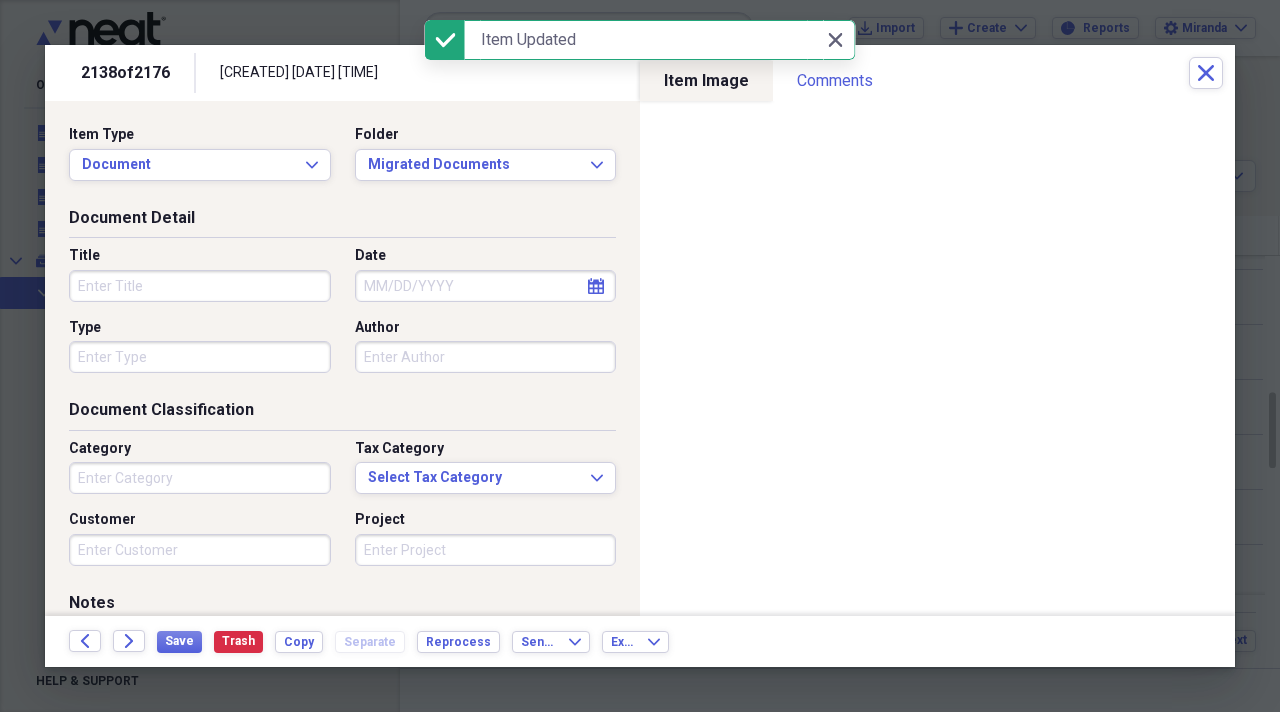 click on "Title" at bounding box center (200, 286) 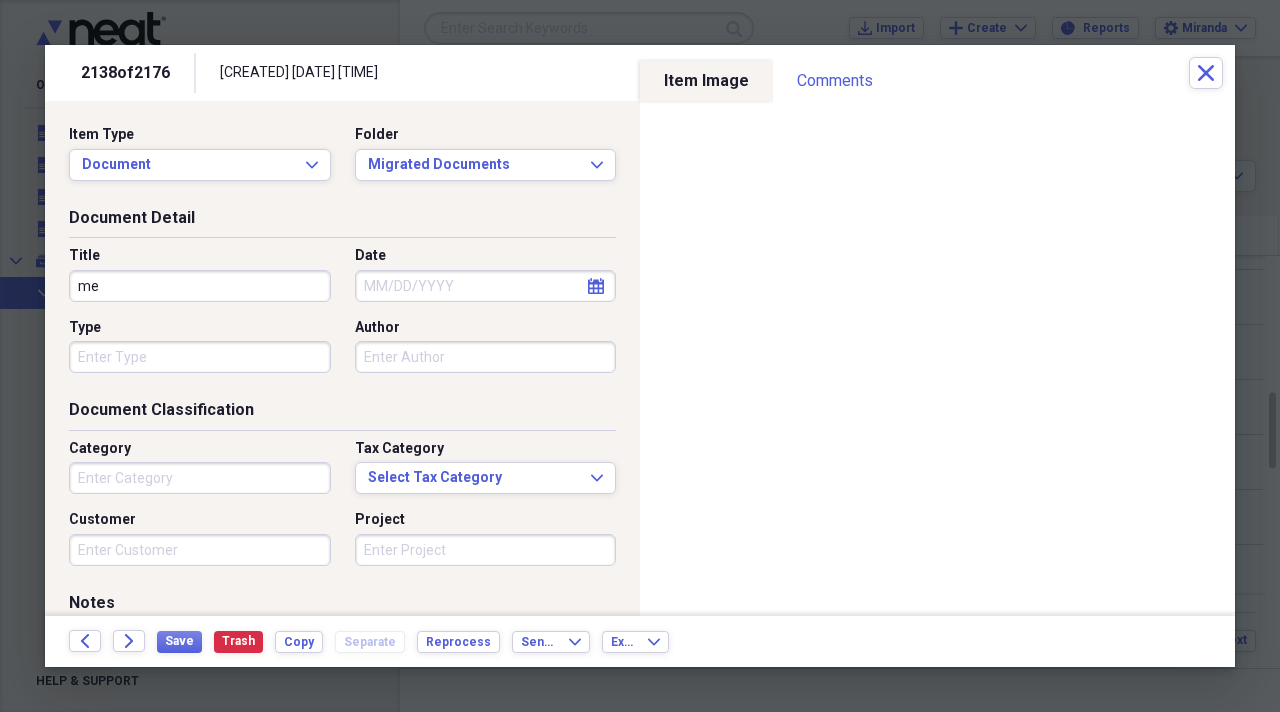type on "m" 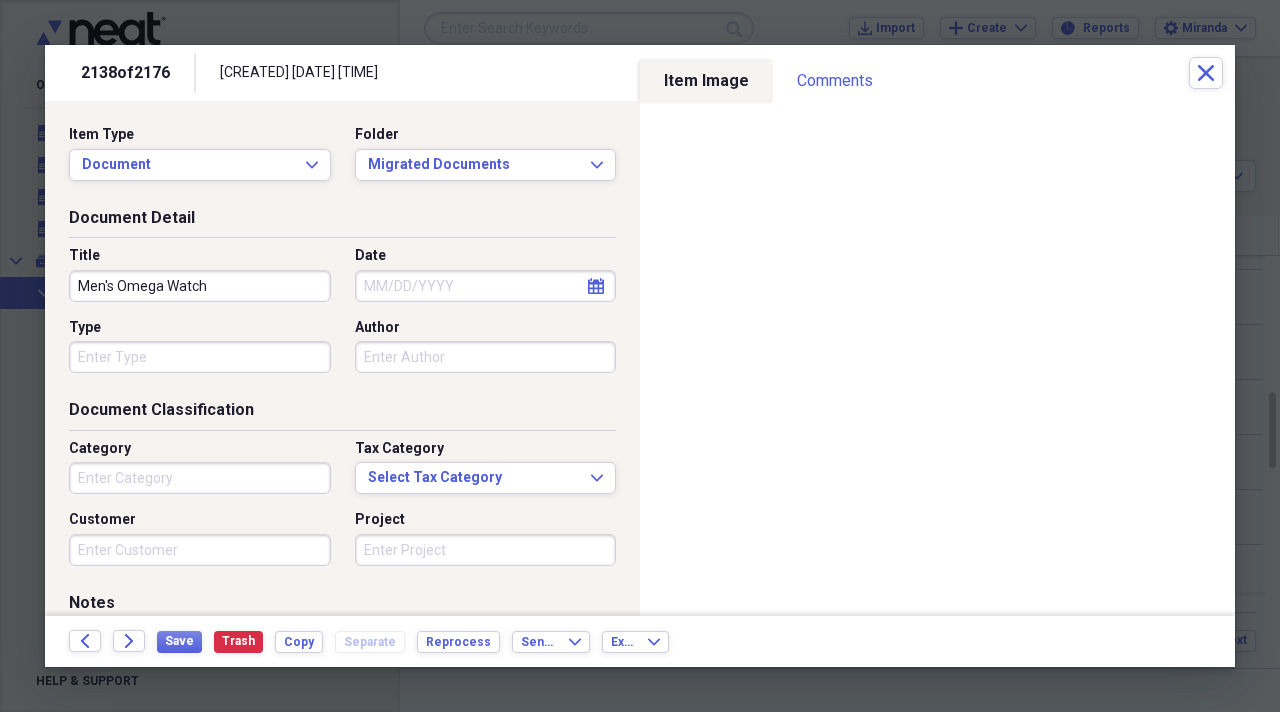 type on "Men's Omega Watch" 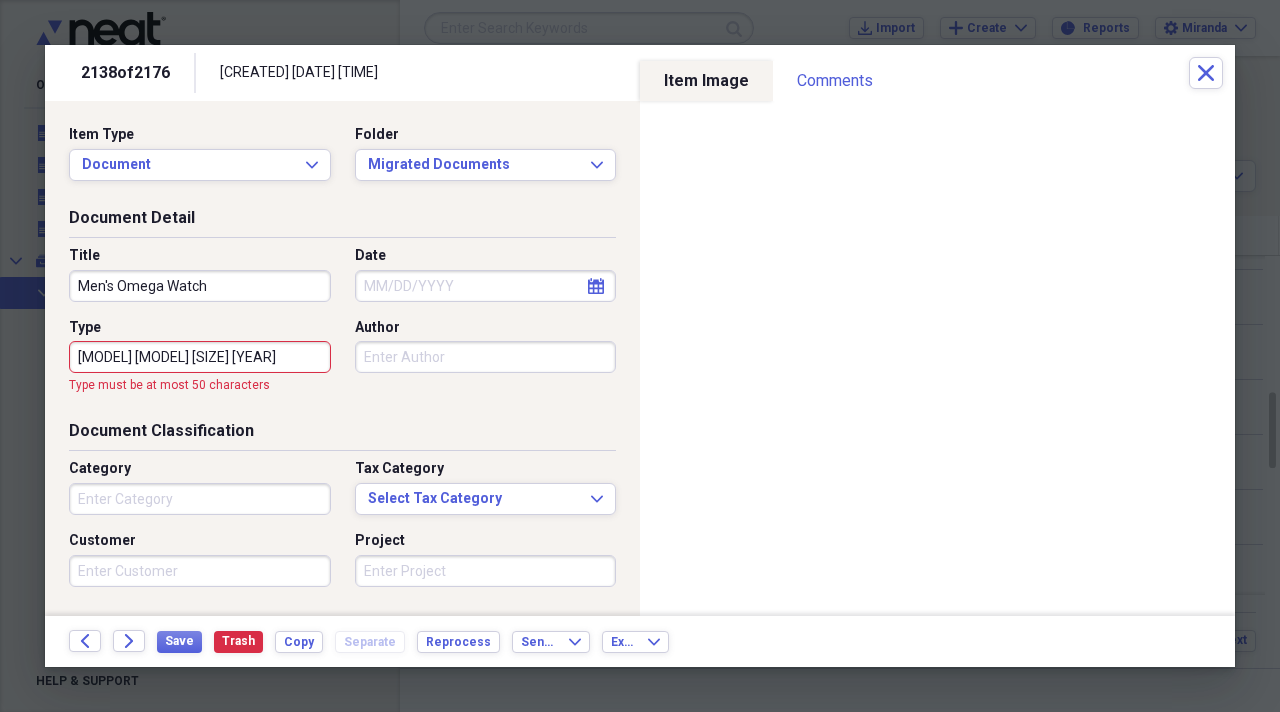 scroll, scrollTop: 0, scrollLeft: 91, axis: horizontal 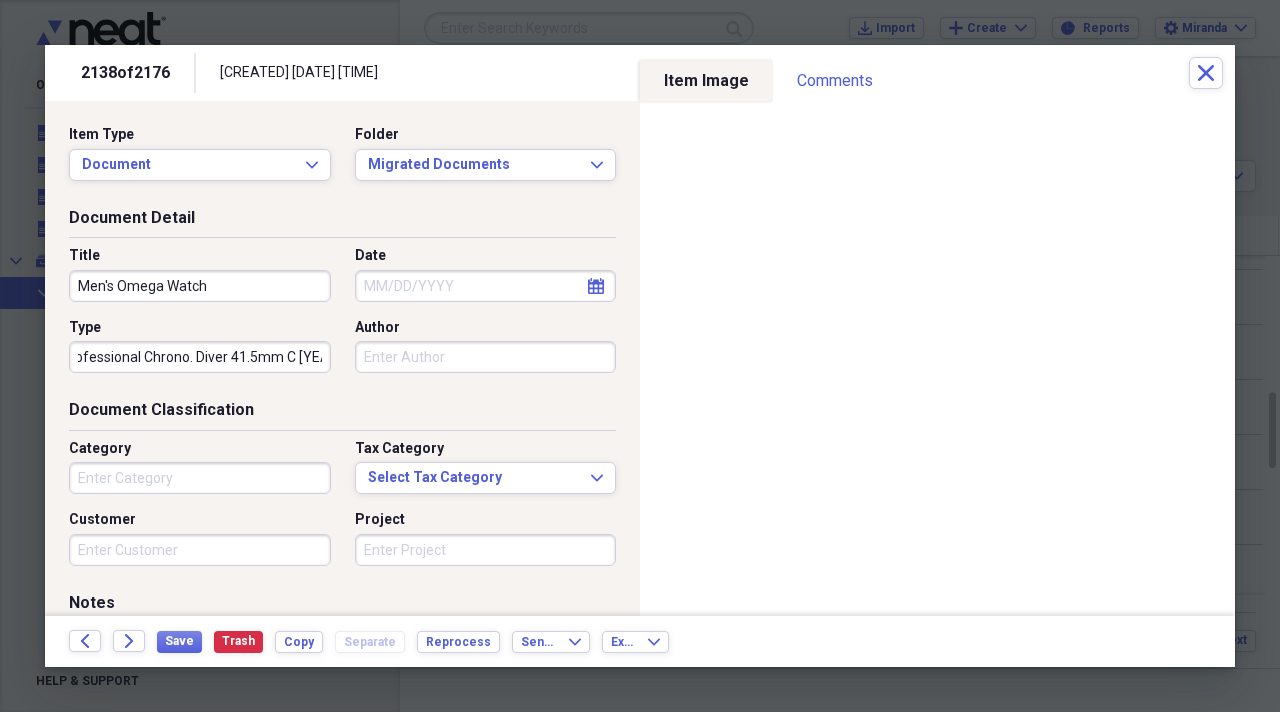 type on "Seamaster Professional Chrono. Diver 41.5mm C [YEAR]" 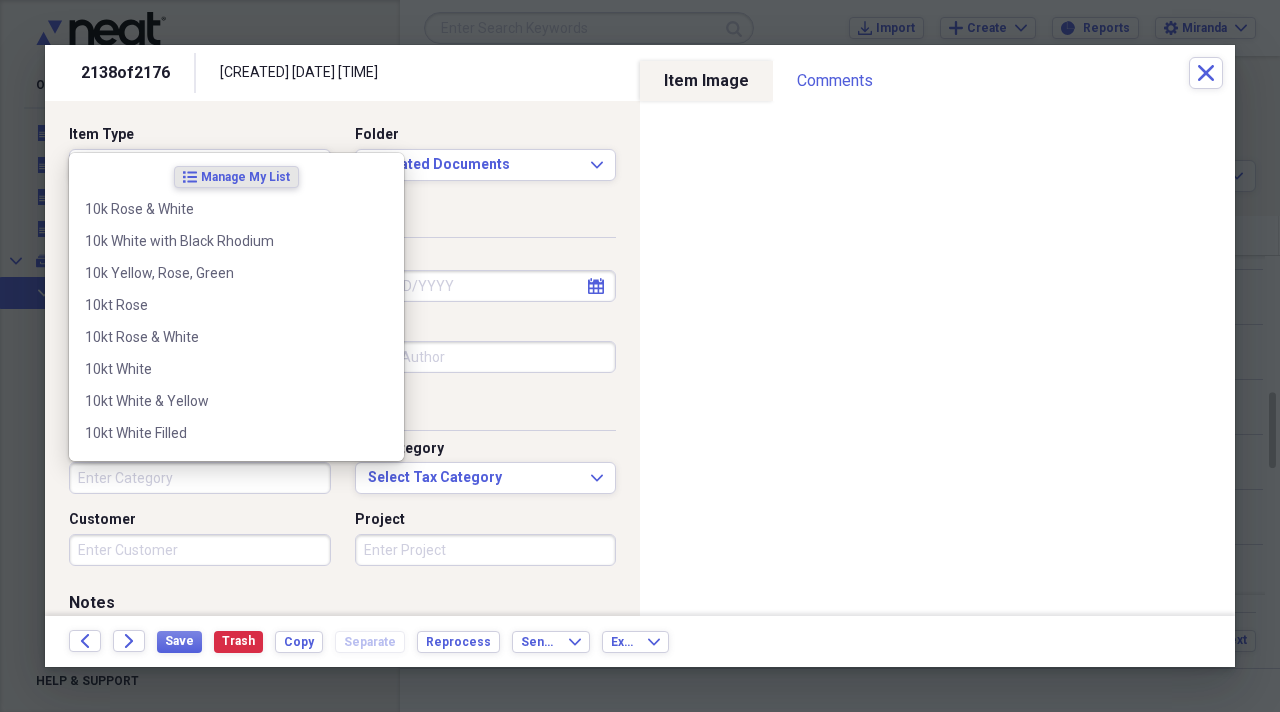 click on "Category" at bounding box center [200, 478] 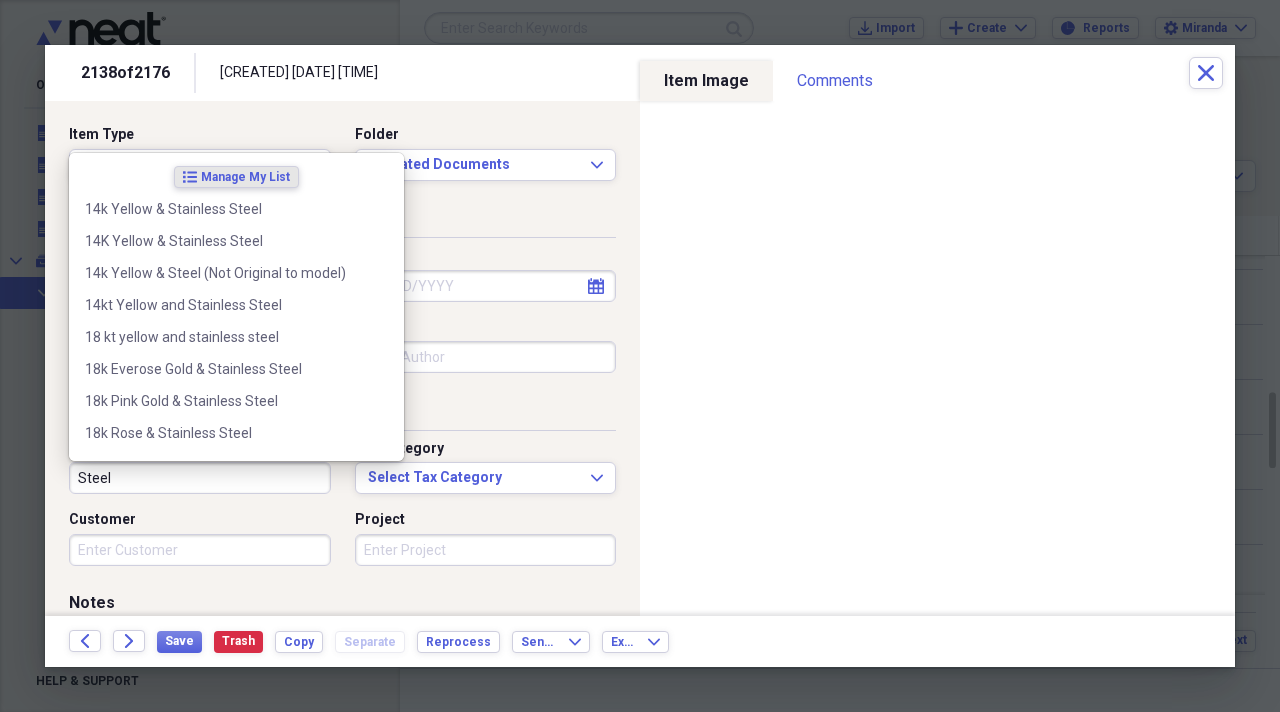 type on "Steel" 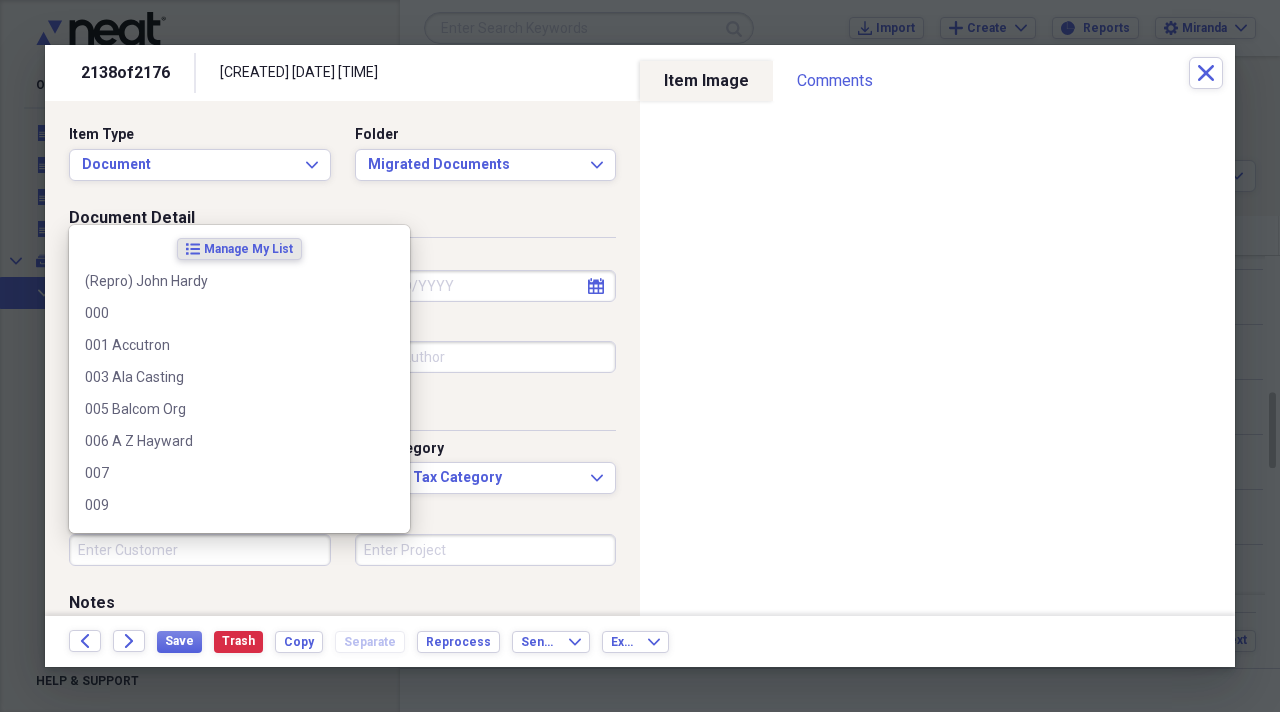 click on "Customer" at bounding box center [200, 550] 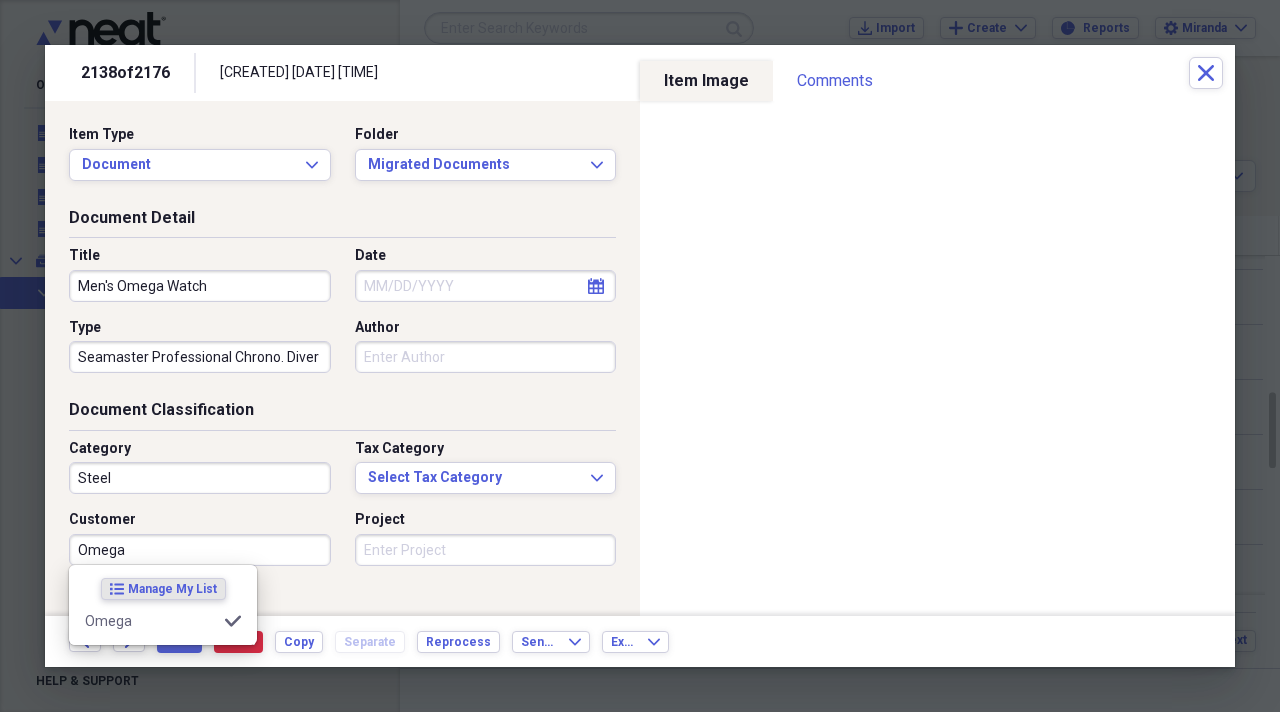 type on "Omega" 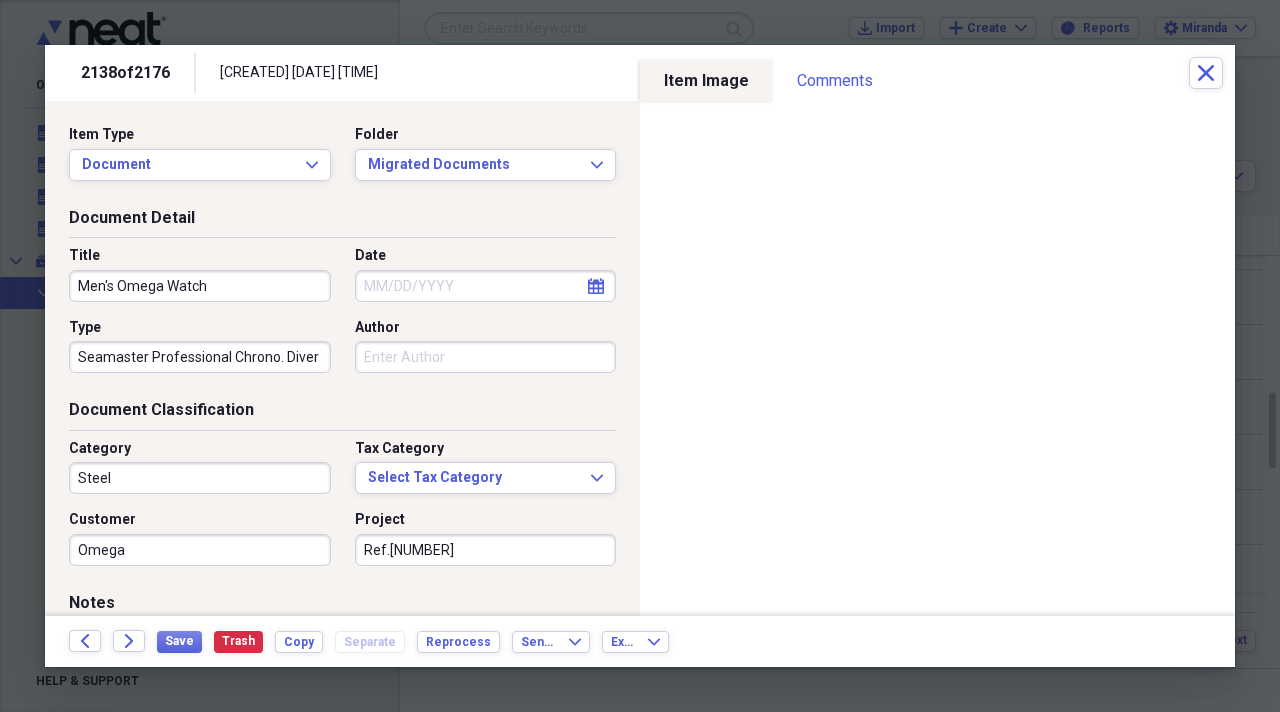 type on "Ref.[NUMBER]" 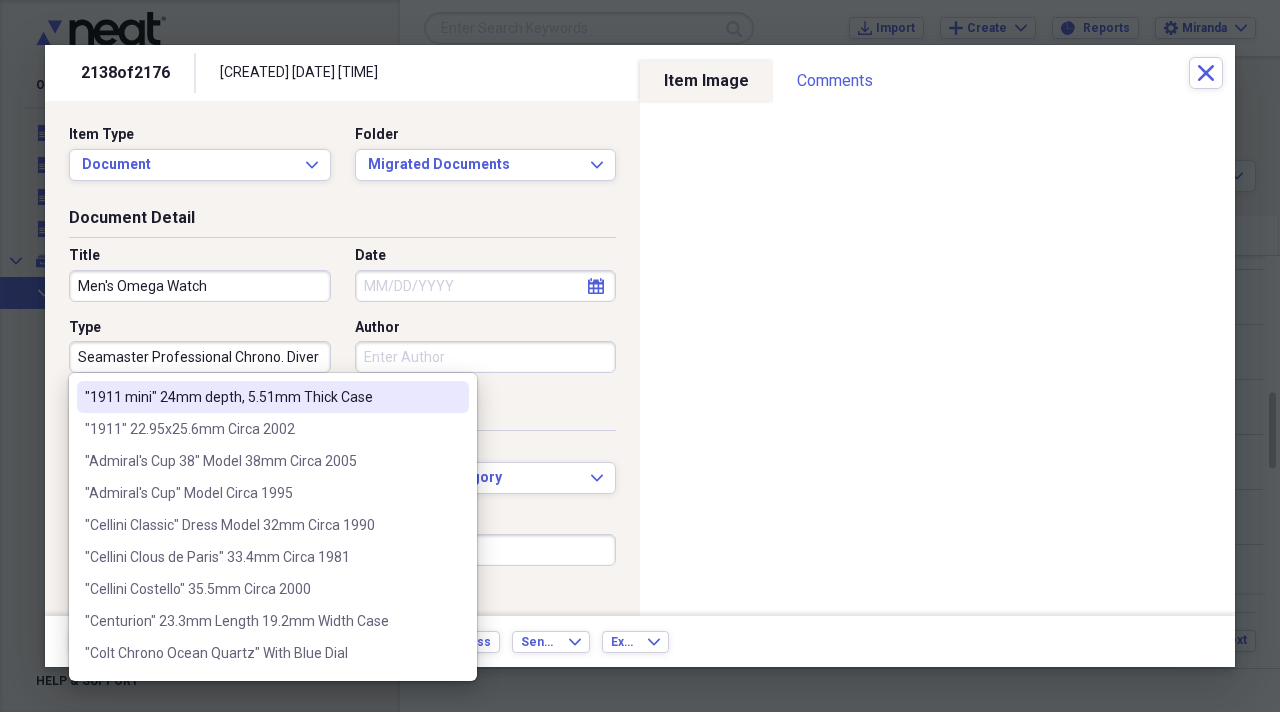 scroll, scrollTop: 0, scrollLeft: 102, axis: horizontal 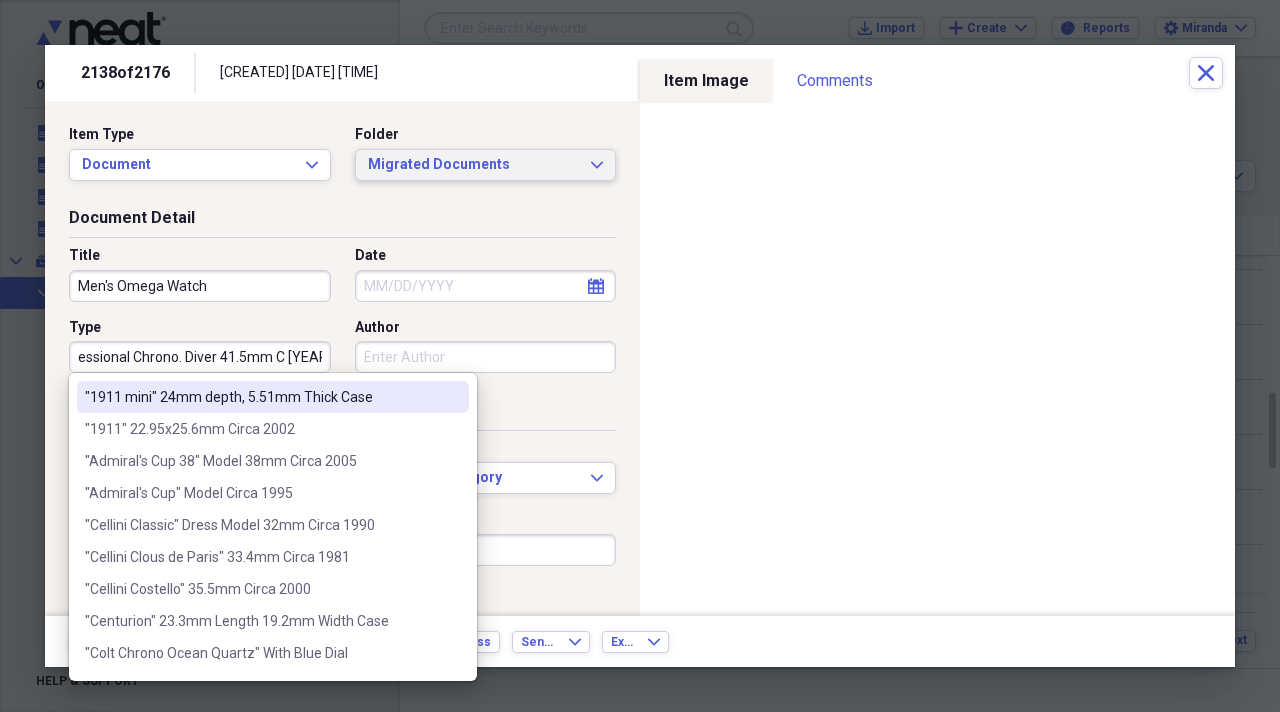 click on "Migrated Documents Expand" at bounding box center (486, 165) 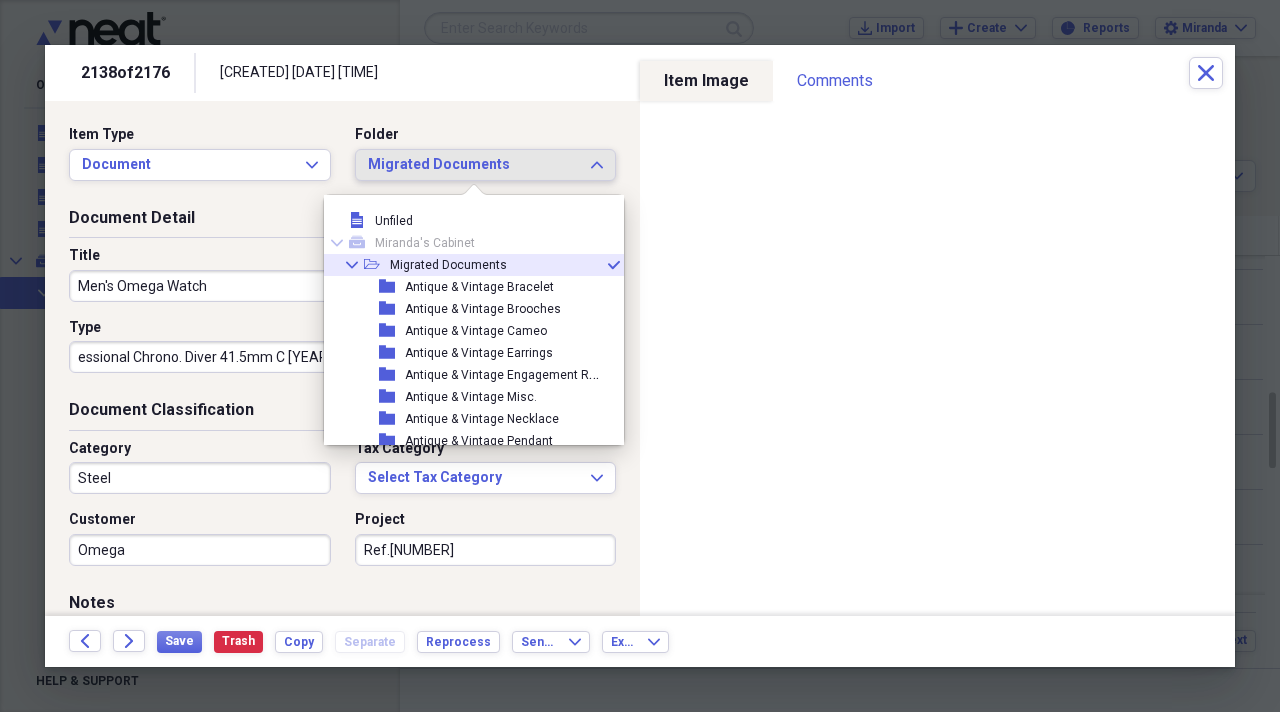 scroll, scrollTop: 0, scrollLeft: 0, axis: both 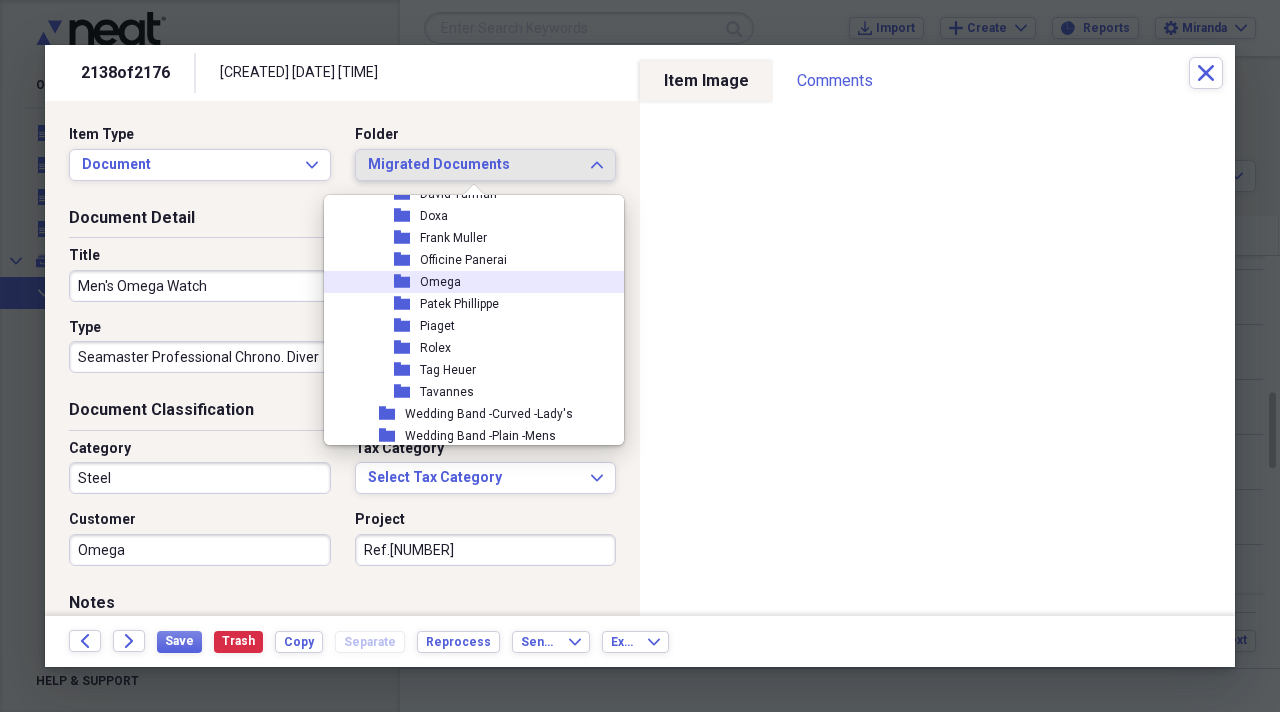 click on "folder Omega" at bounding box center [466, 282] 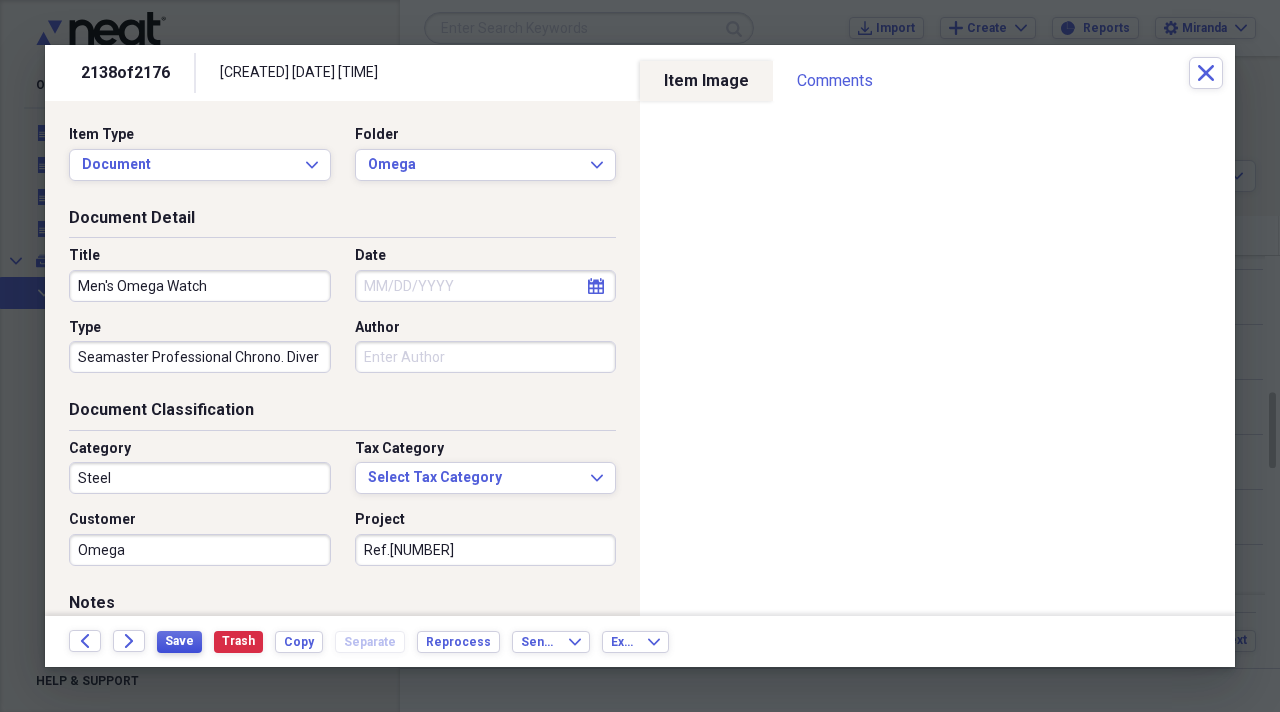 click on "Save" at bounding box center (179, 641) 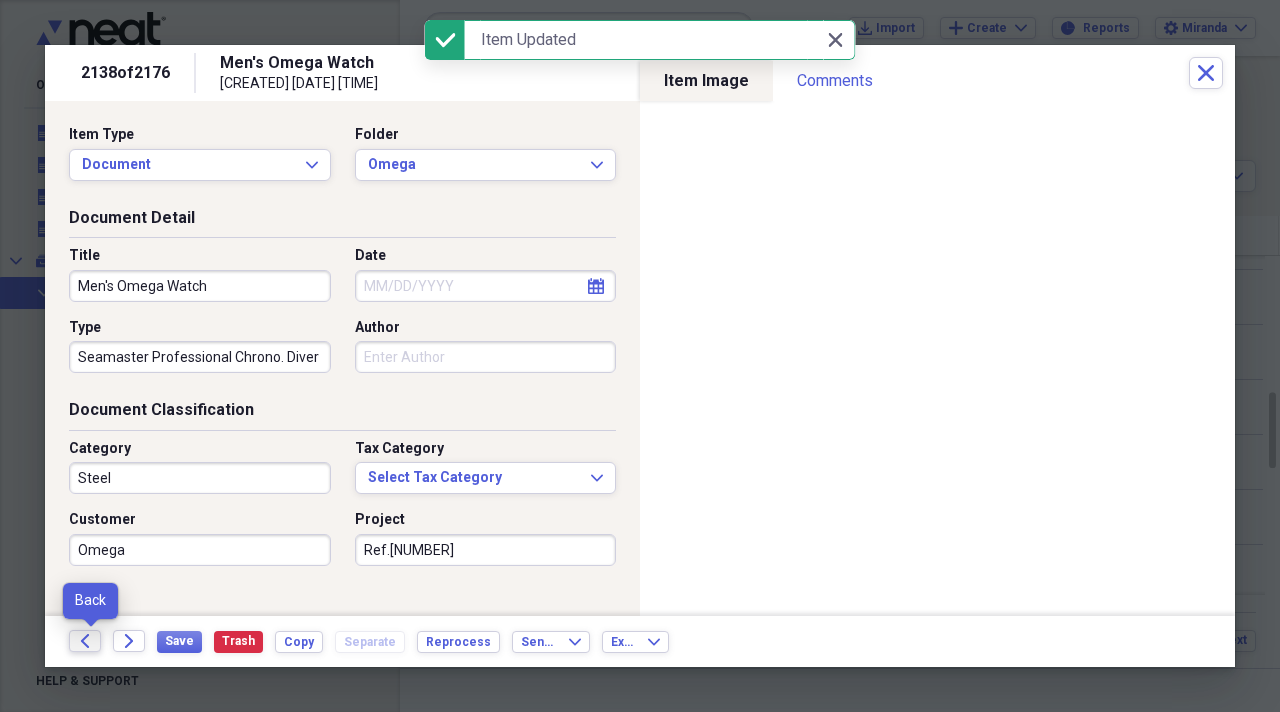 click on "Back" at bounding box center [85, 641] 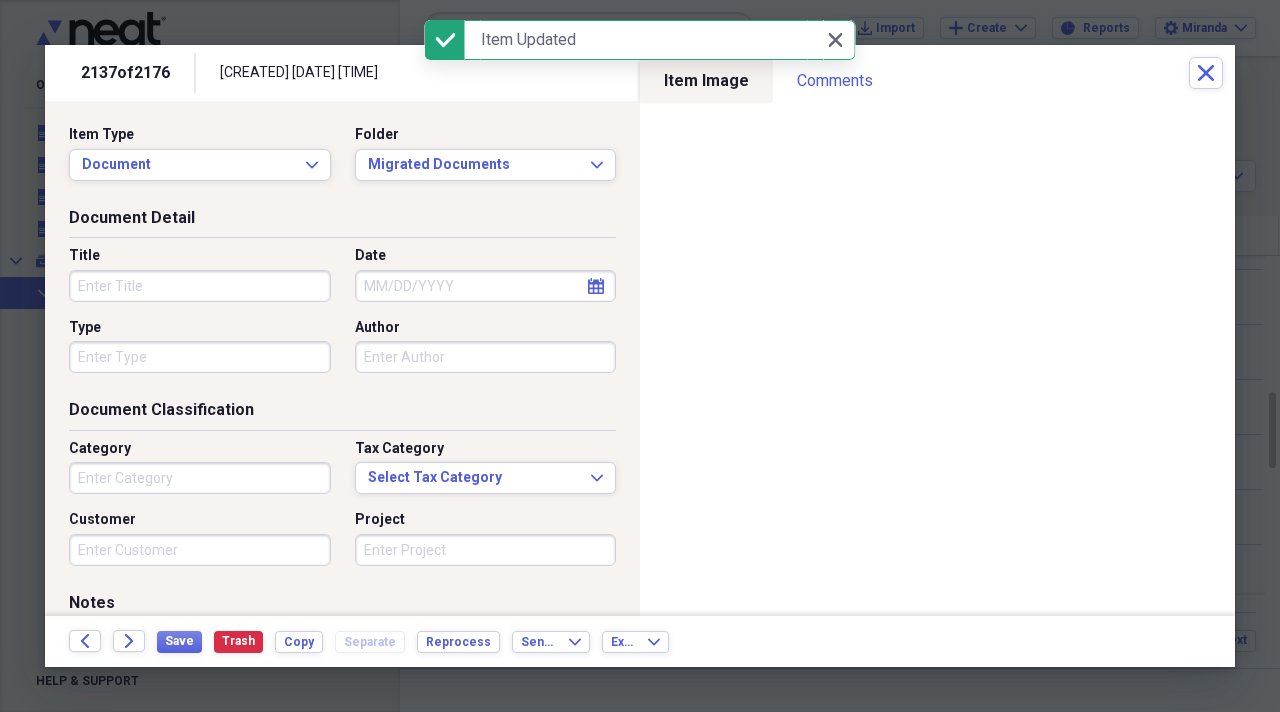 click on "Title" at bounding box center [200, 286] 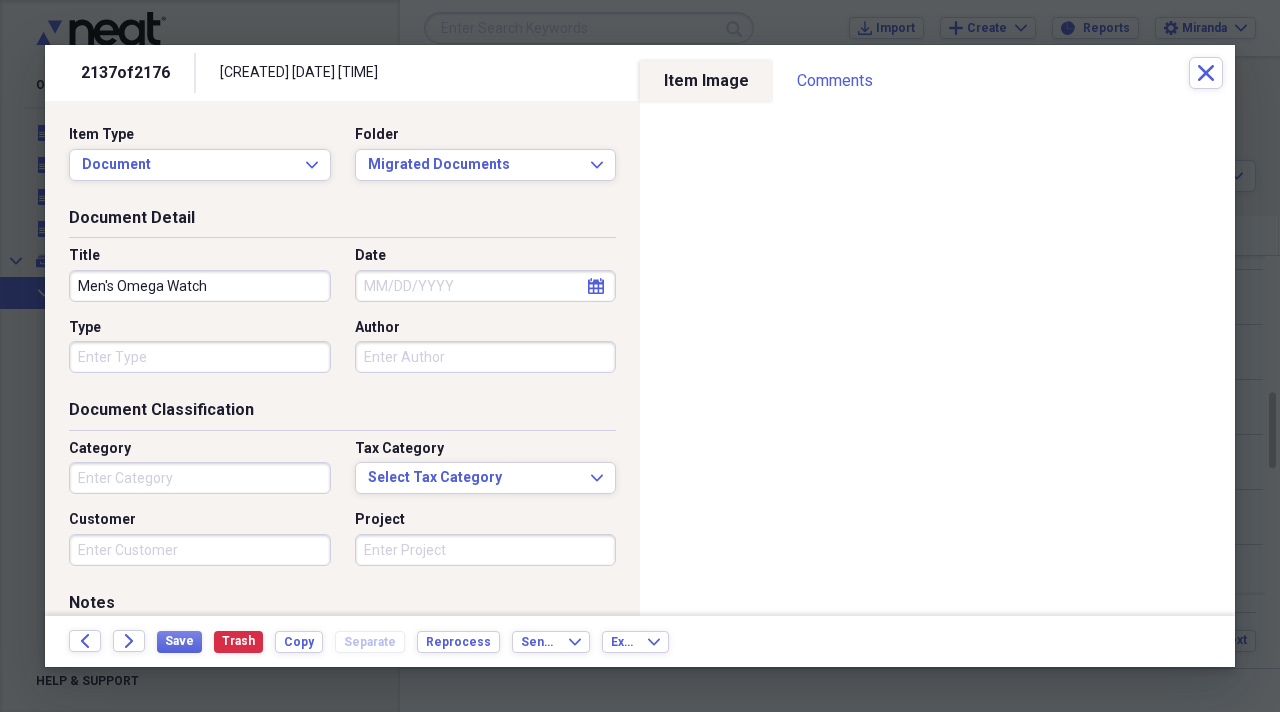 type on "Men's Omega Watch" 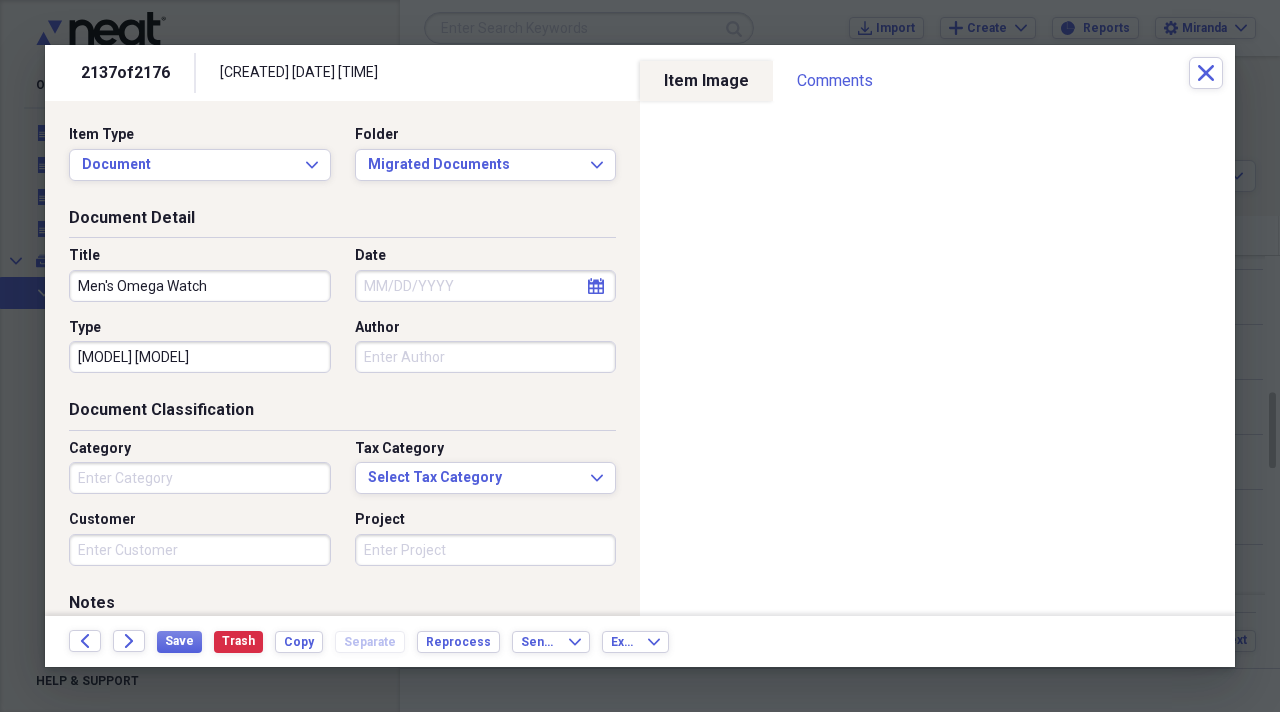 click on "[MODEL] [MODEL]" at bounding box center (200, 357) 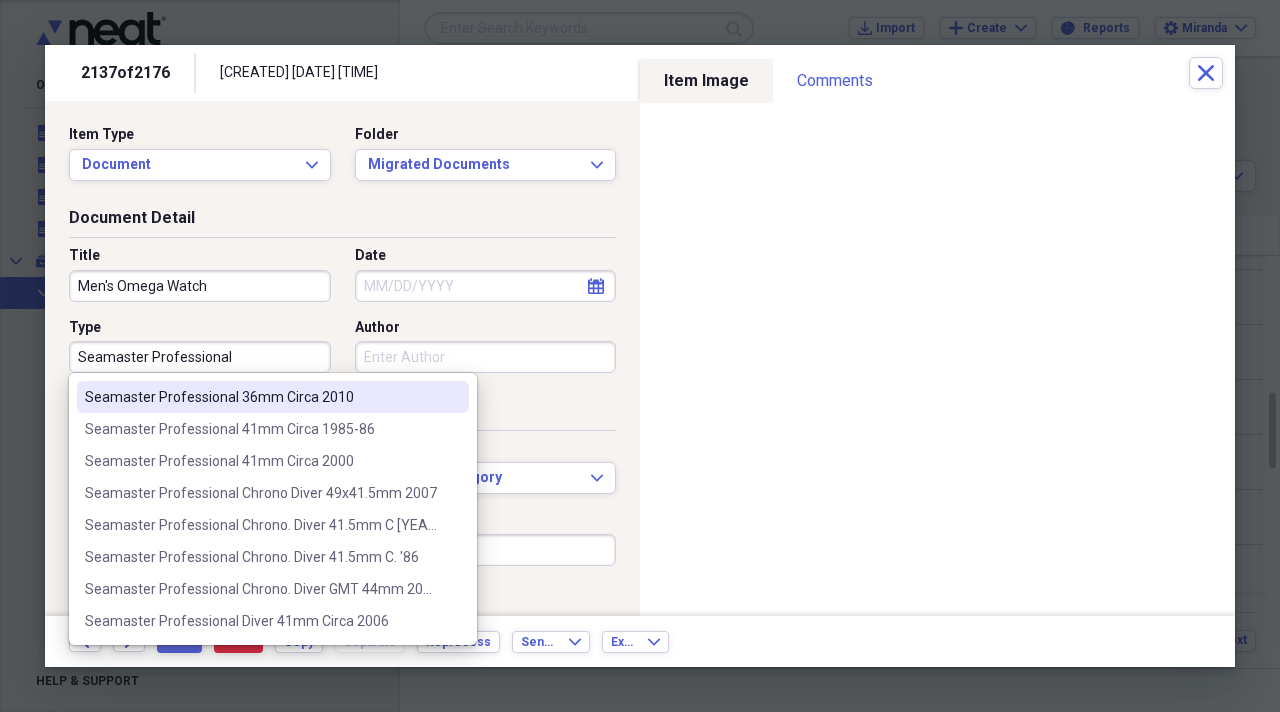 click on "Seamaster Professional" at bounding box center (200, 357) 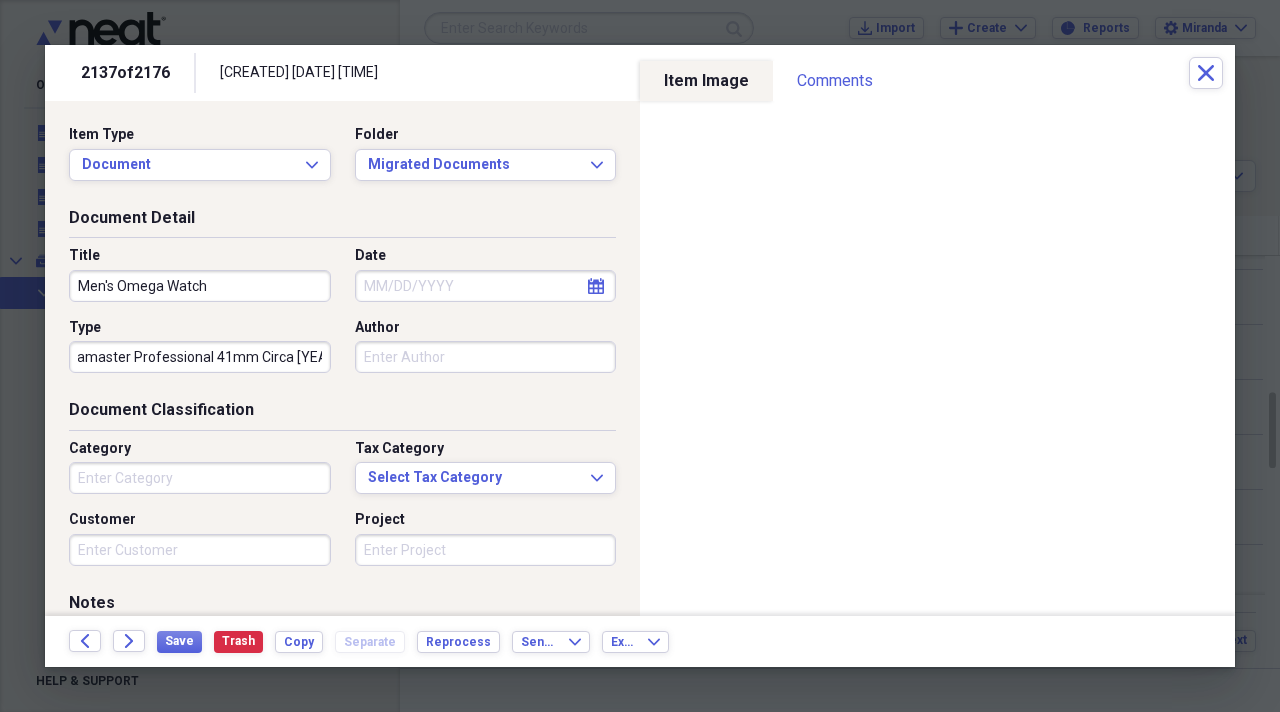 scroll, scrollTop: 0, scrollLeft: 26, axis: horizontal 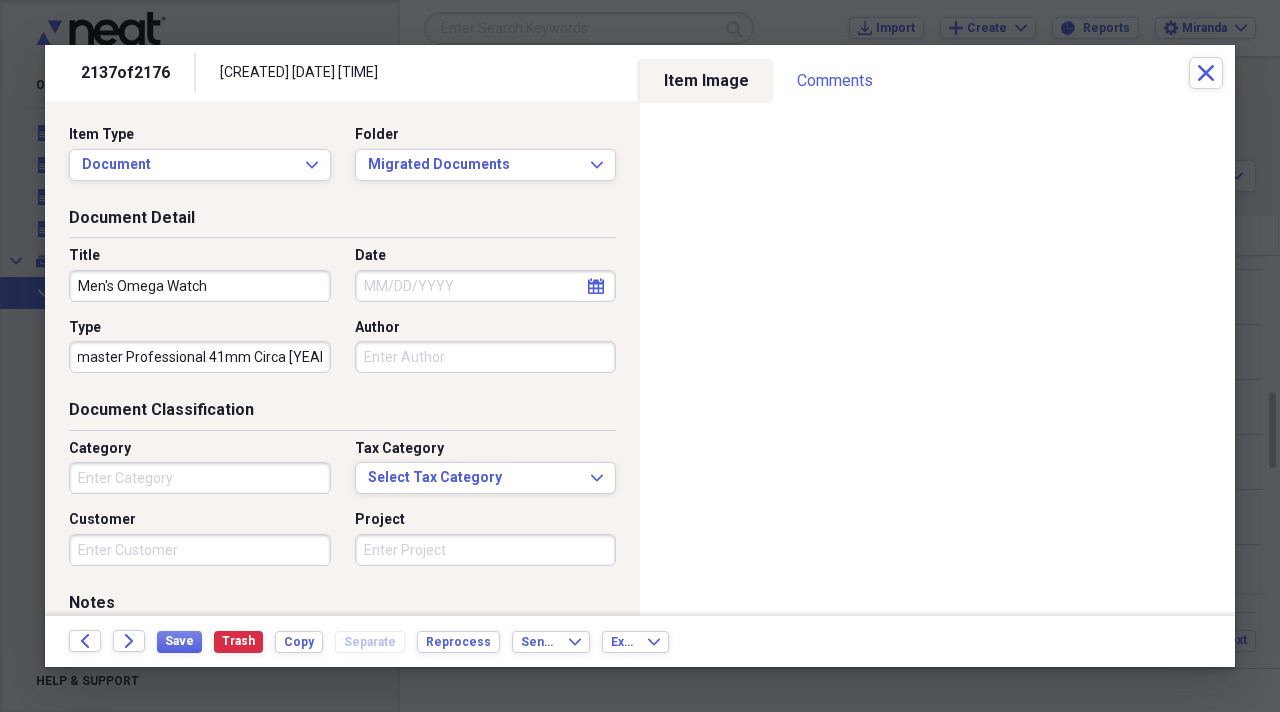 type on "Seamaster Professional 41mm Circa [YEAR]" 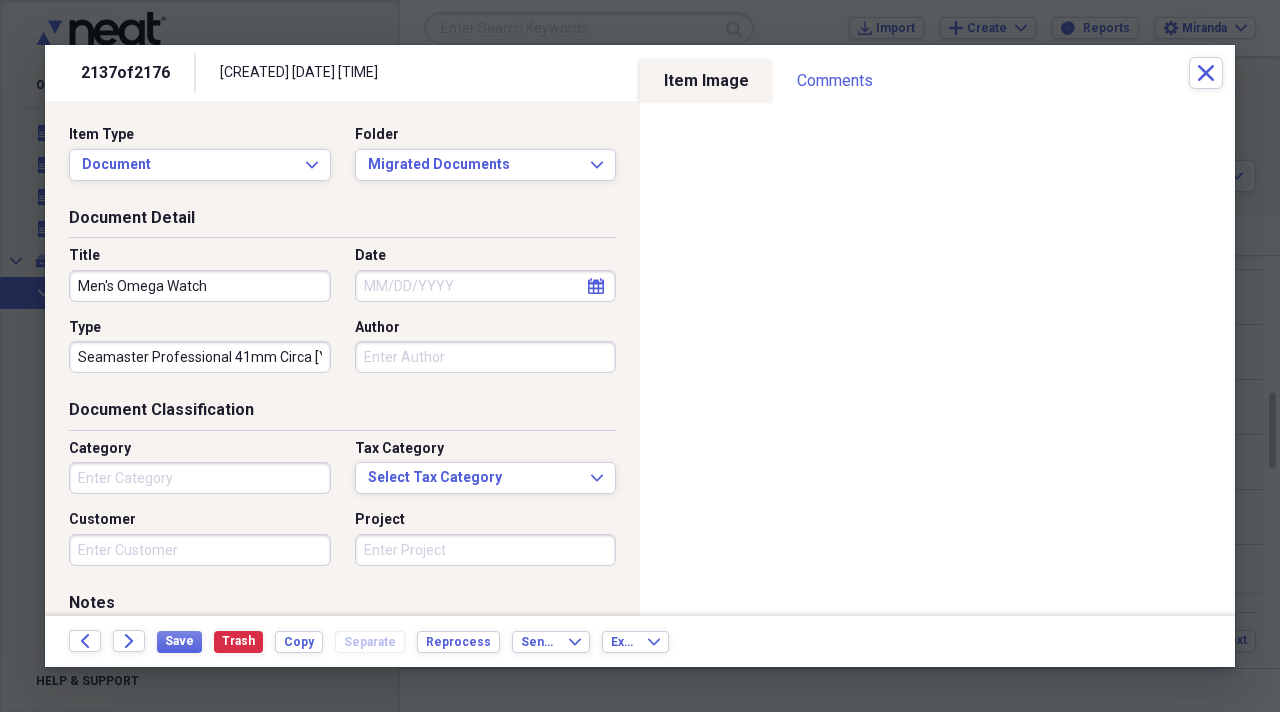 click on "Category" at bounding box center [200, 478] 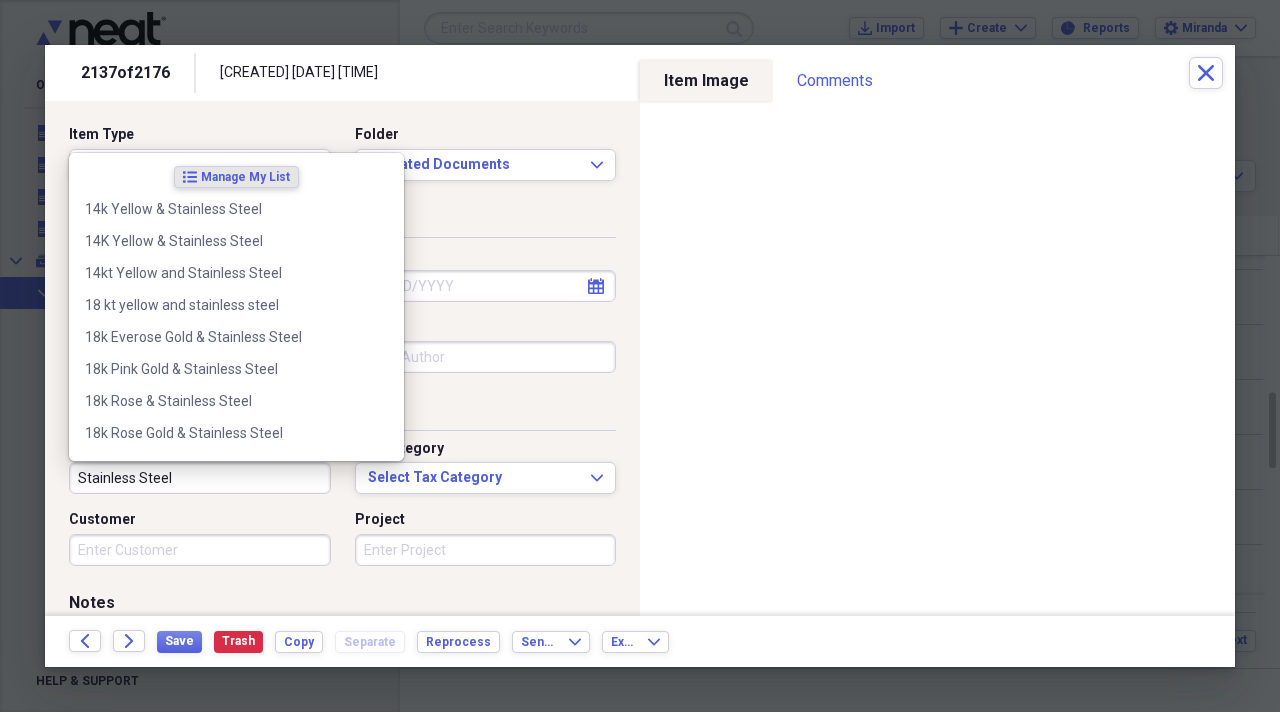 type on "Stainless Steel" 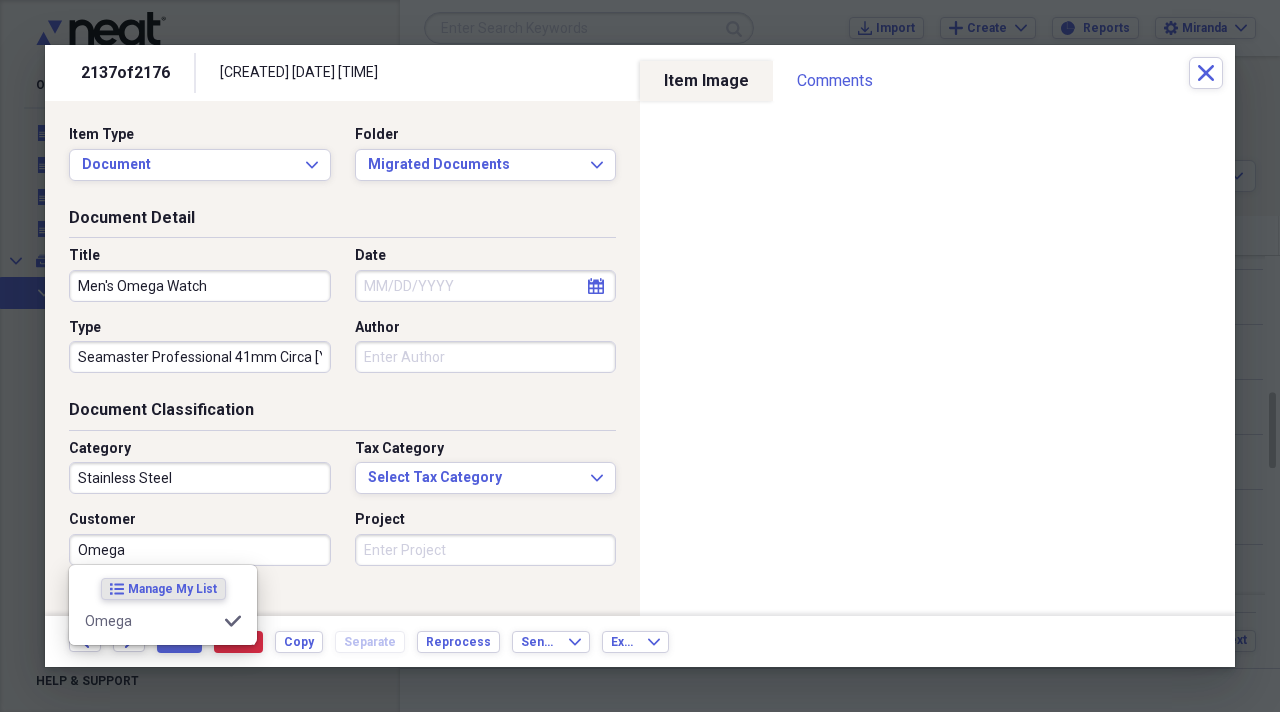 type on "Omega" 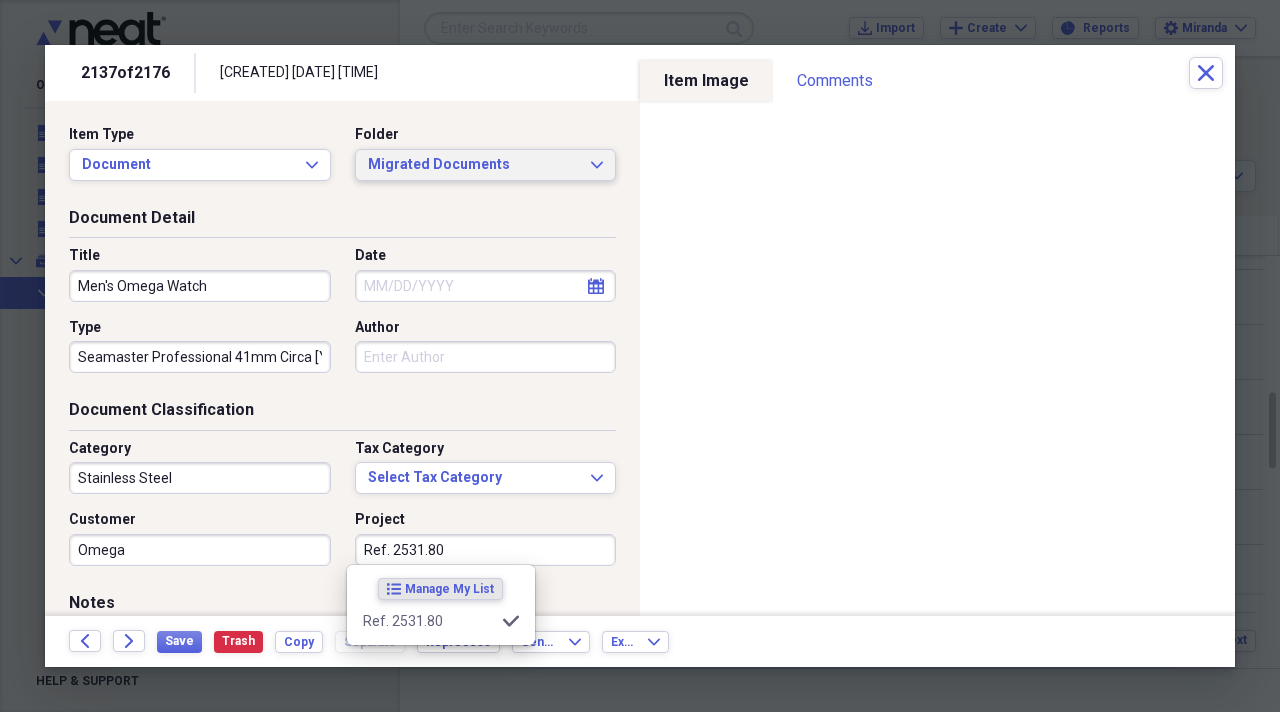 type on "Ref. 2531.80" 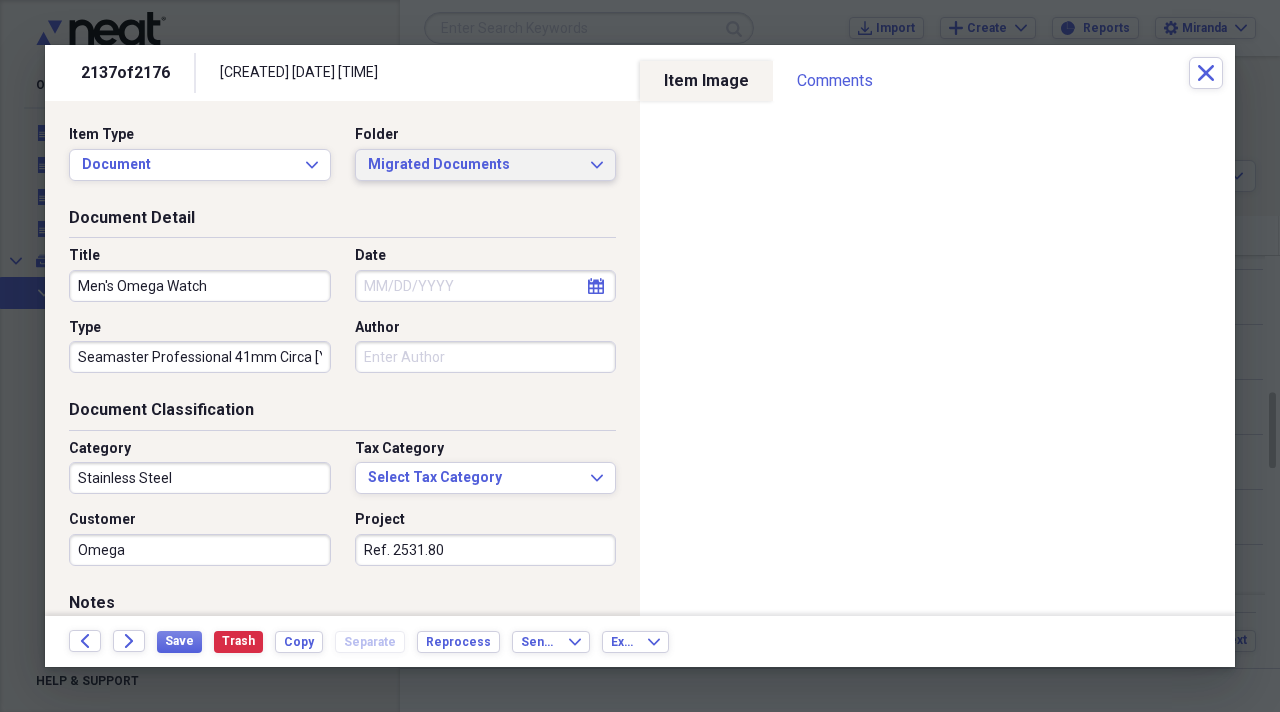click on "Migrated Documents" at bounding box center [474, 165] 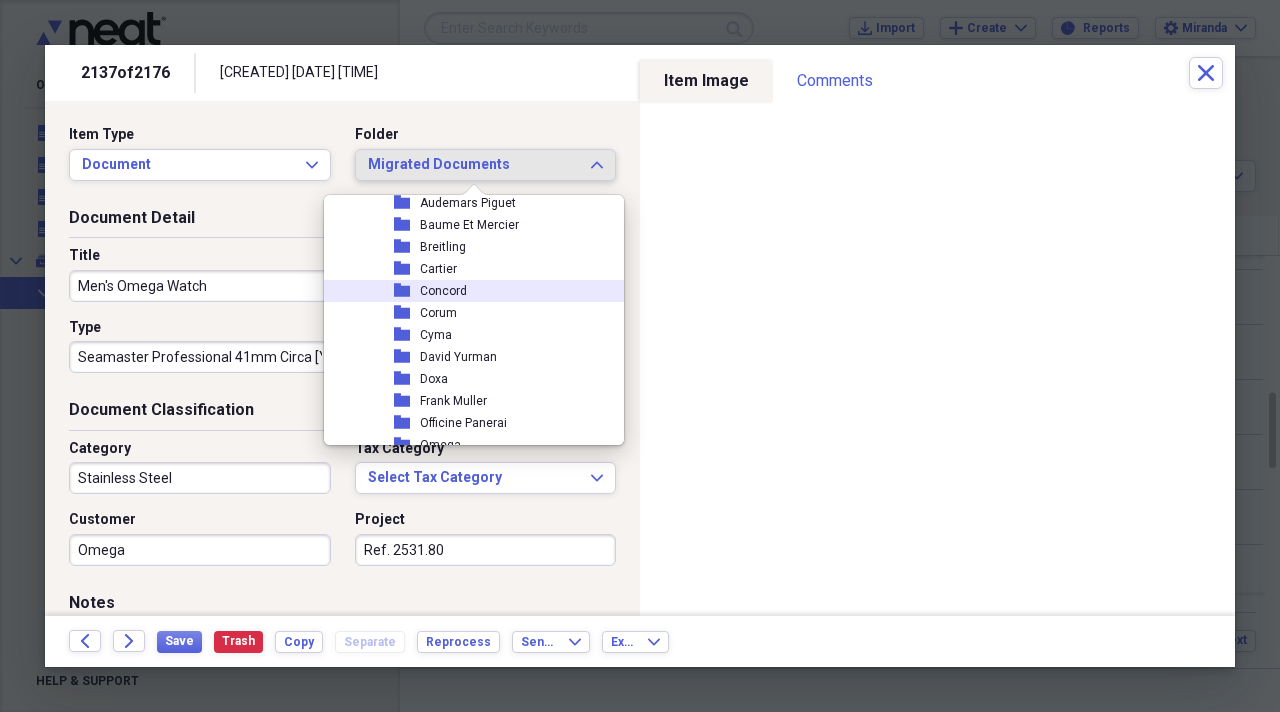 scroll, scrollTop: 2400, scrollLeft: 0, axis: vertical 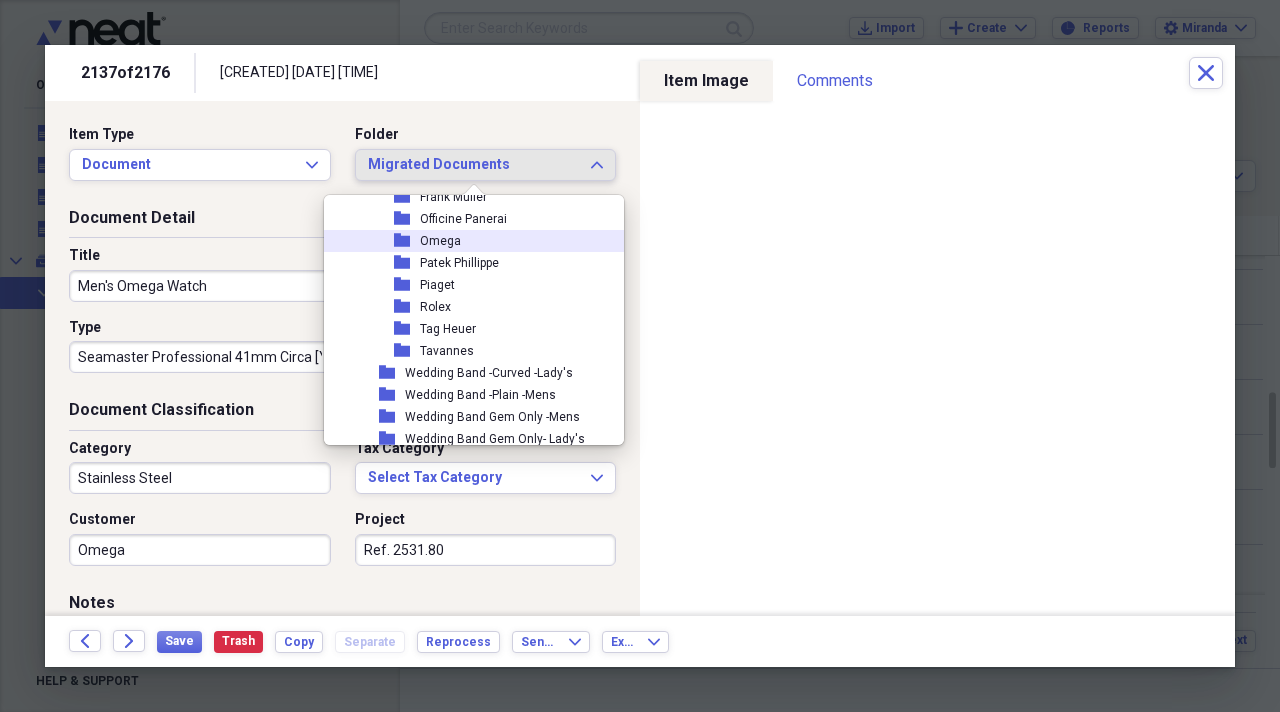 click on "Omega" at bounding box center [440, 241] 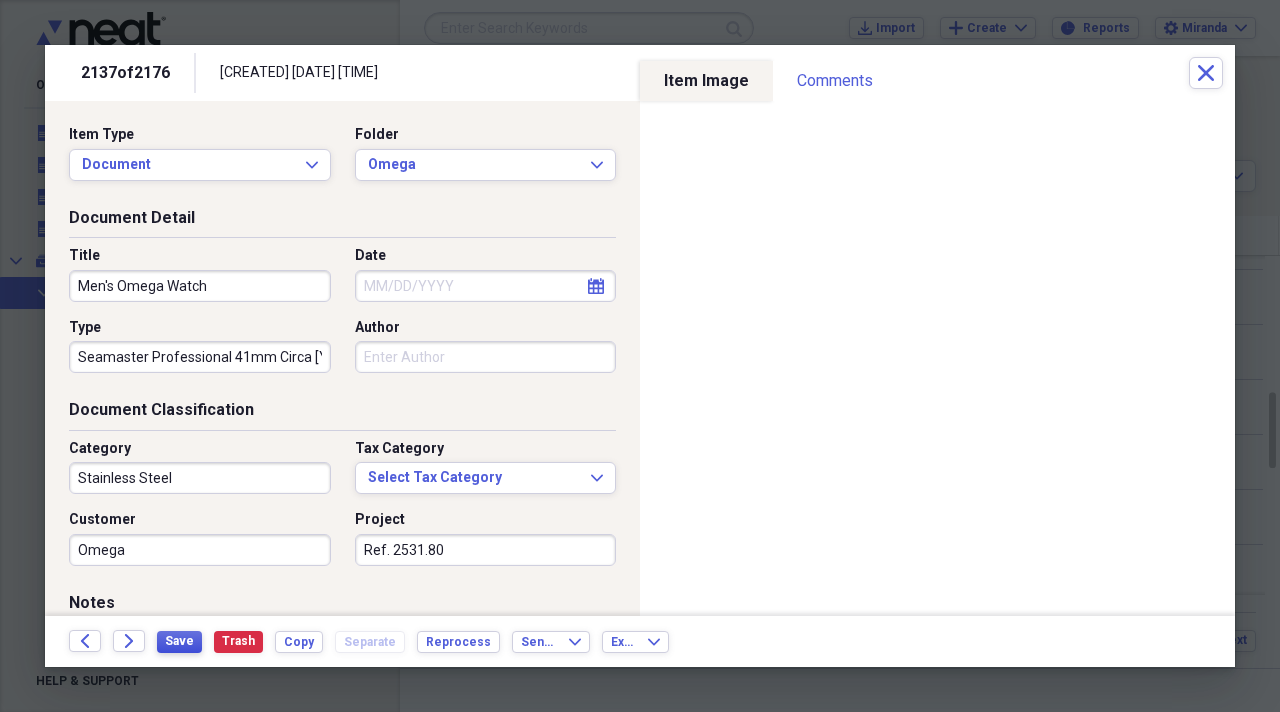 click on "Save" at bounding box center [179, 641] 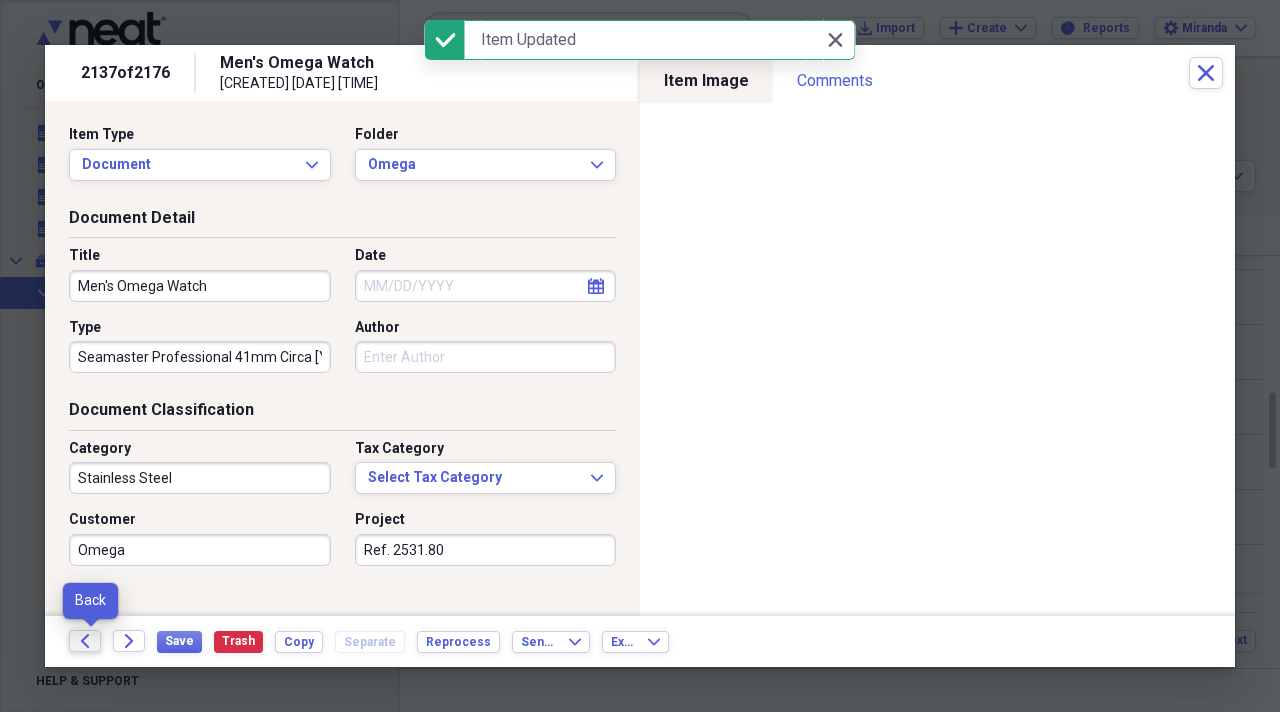 click on "Back" 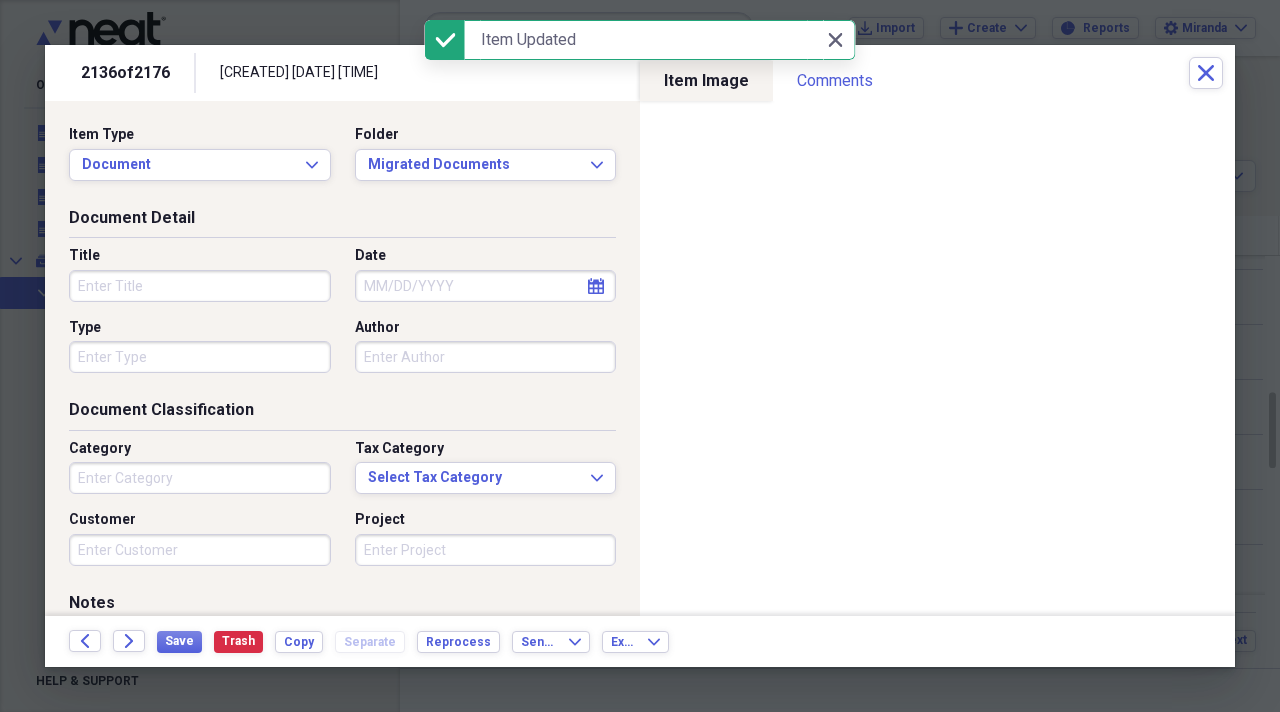 click on "Title" at bounding box center (200, 286) 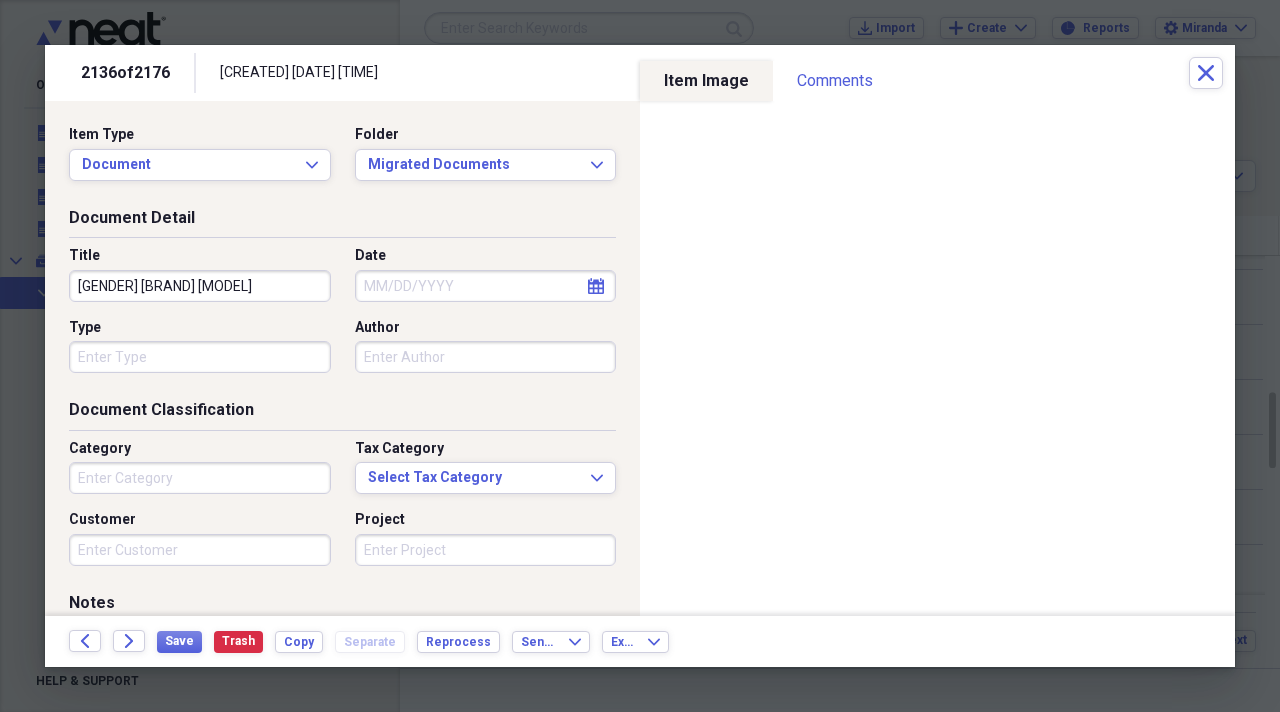 type on "[GENDER] [BRAND] [MODEL]" 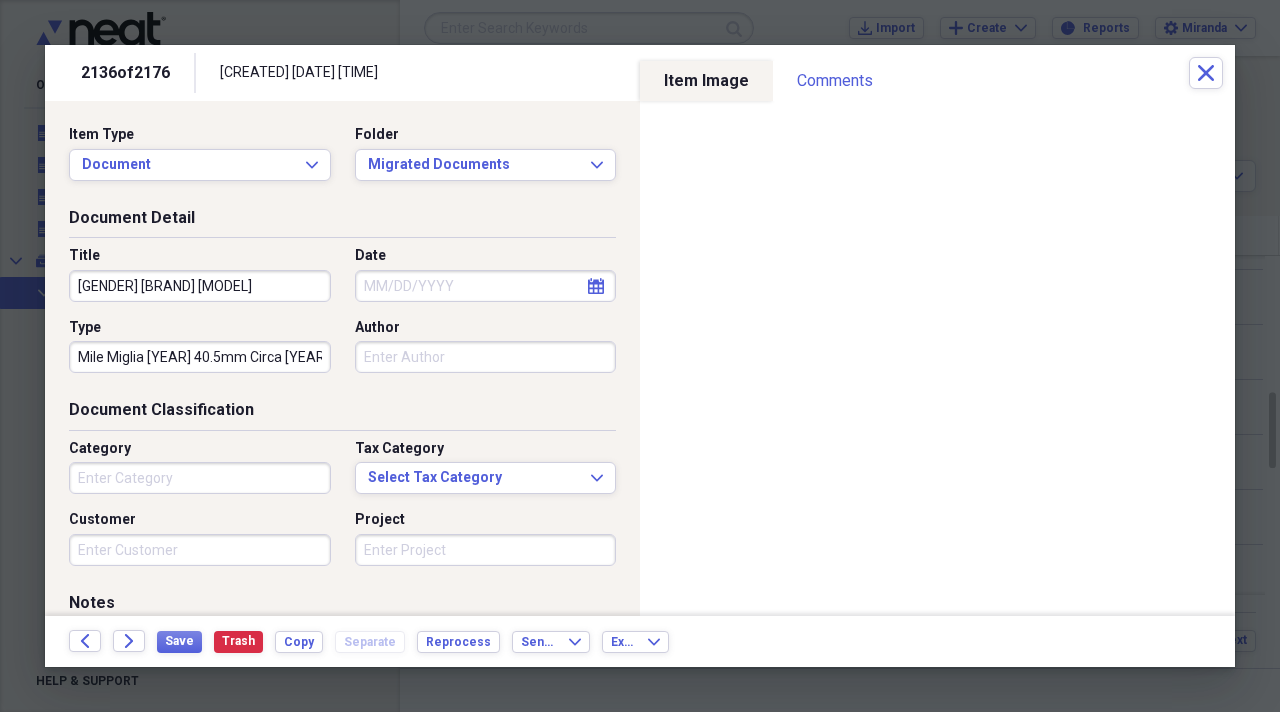 type on "Mile Miglia [YEAR] 40.5mm Circa [YEAR]" 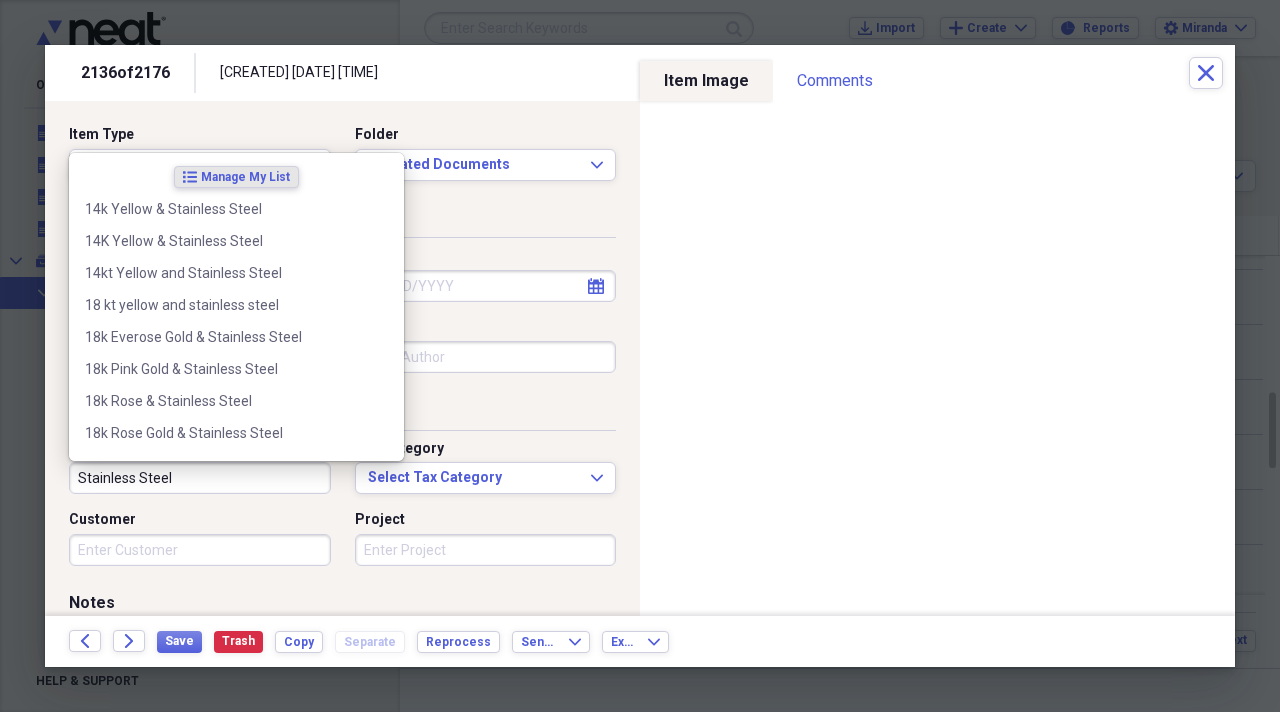type on "Stainless Steel" 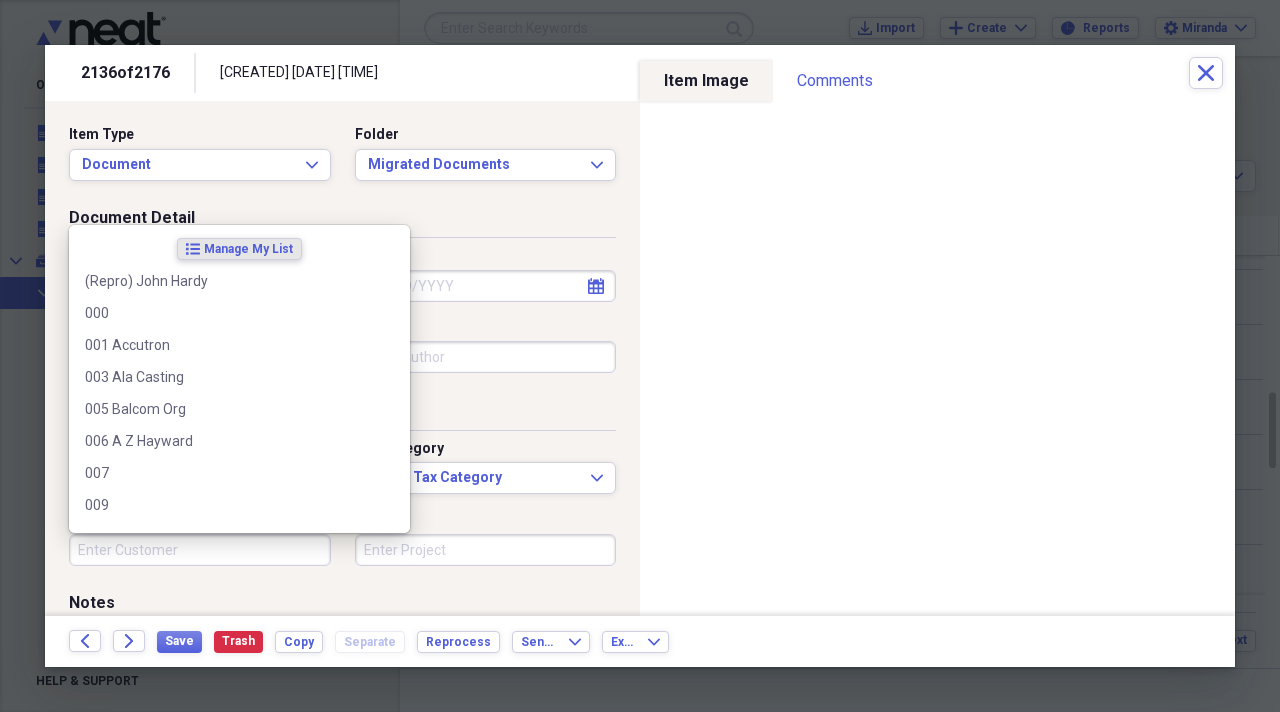 click on "Customer" at bounding box center (200, 550) 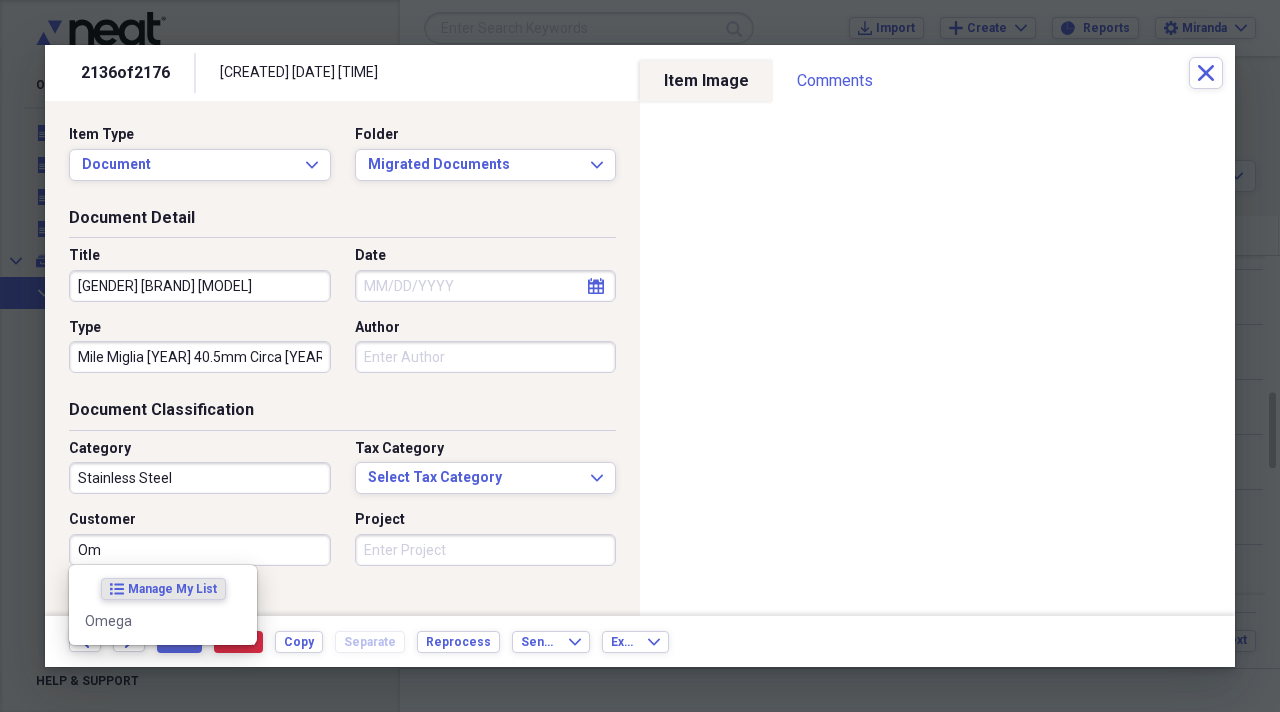 type on "O" 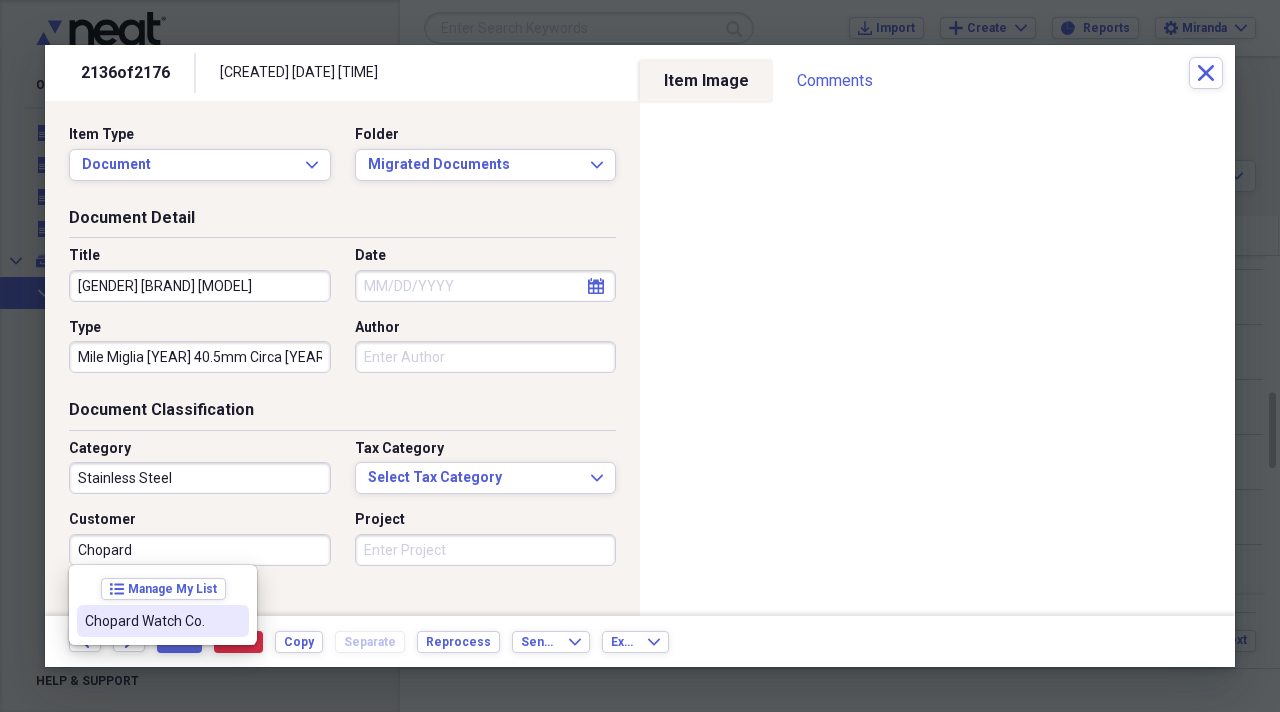 click on "Chopard Watch Co." at bounding box center (151, 621) 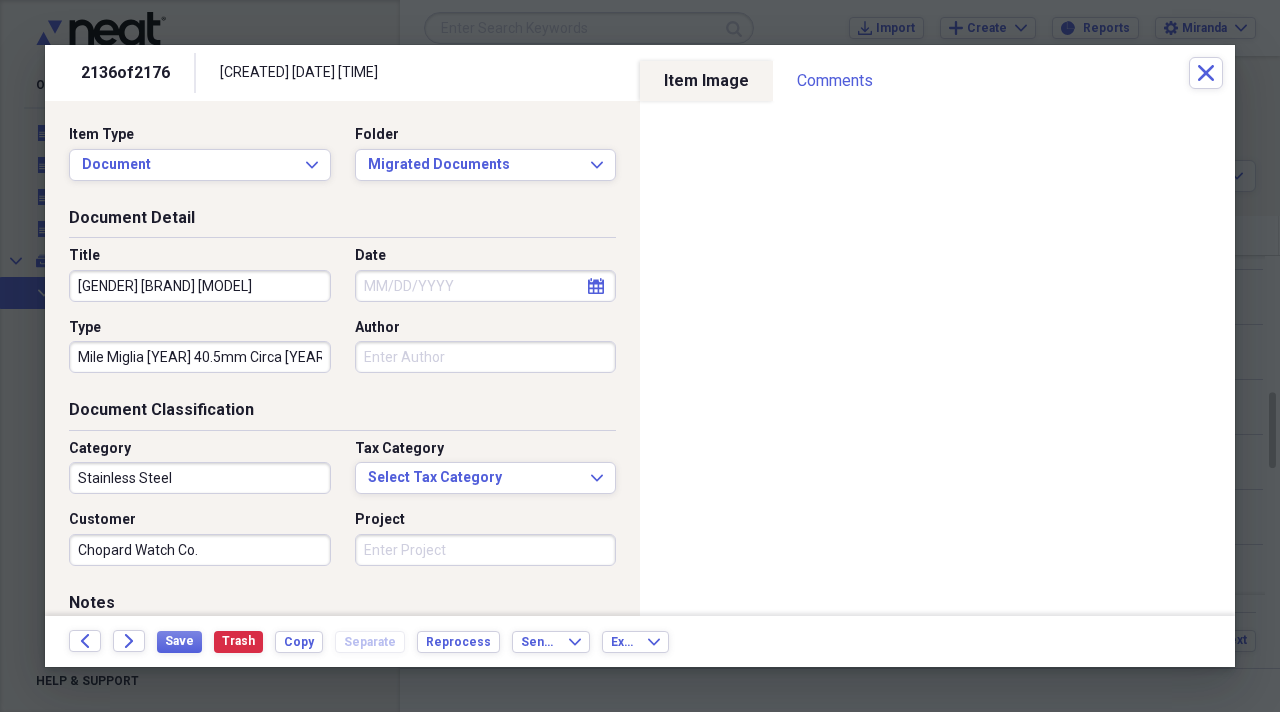 click on "Project" at bounding box center (486, 550) 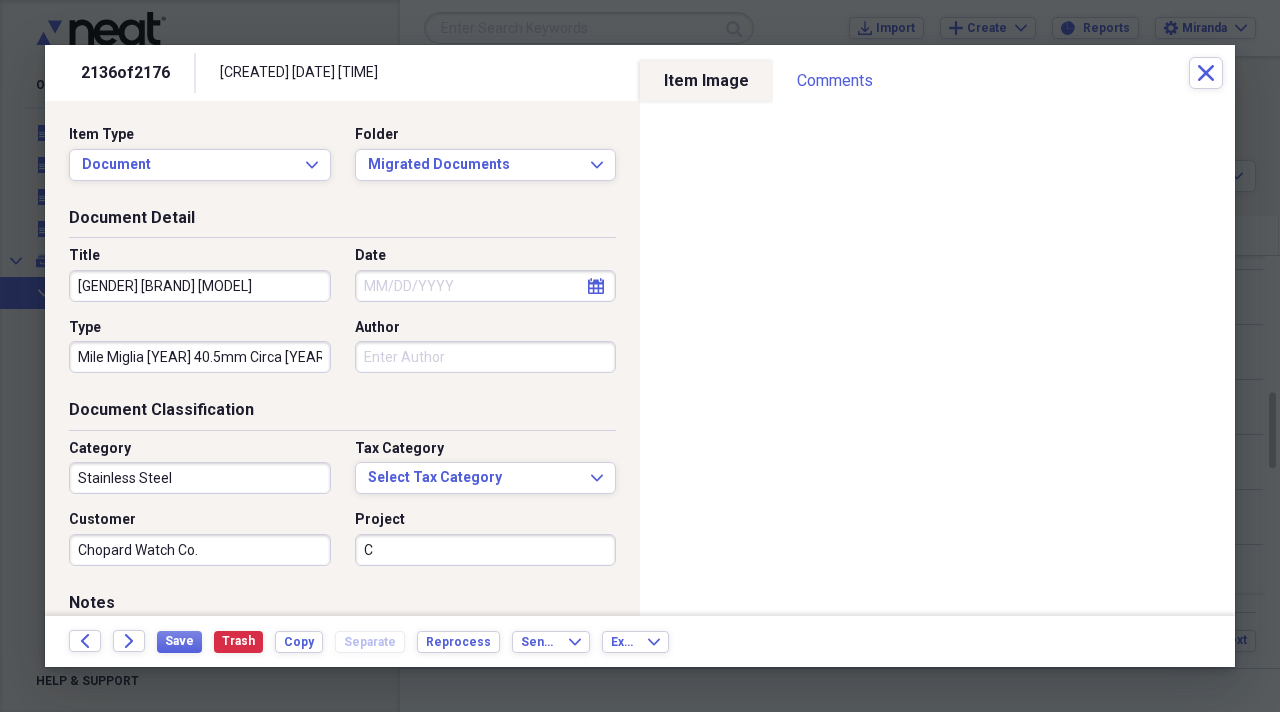 type on "C" 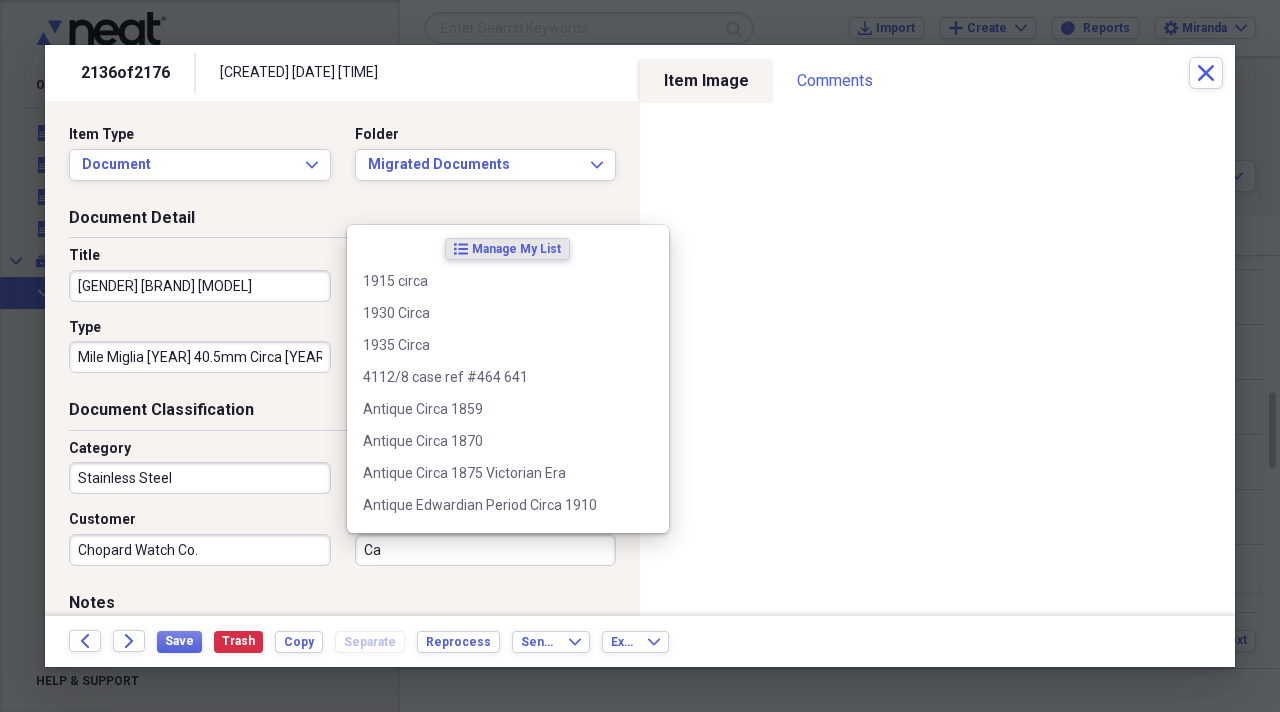 type on "C" 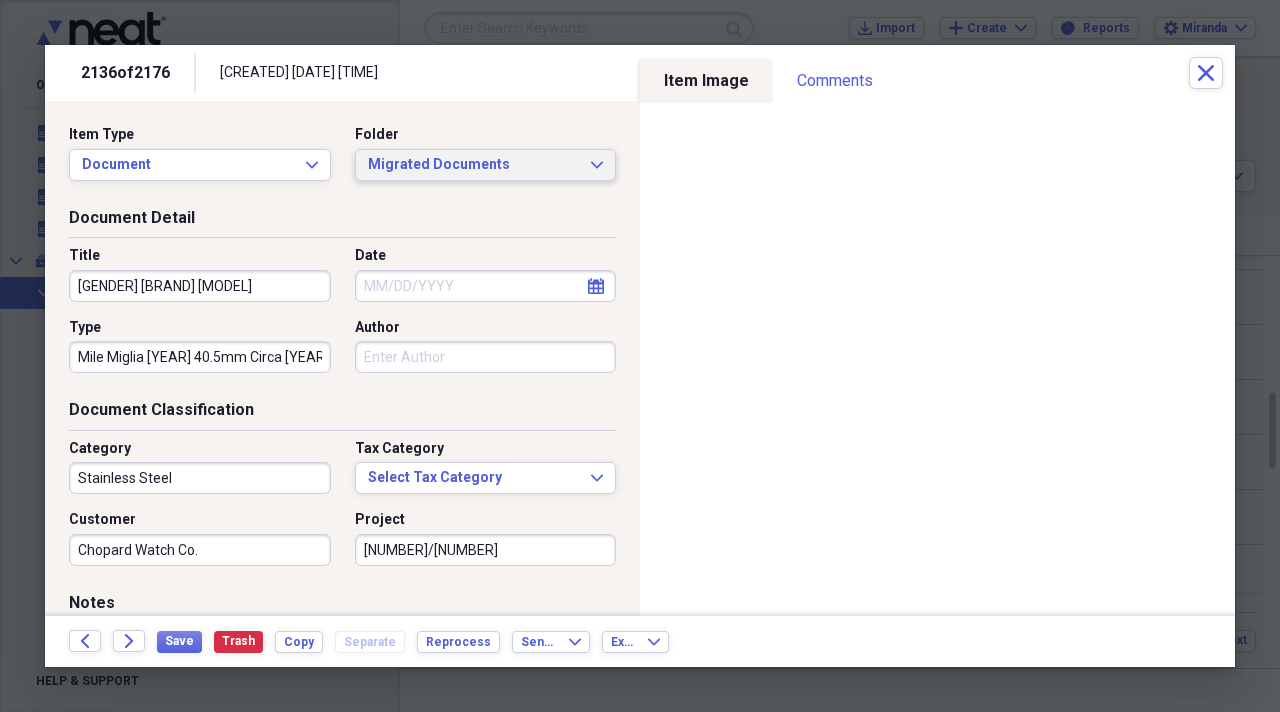 type on "[NUMBER]/[NUMBER]" 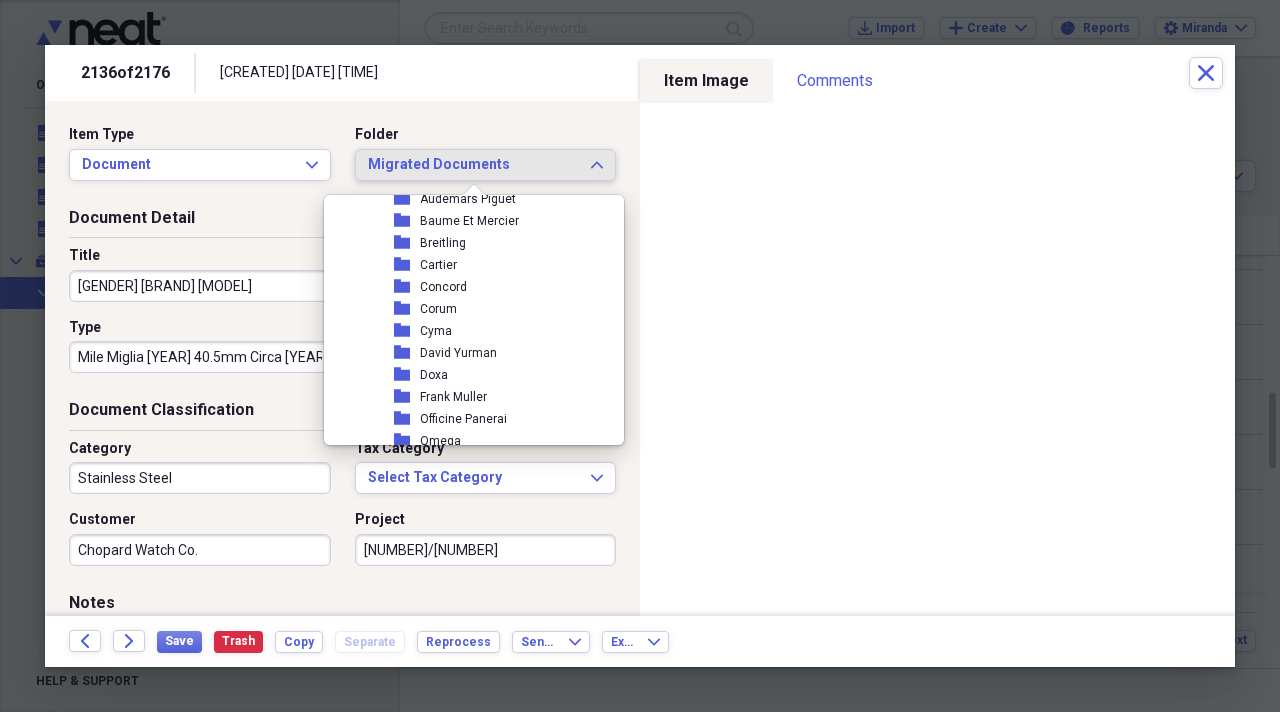 scroll, scrollTop: 2100, scrollLeft: 0, axis: vertical 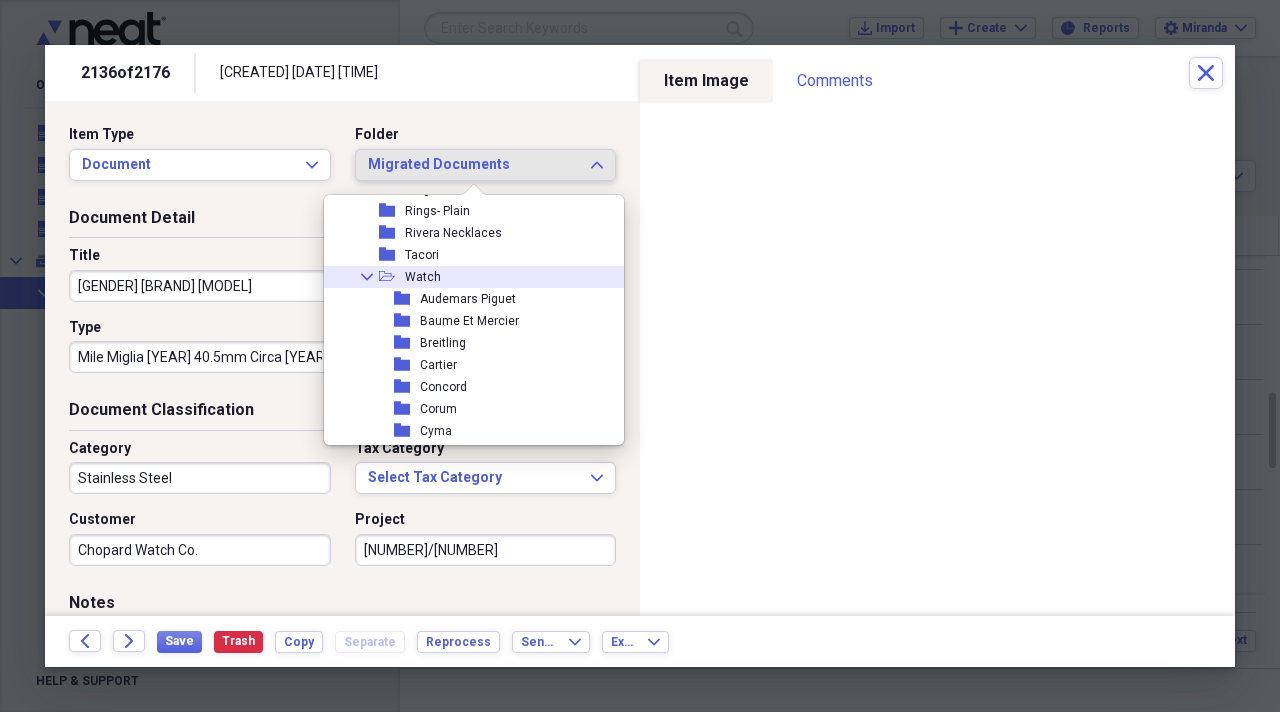 click on "Watch" at bounding box center (423, 277) 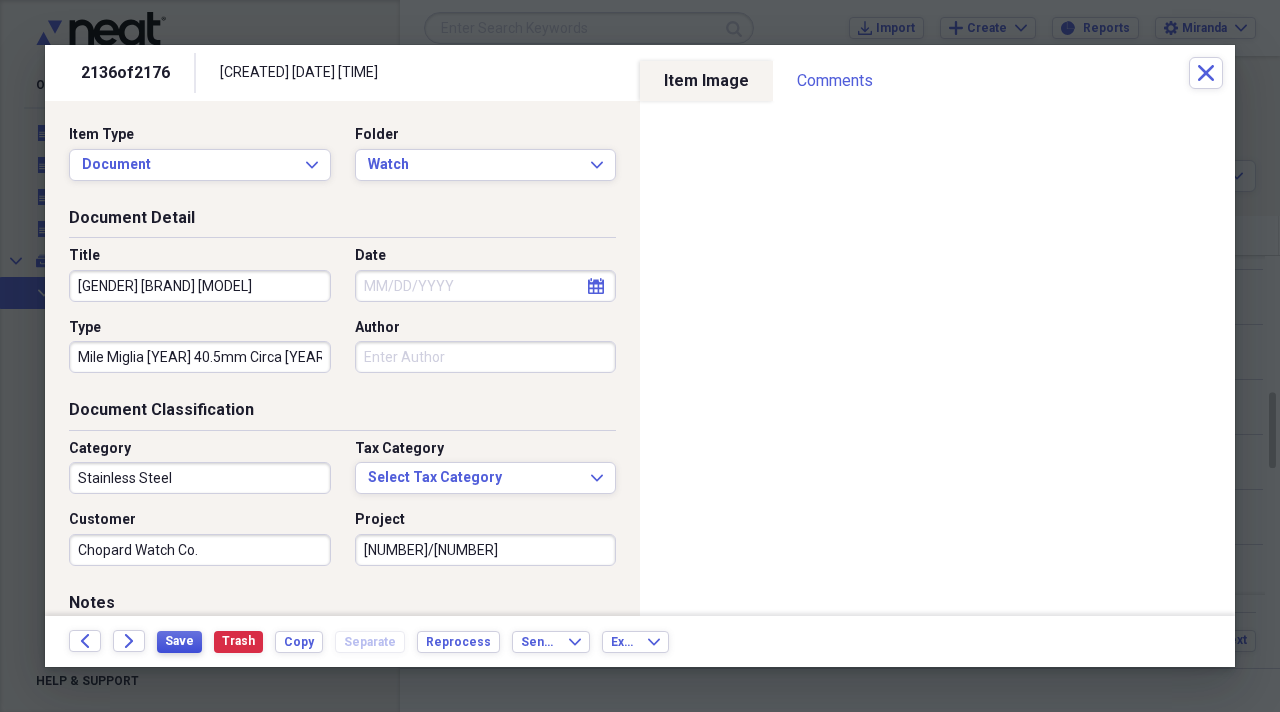 click on "Save" at bounding box center [179, 641] 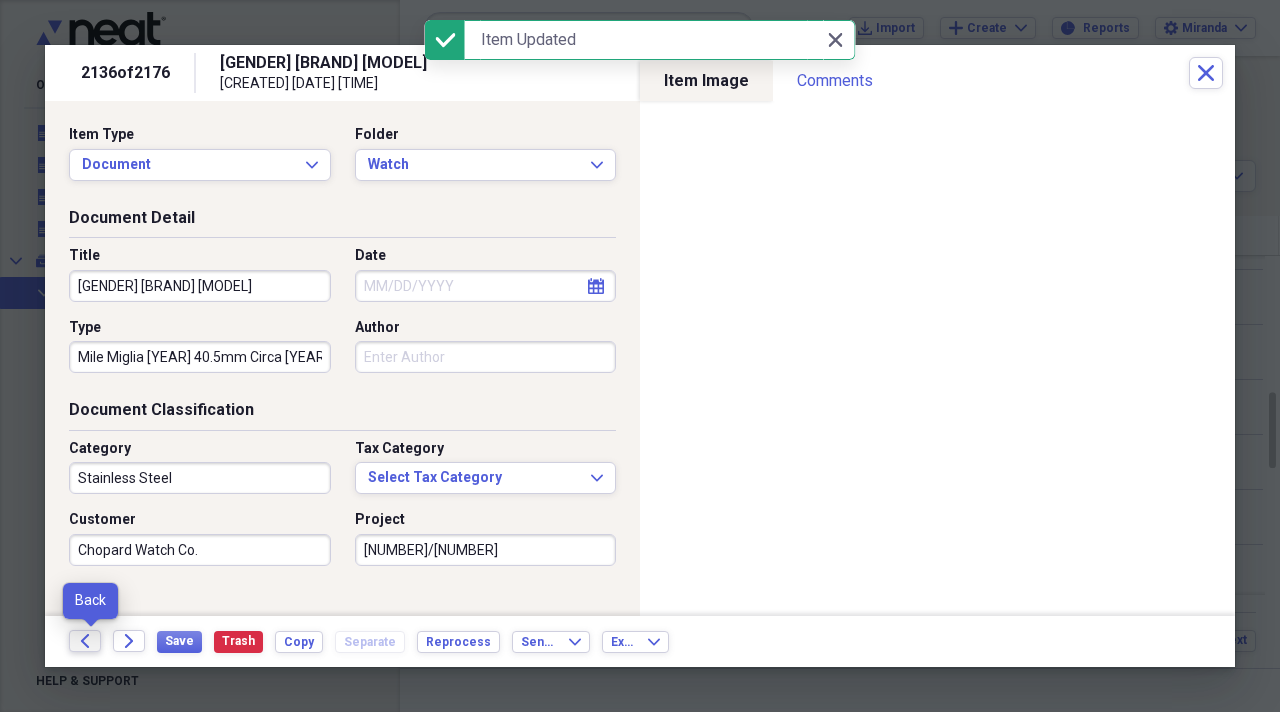 click on "Back" at bounding box center (85, 641) 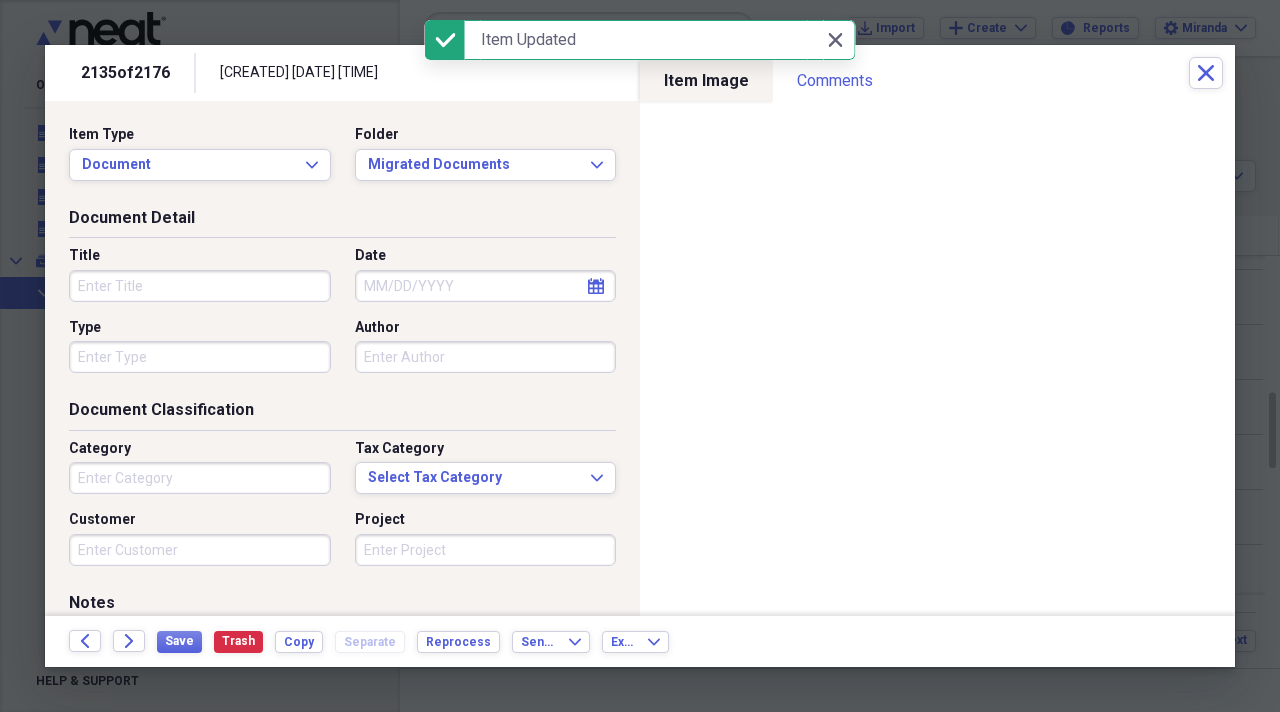 click on "Title" at bounding box center (200, 286) 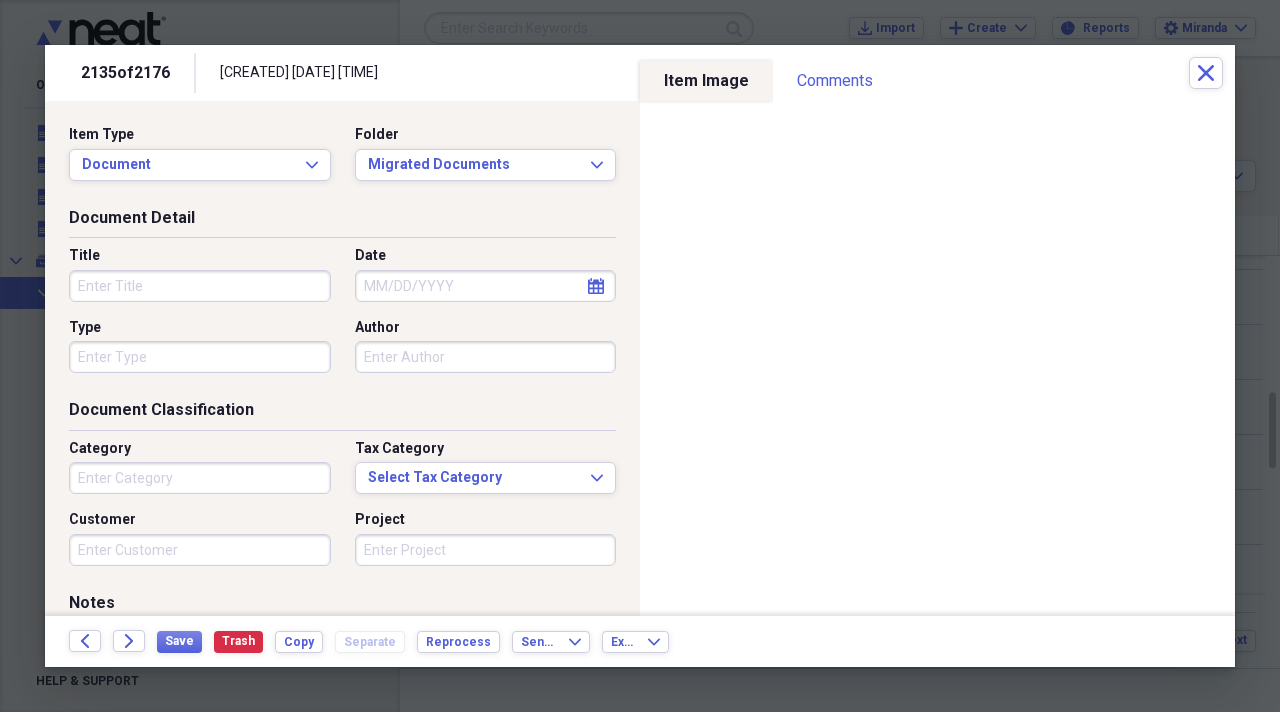 type on "m" 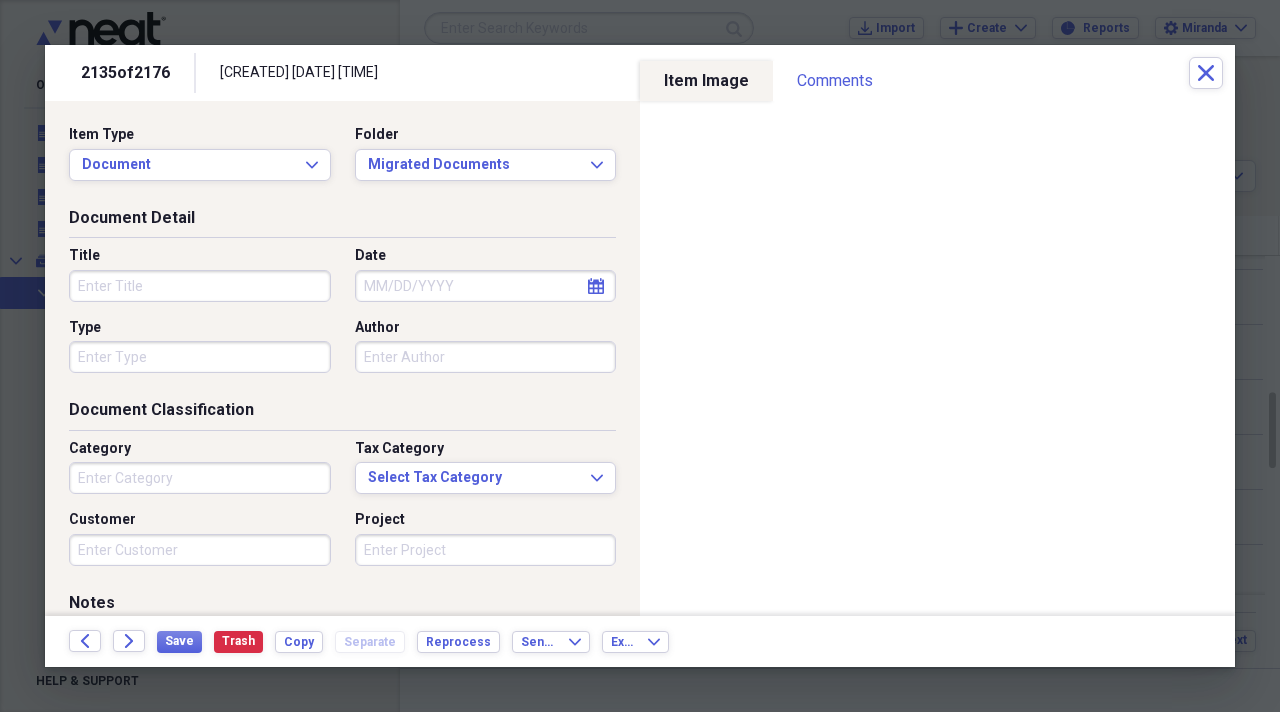 type on "M" 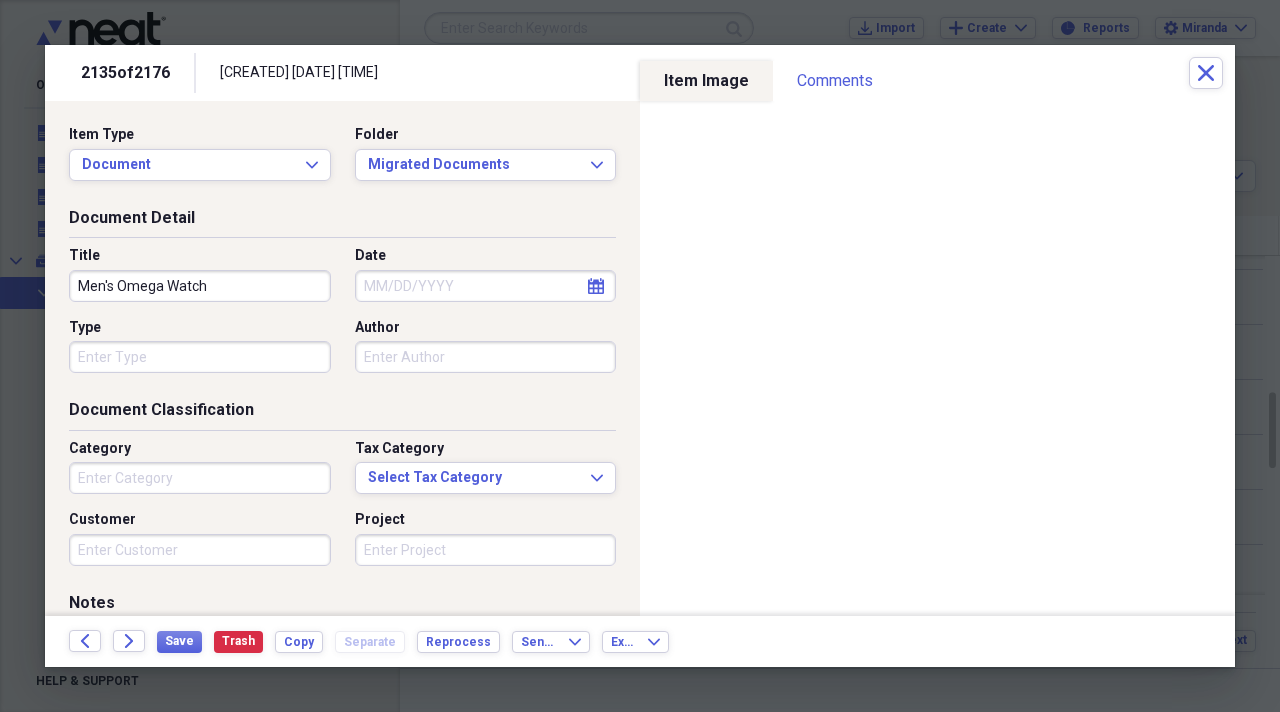 type on "Men's Omega Watch" 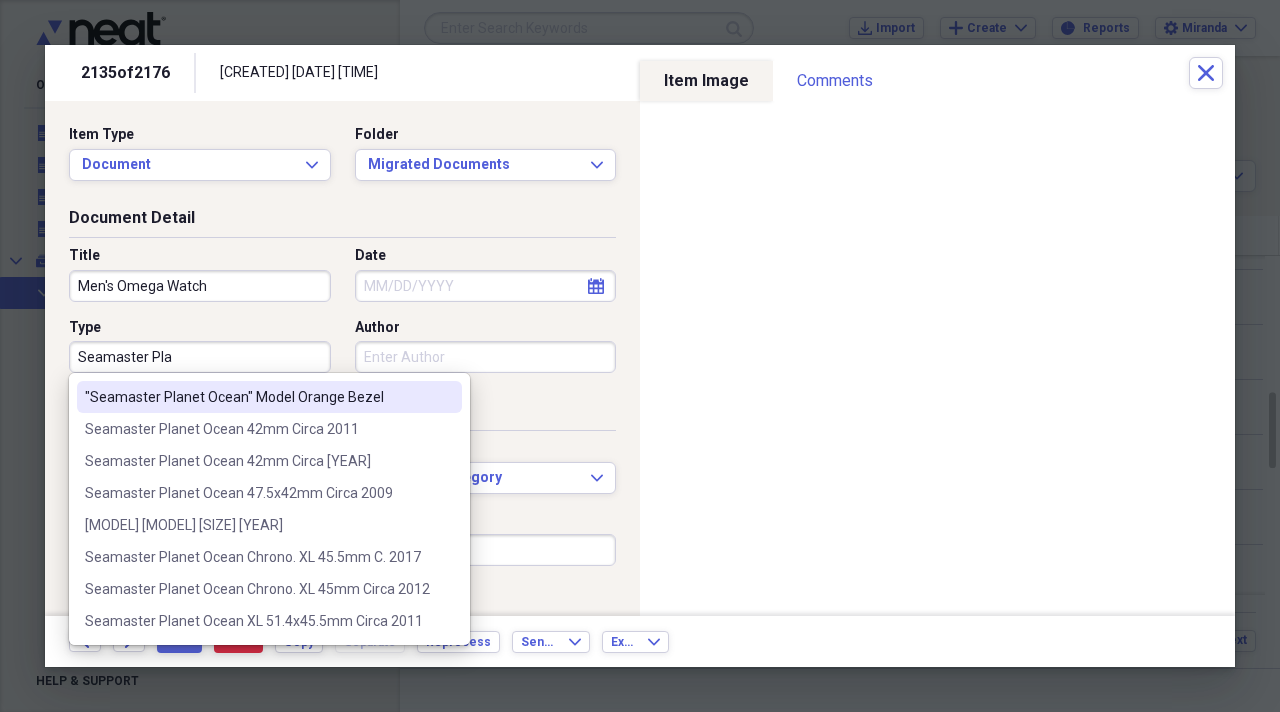 type on "Seamaster Plan" 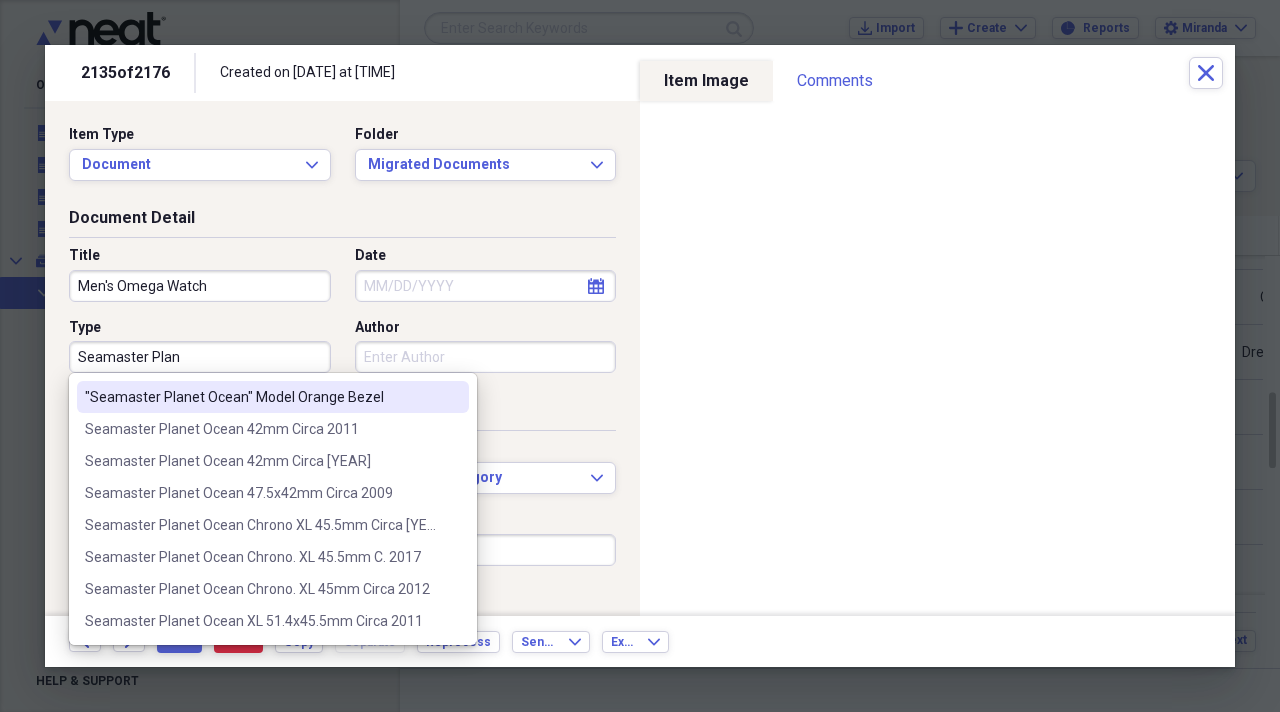 scroll, scrollTop: 0, scrollLeft: 0, axis: both 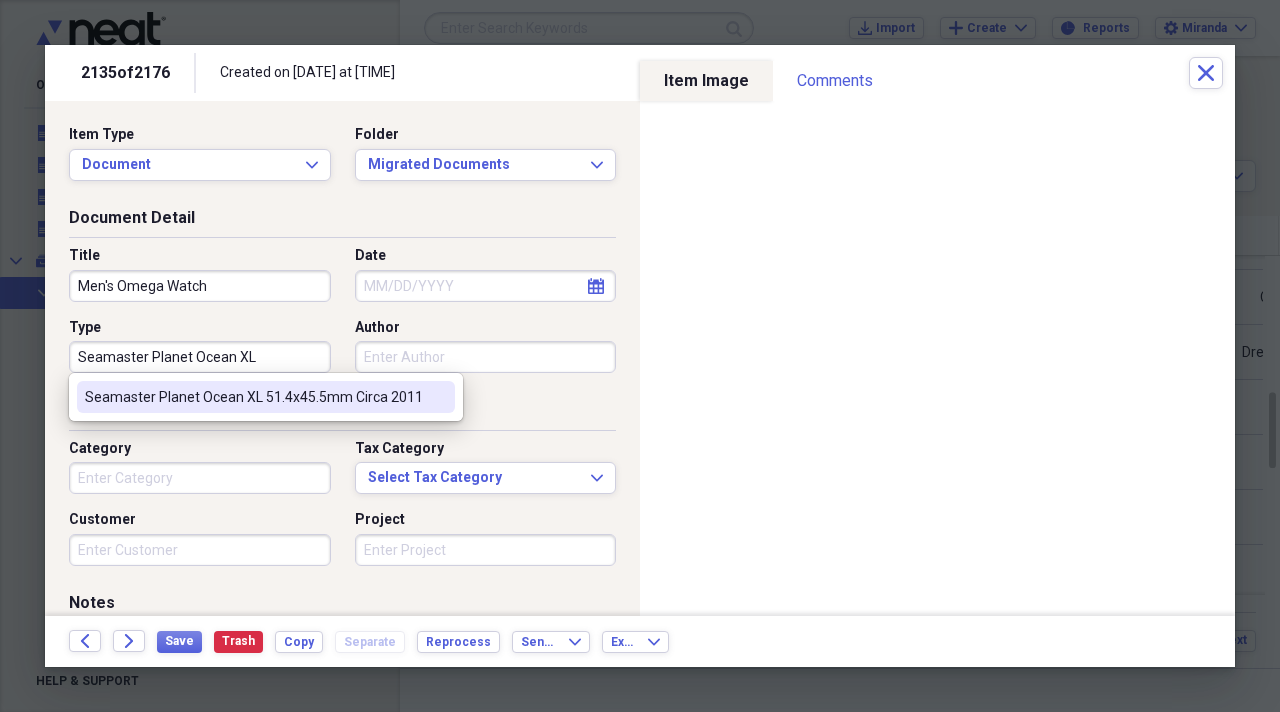 click on "Seamaster Planet Ocean XL 51.4x45.5mm Circa 2011" at bounding box center [254, 397] 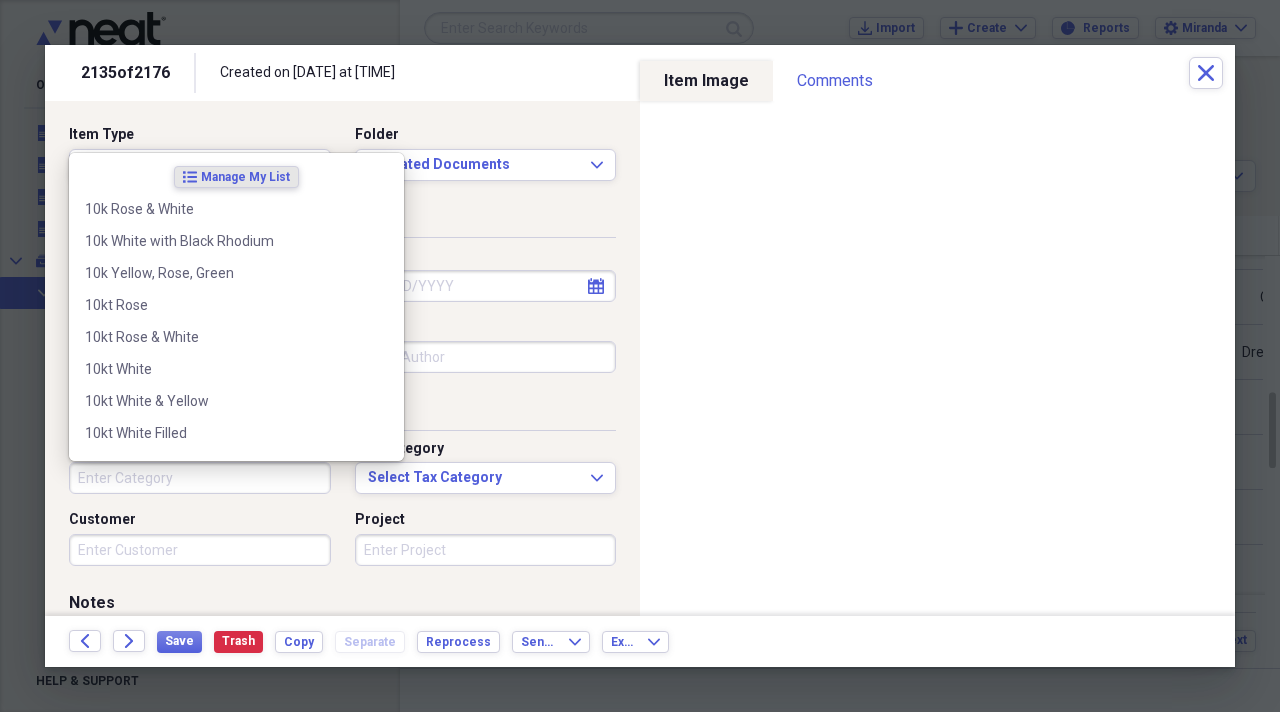 click on "Category" at bounding box center [200, 478] 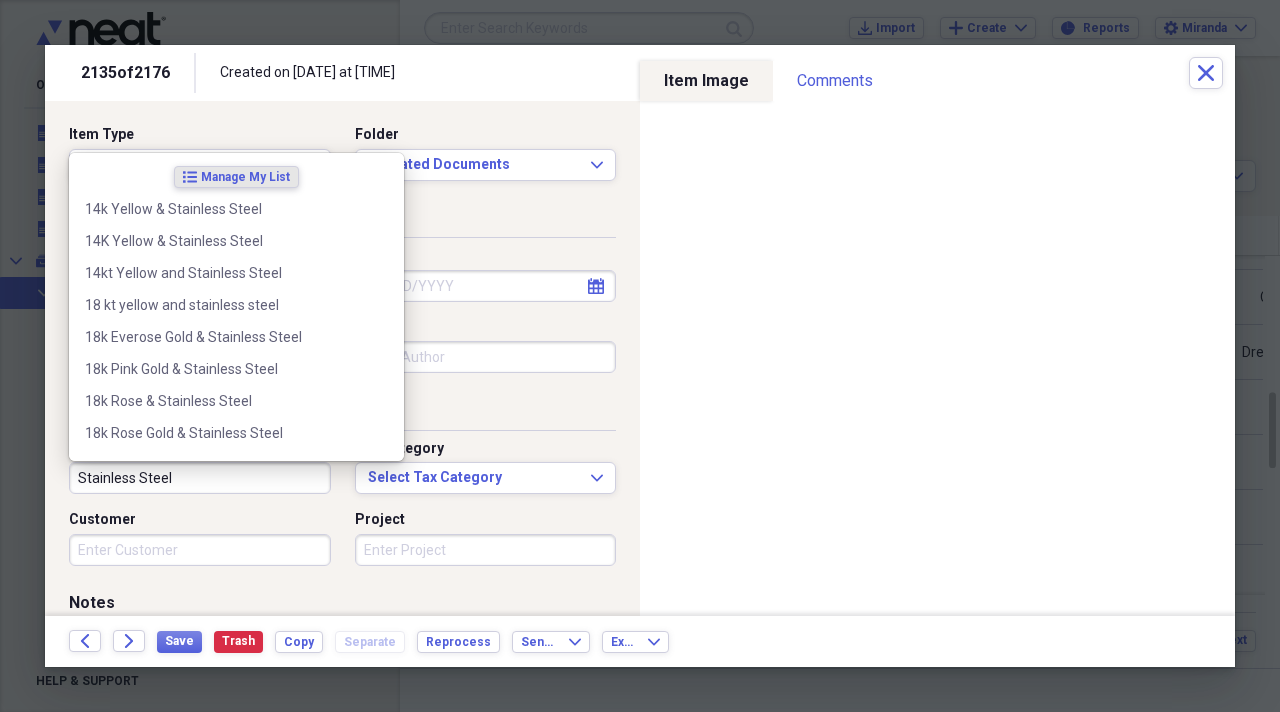 type on "Stainless Steel" 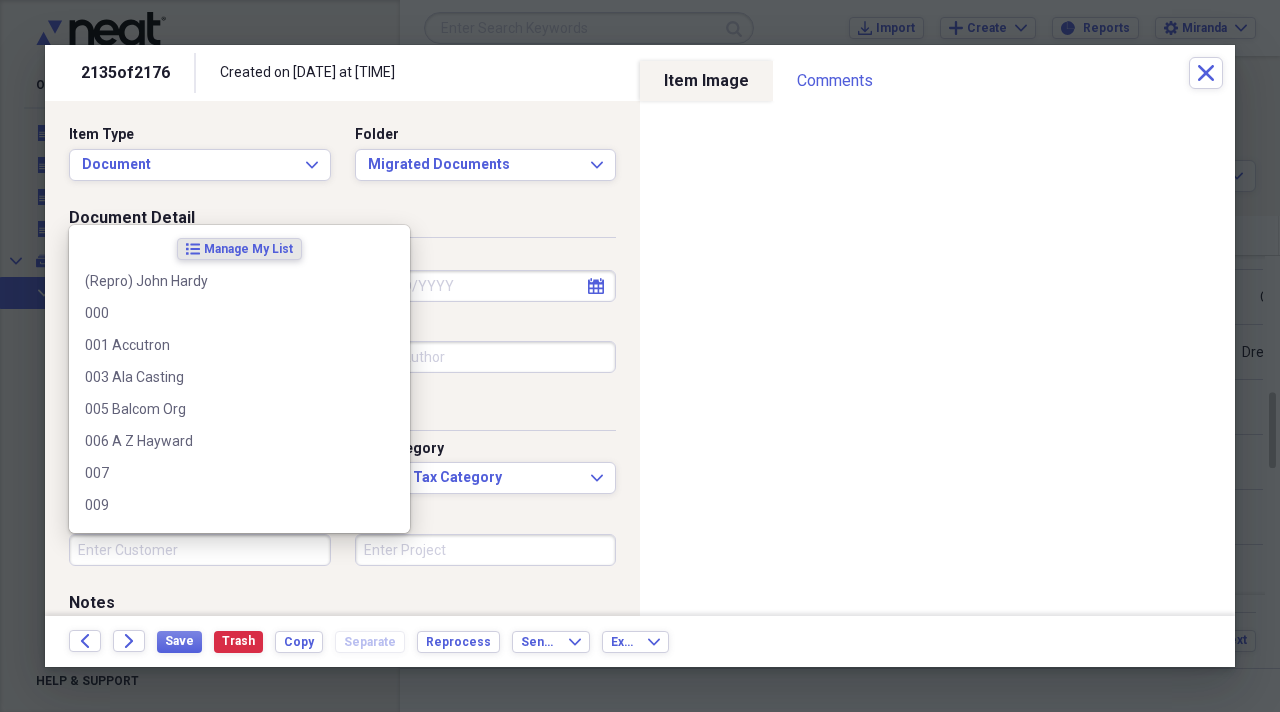 click on "Customer" at bounding box center (200, 550) 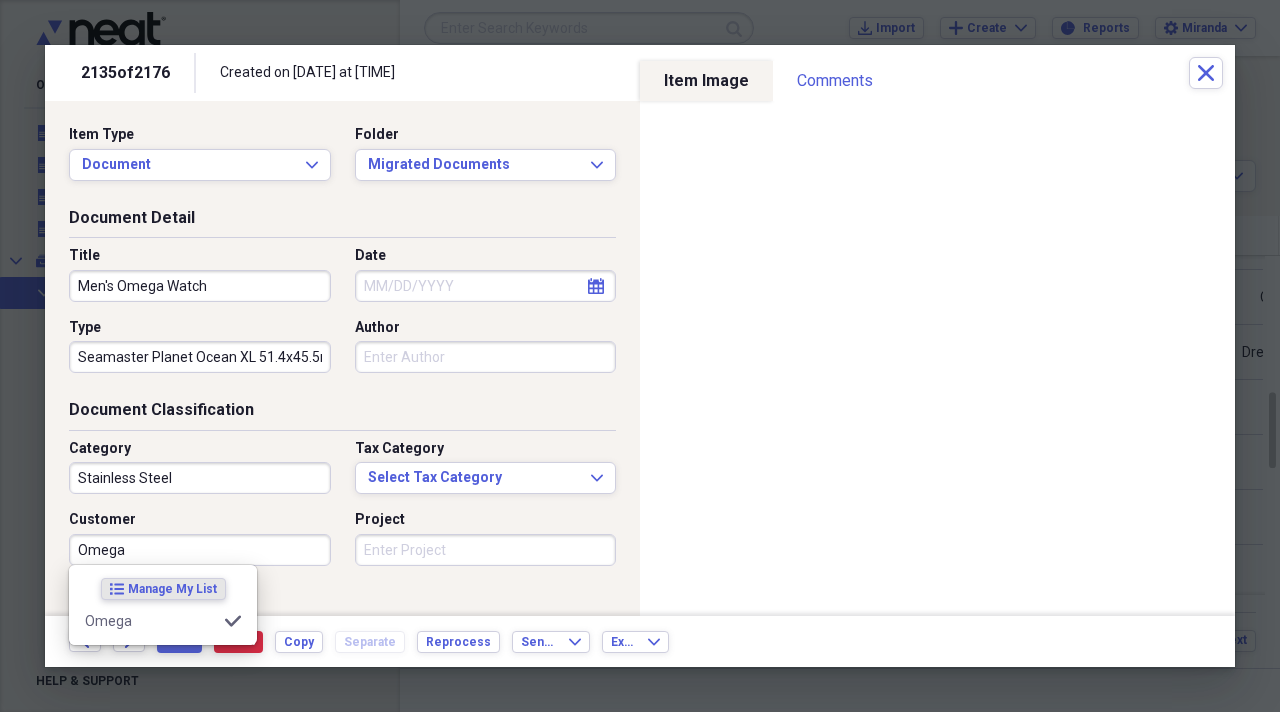 type on "Omega" 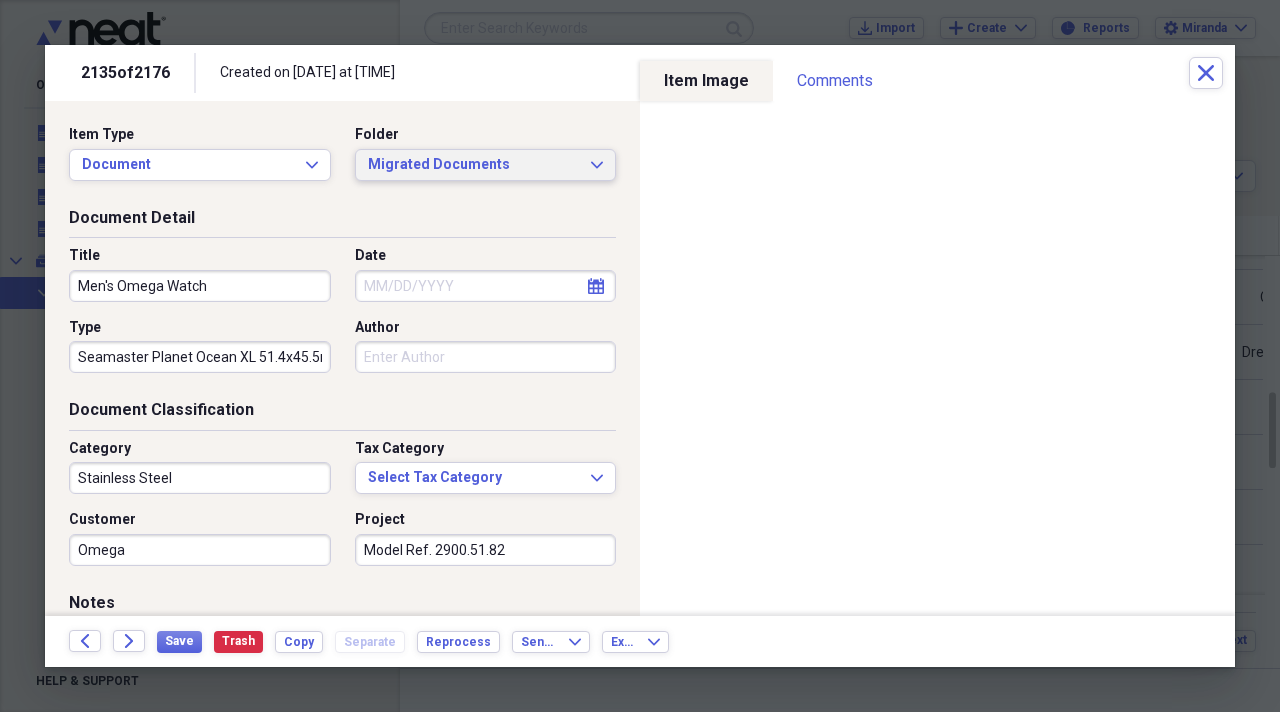 type on "Model Ref. 2900.51.82" 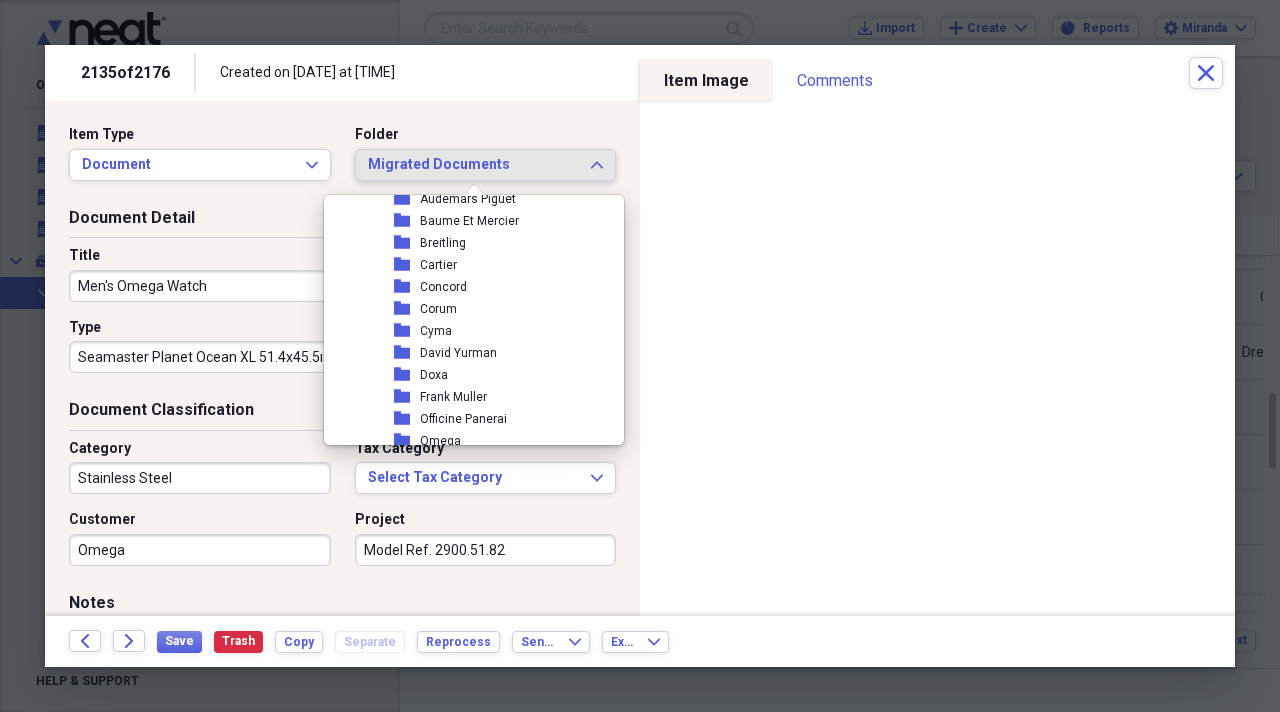 scroll, scrollTop: 2300, scrollLeft: 0, axis: vertical 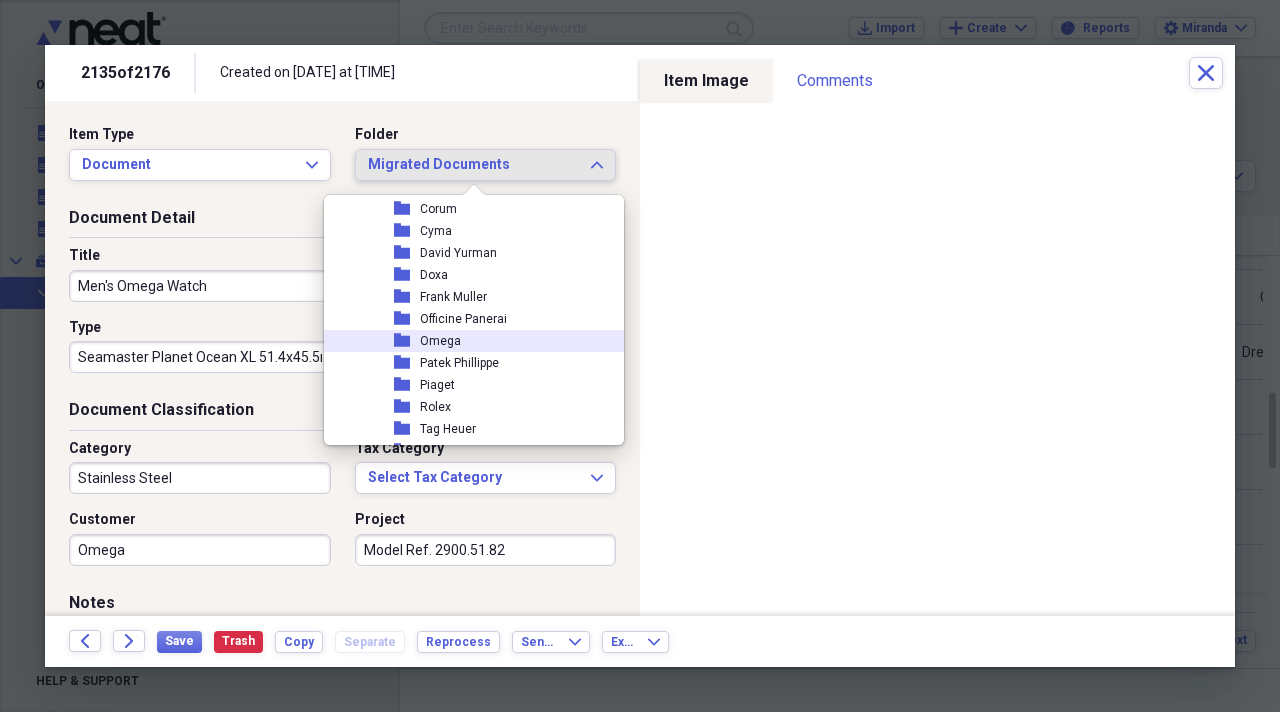 click on "folder Omega" at bounding box center [466, 341] 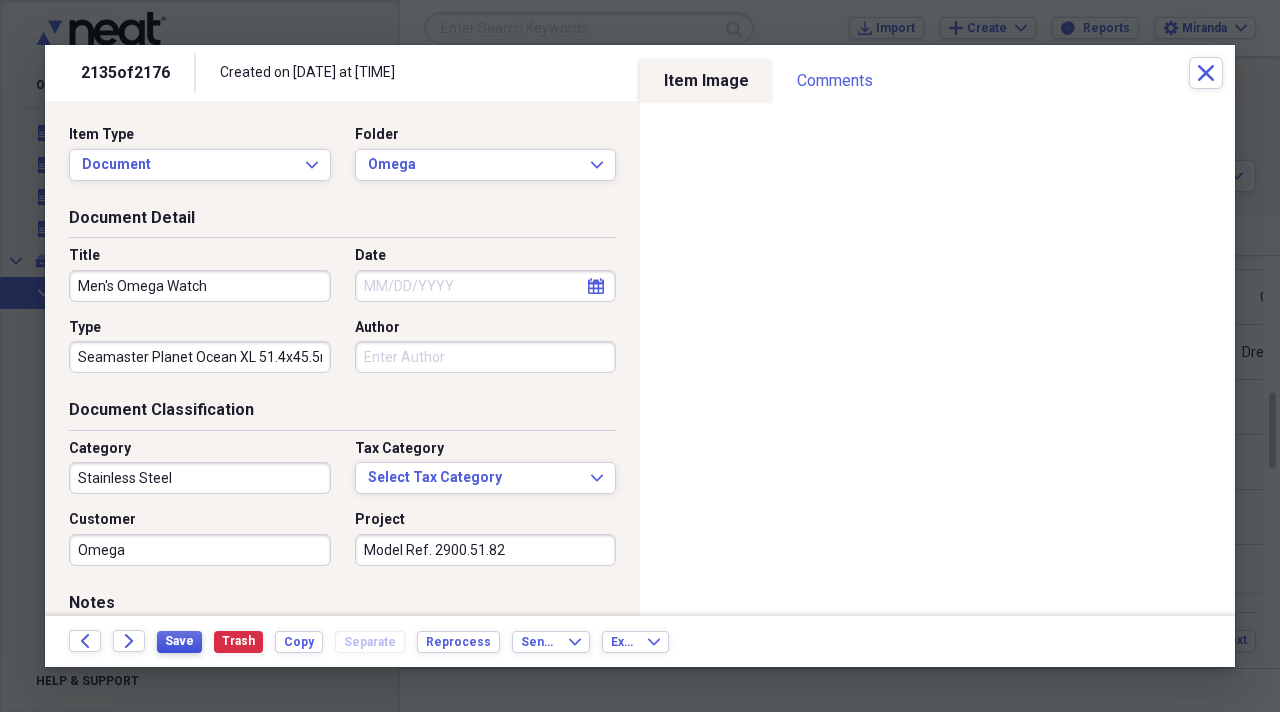 click on "Save" at bounding box center (179, 642) 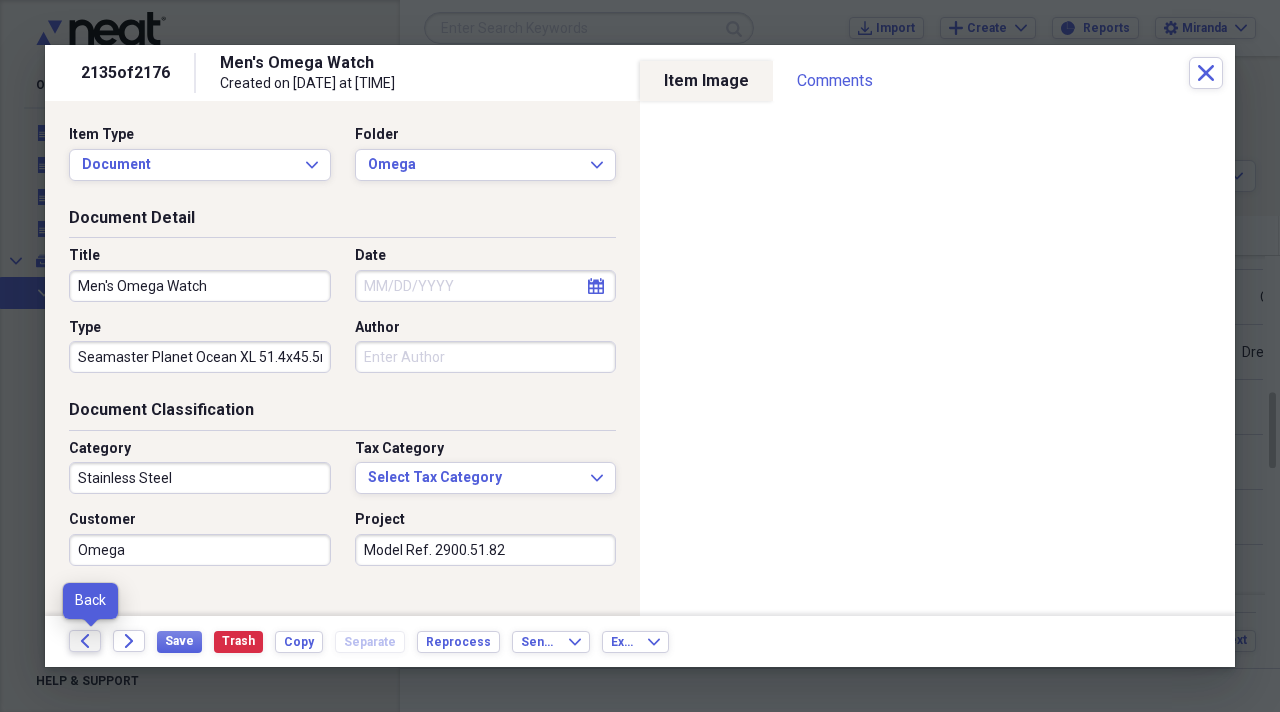 click on "Back" at bounding box center (85, 641) 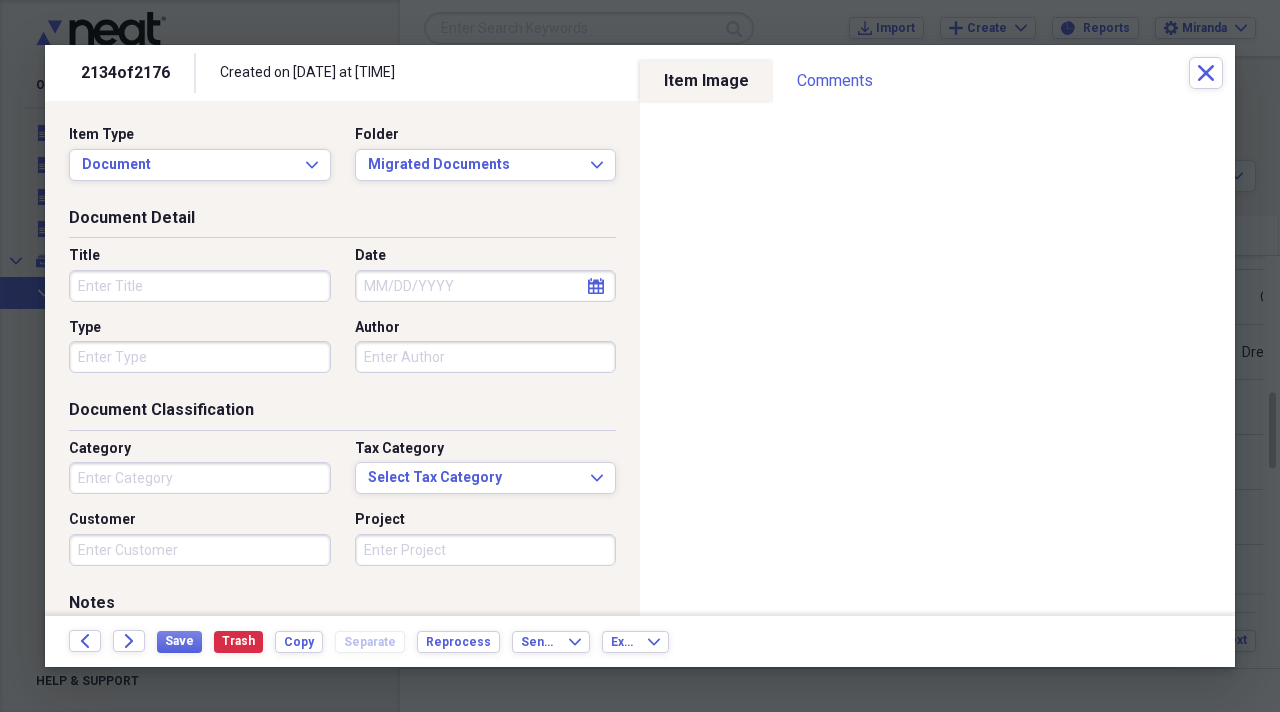 click on "Title" at bounding box center [200, 286] 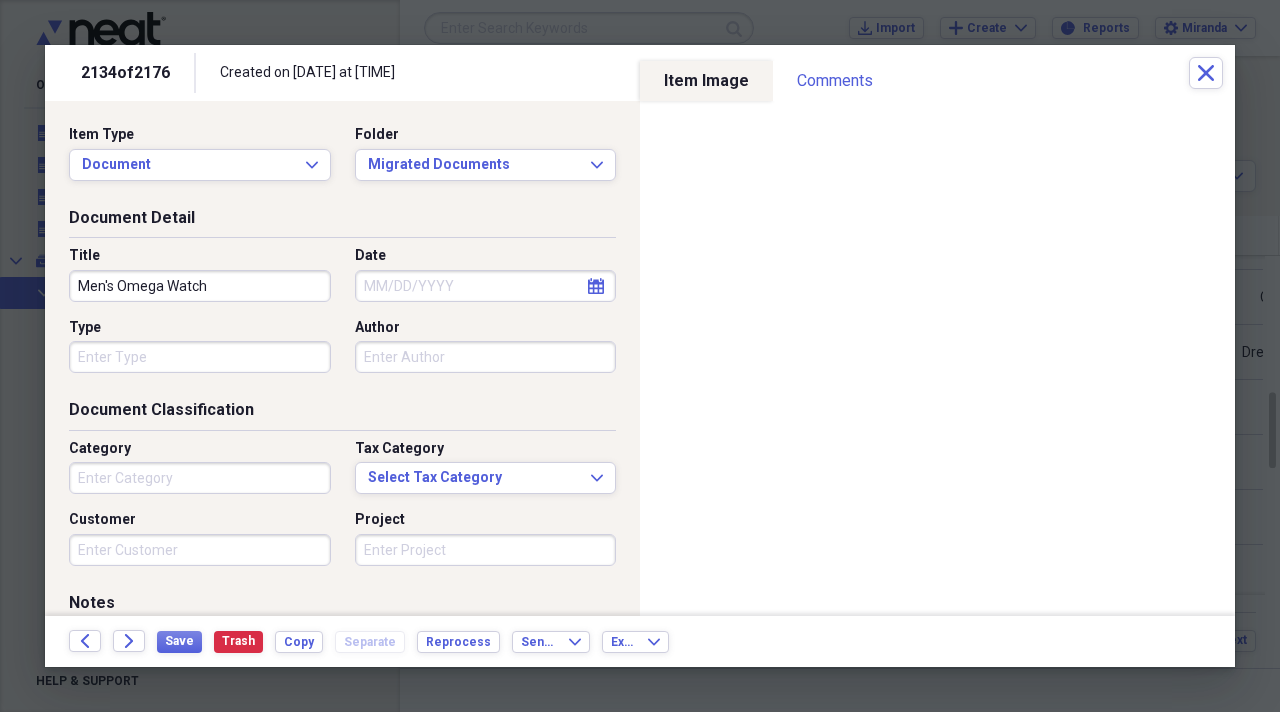 type on "Men's Omega Watch" 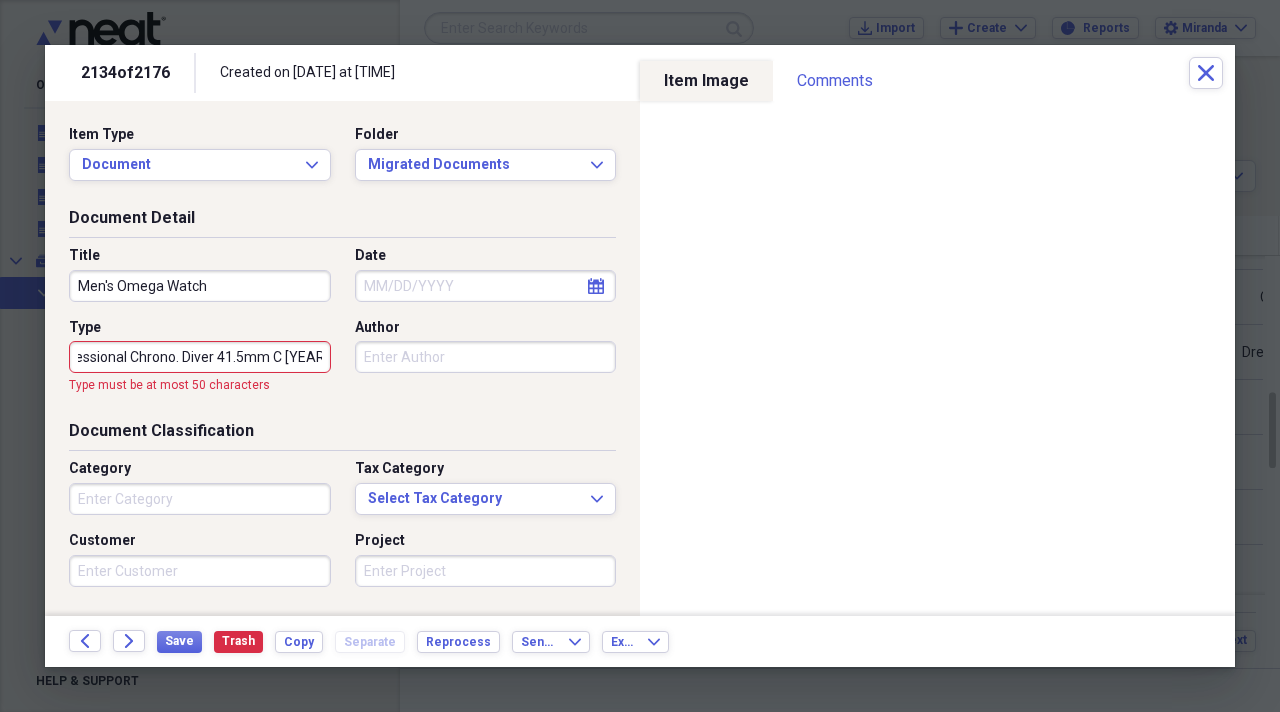 scroll, scrollTop: 0, scrollLeft: 102, axis: horizontal 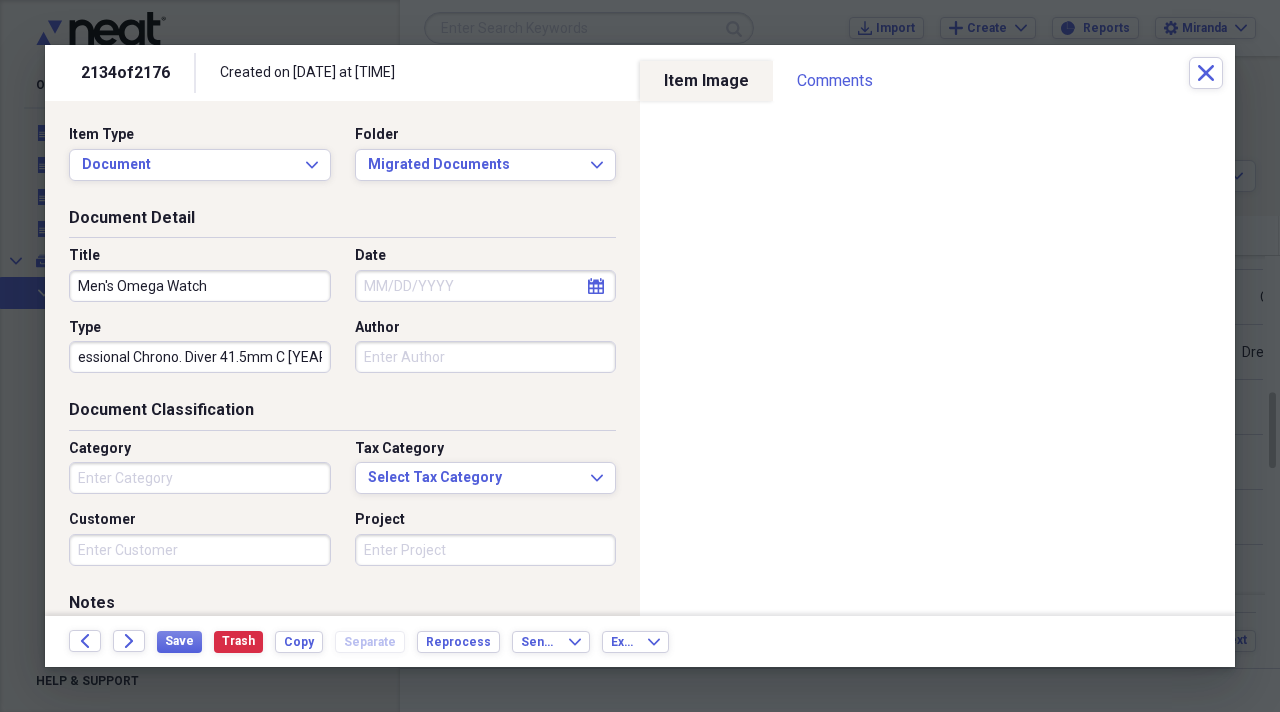 type on "Seamaster Professional Chrono. Diver 41.5mm C 1986" 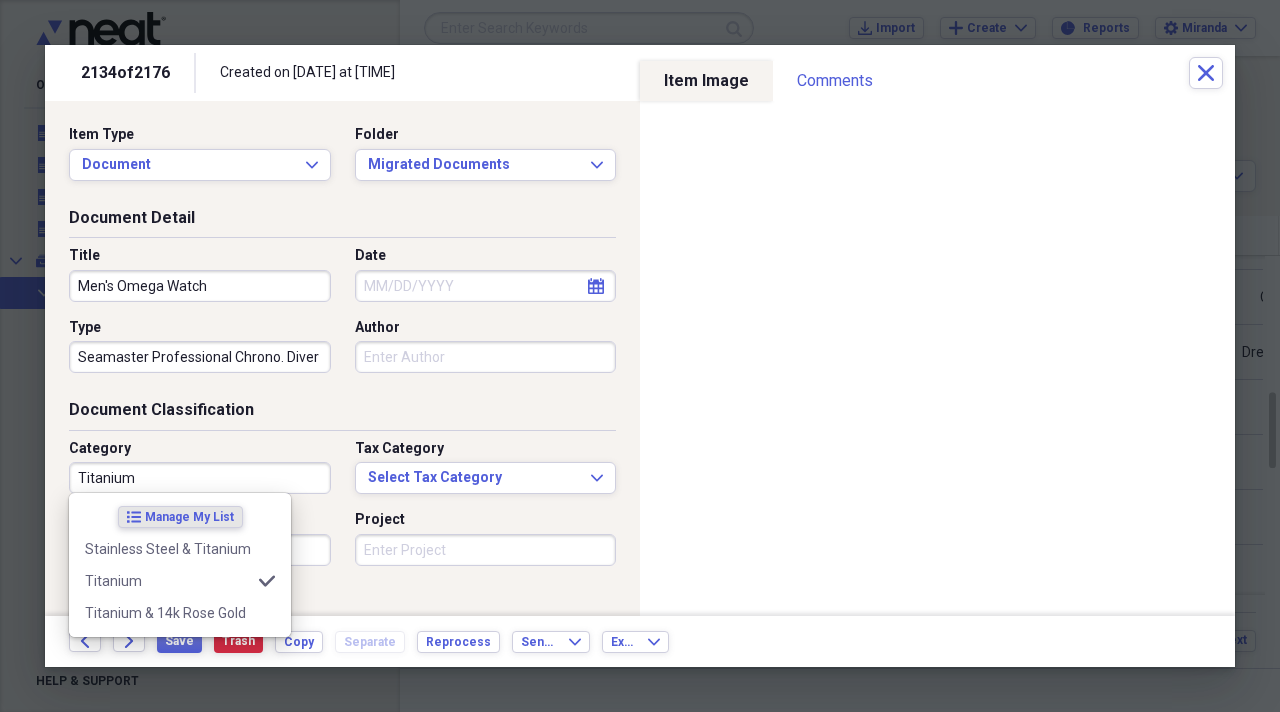 type on "Titanium" 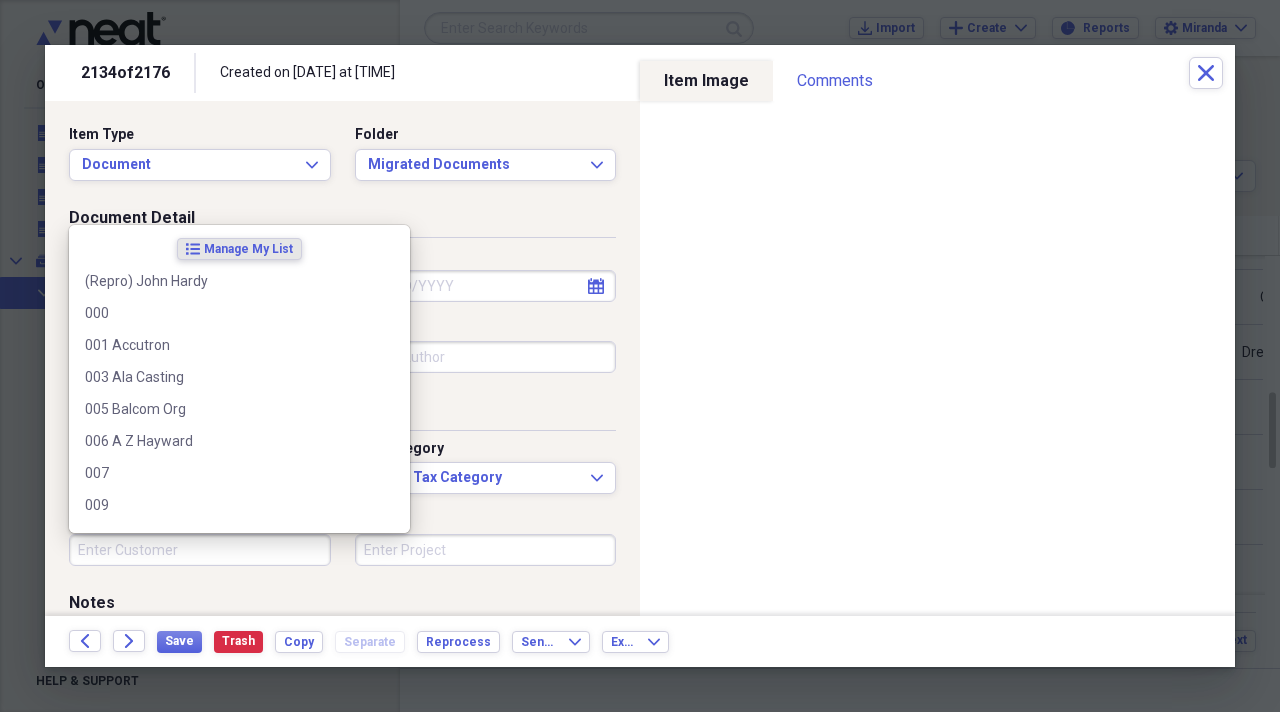 click on "Customer" at bounding box center [200, 550] 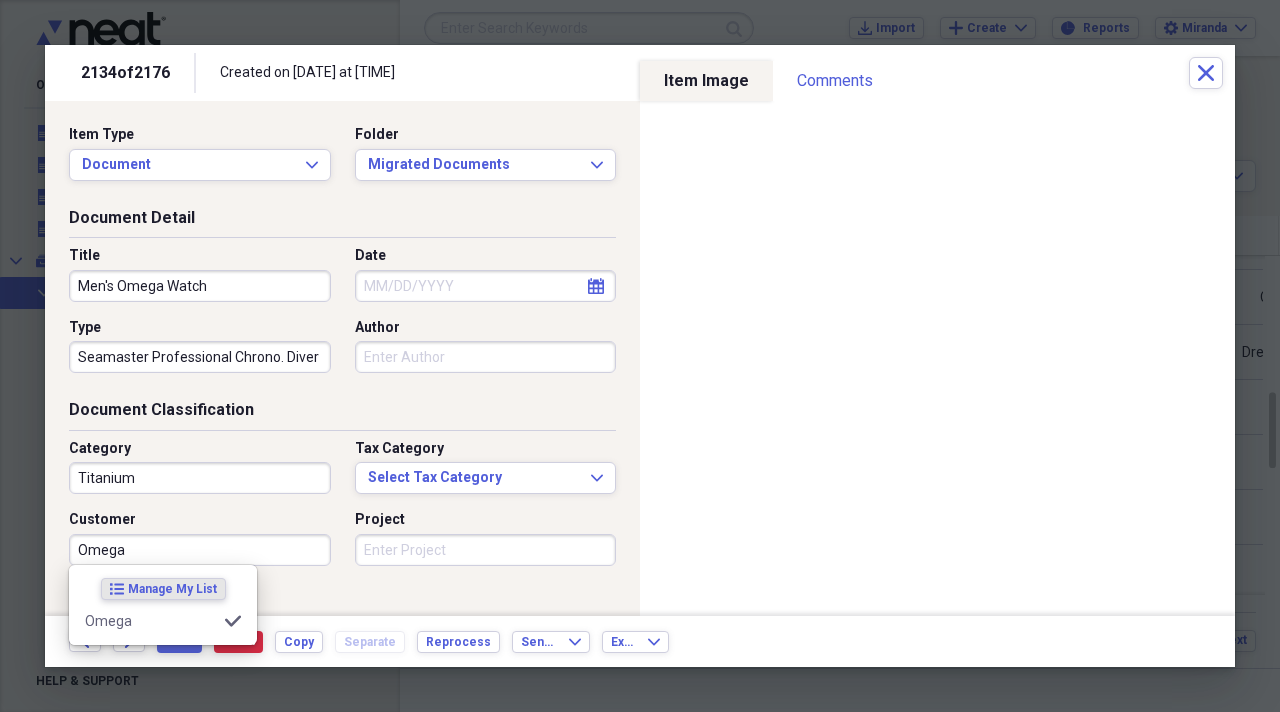 type on "Omega" 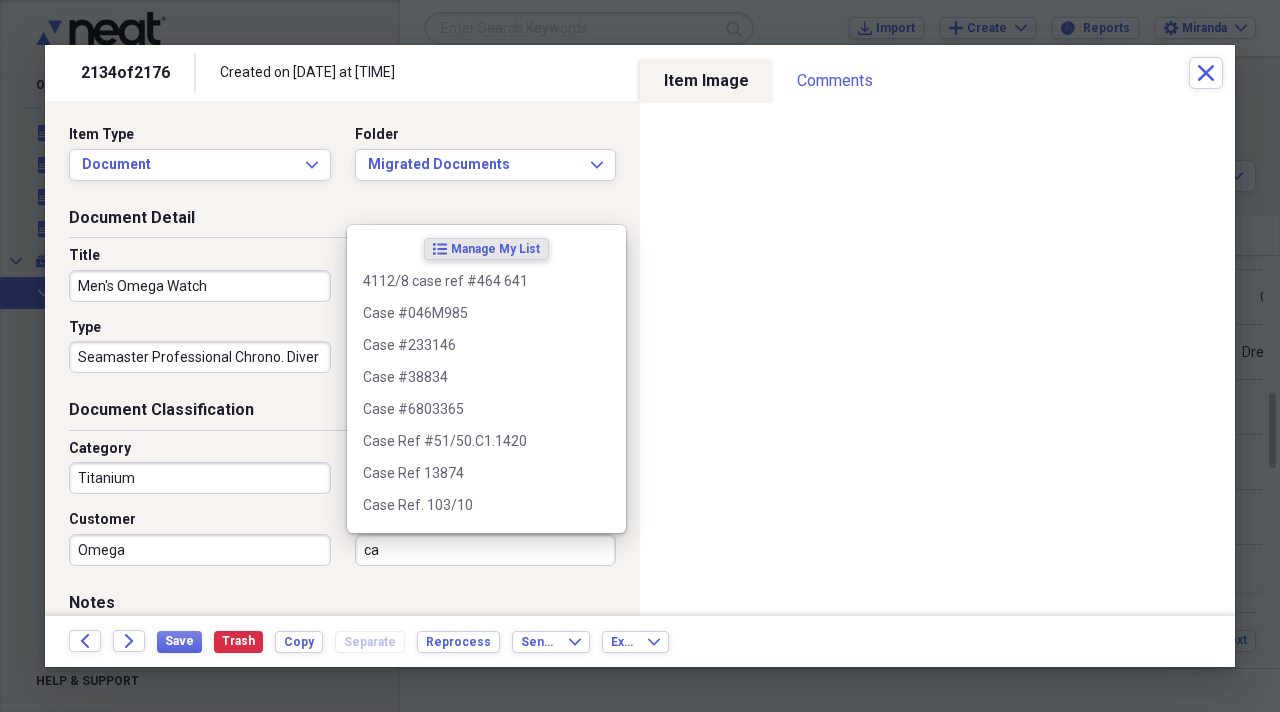 type on "c" 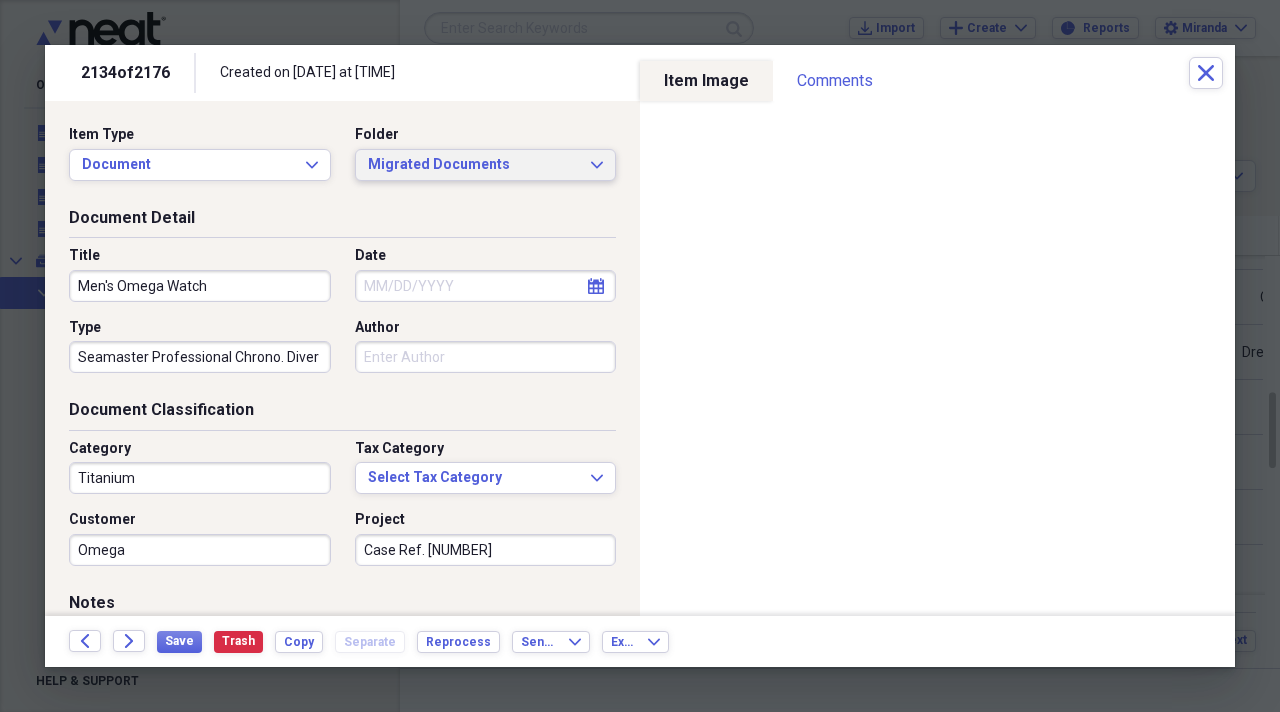 type on "Case Ref. 178.0504.378.0504" 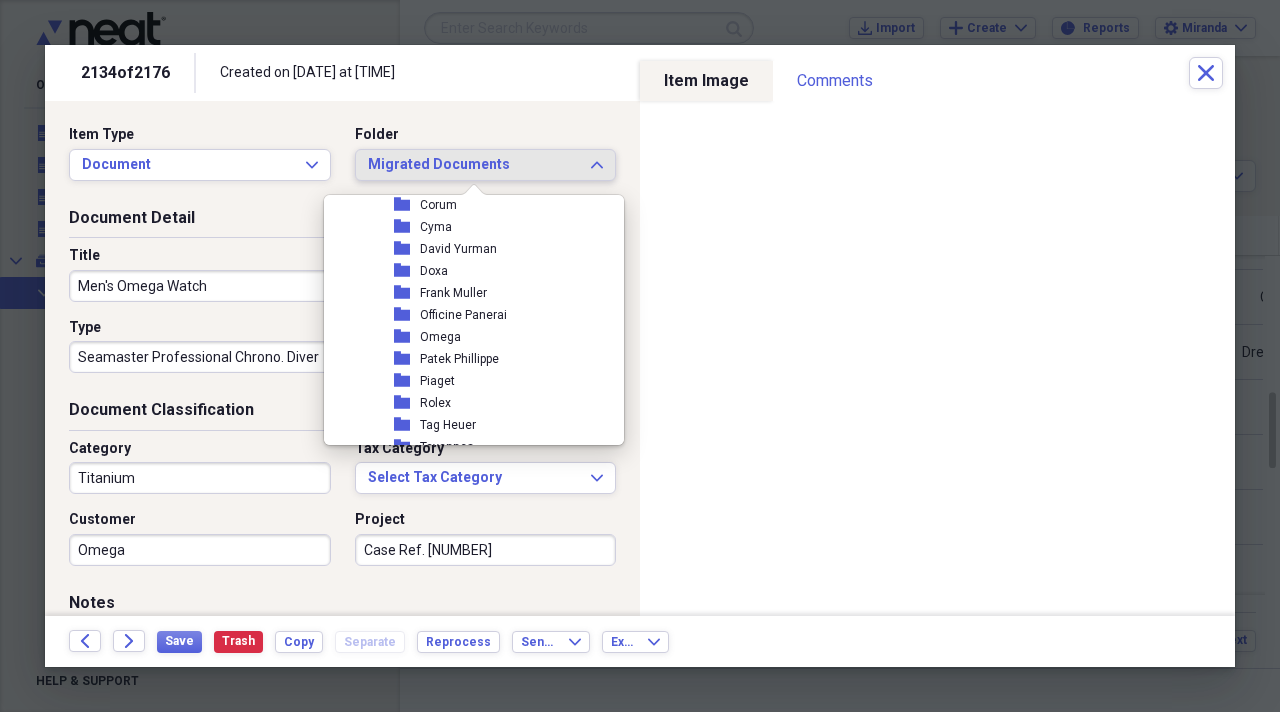 scroll, scrollTop: 2300, scrollLeft: 0, axis: vertical 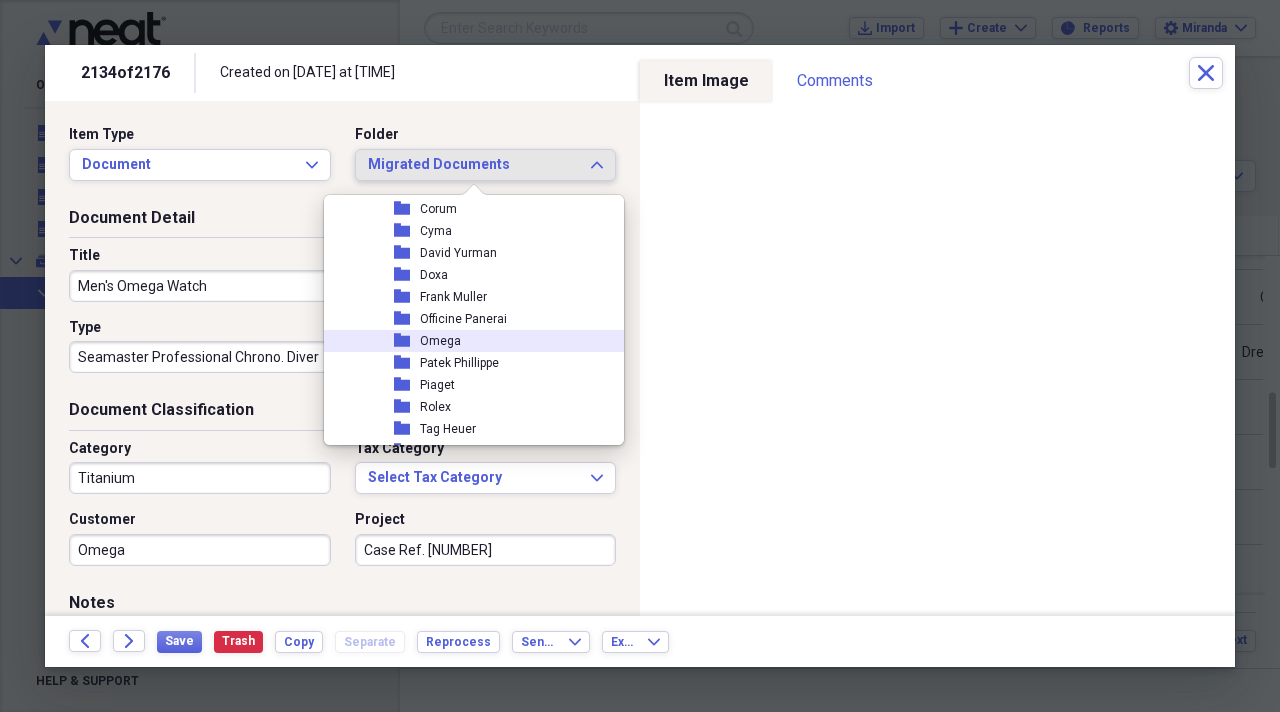 click on "folder Omega" at bounding box center (466, 341) 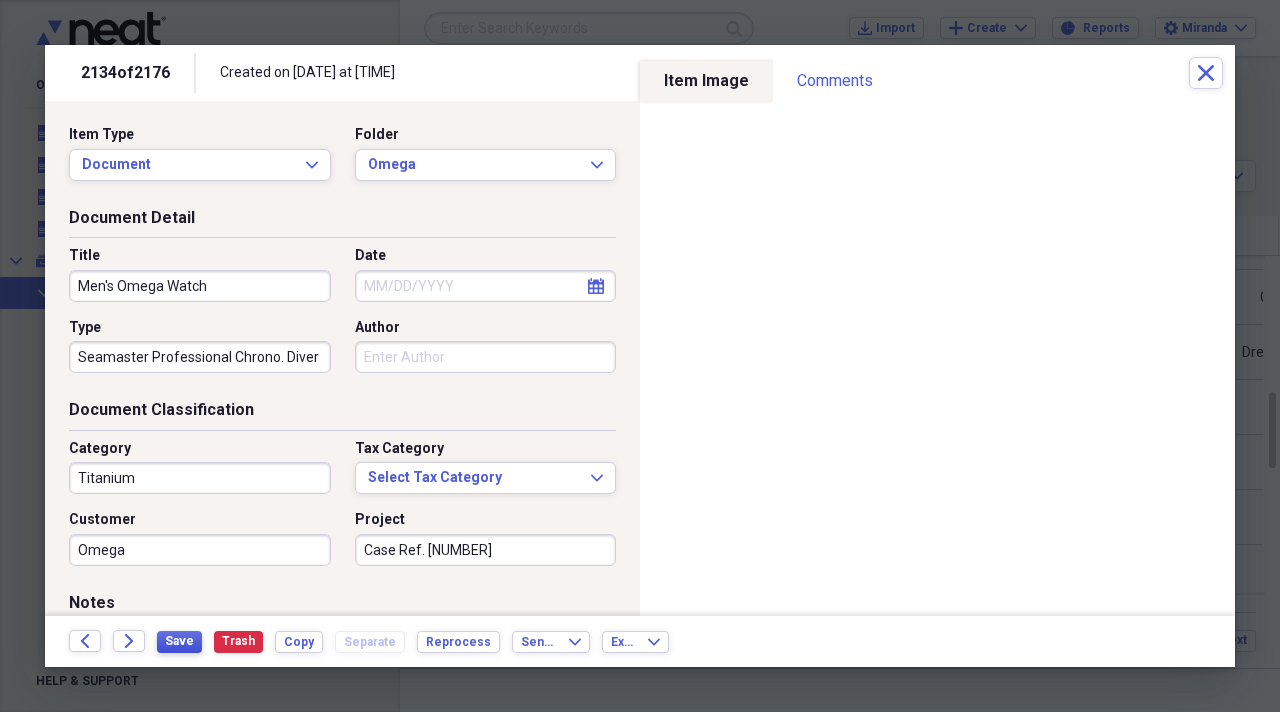 click on "Save" at bounding box center [179, 642] 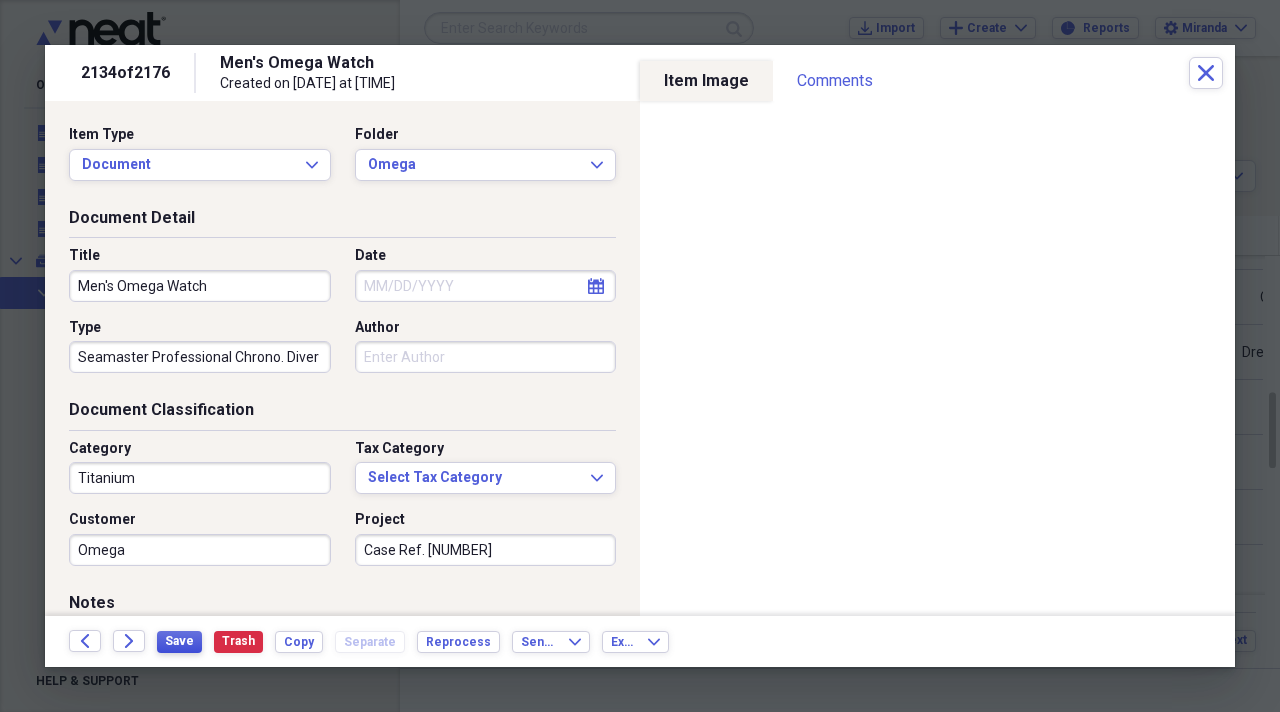 click on "Save" at bounding box center (179, 642) 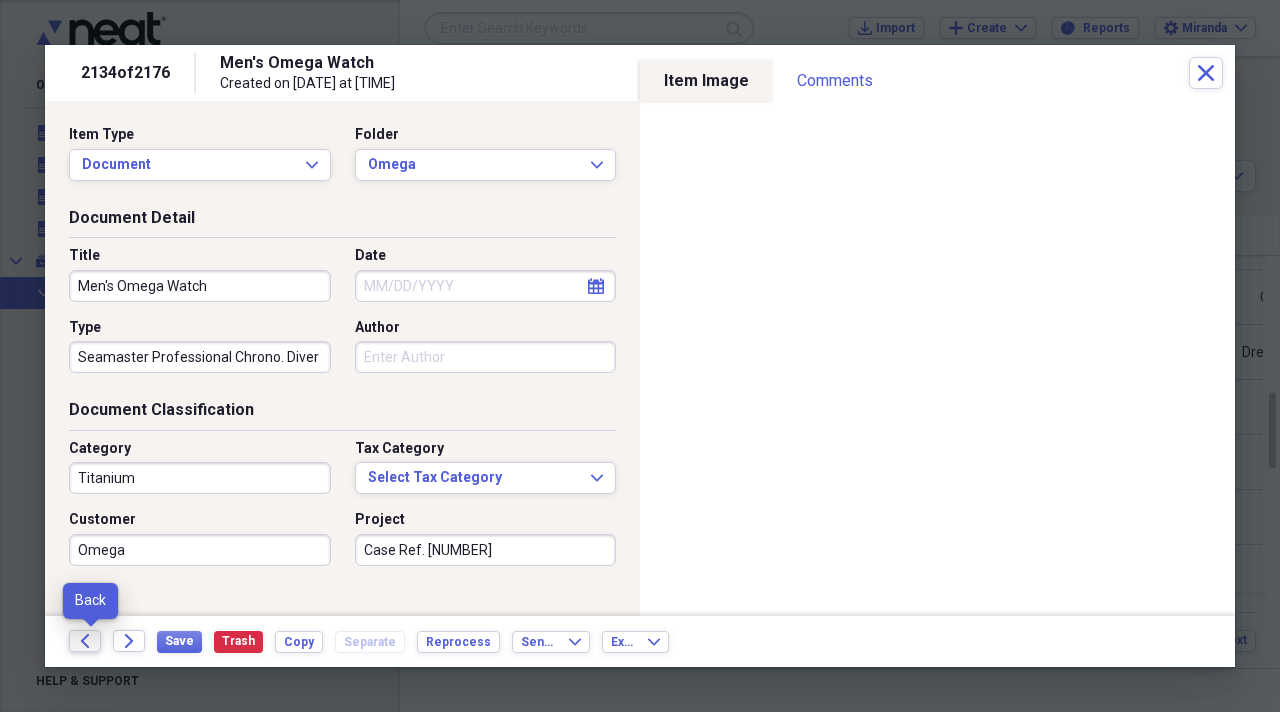 click on "Back" 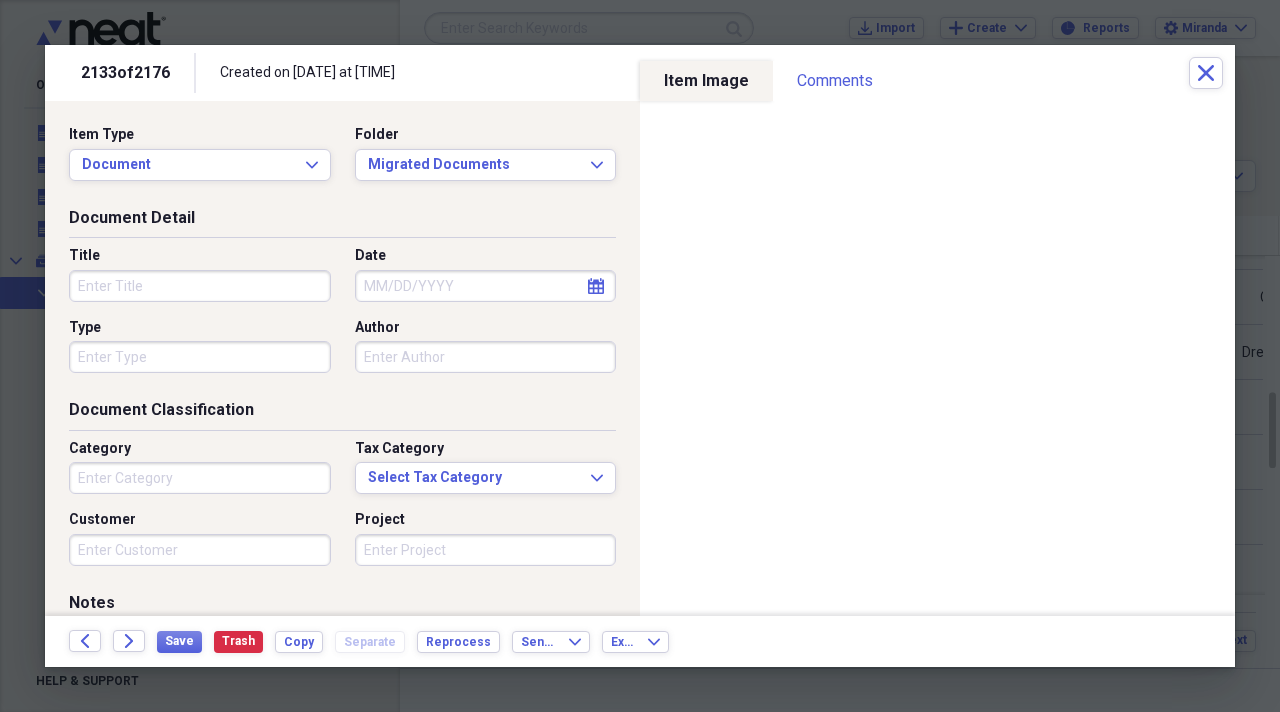 click on "Title" at bounding box center [200, 286] 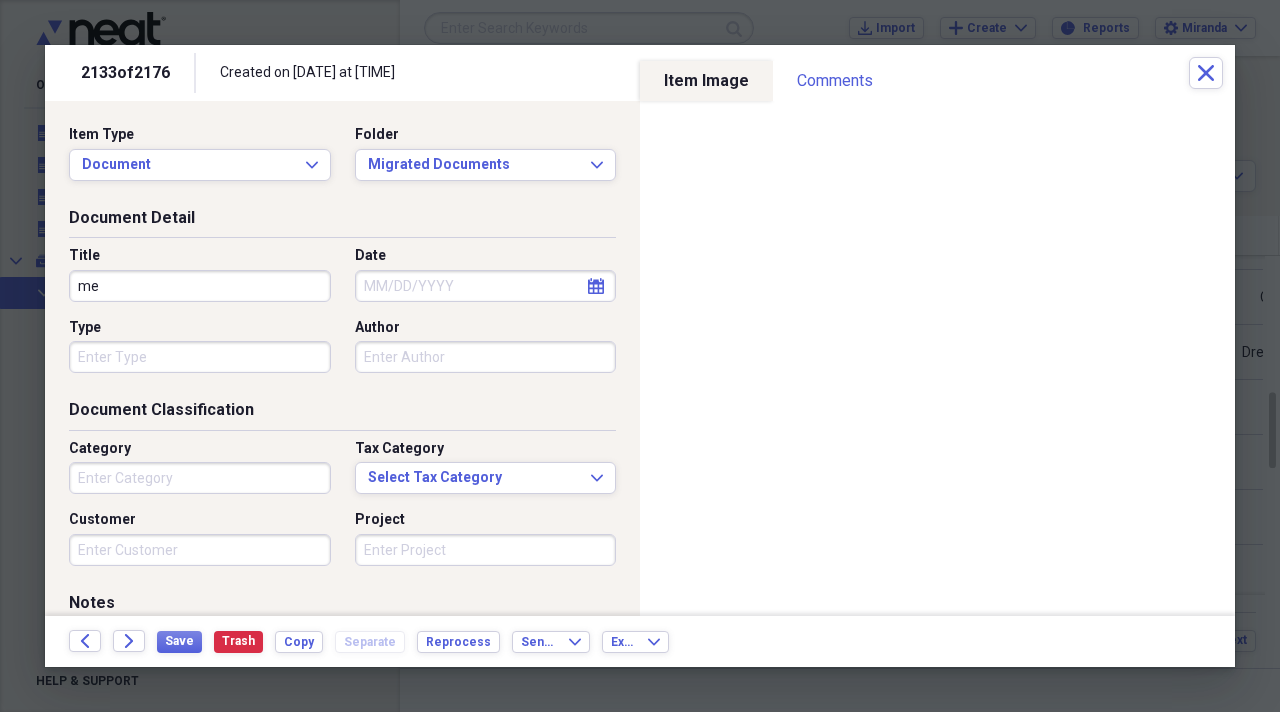 type on "m" 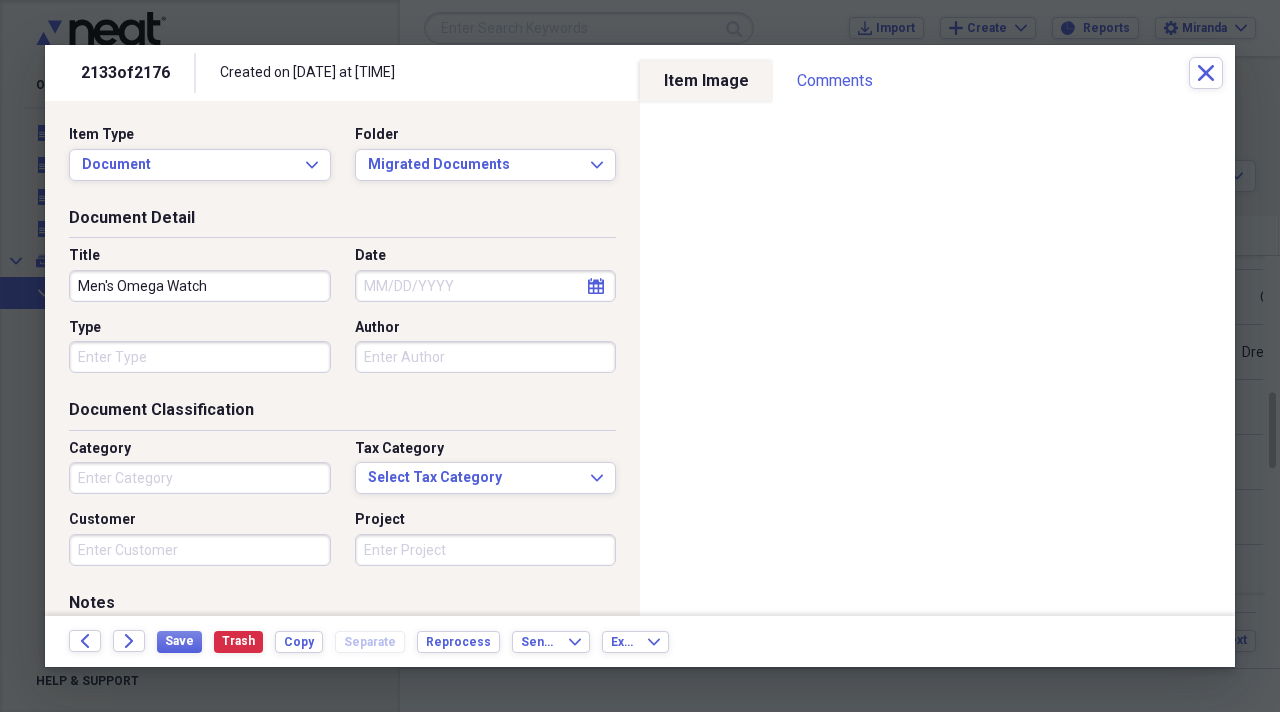 type on "Men's Omega Watch" 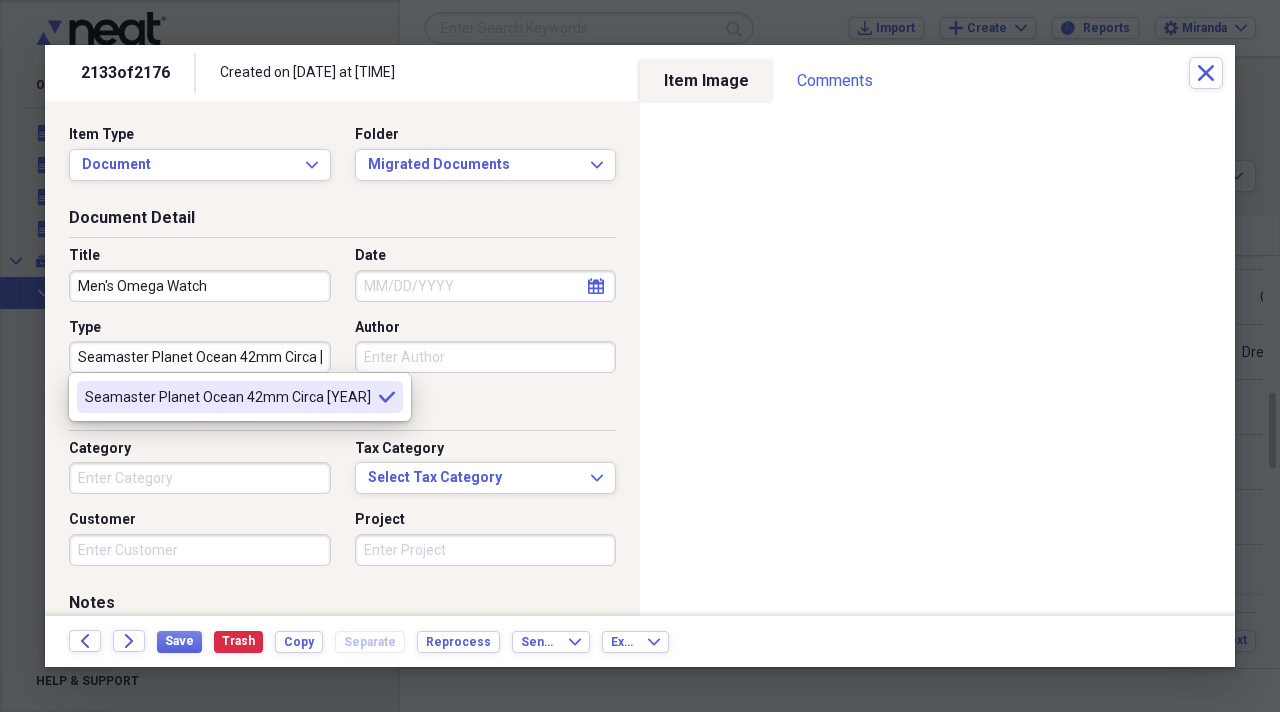 type on "Seamaster Planet Ocean 42mm Circa [YEAR]" 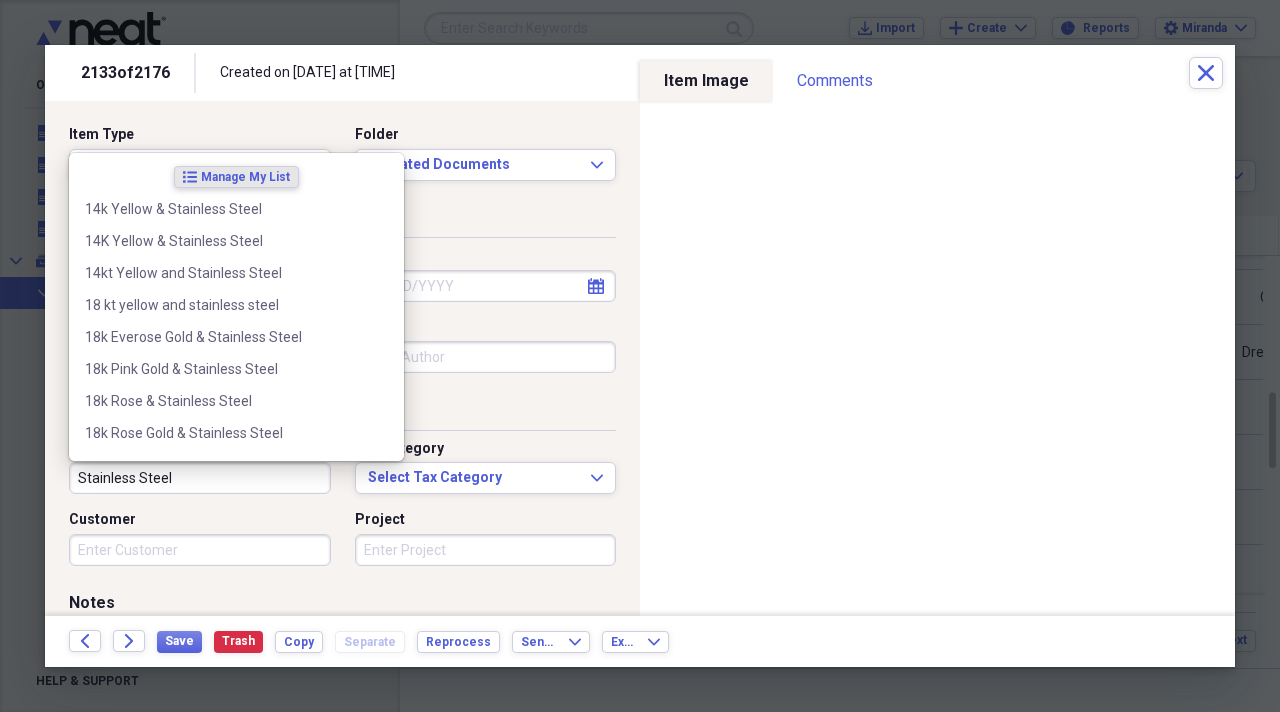 type on "Stainless Steel" 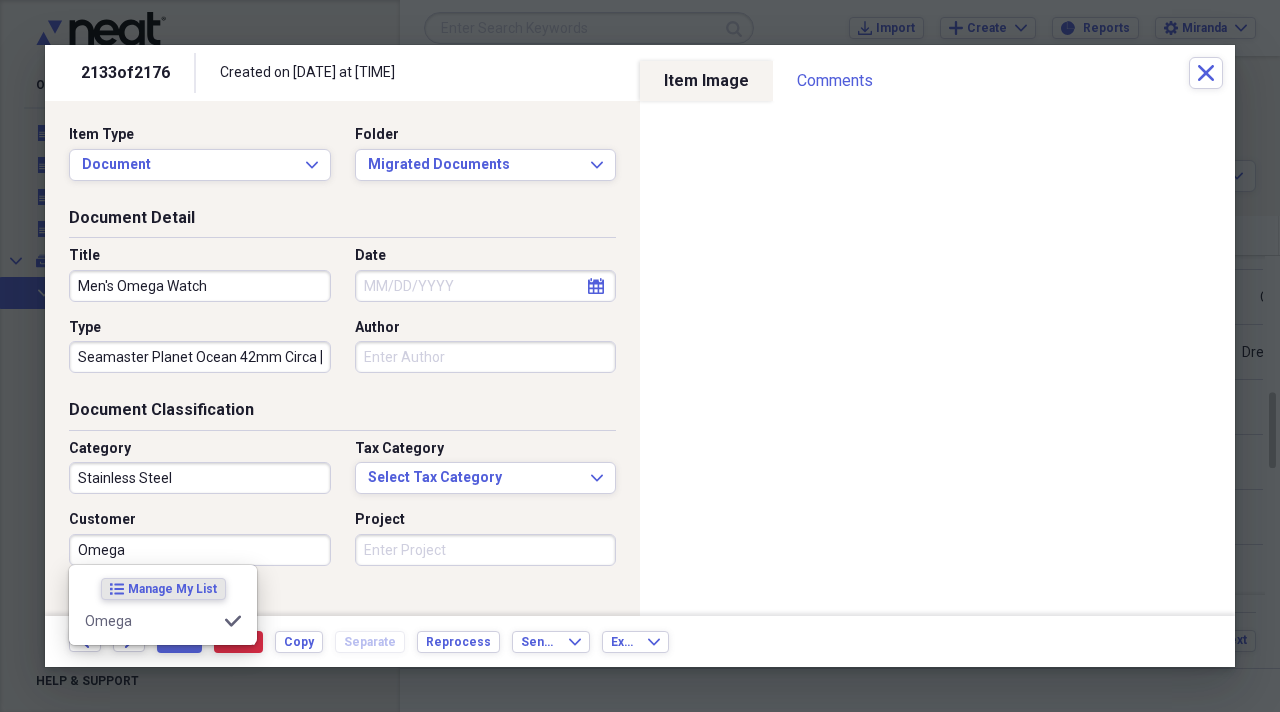 type on "Omega" 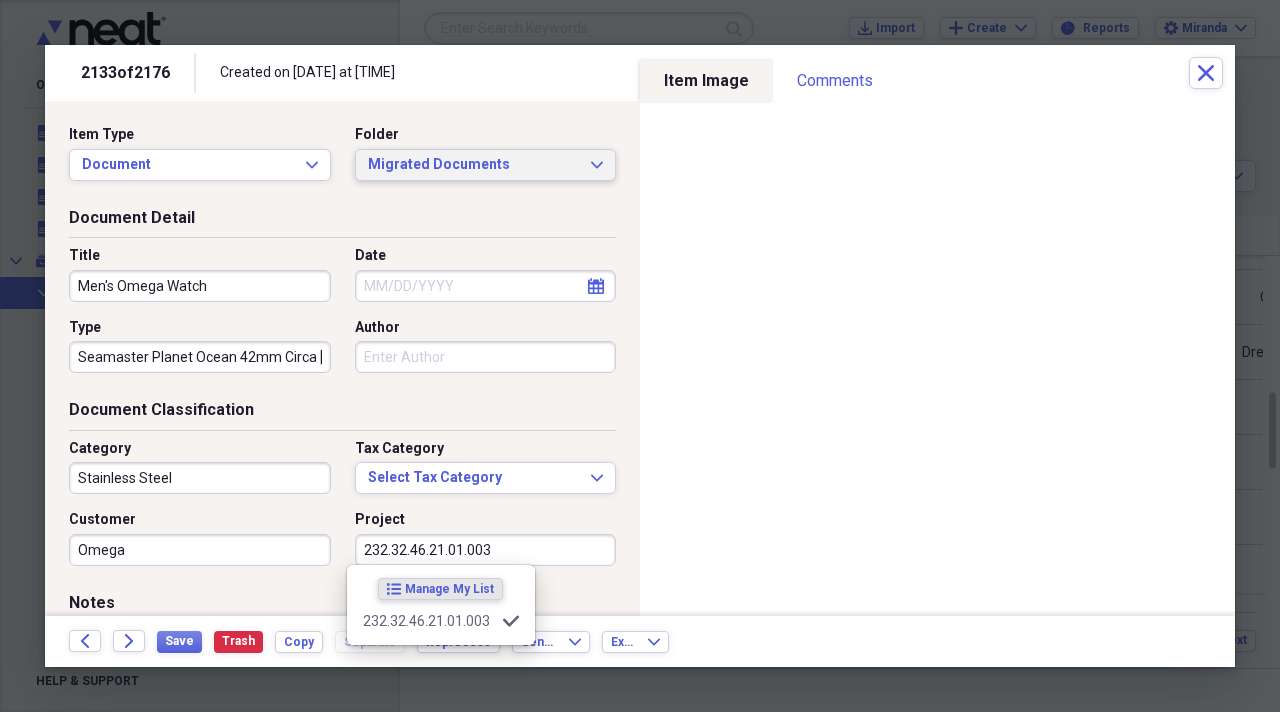 type on "232.32.46.21.01.003" 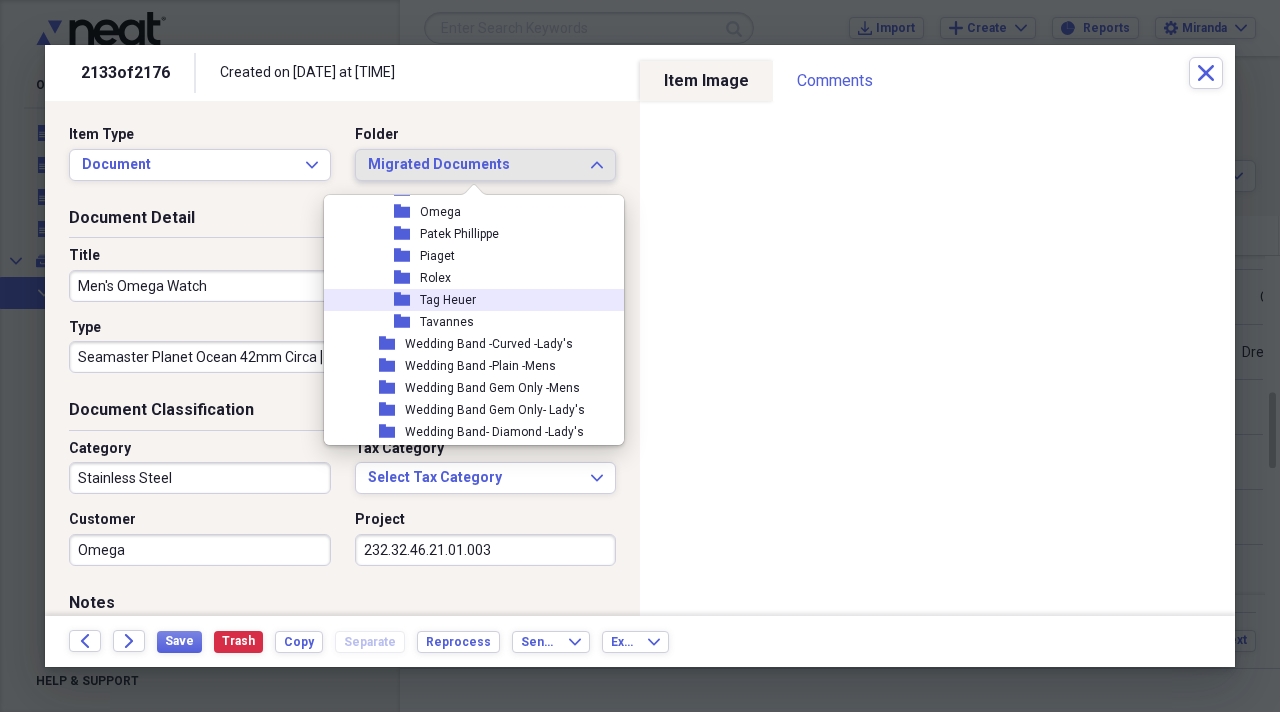 scroll, scrollTop: 2400, scrollLeft: 0, axis: vertical 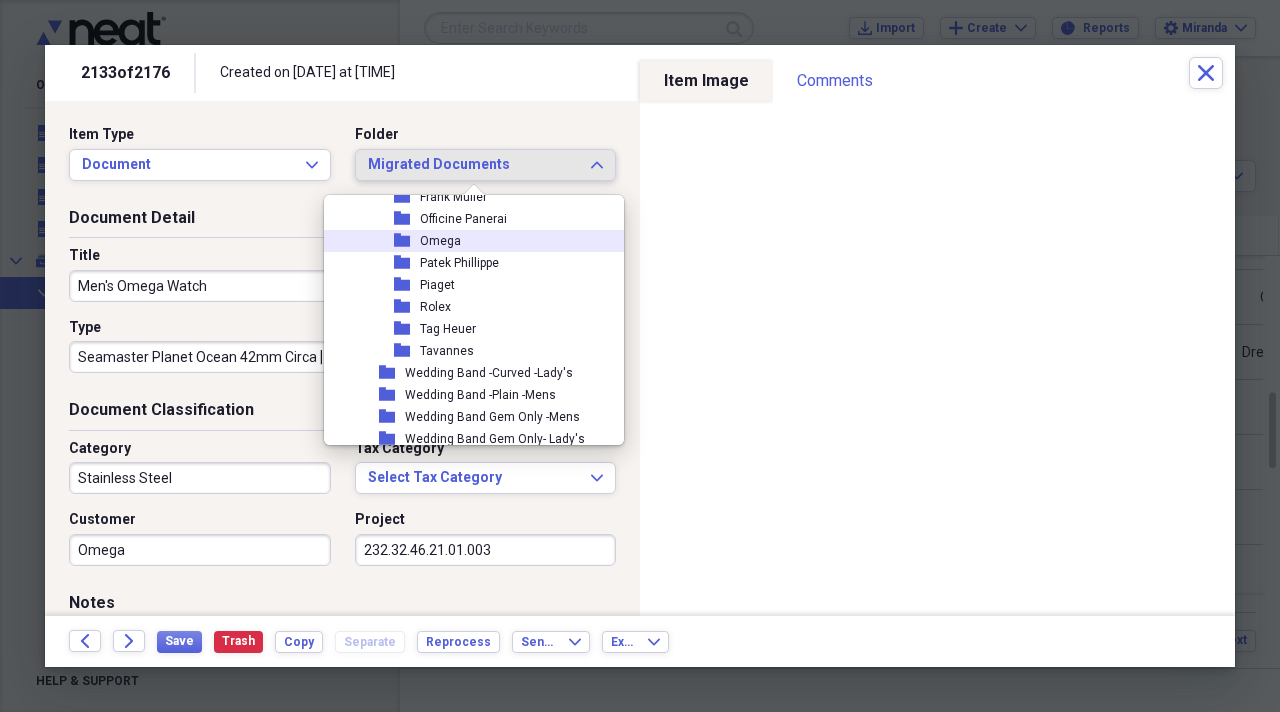 click on "folder Omega" at bounding box center (466, 241) 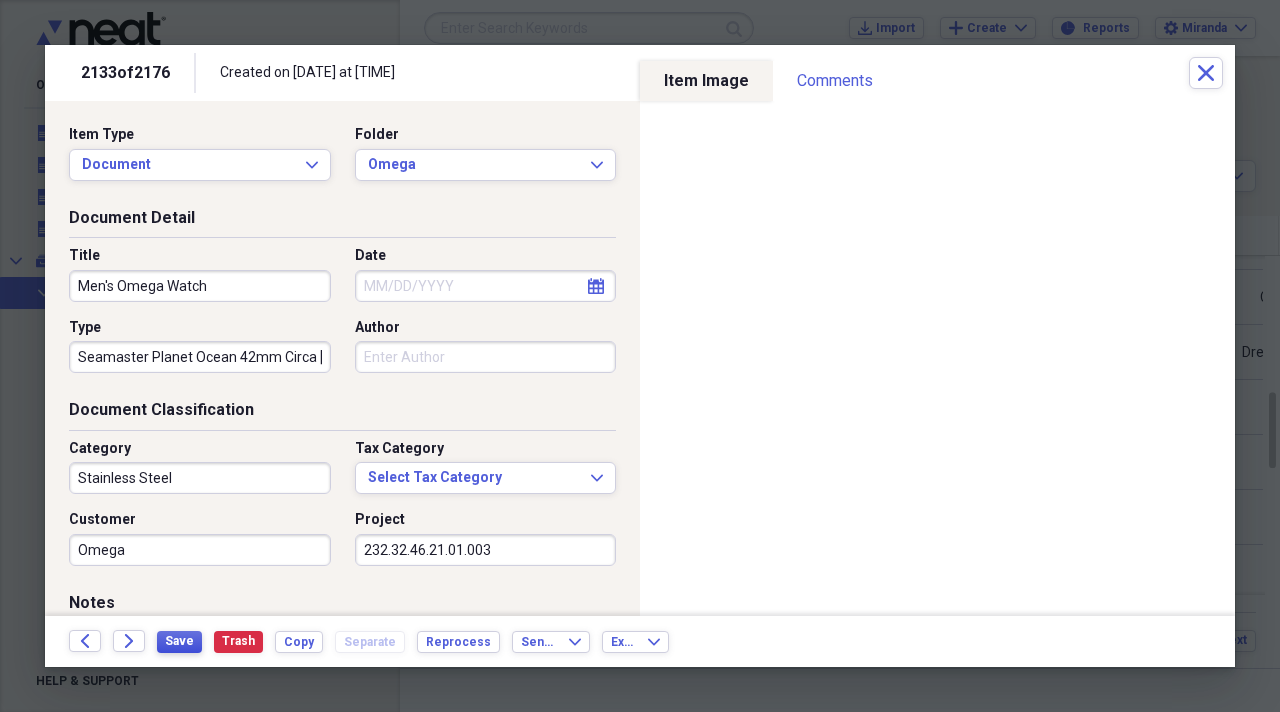 click on "Save" at bounding box center [179, 641] 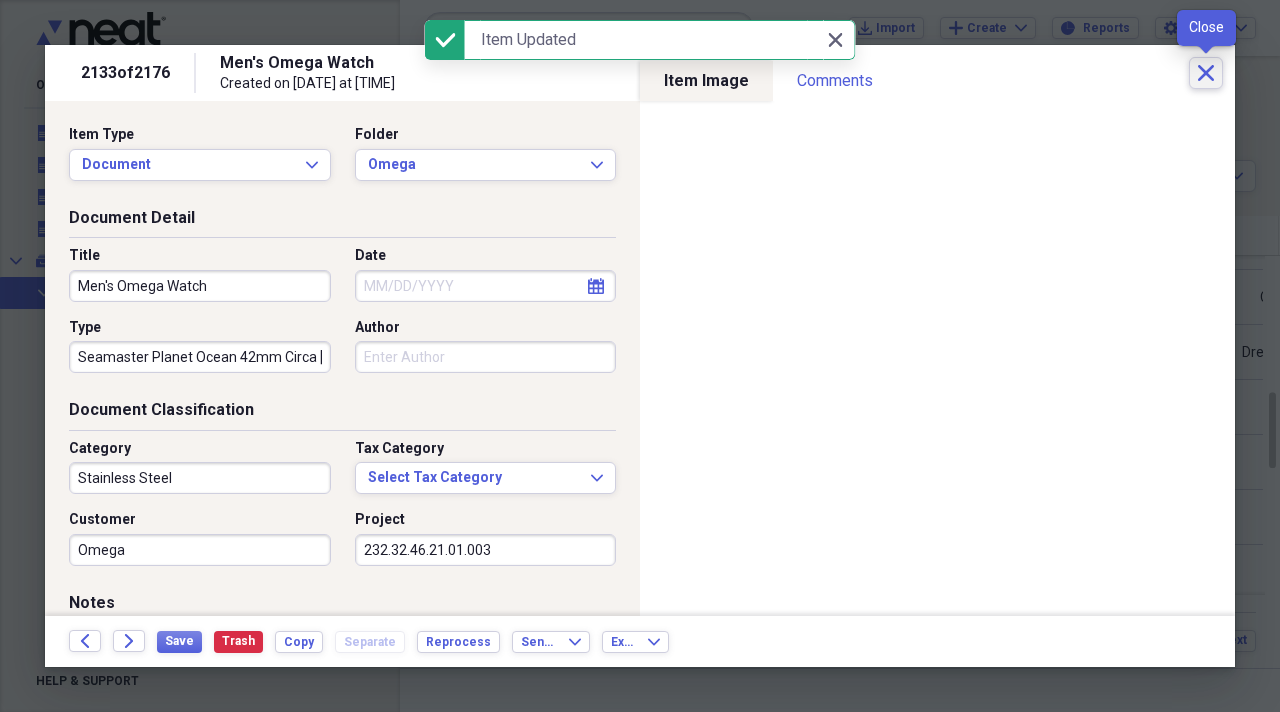 click 